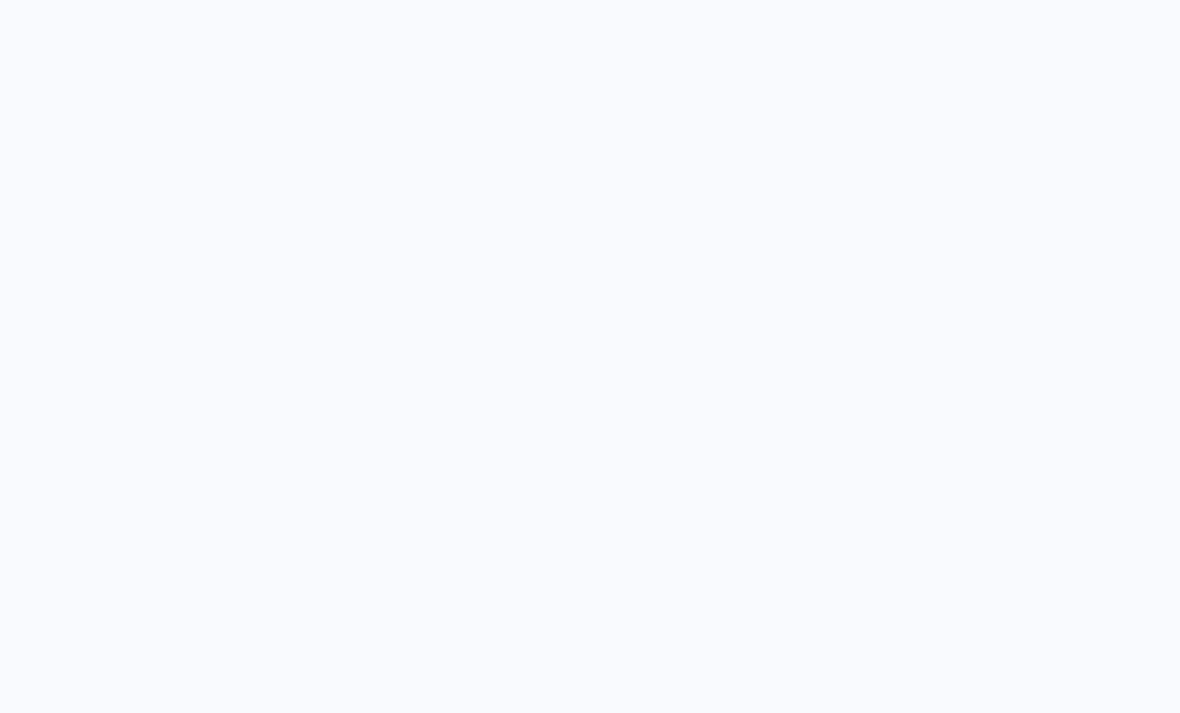 scroll, scrollTop: 0, scrollLeft: 0, axis: both 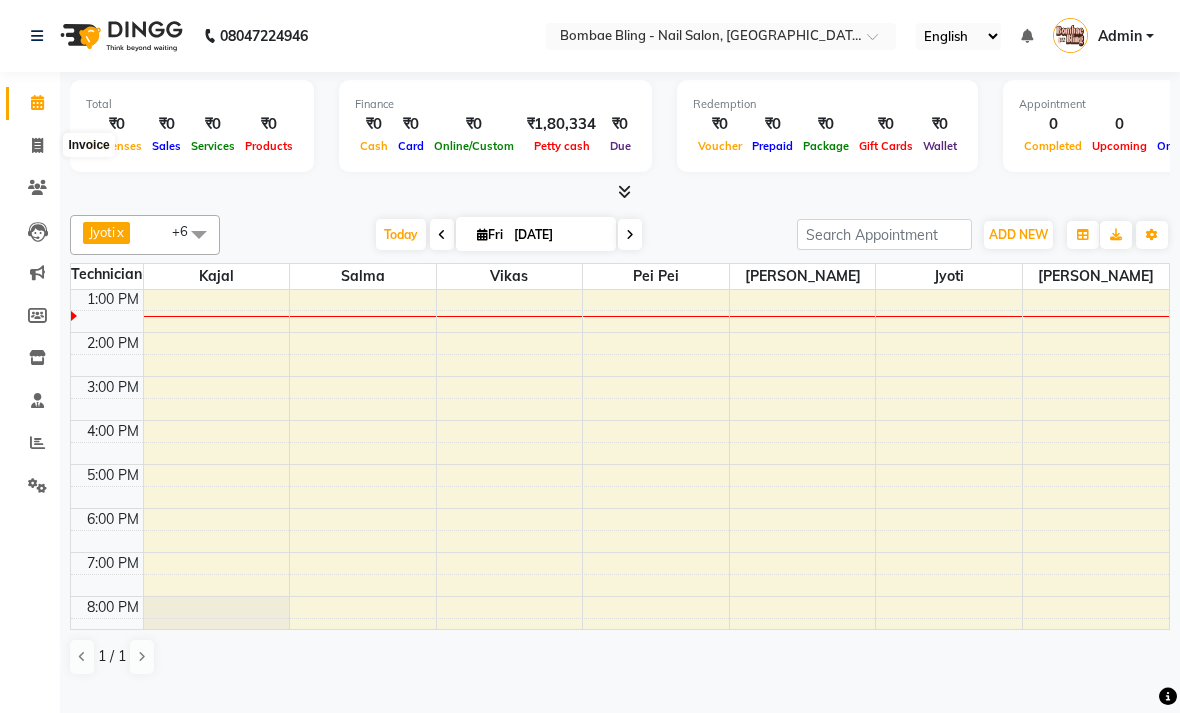 click 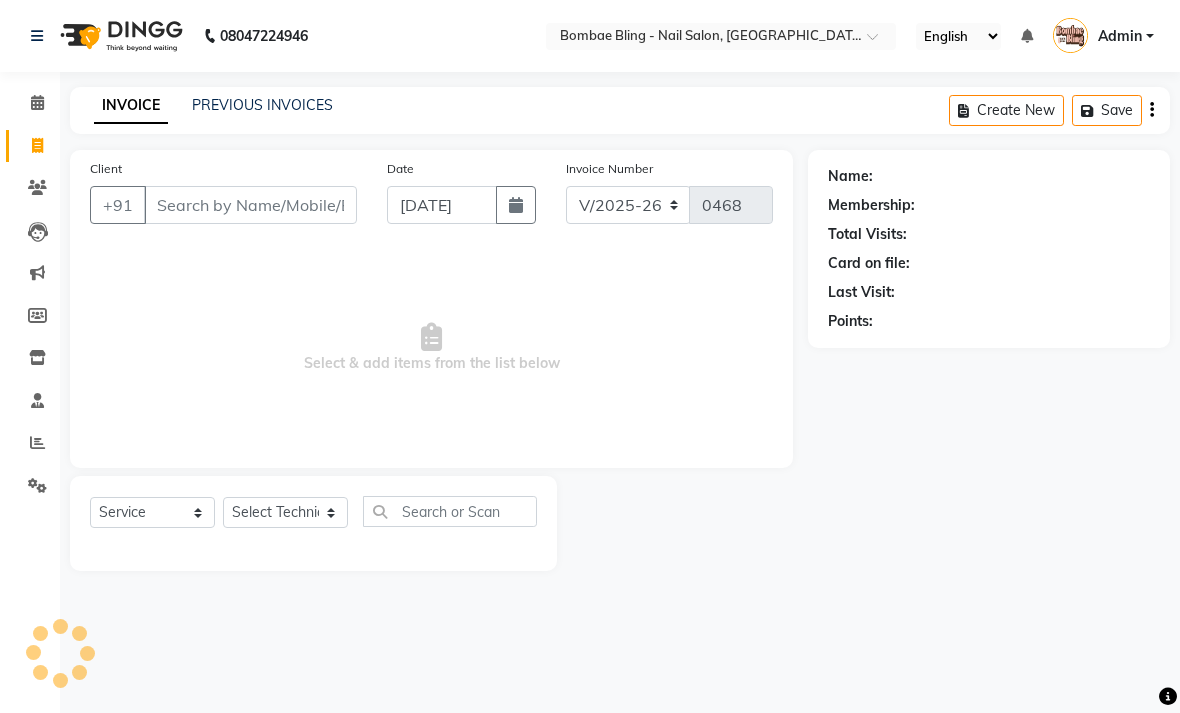 click on "PREVIOUS INVOICES" 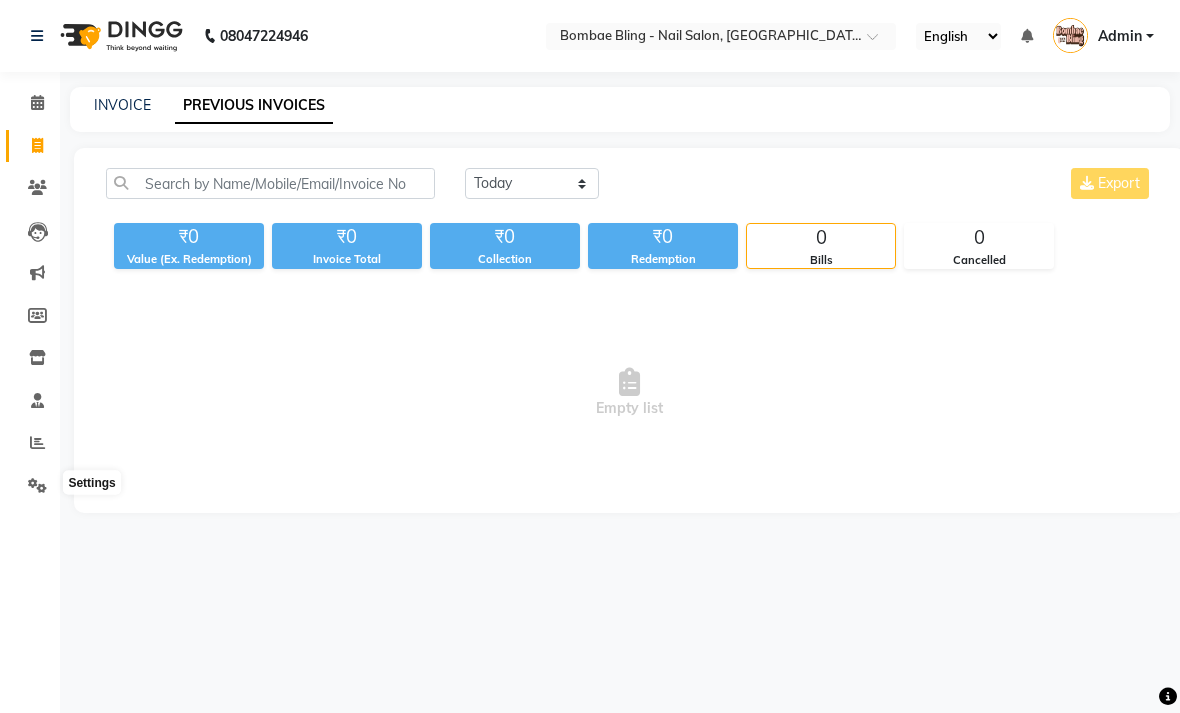 click 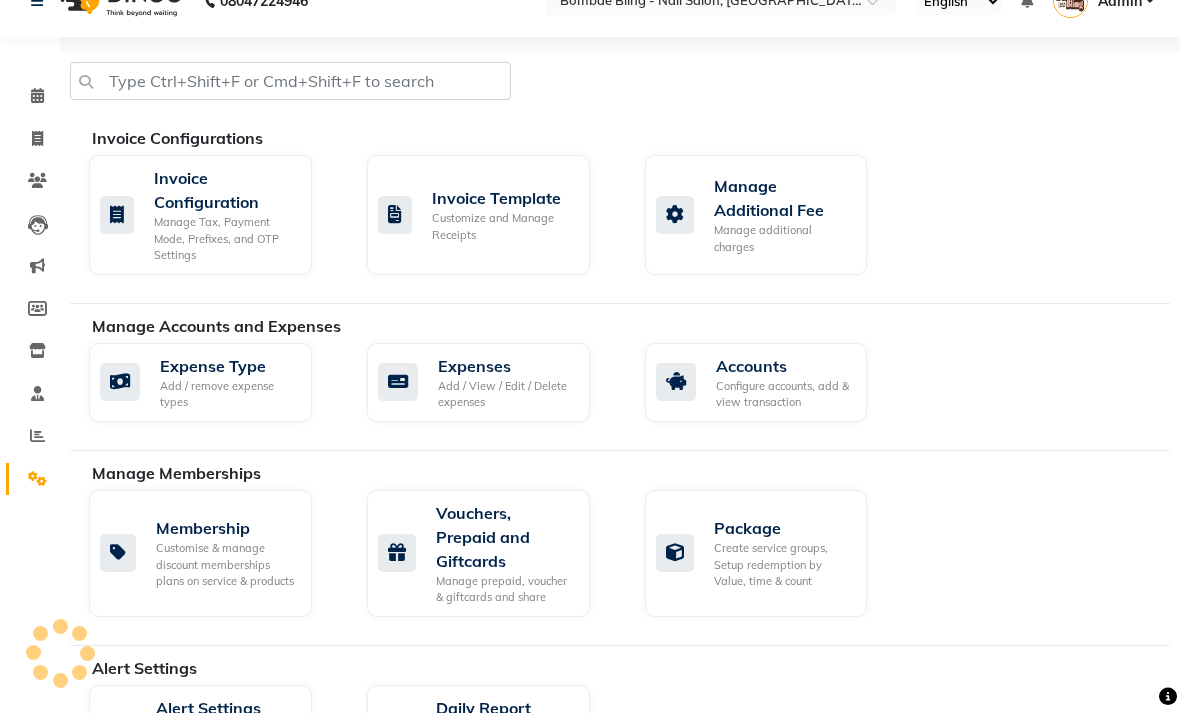 click on "Clients" 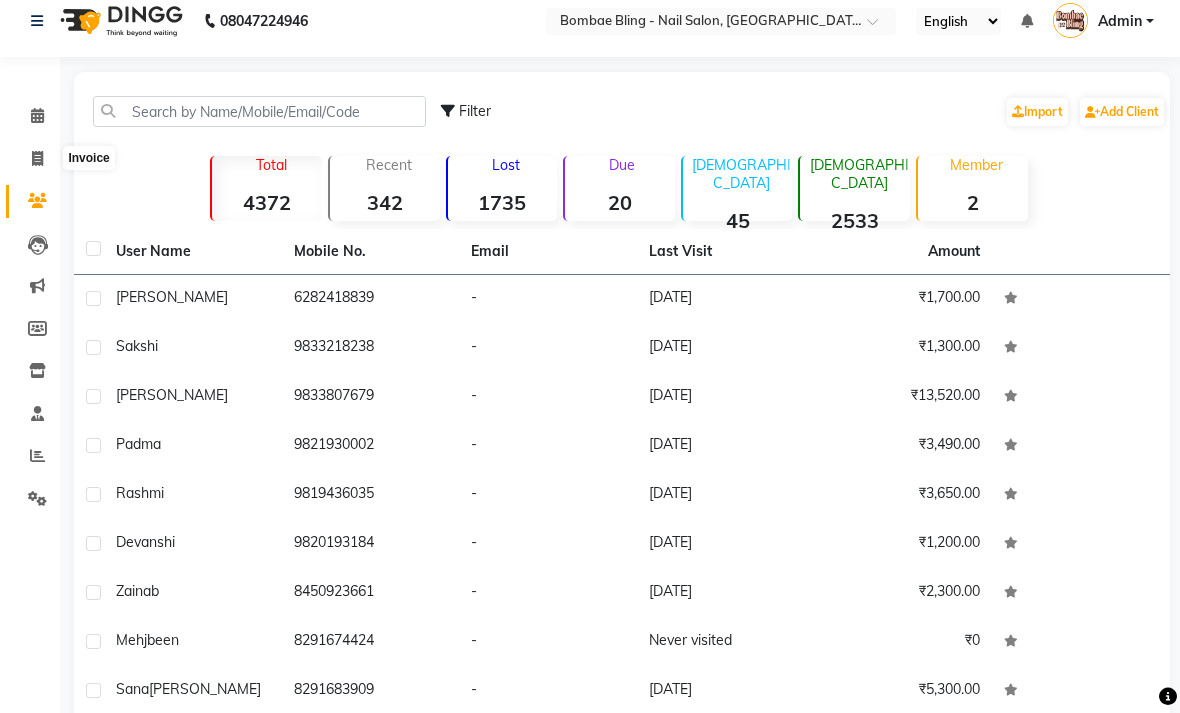 click 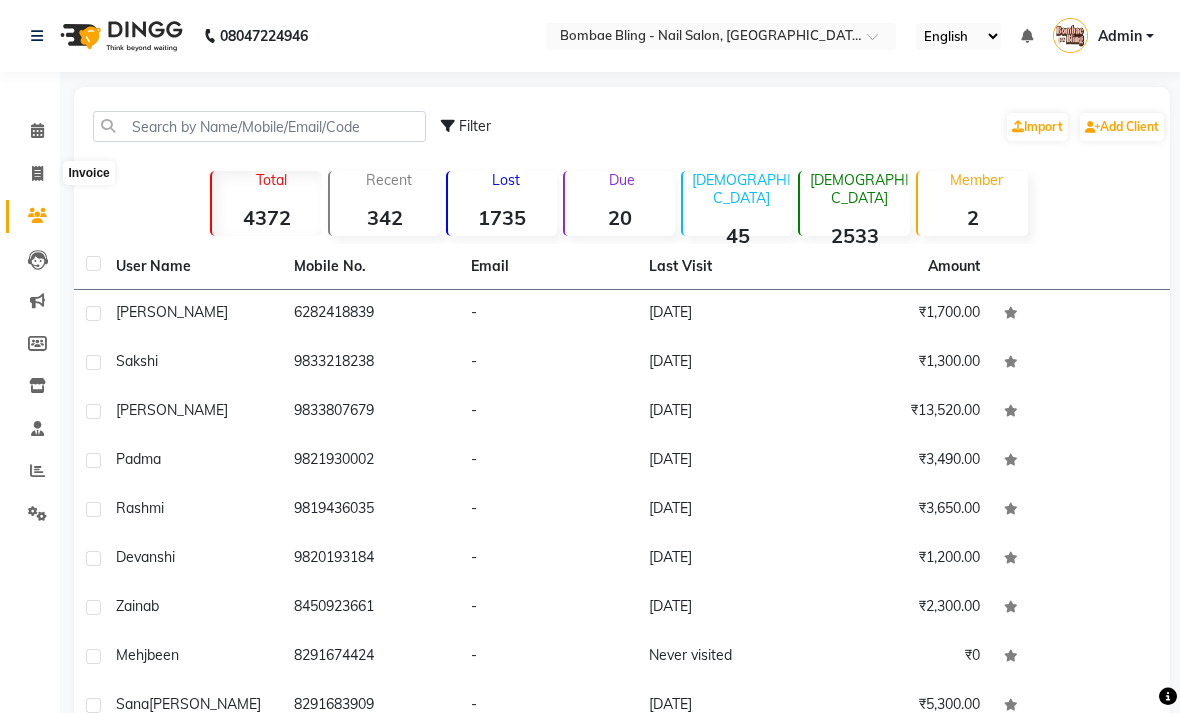 select on "912" 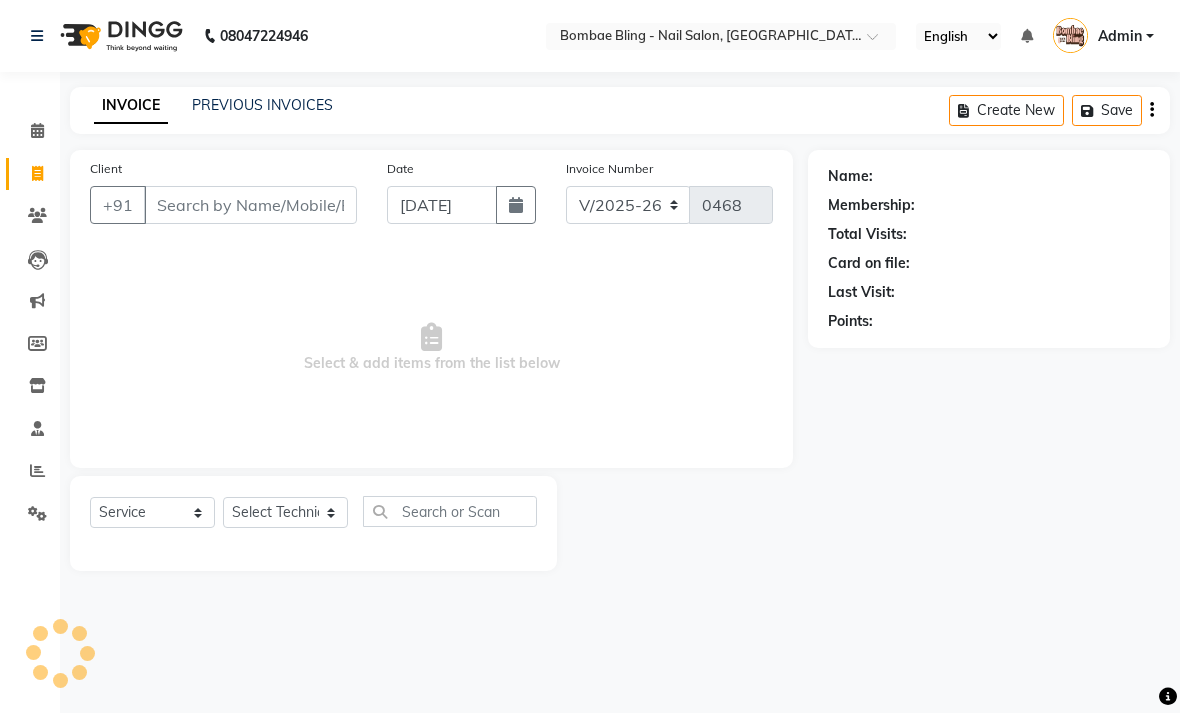click on "PREVIOUS INVOICES" 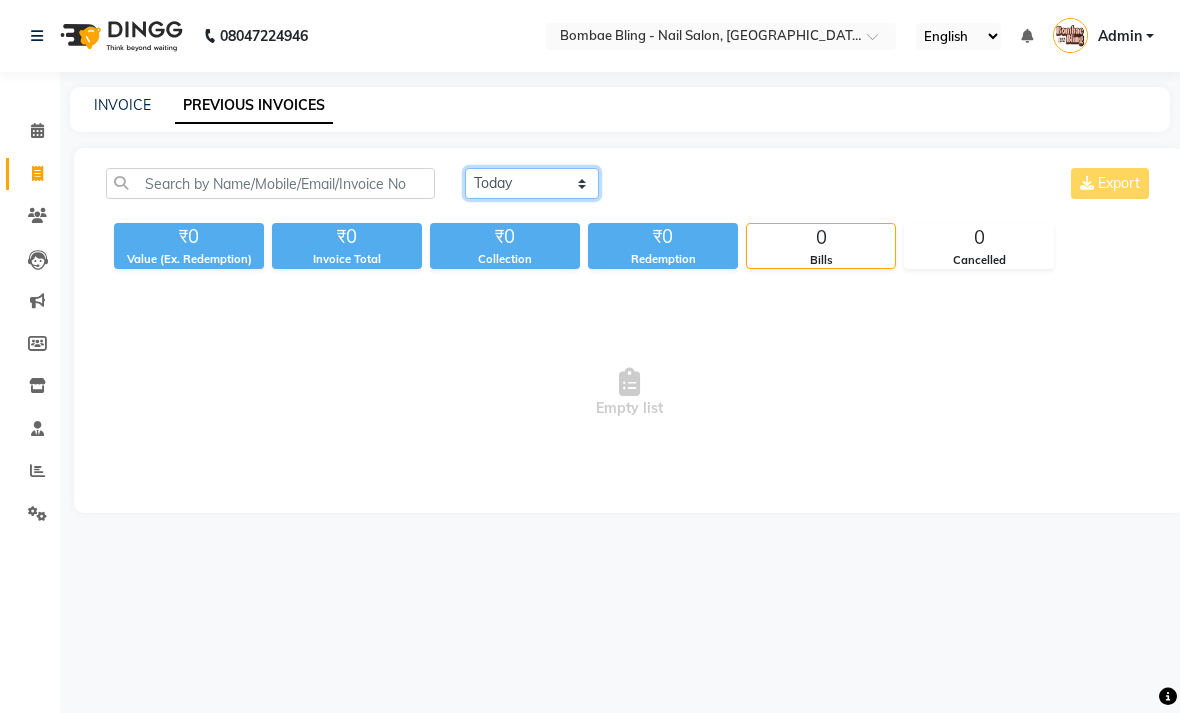 click on "Today Yesterday Custom Range" 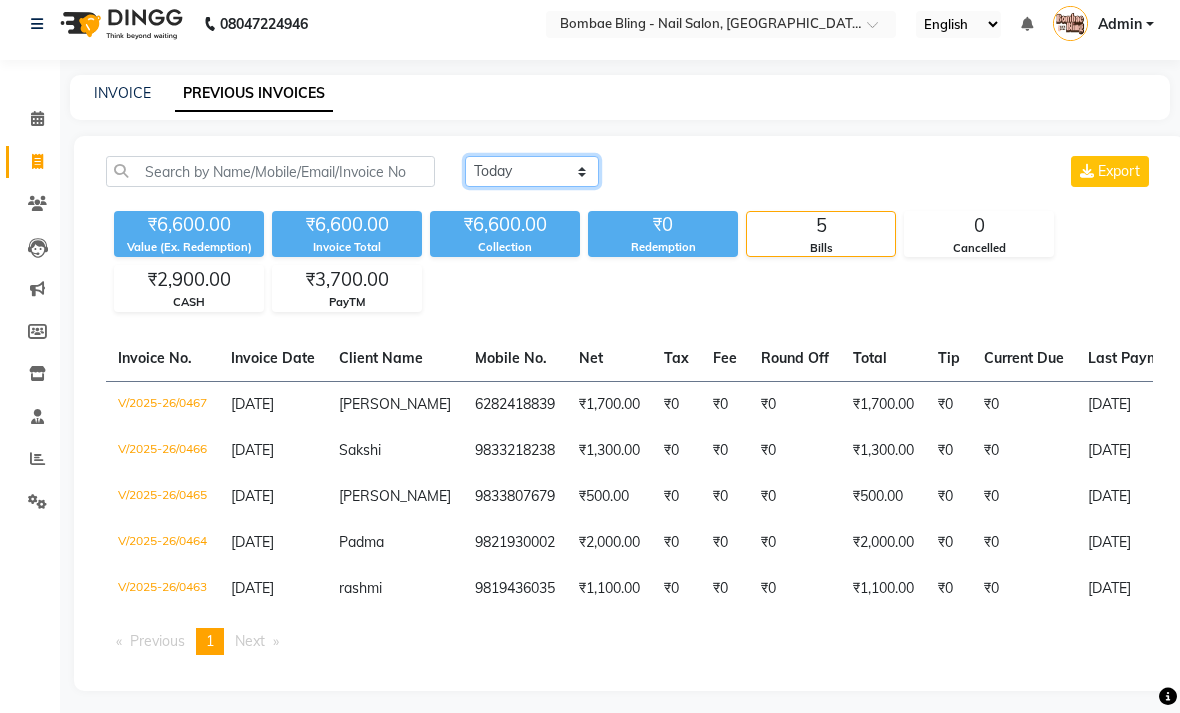 scroll, scrollTop: 12, scrollLeft: 0, axis: vertical 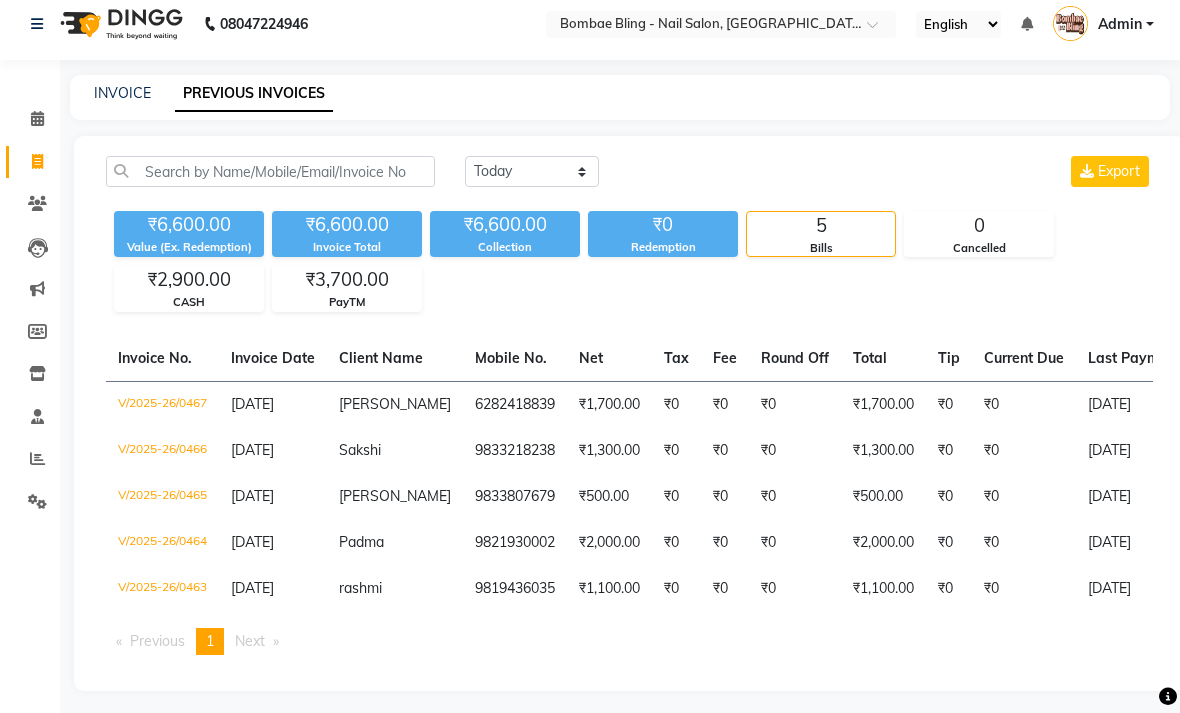 click on "₹2,900.00" 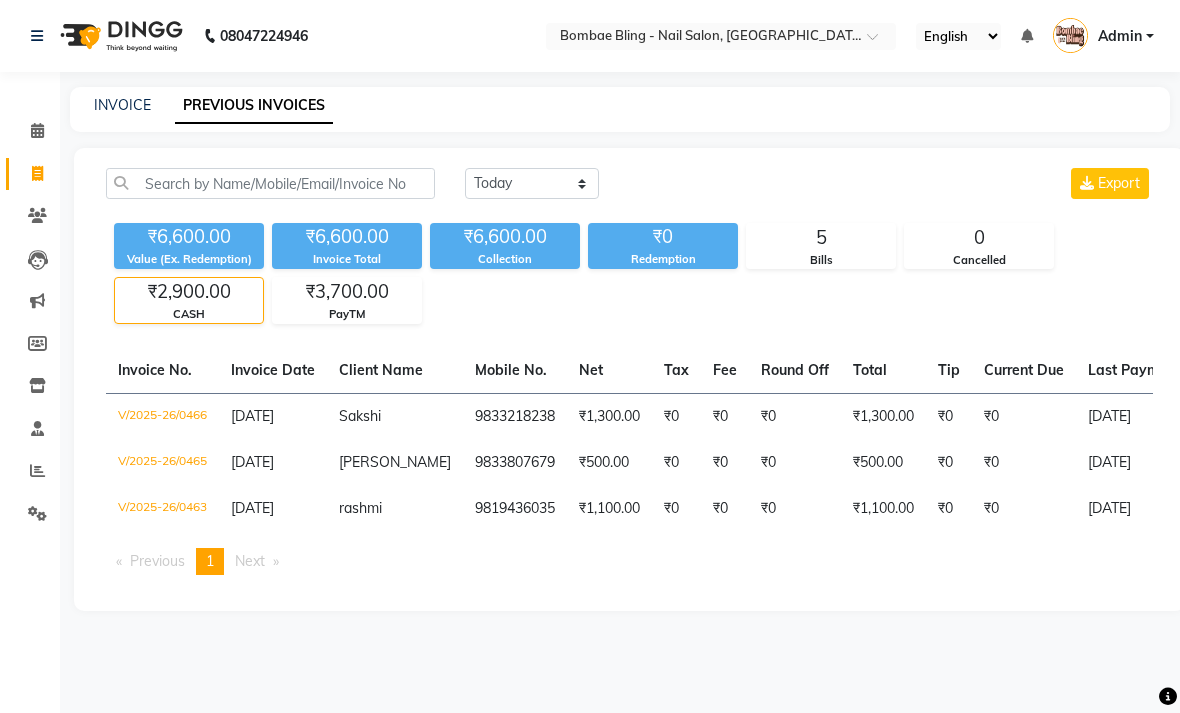 scroll, scrollTop: 0, scrollLeft: 0, axis: both 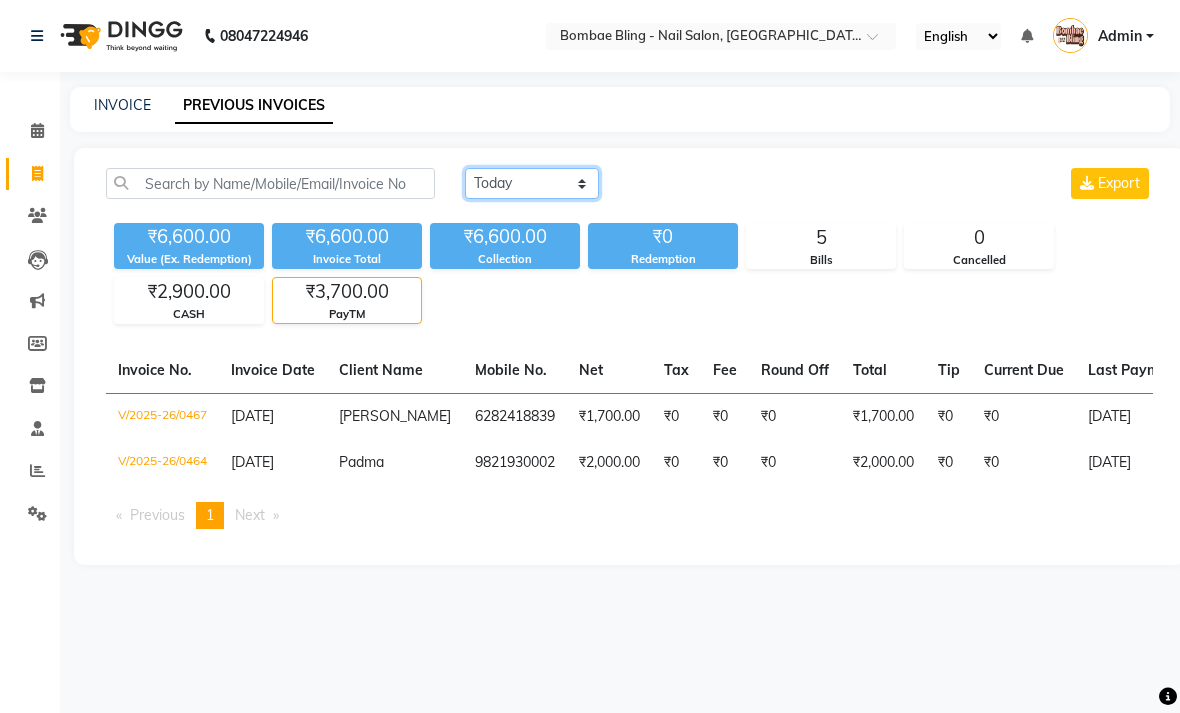click on "Today Yesterday Custom Range" 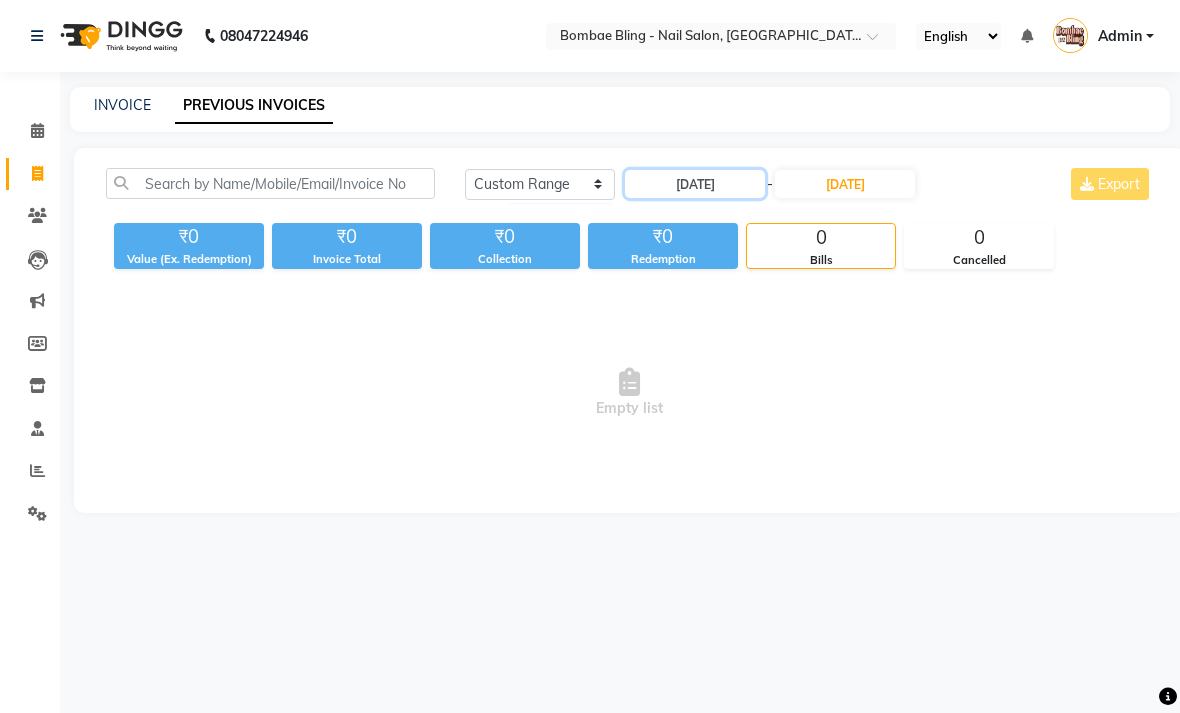 click on "[DATE]" 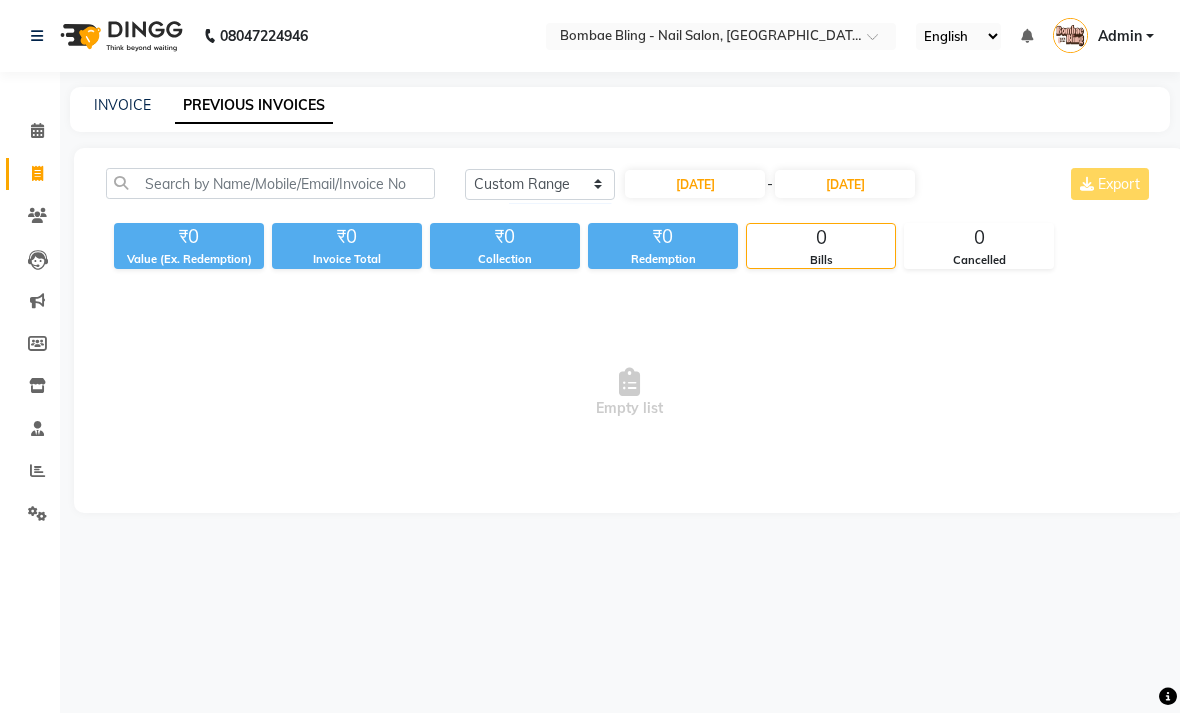 select on "7" 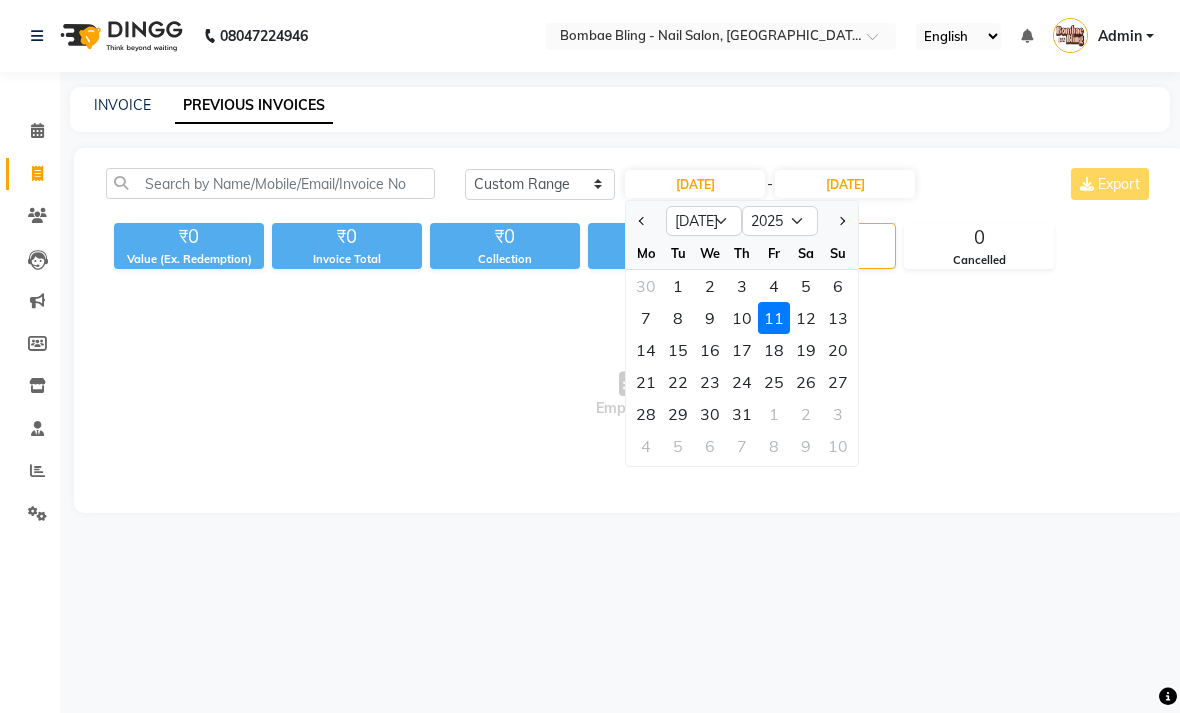 click on "10" 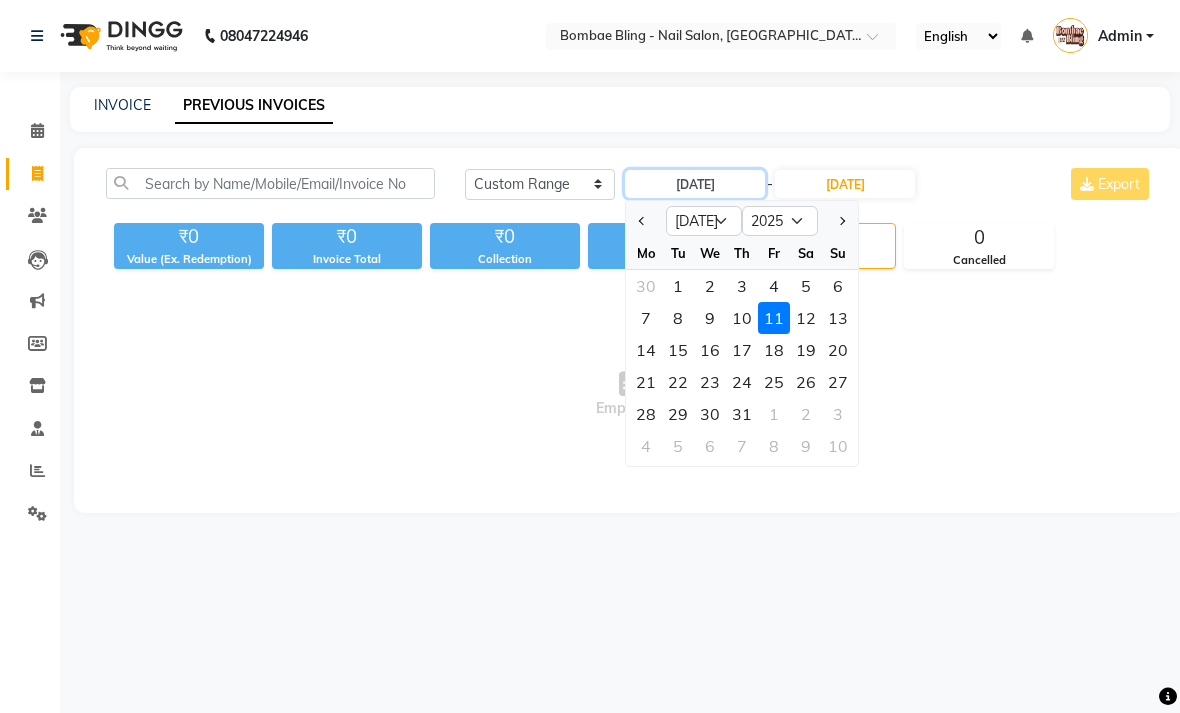 type on "10-07-2025" 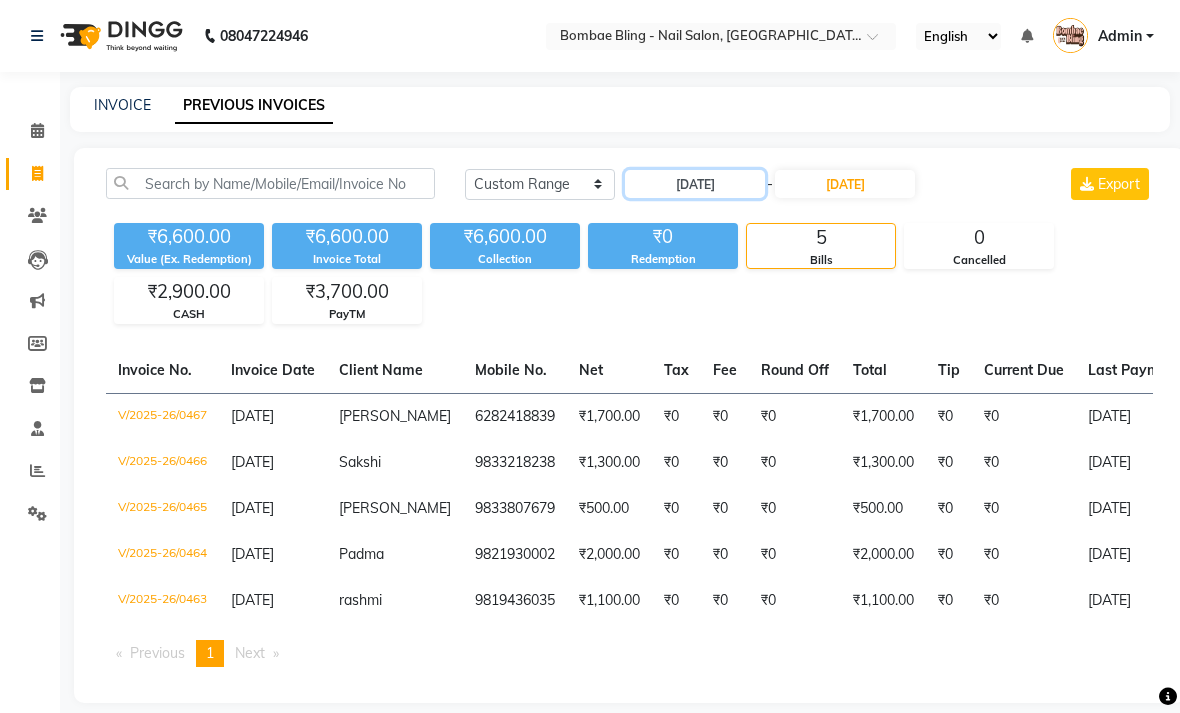 click on "10-07-2025" 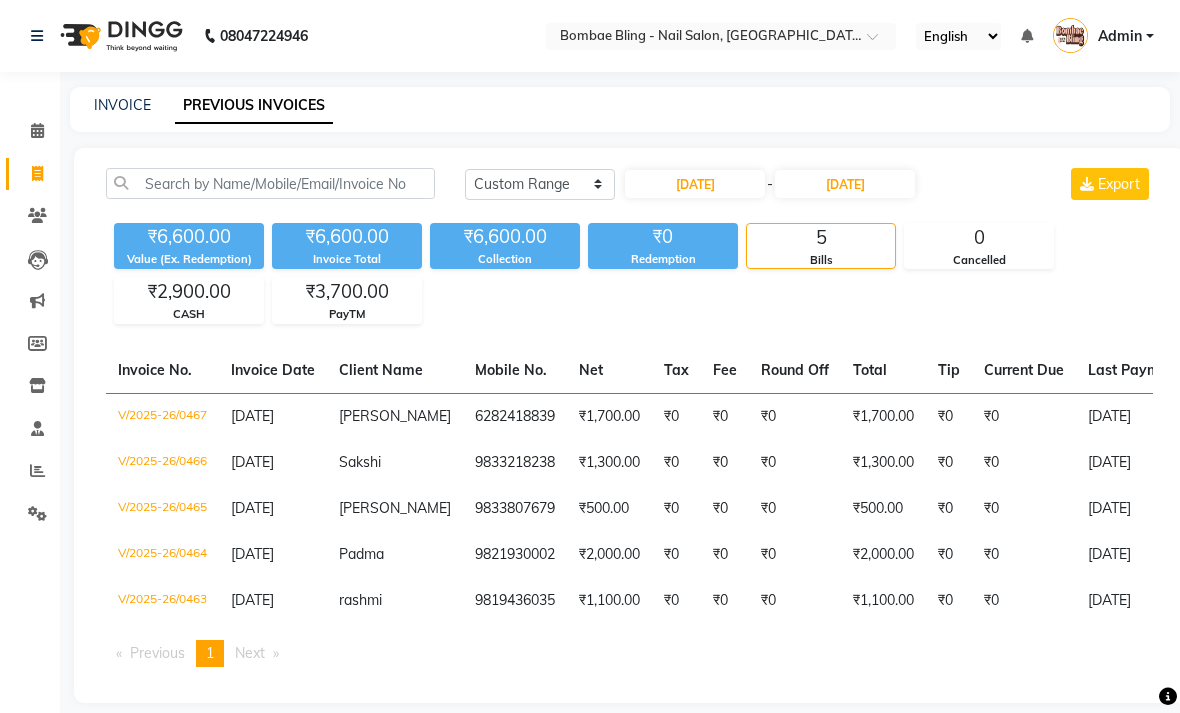 select on "7" 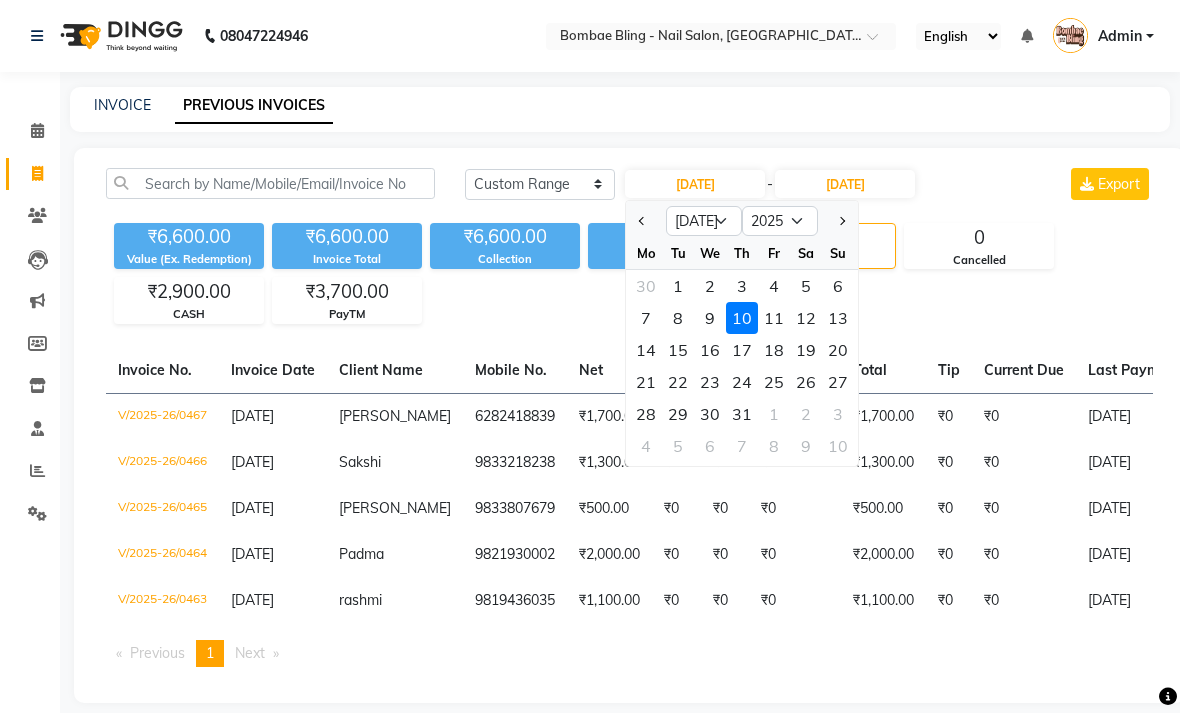 click on "9" 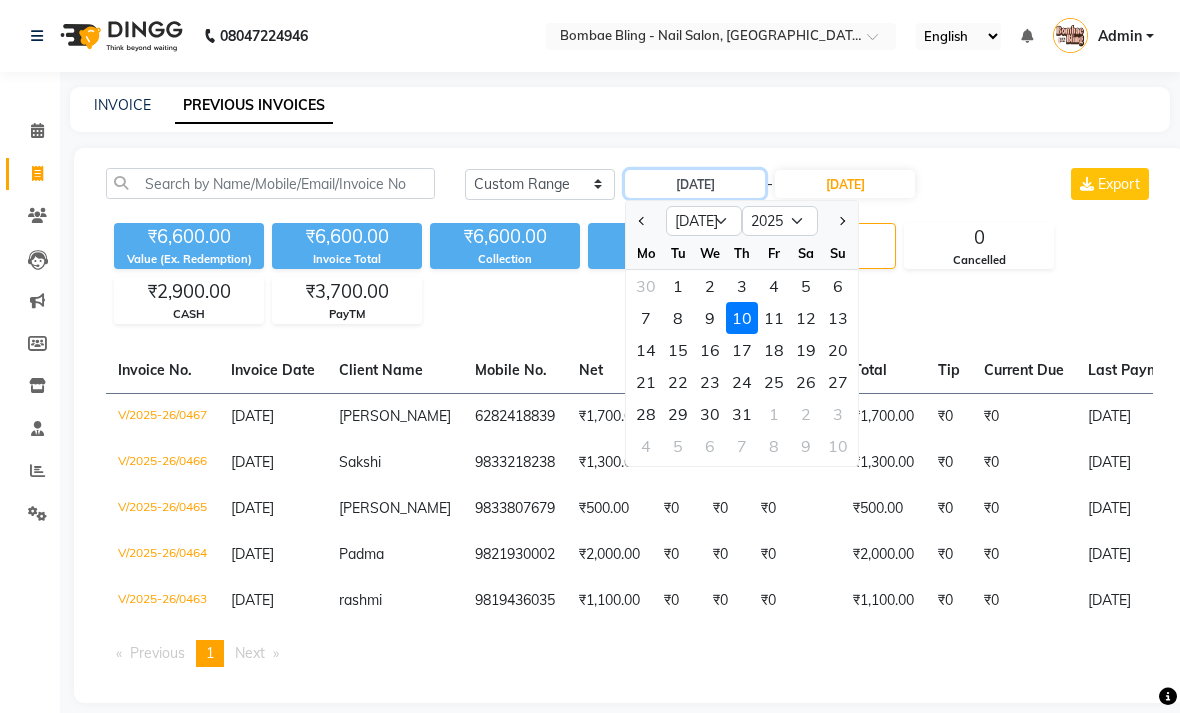 type on "09-07-2025" 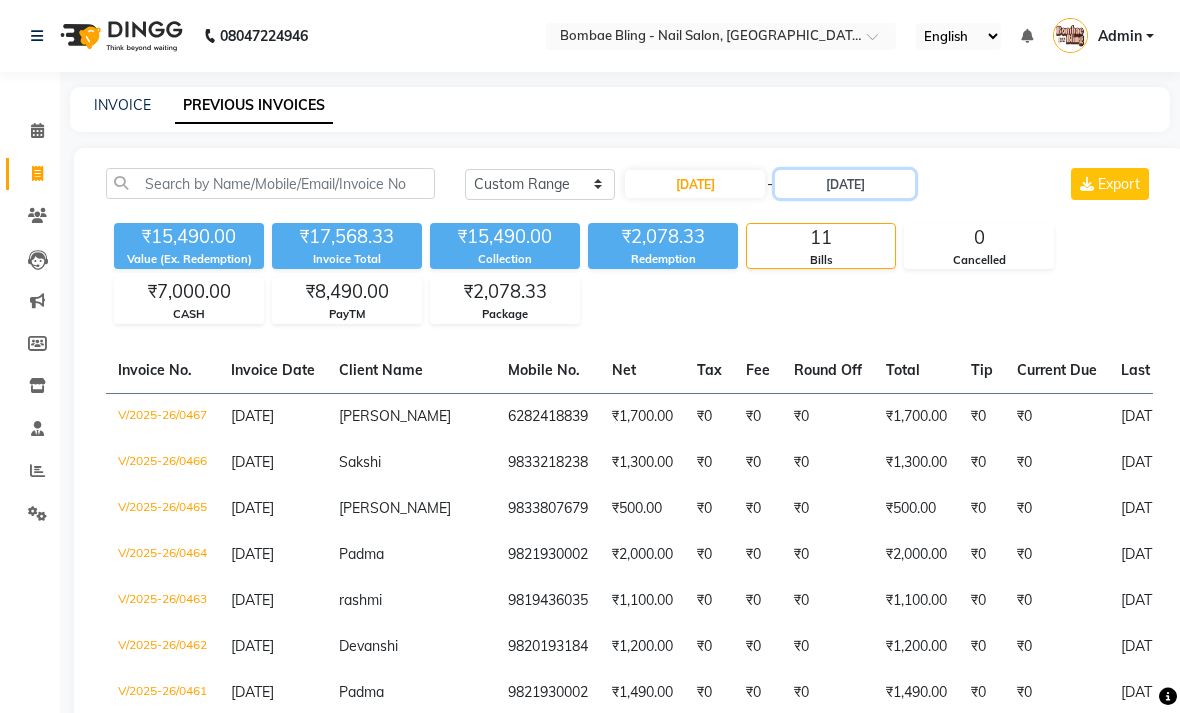 click on "[DATE]" 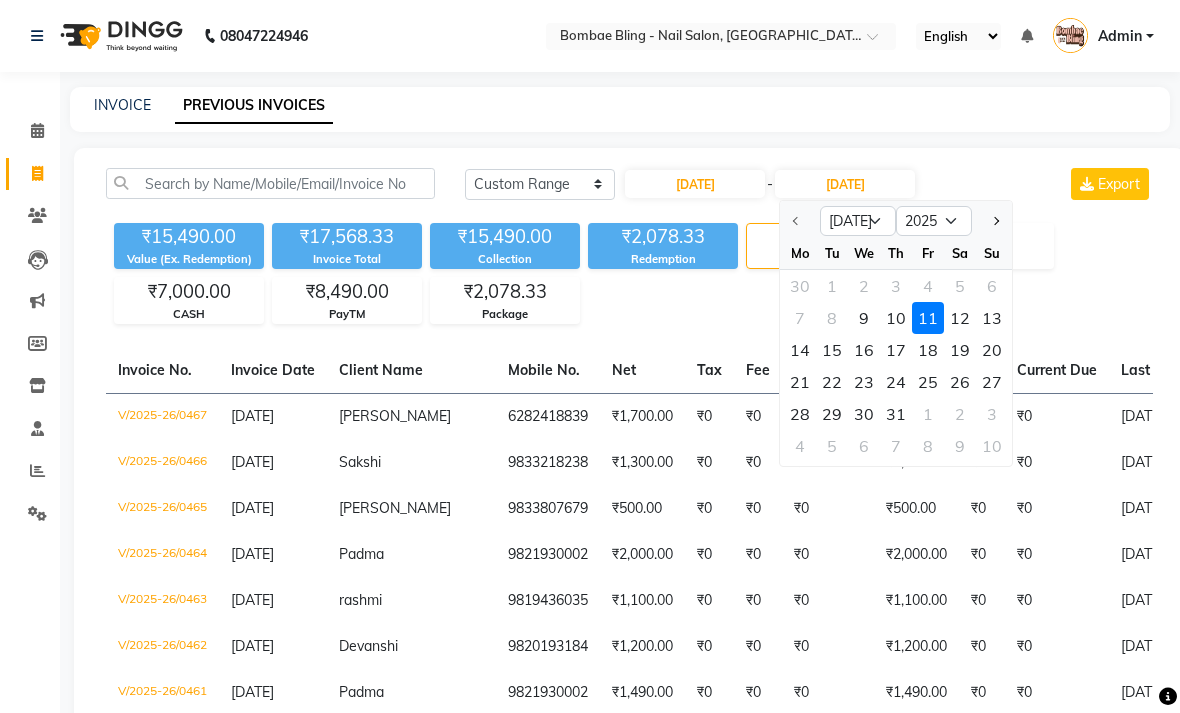 click on "9" 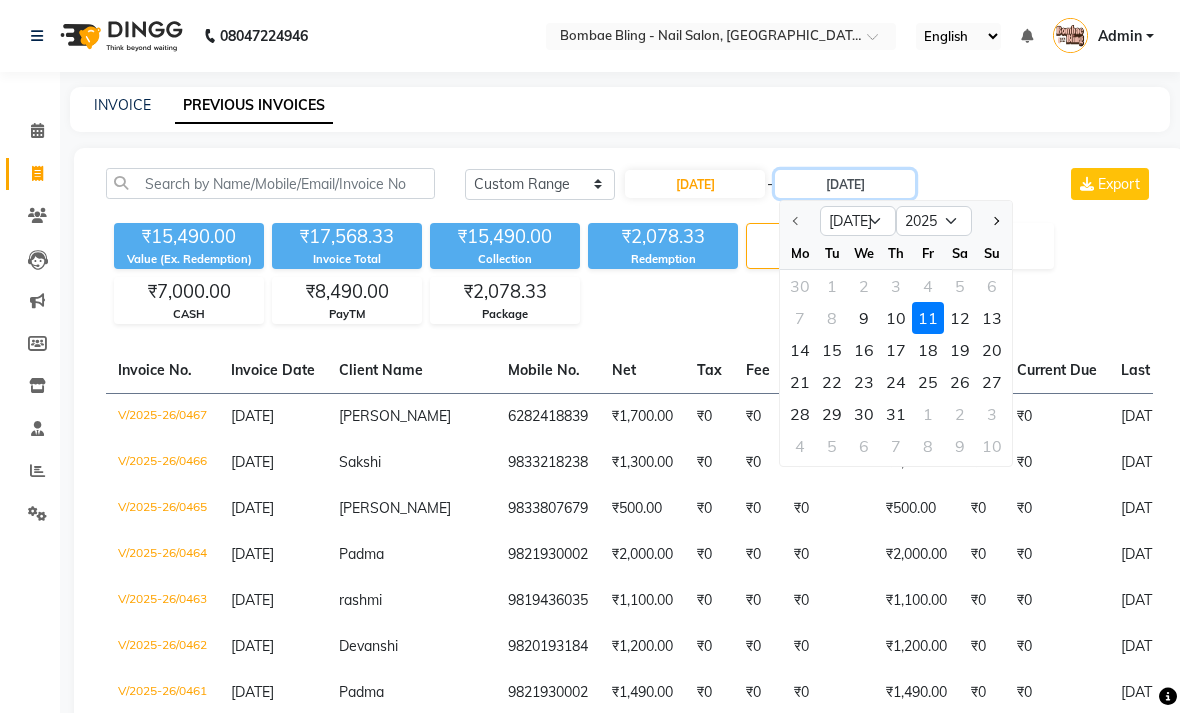 type on "09-07-2025" 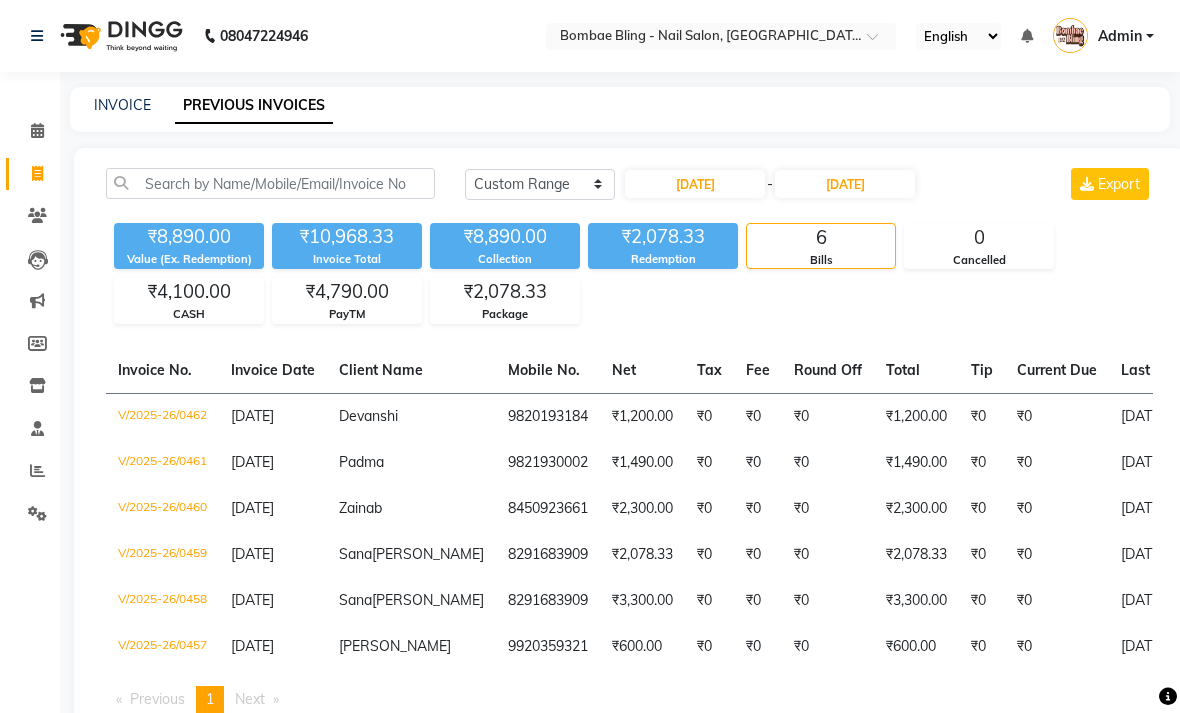 click on "INVOICE PREVIOUS INVOICES" 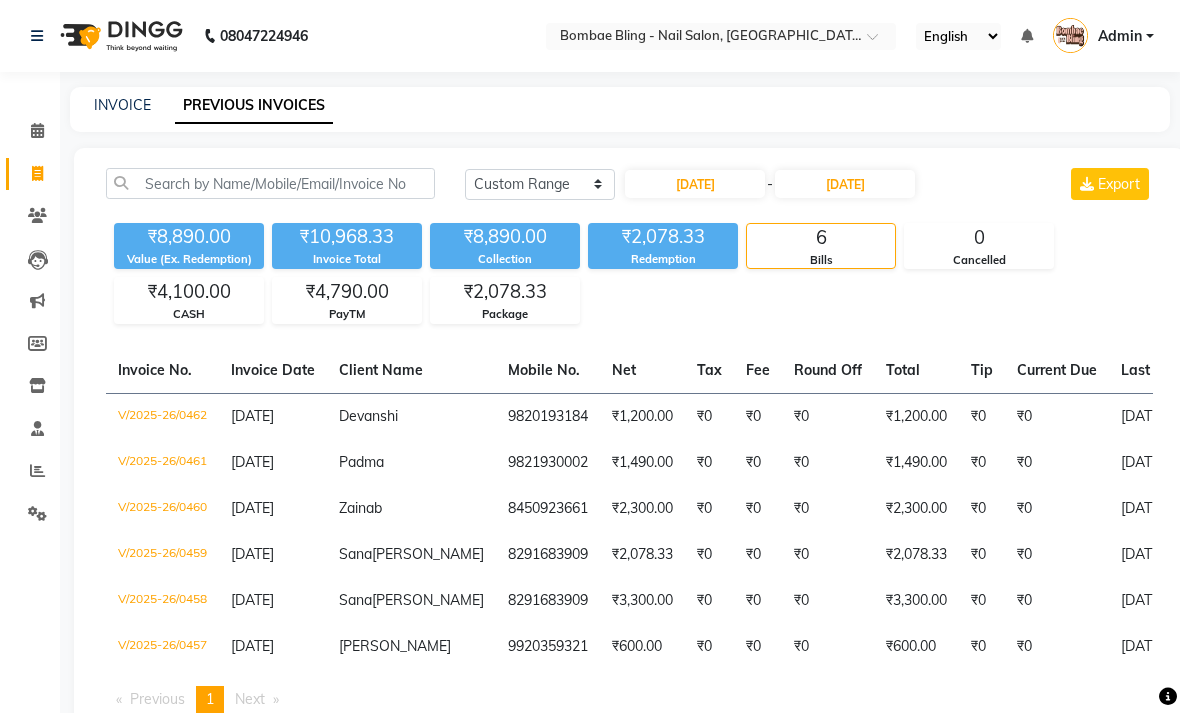 click on "₹2,078.33" 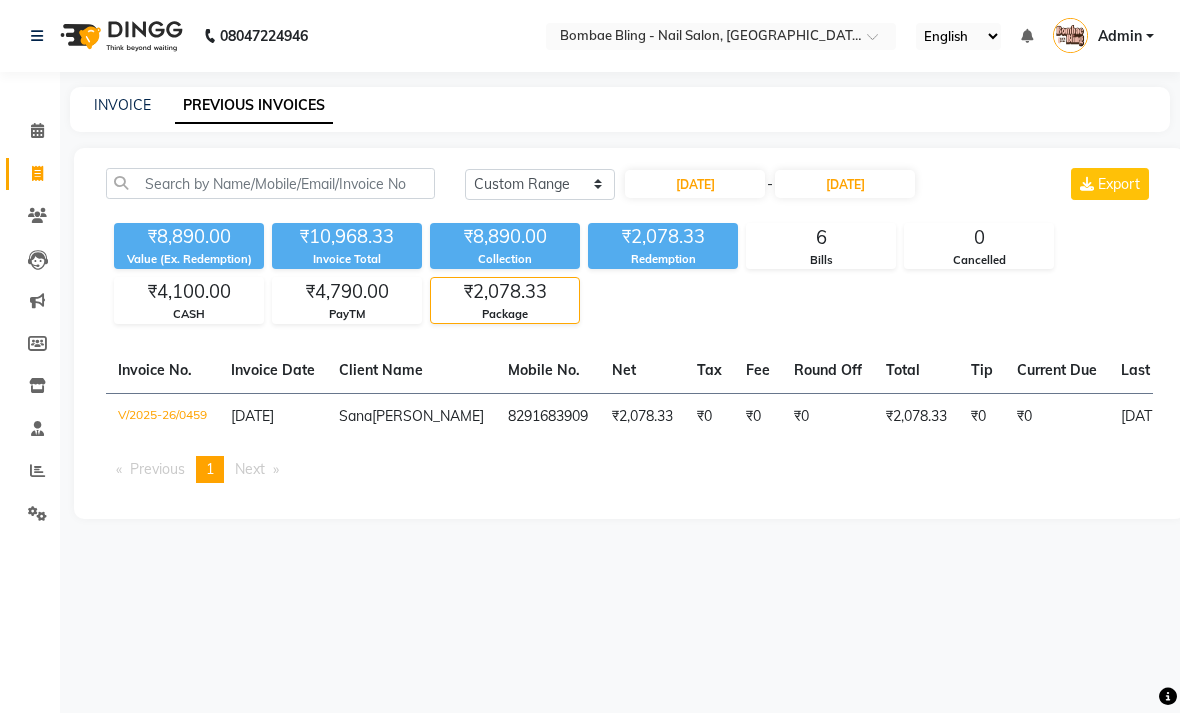 click on "₹4,100.00" 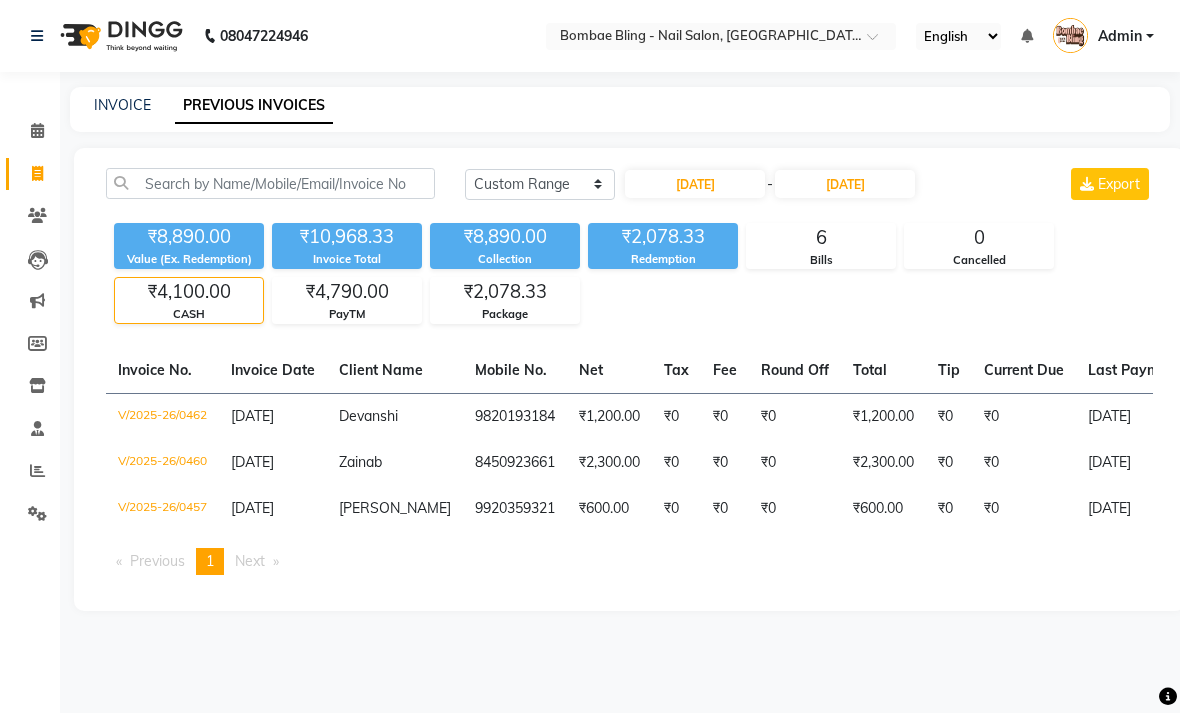 click on "PayTM" 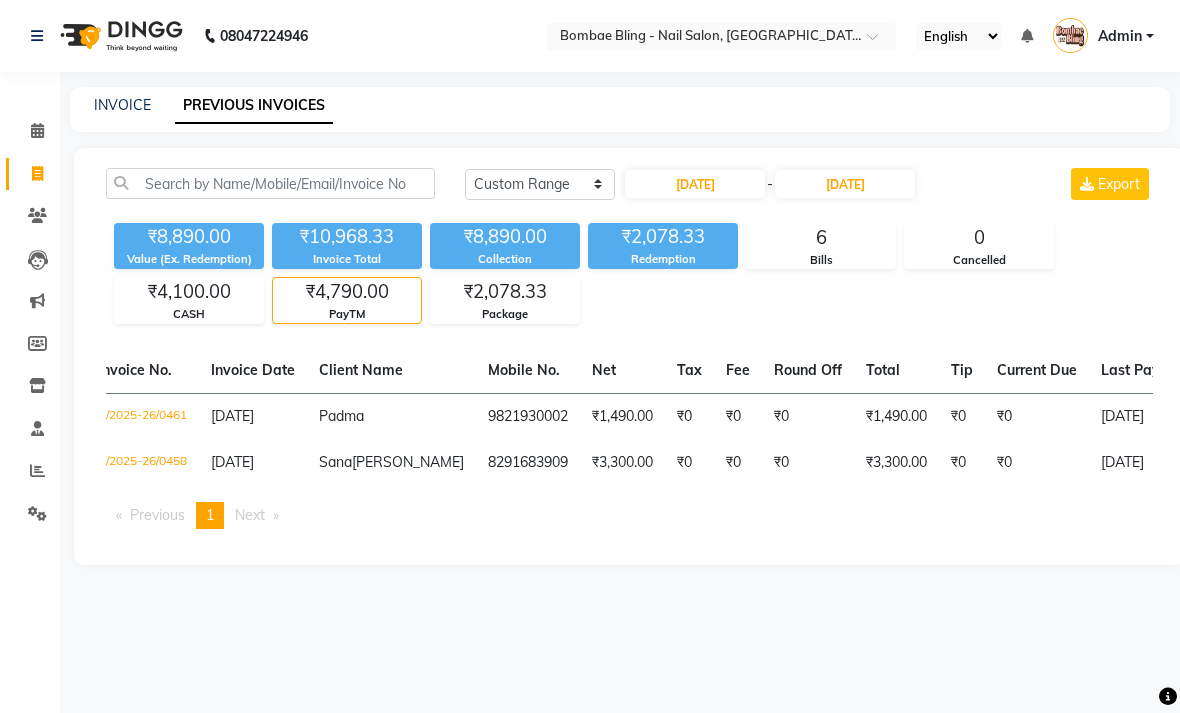 scroll, scrollTop: 0, scrollLeft: 22, axis: horizontal 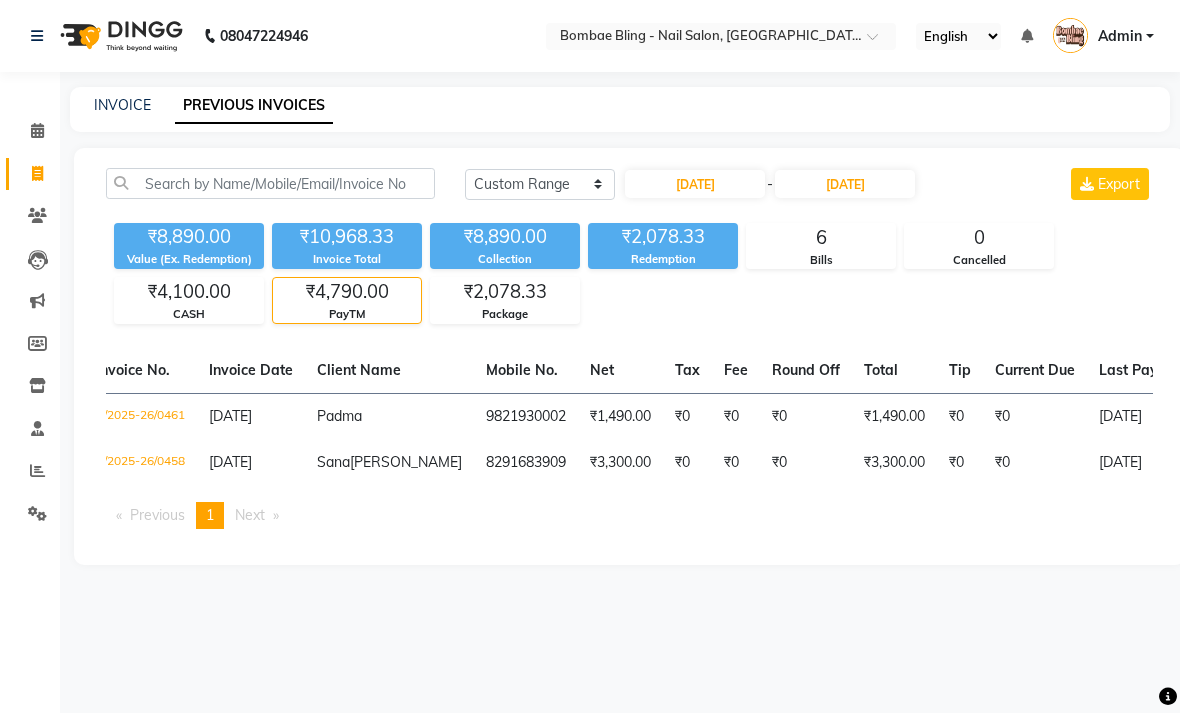 click on "₹2,078.33" 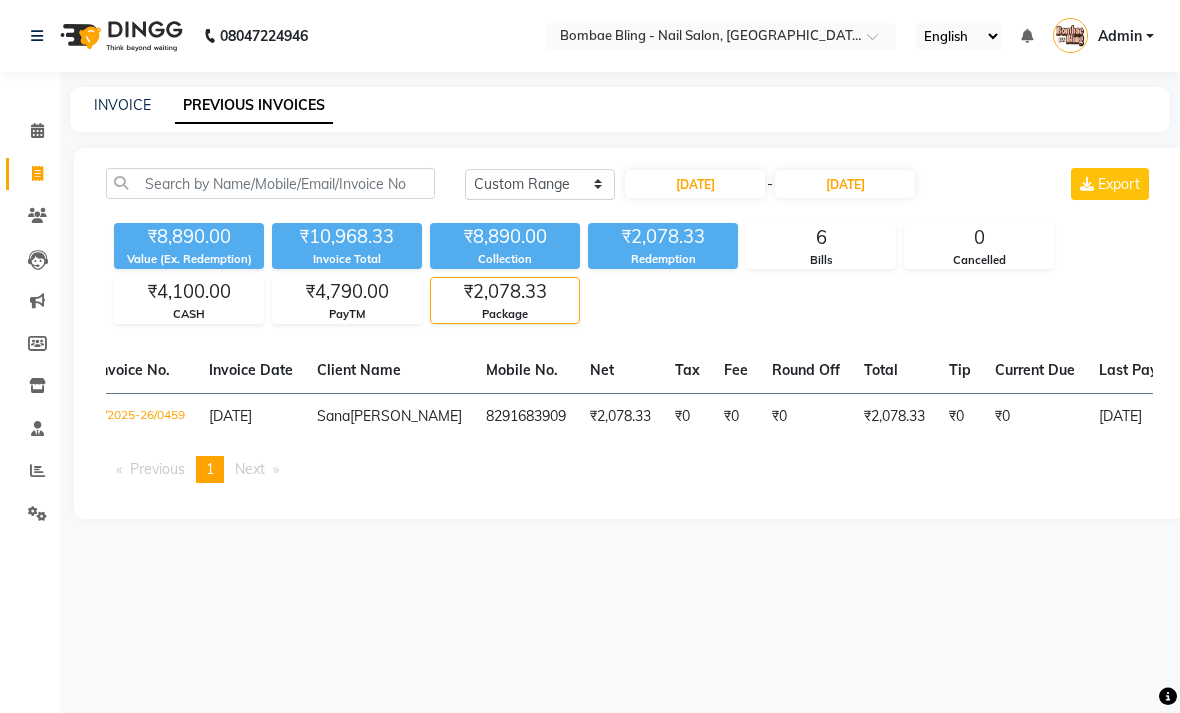 click on "PayTM" 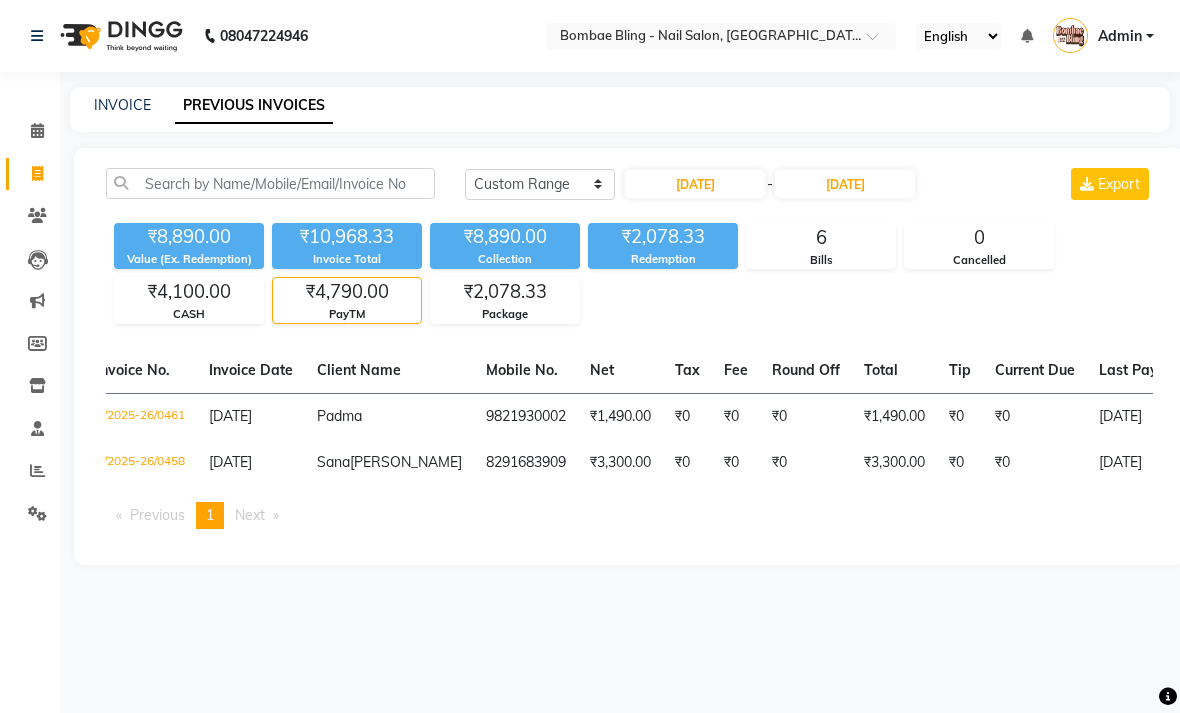 click on "₹4,100.00" 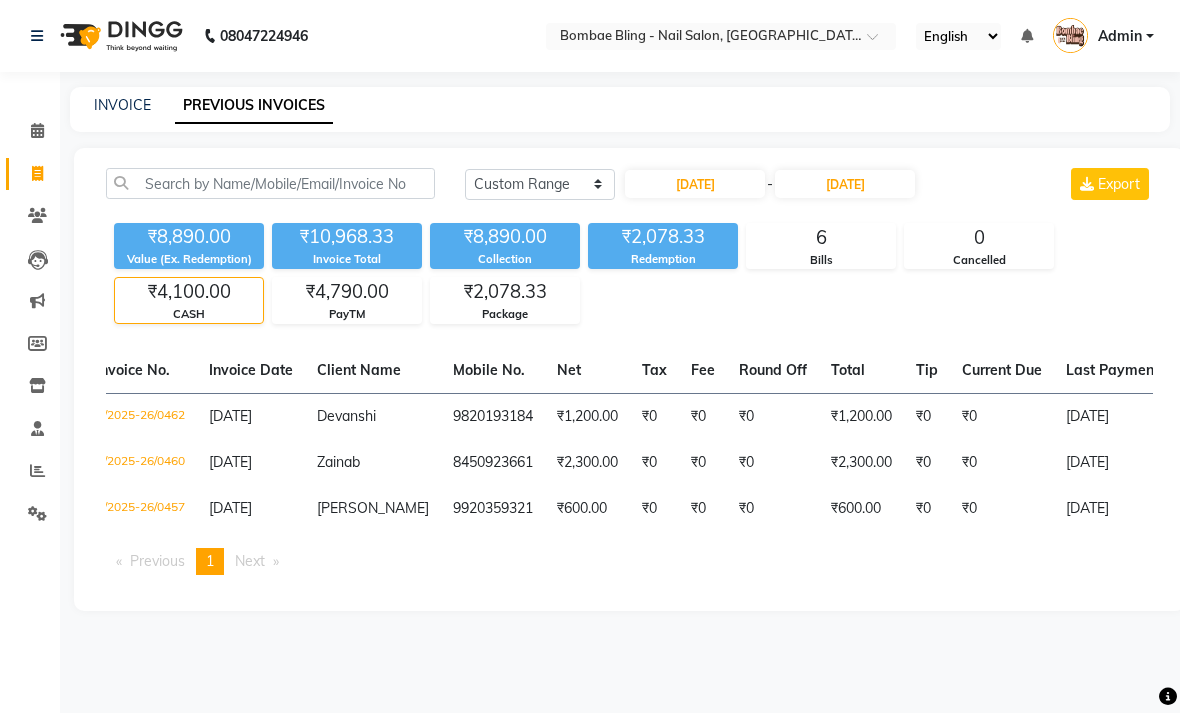 click on "₹4,790.00" 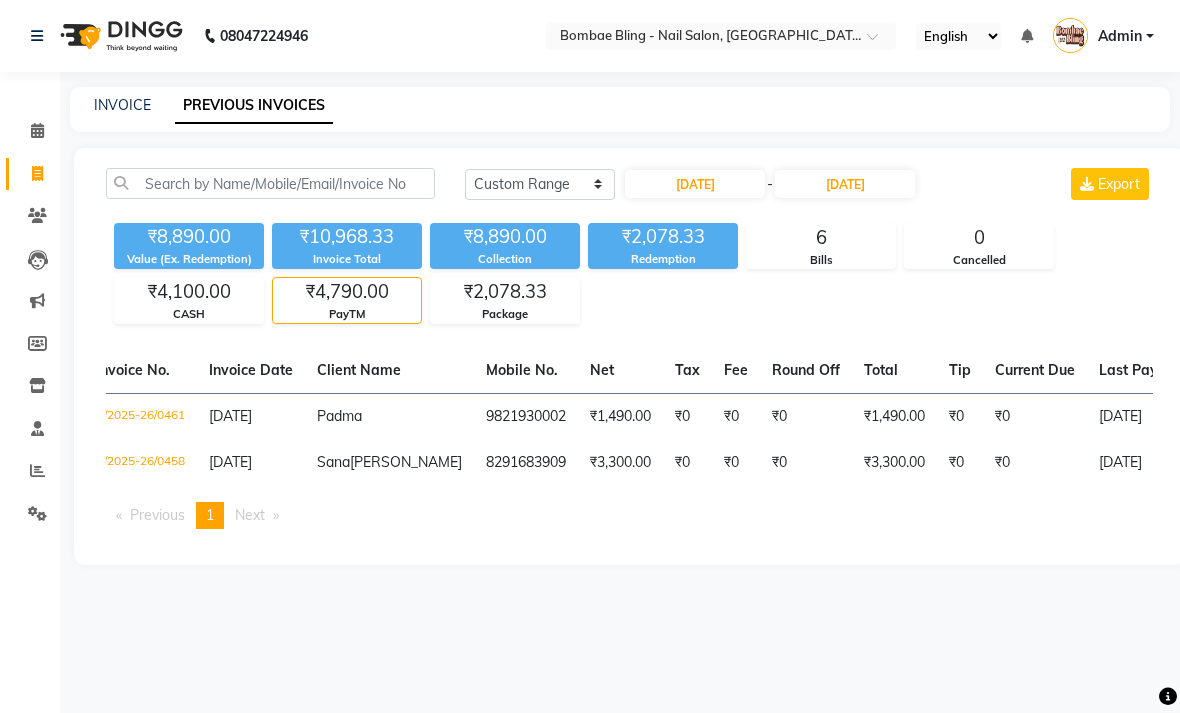 click on "₹4,790.00" 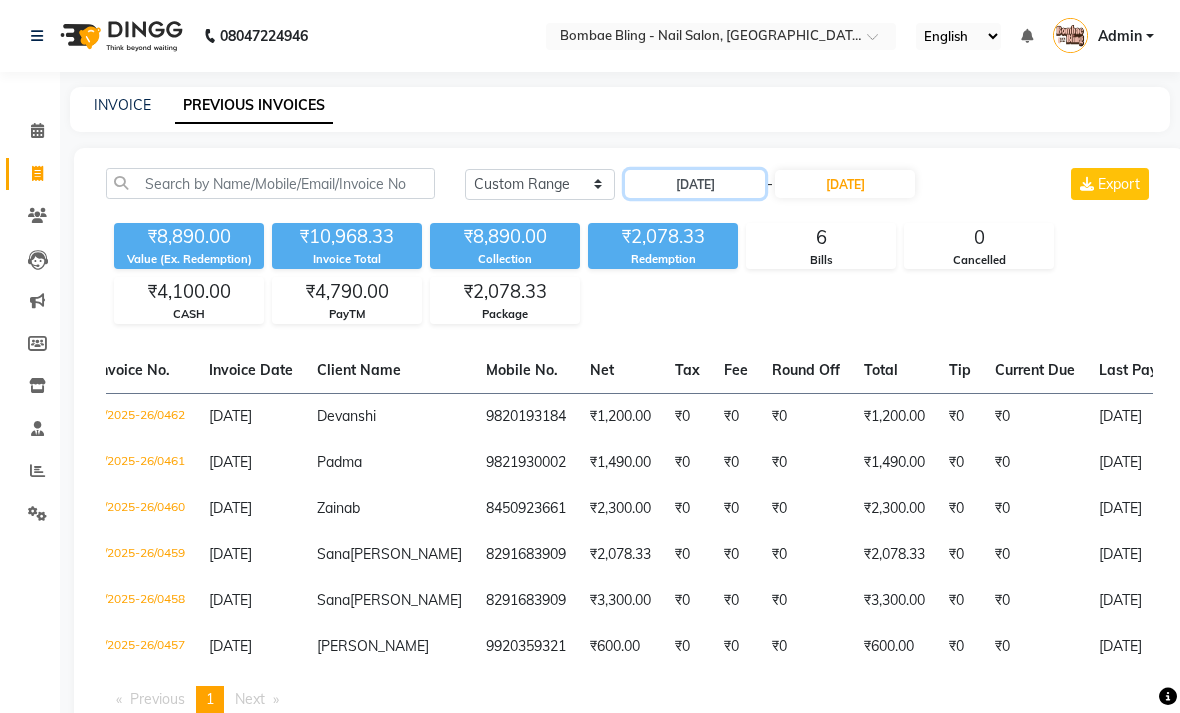 click on "09-07-2025" 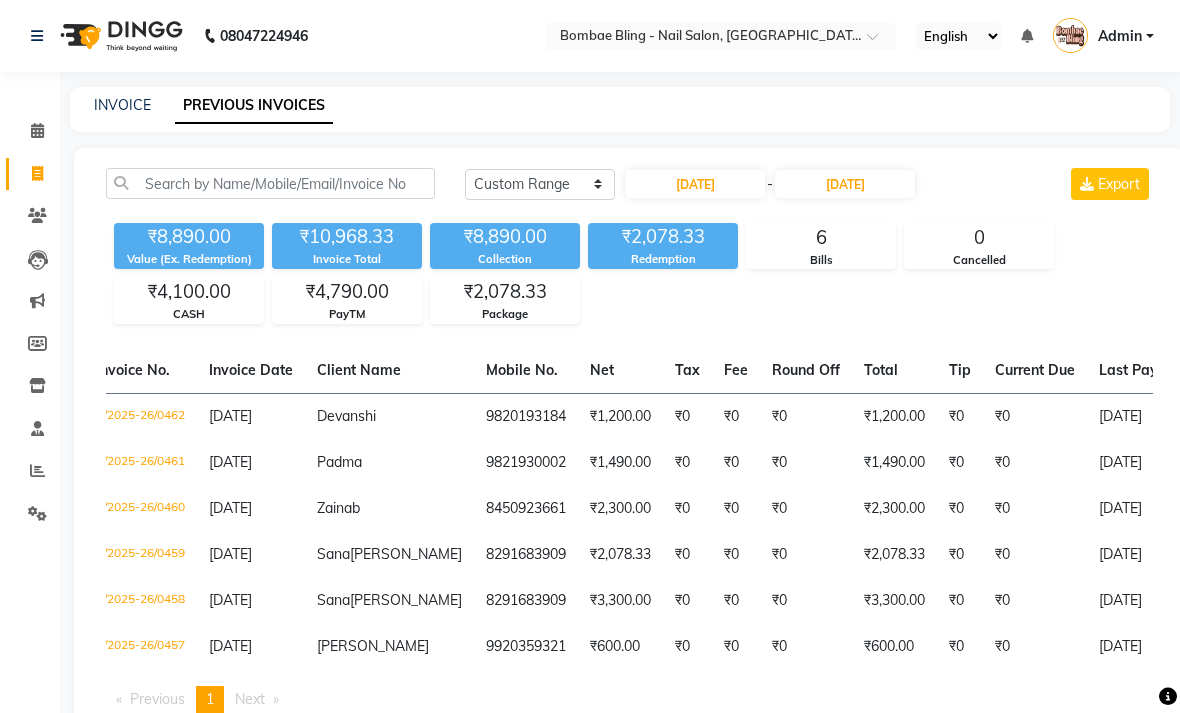 select on "7" 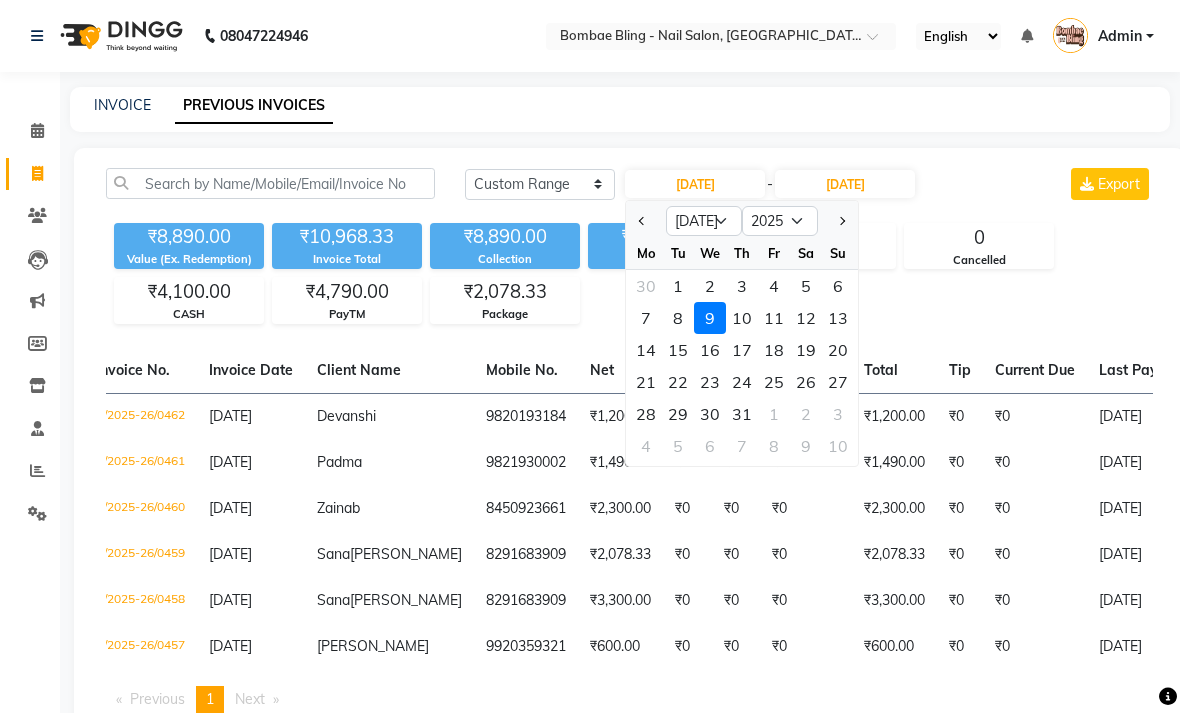 click on "9" 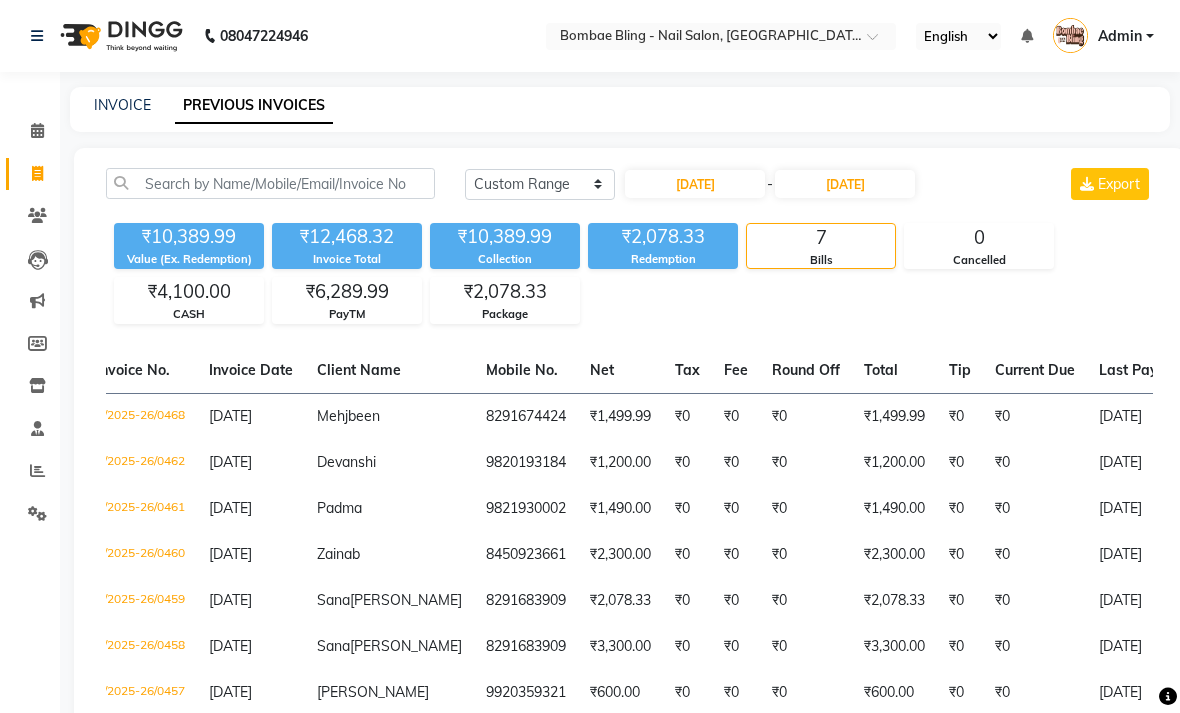 click on "INVOICE PREVIOUS INVOICES" 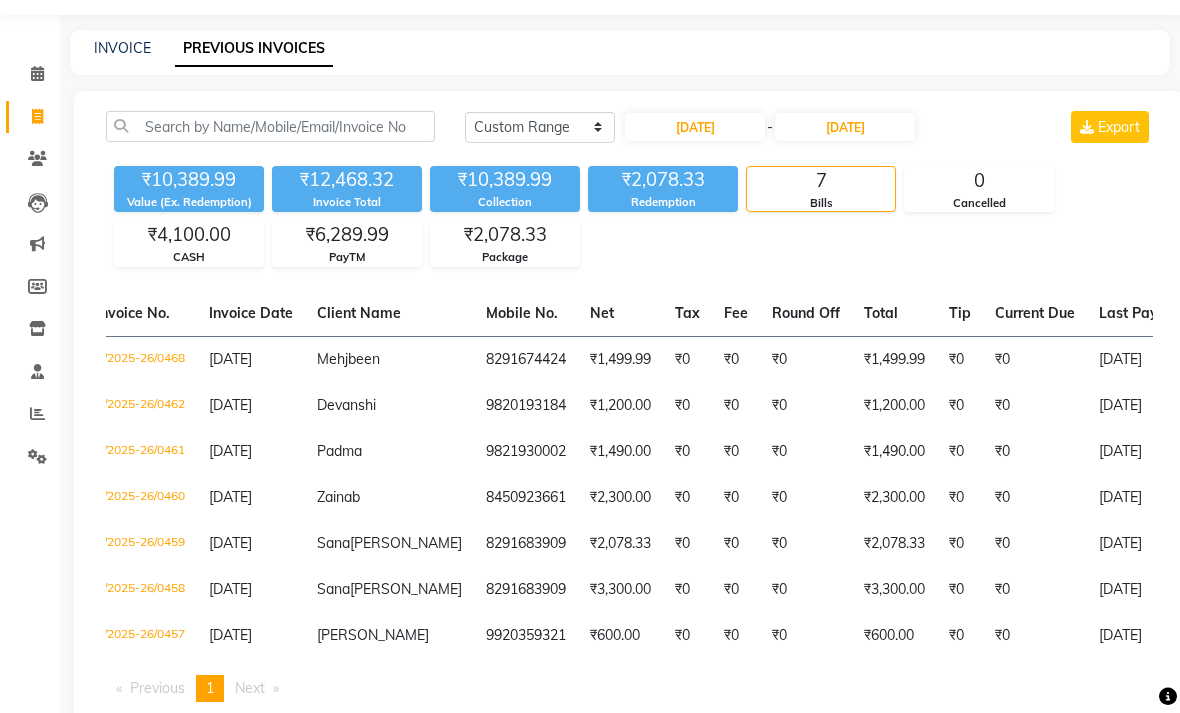 scroll, scrollTop: 60, scrollLeft: 0, axis: vertical 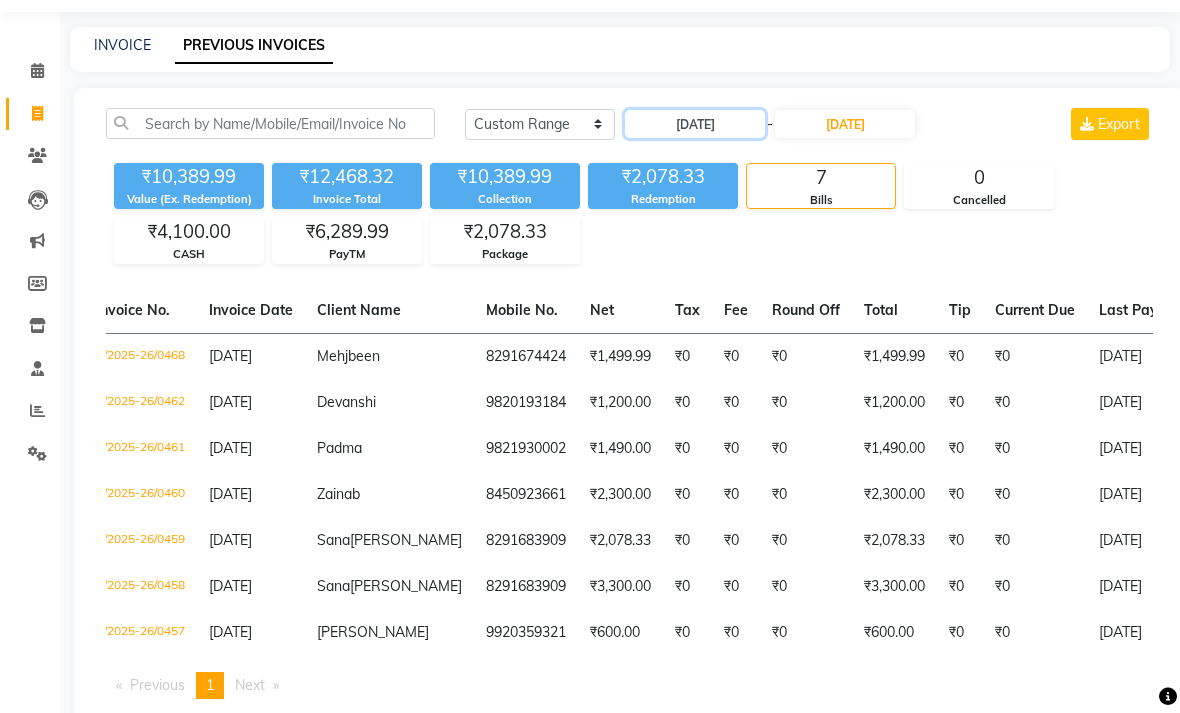 click on "09-07-2025" 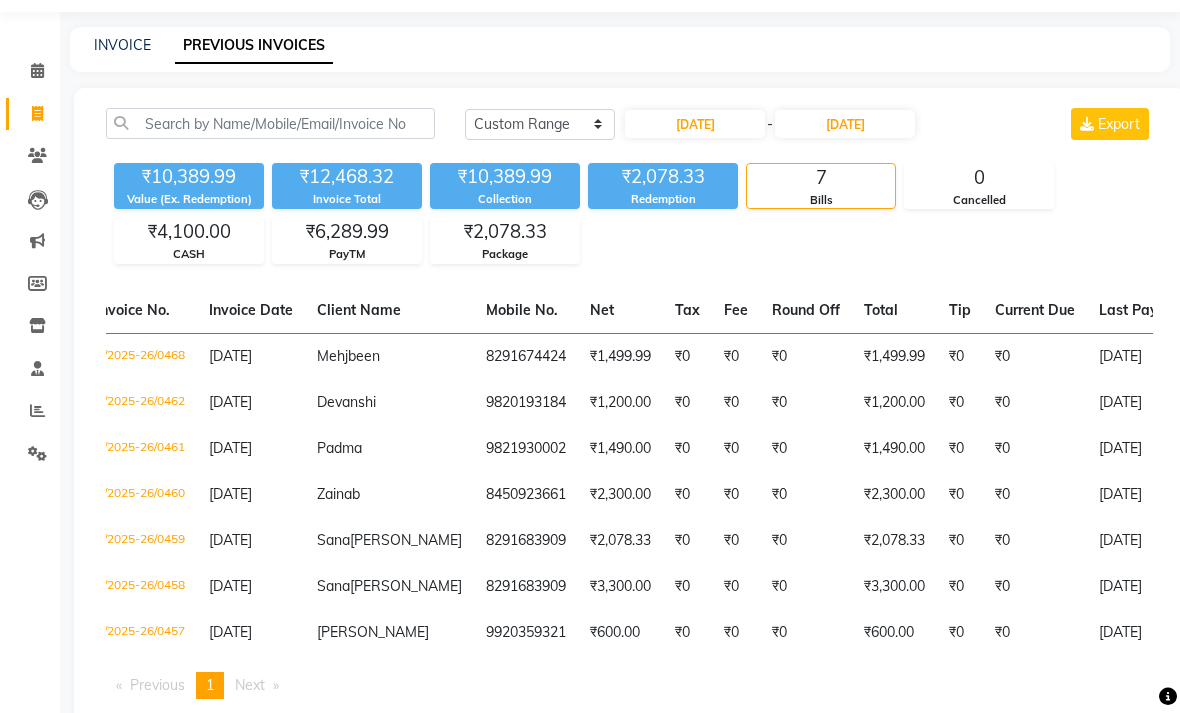 select on "7" 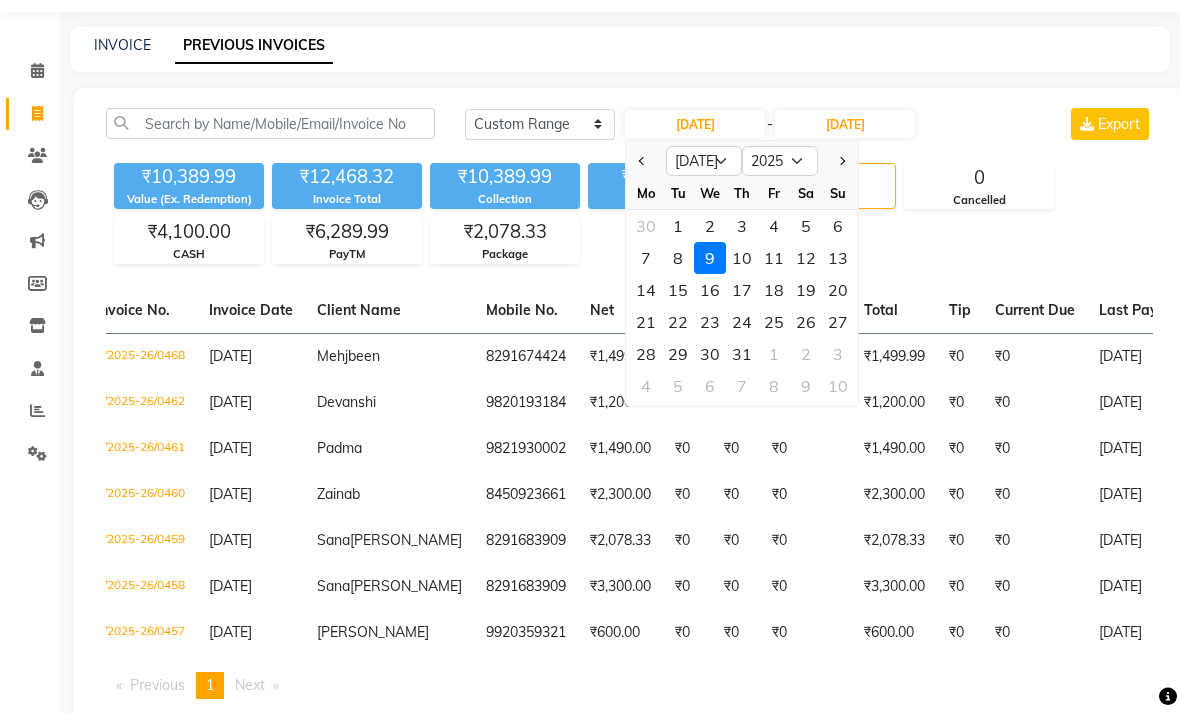 click on "8" 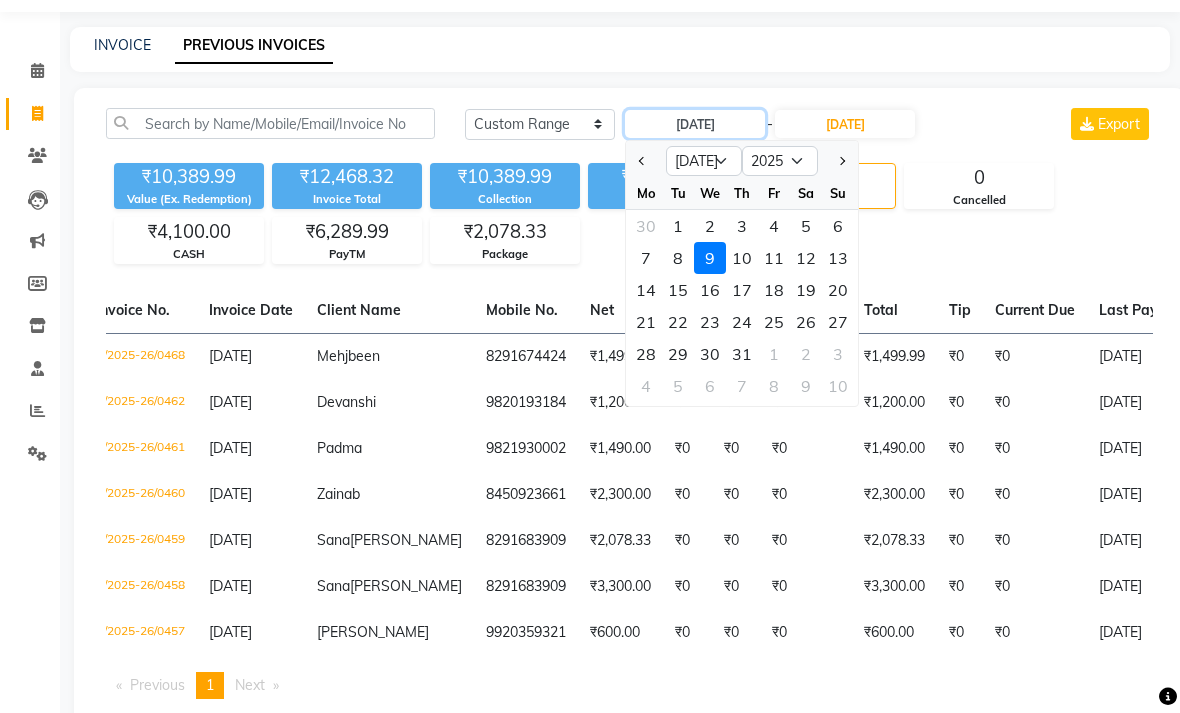 type on "08-07-2025" 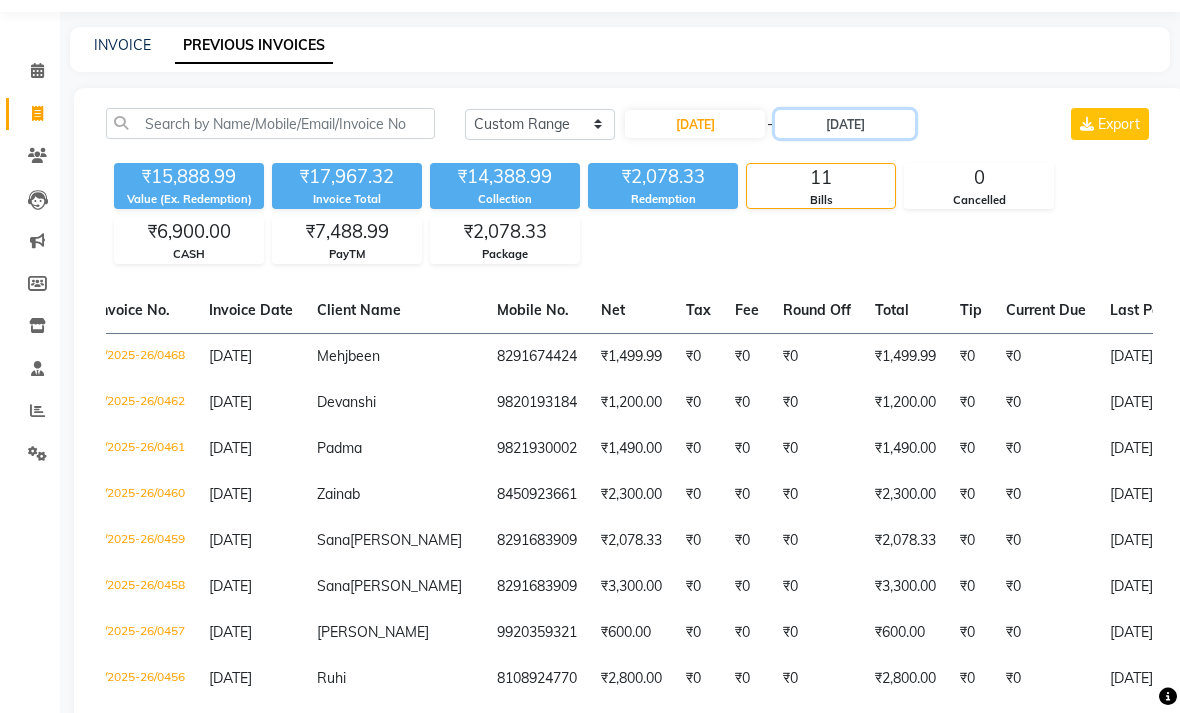 click on "09-07-2025" 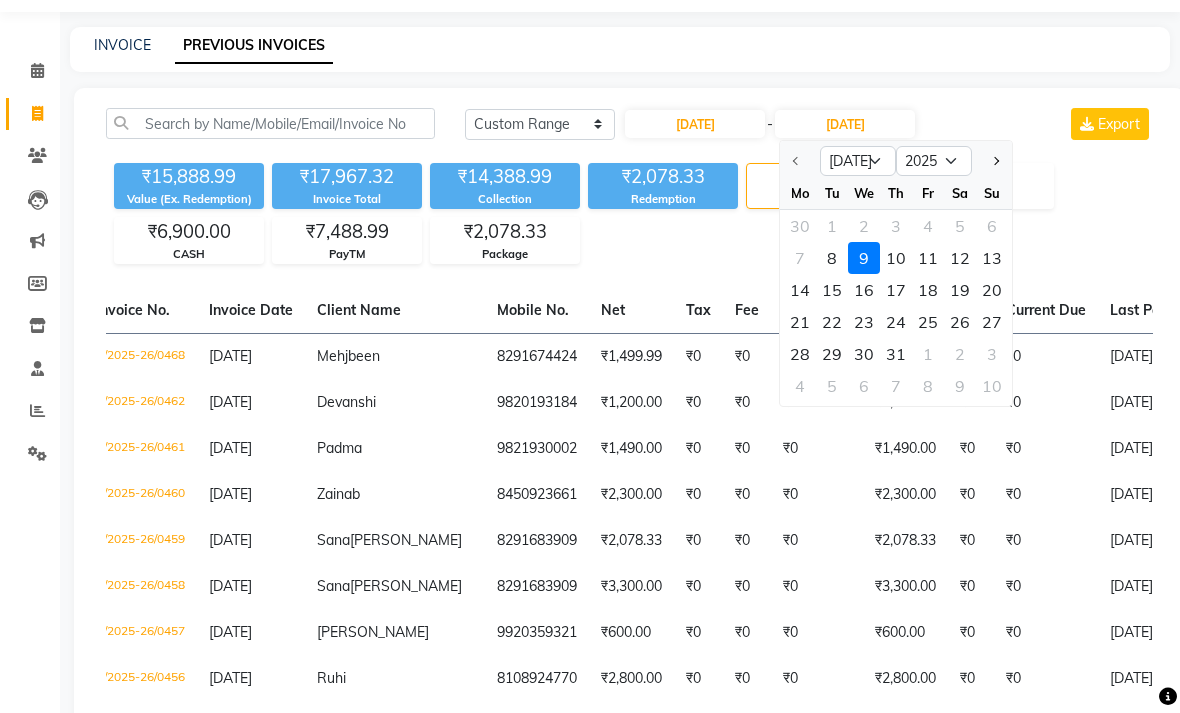 click on "8" 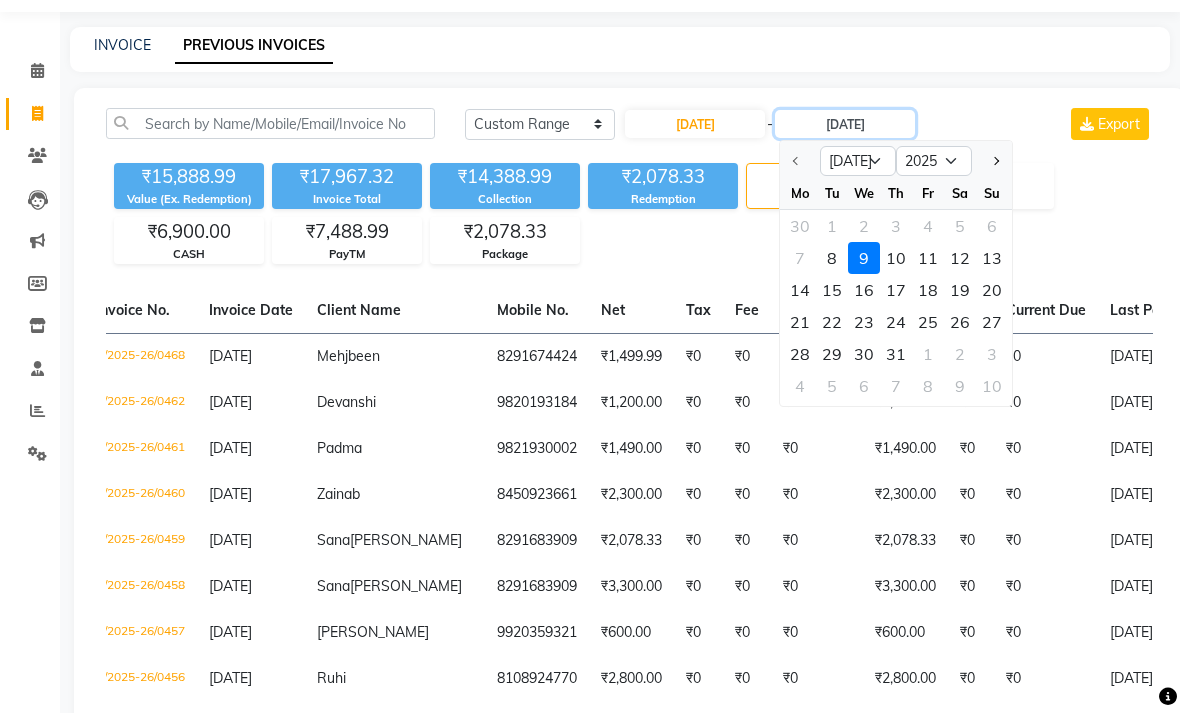 type on "08-07-2025" 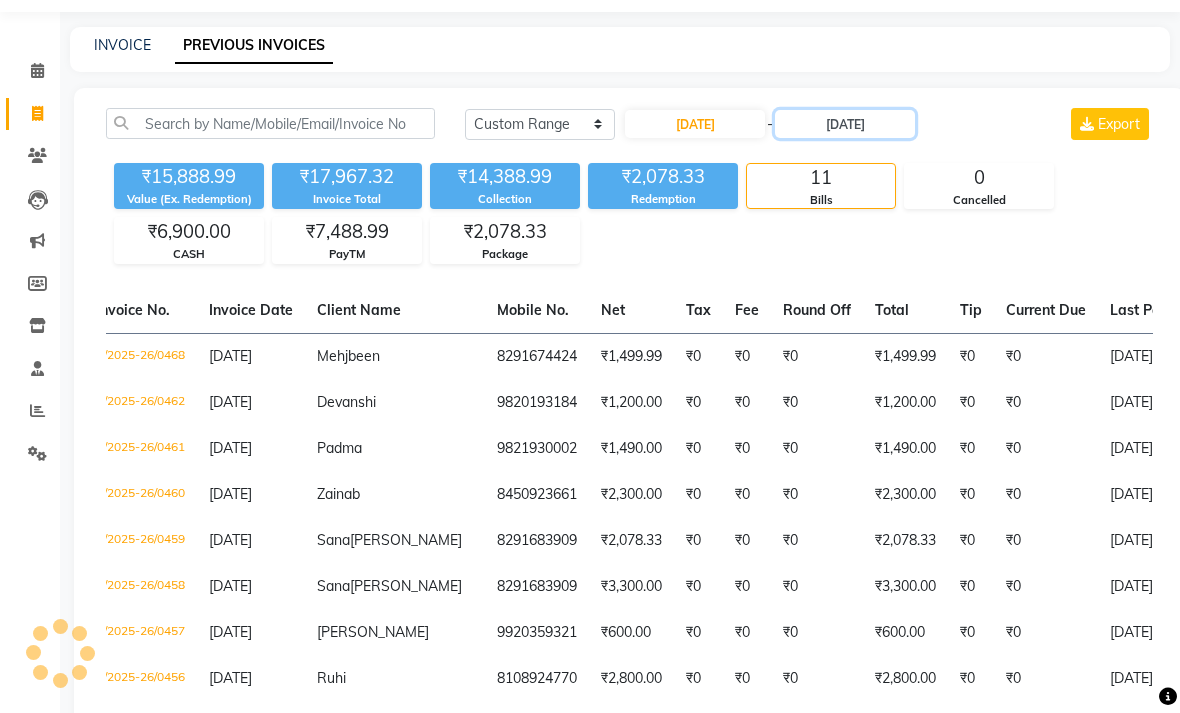 scroll, scrollTop: 19, scrollLeft: 0, axis: vertical 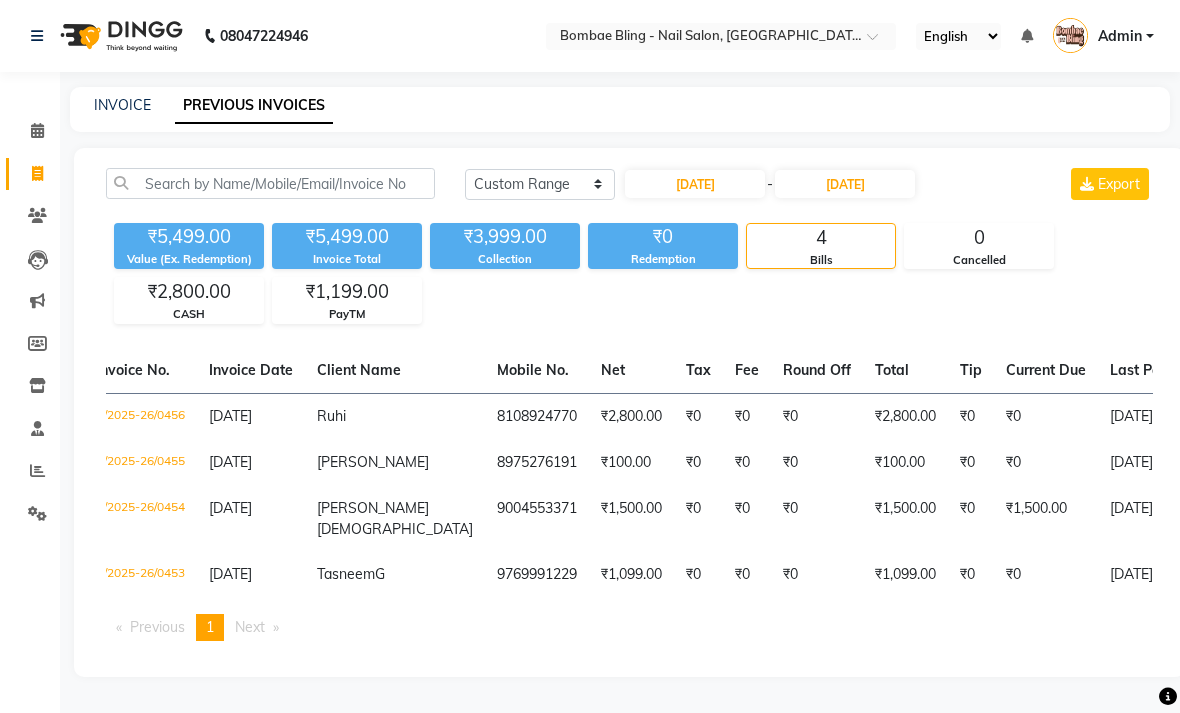 click on "08047224946 Select Location × Bombae Bling - Nail Salon, Byculla English ENGLISH Español العربية मराठी हिंदी ગુજરાતી தமிழ் 中文 Notifications nothing to show Admin Manage Profile Change Password Sign out  Version:3.15.4" 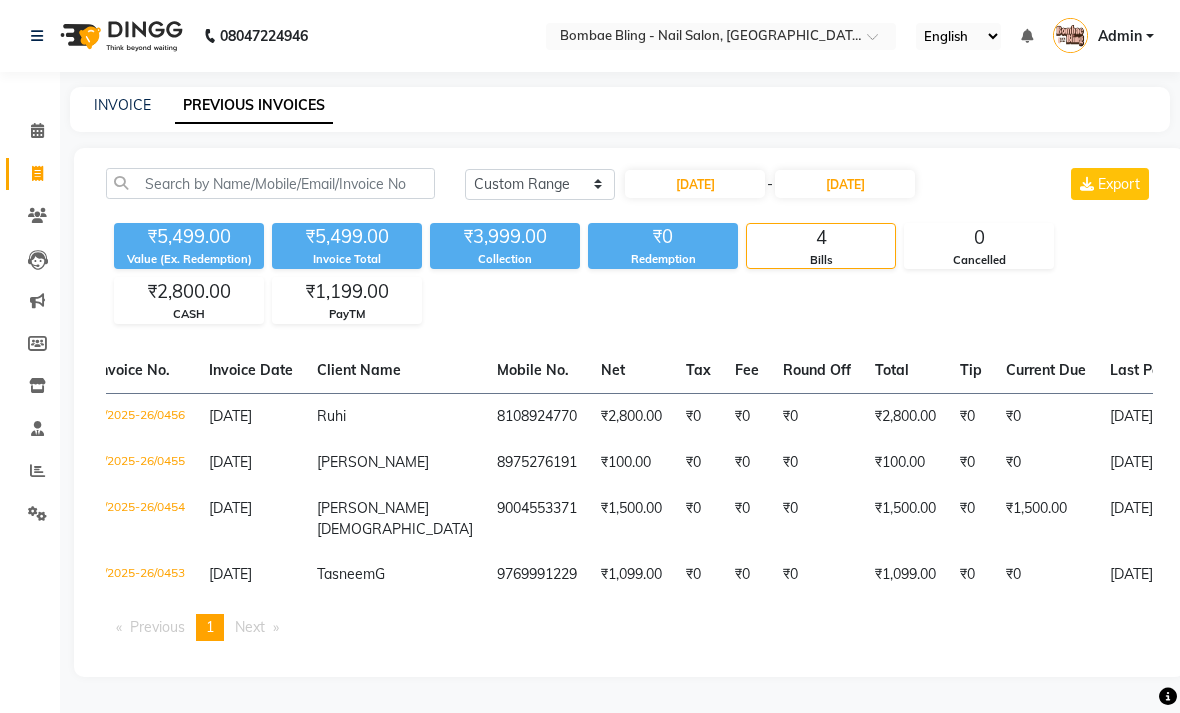 click on "PayTM" 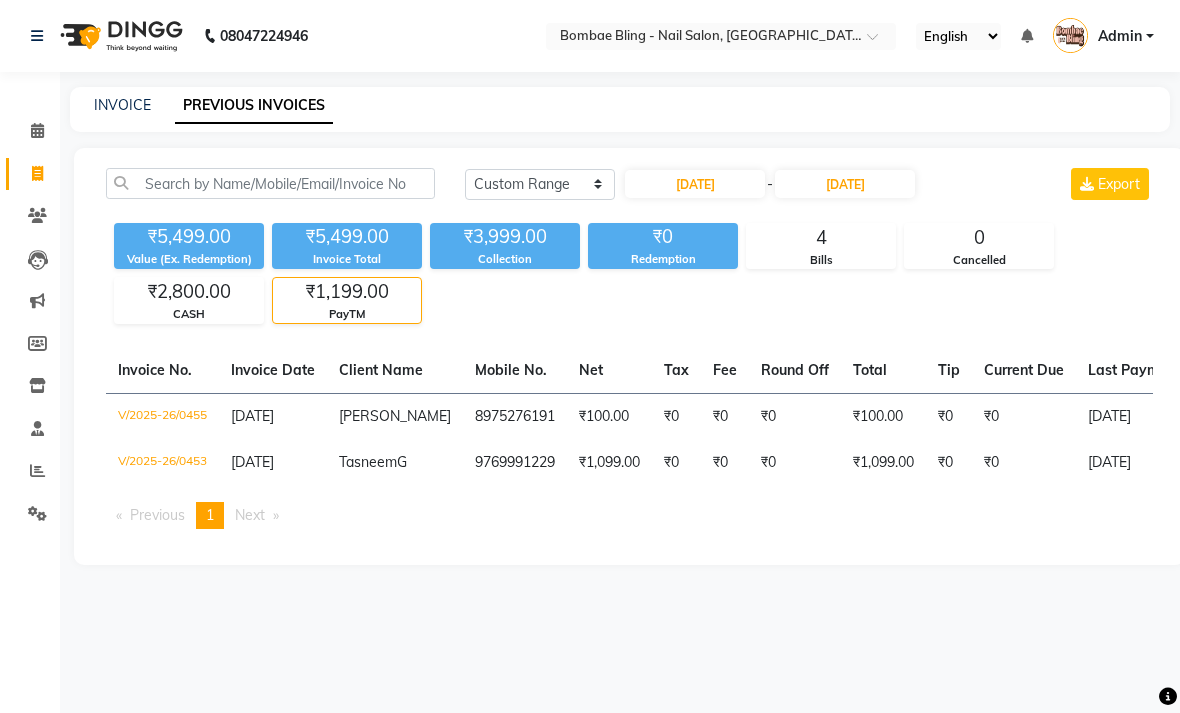 scroll, scrollTop: 0, scrollLeft: 0, axis: both 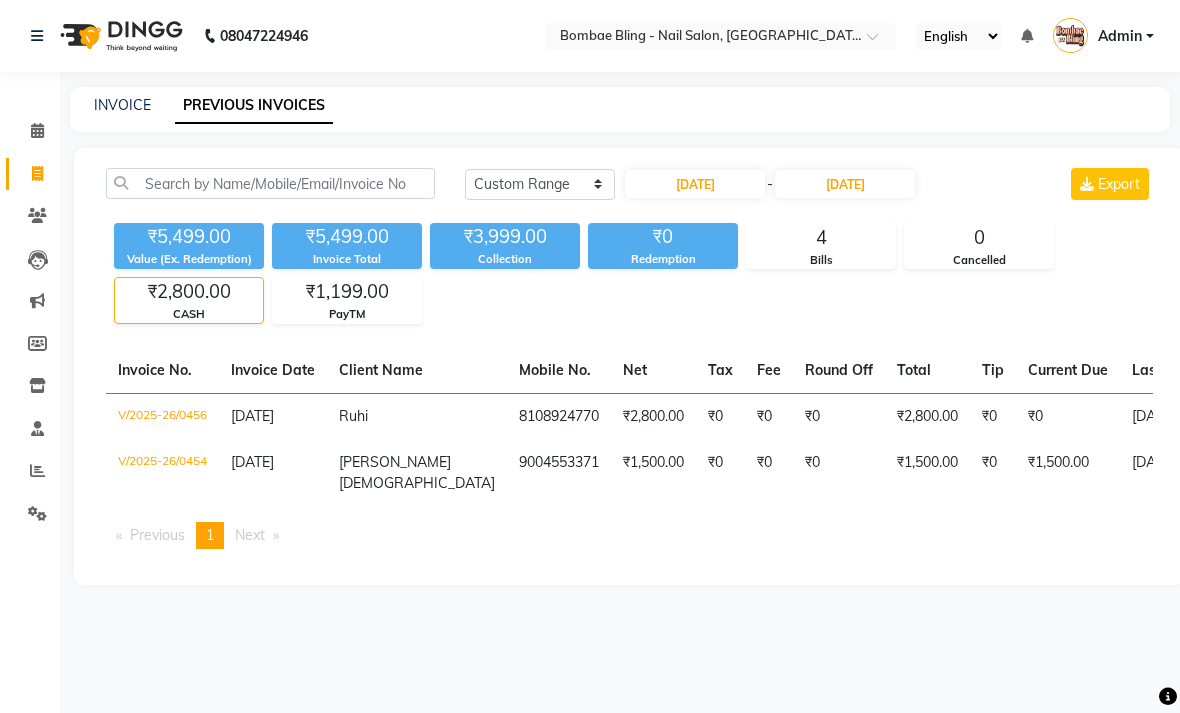 click on "PayTM" 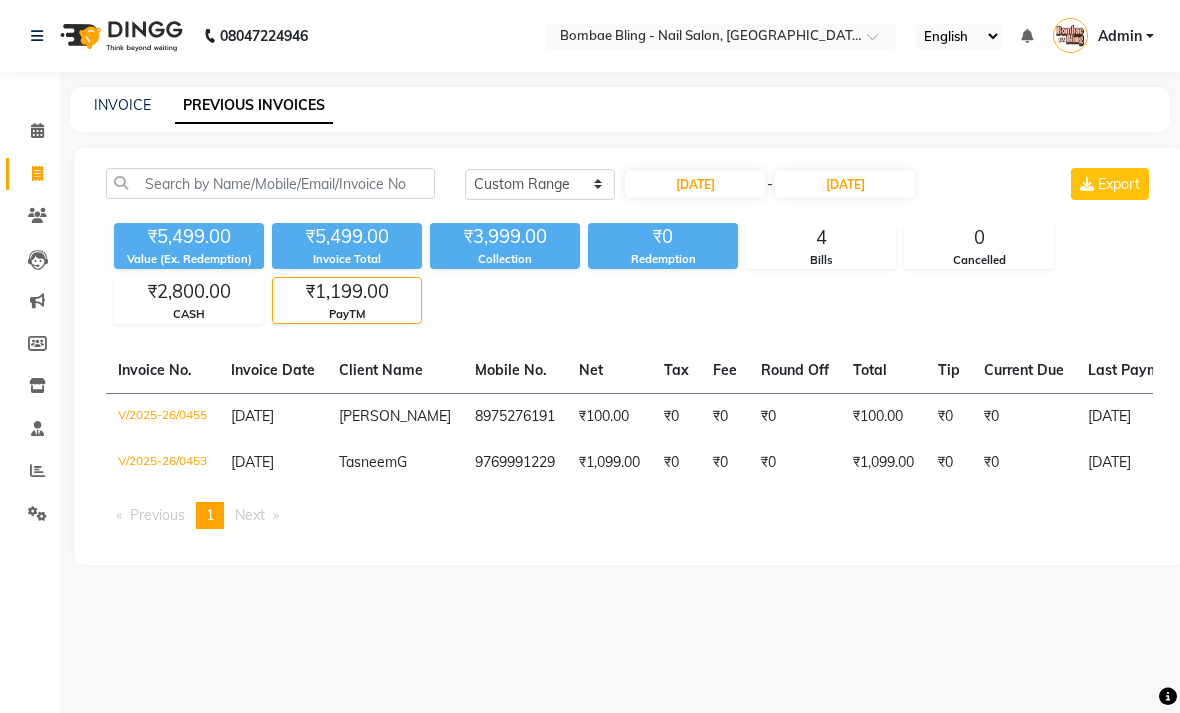 click on "₹2,800.00" 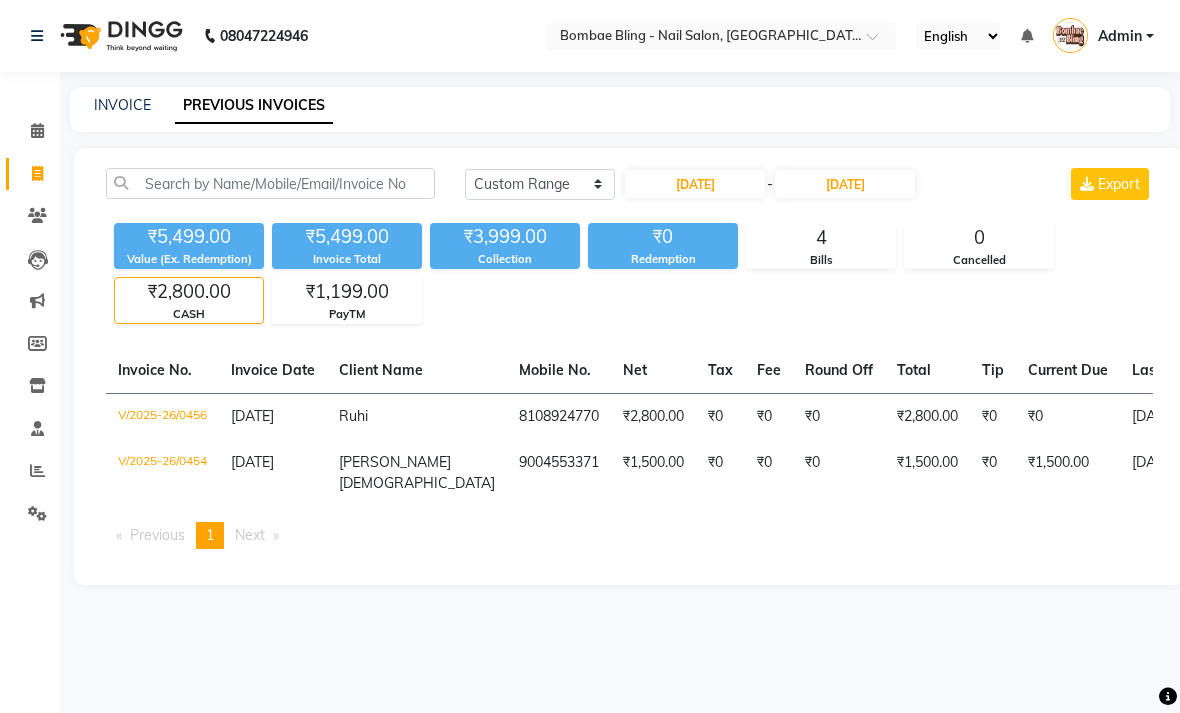 click on "₹1,199.00" 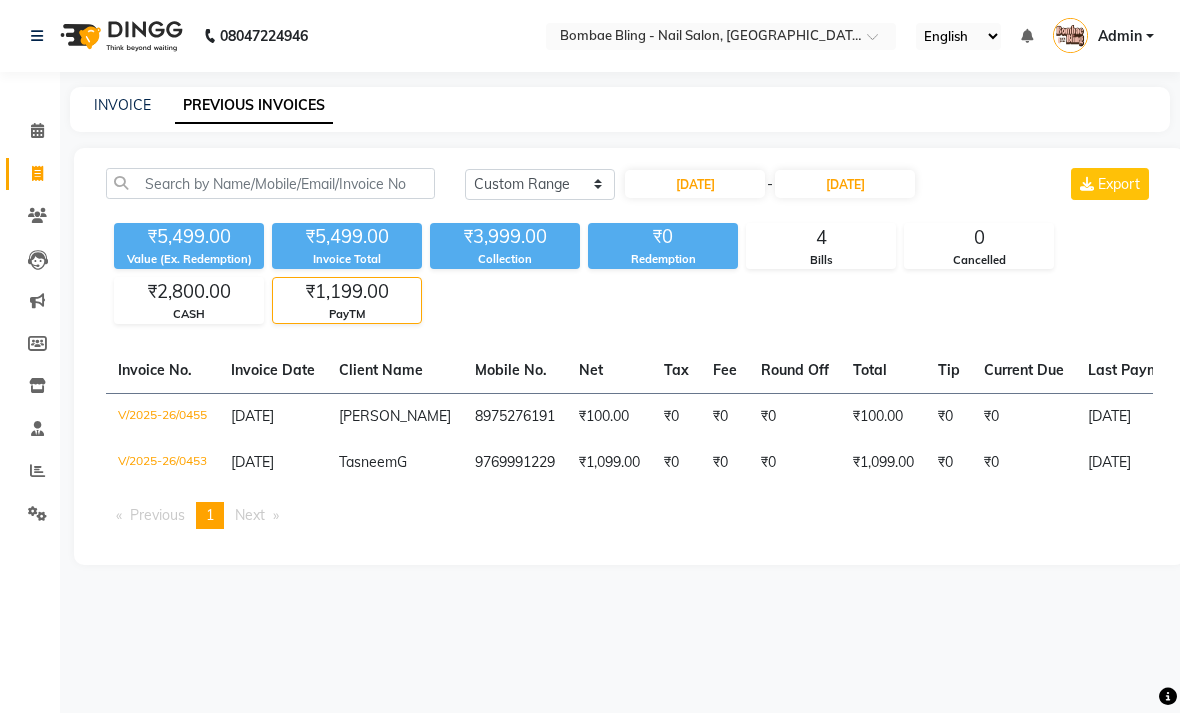 click on "CASH" 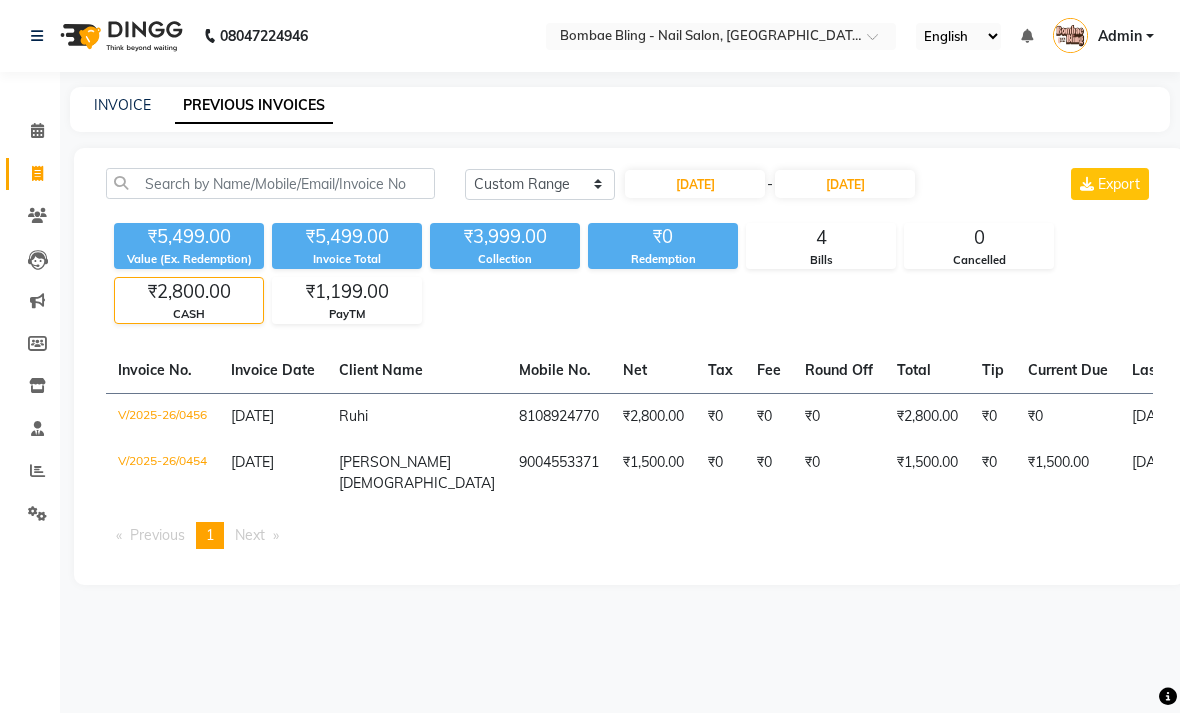 click on "₹1,199.00" 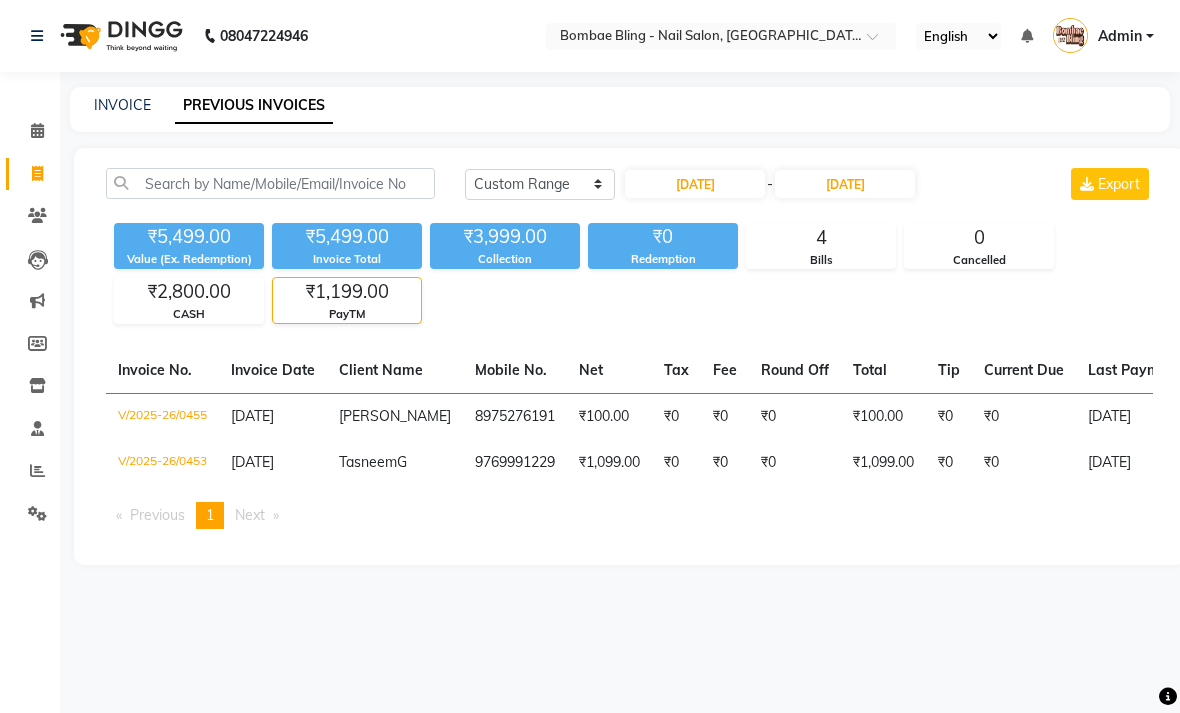 click on "₹2,800.00" 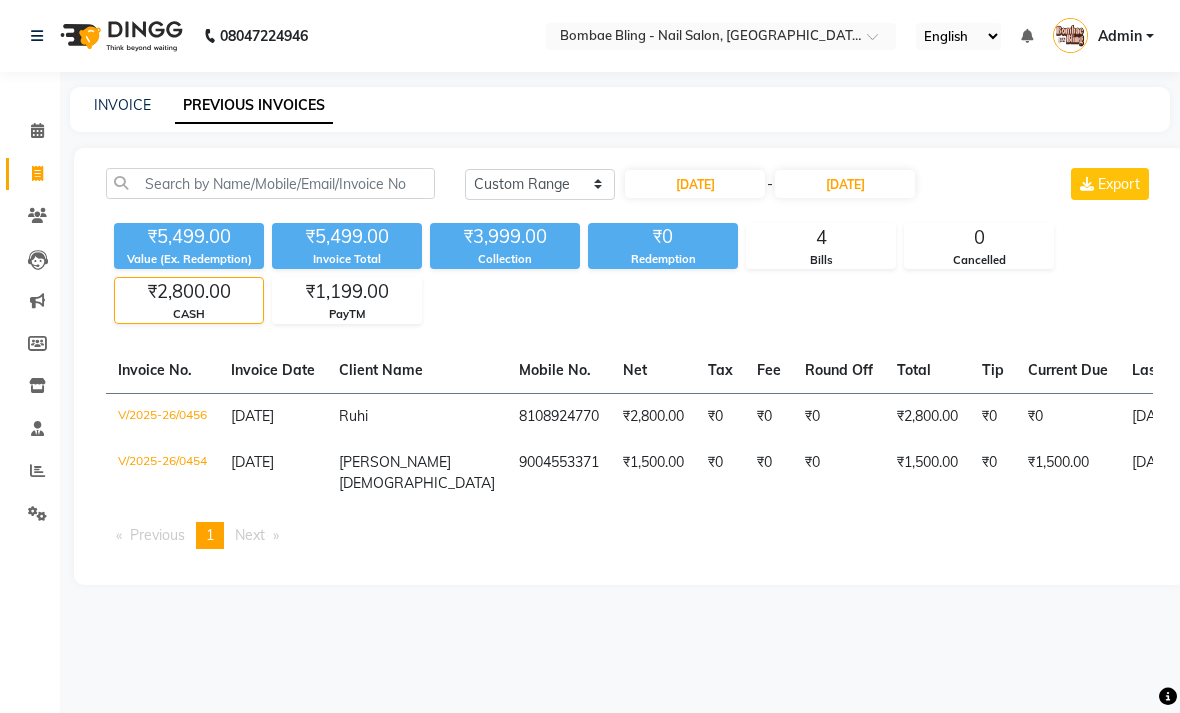 click on "PayTM" 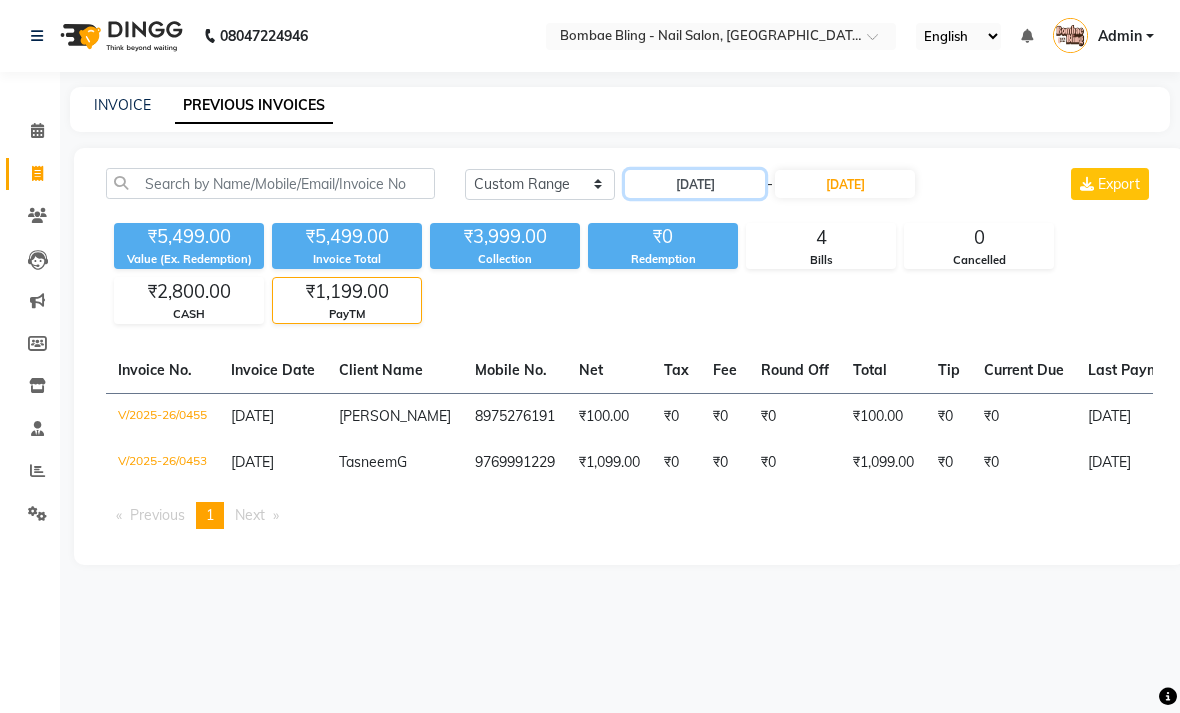 click on "08-07-2025" 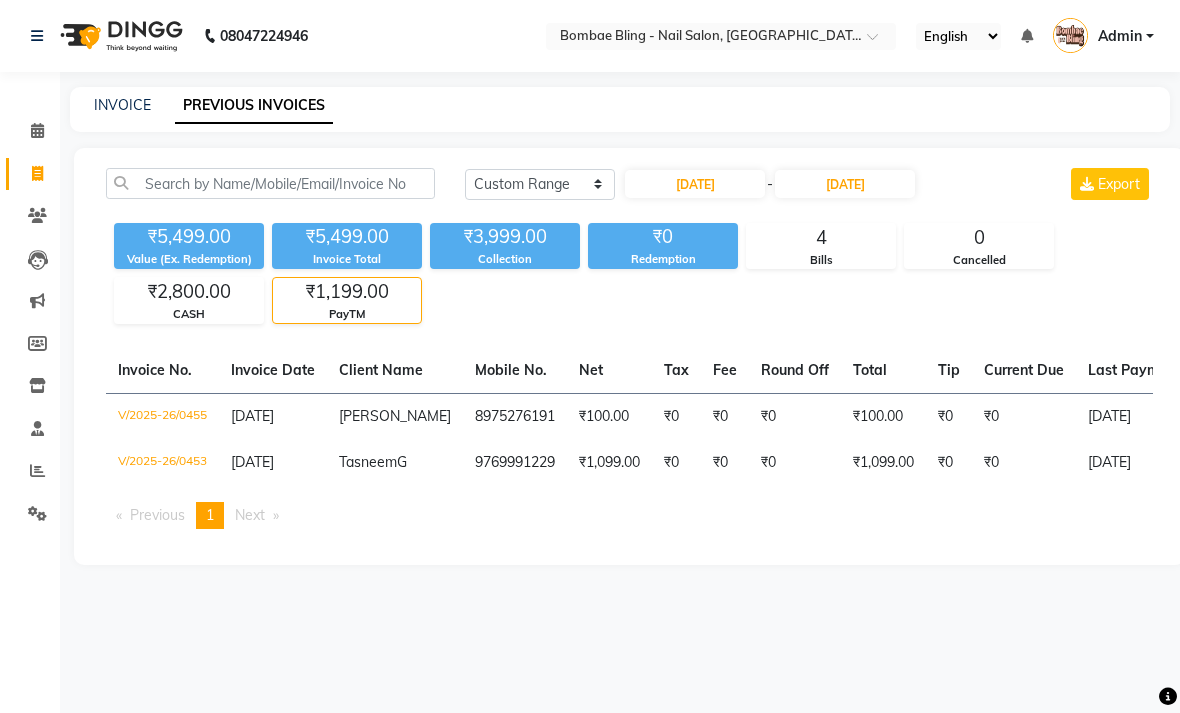 select on "7" 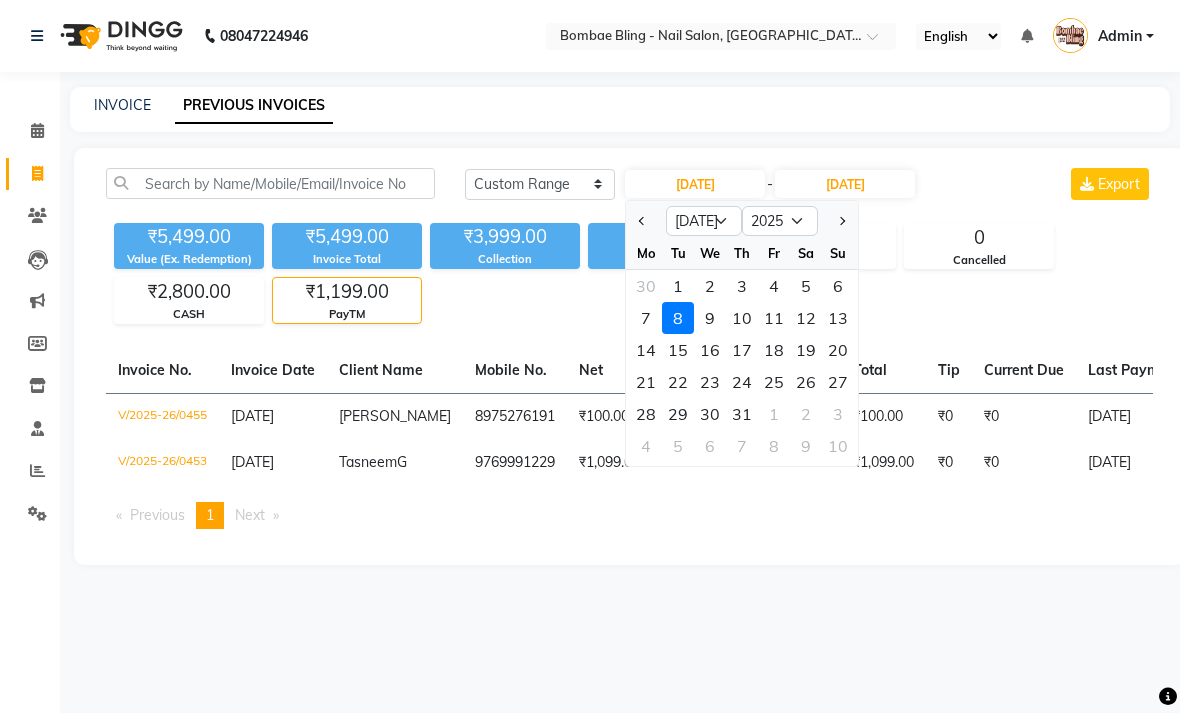 click 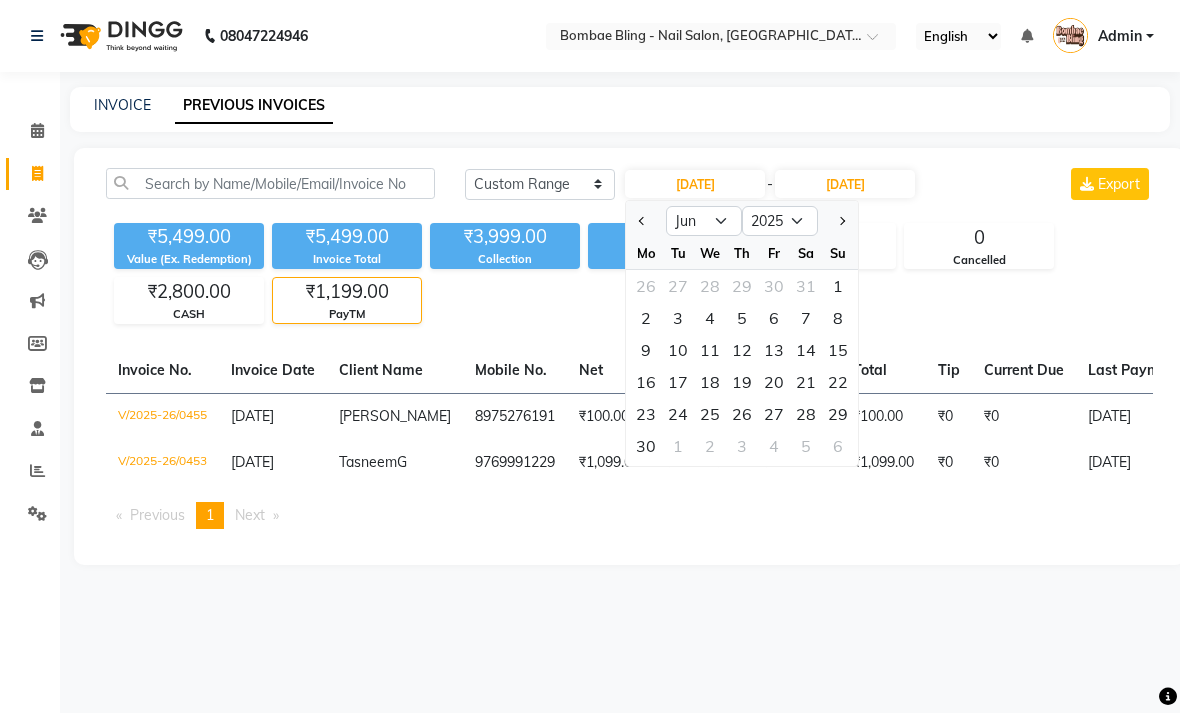 click on "29" 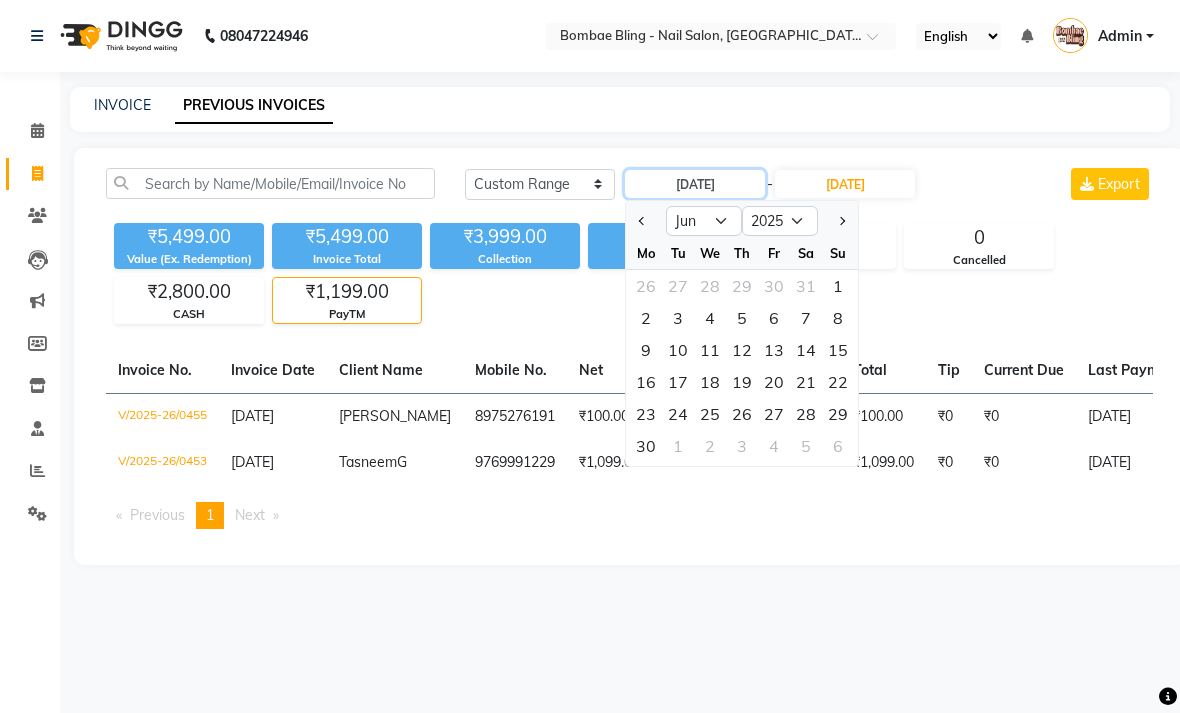 type on "29-06-2025" 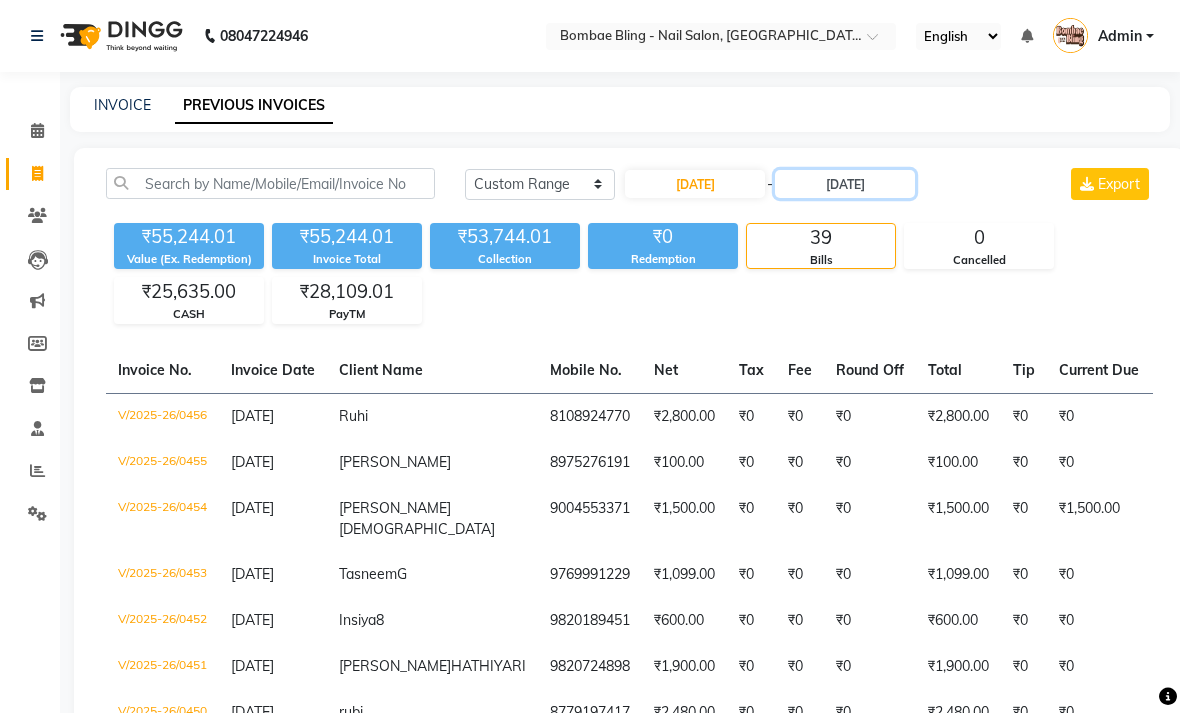 click on "08-07-2025" 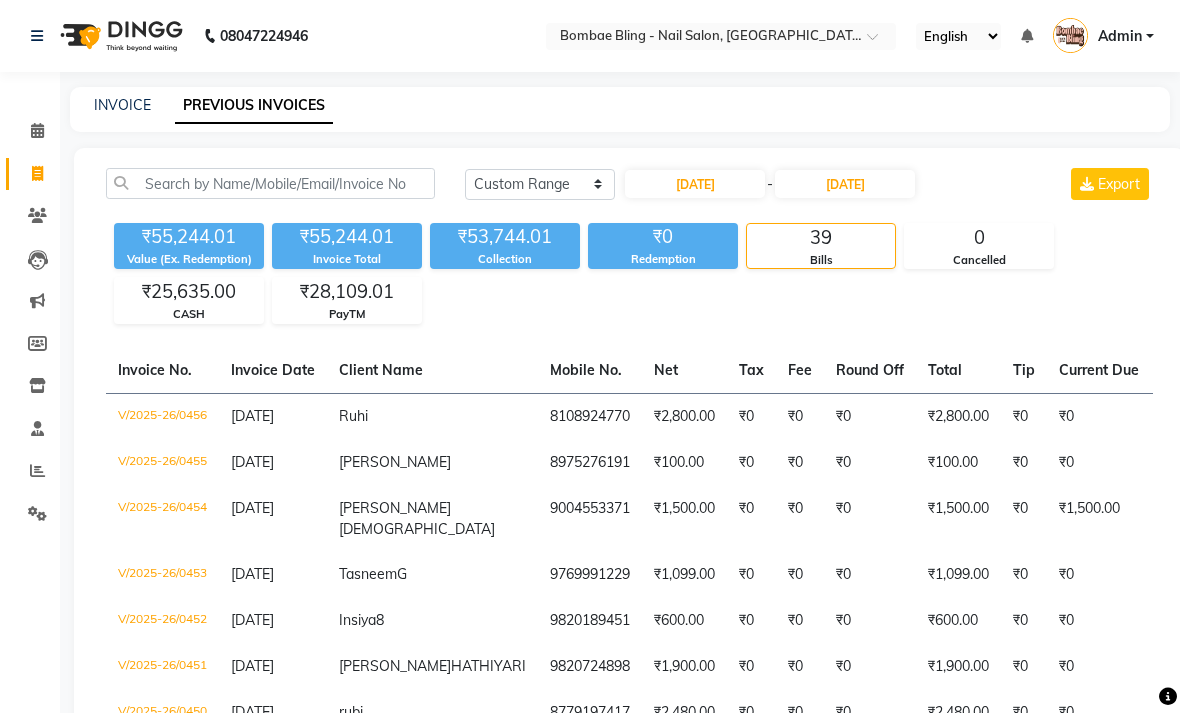 select on "7" 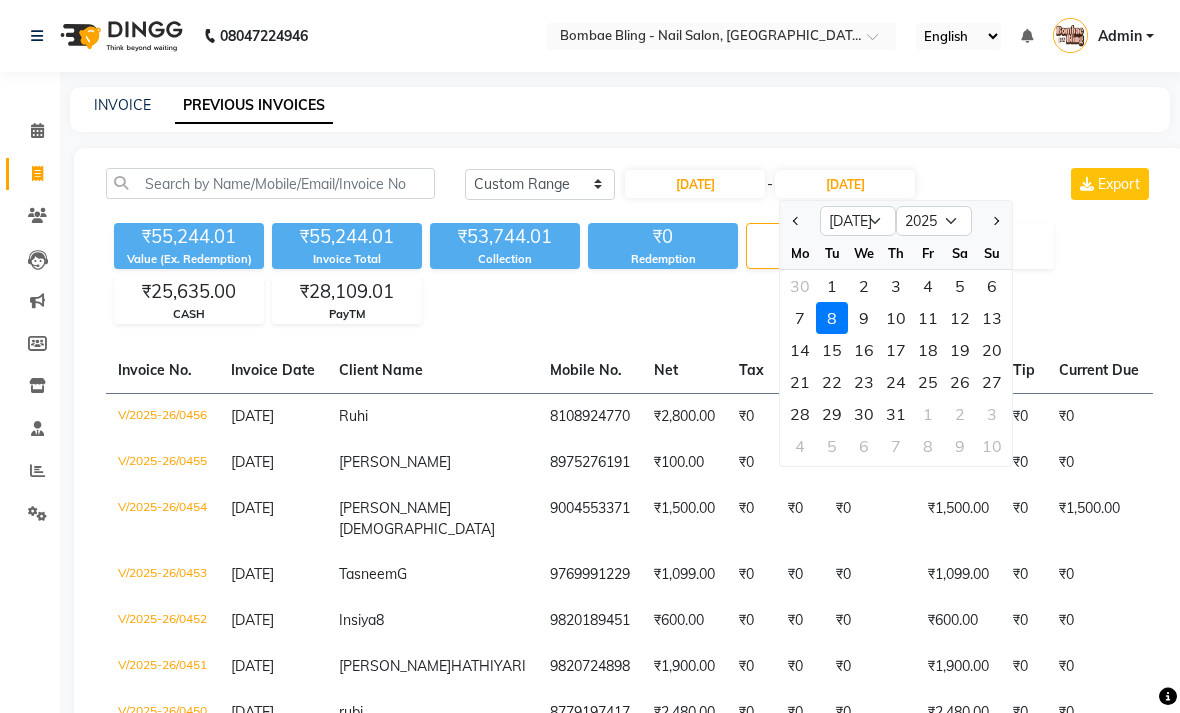 click on "29" 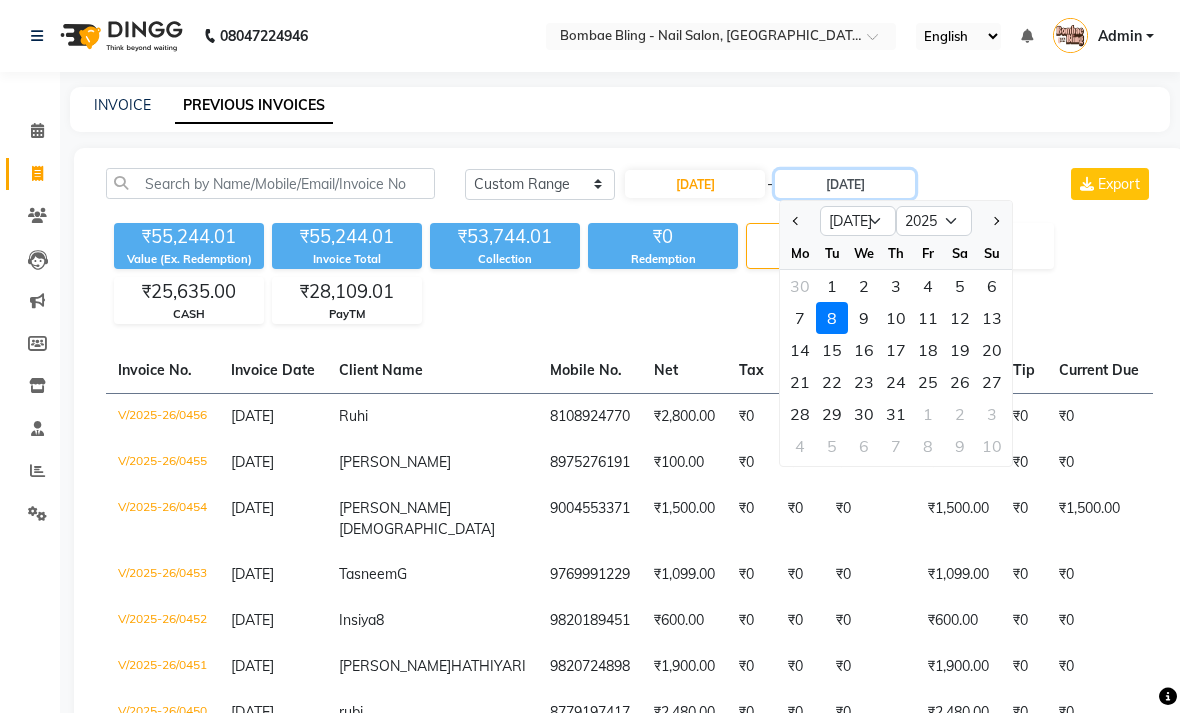 type on "29-07-2025" 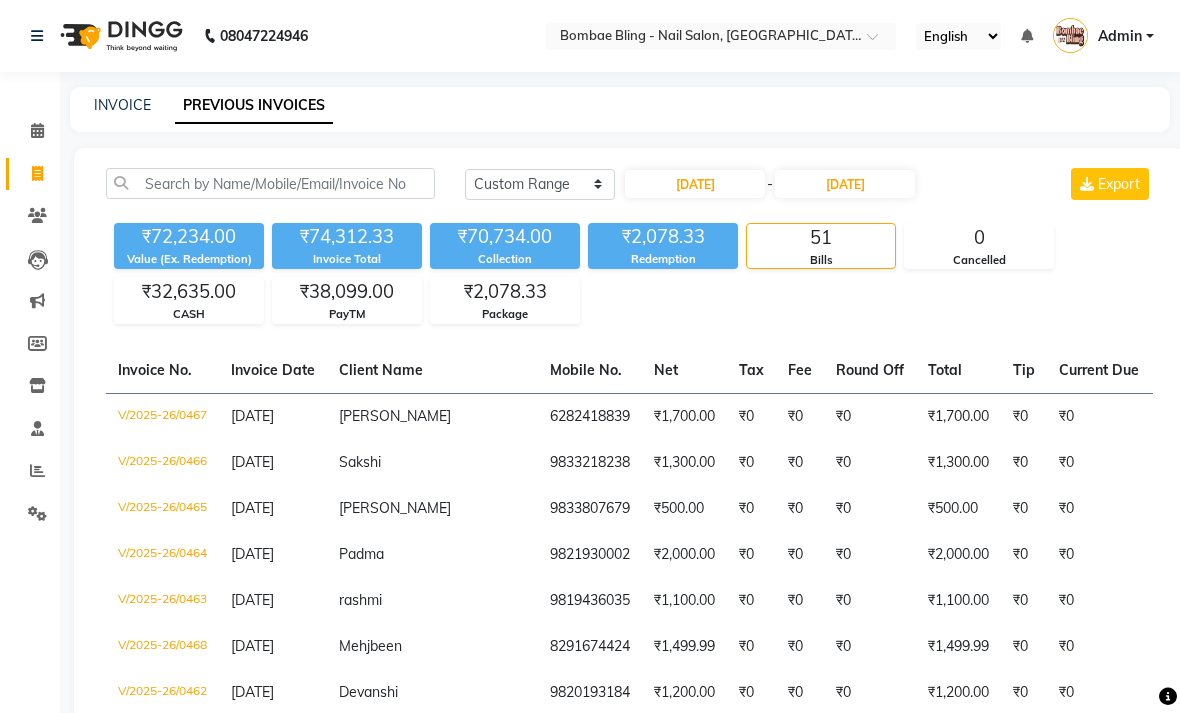 click on "₹72,234.00 Value (Ex. Redemption) ₹74,312.33 Invoice Total  ₹70,734.00 Collection ₹2,078.33 Redemption 51 Bills 0 Cancelled ₹32,635.00 CASH ₹38,099.00 PayTM ₹2,078.33 Package" 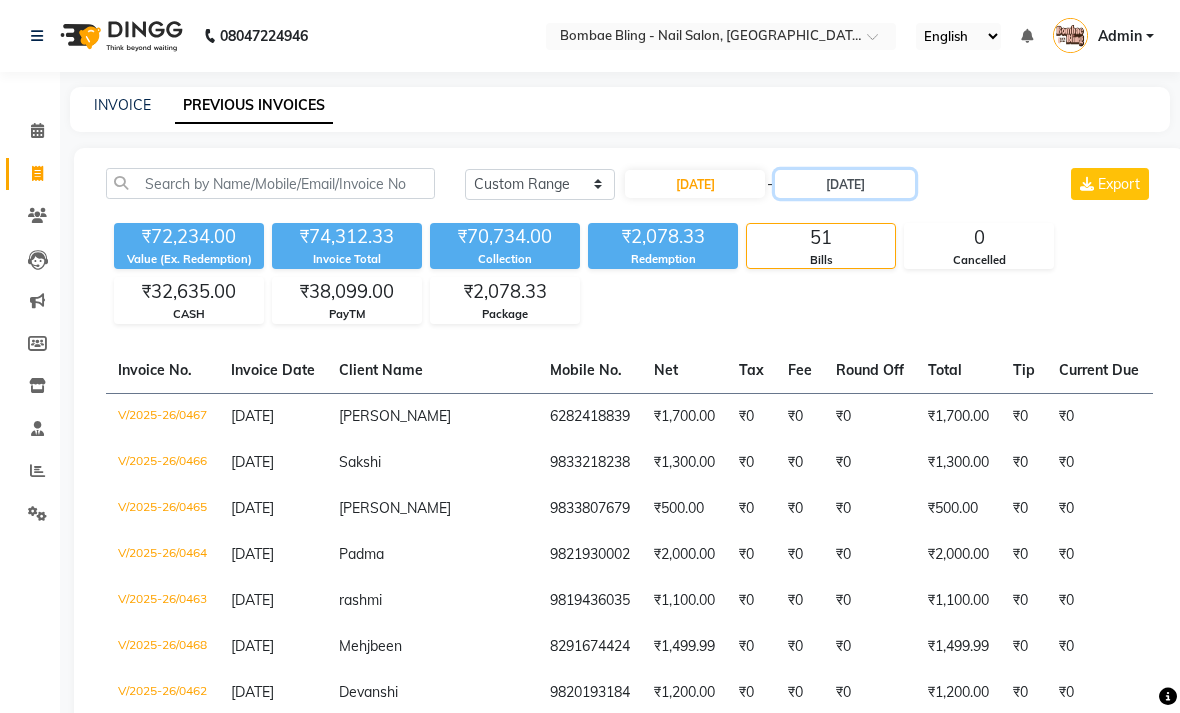 click on "29-07-2025" 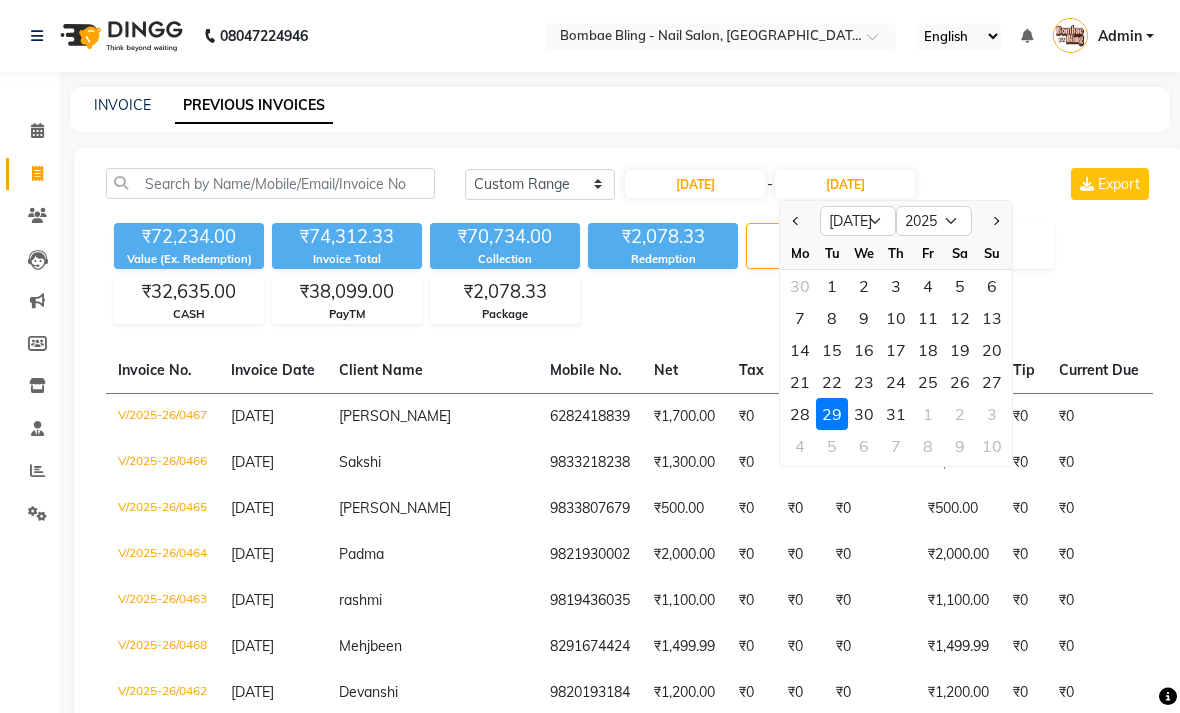 click 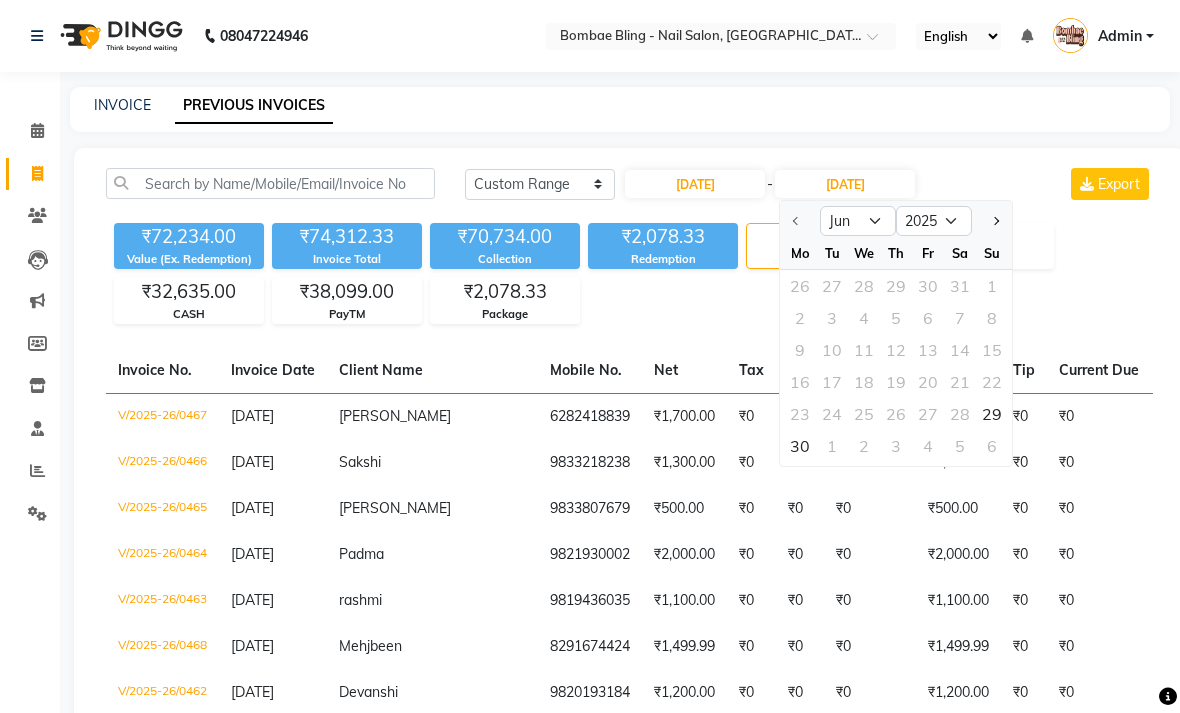 click on "29" 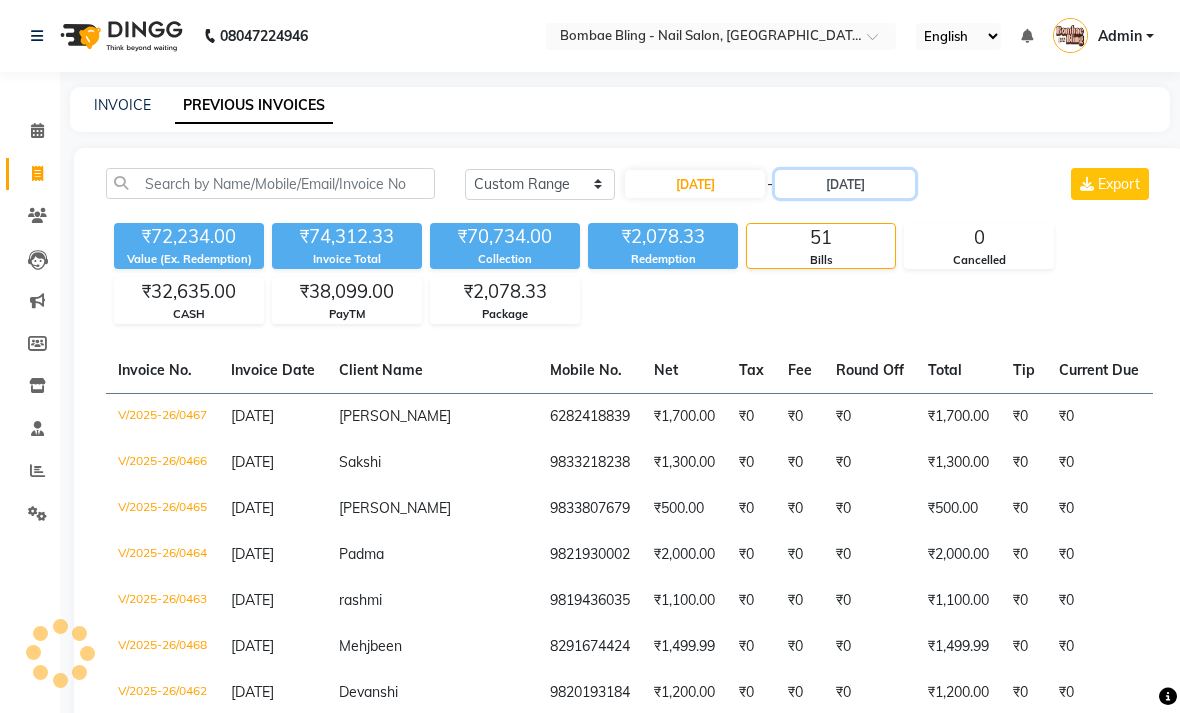 type on "29-06-2025" 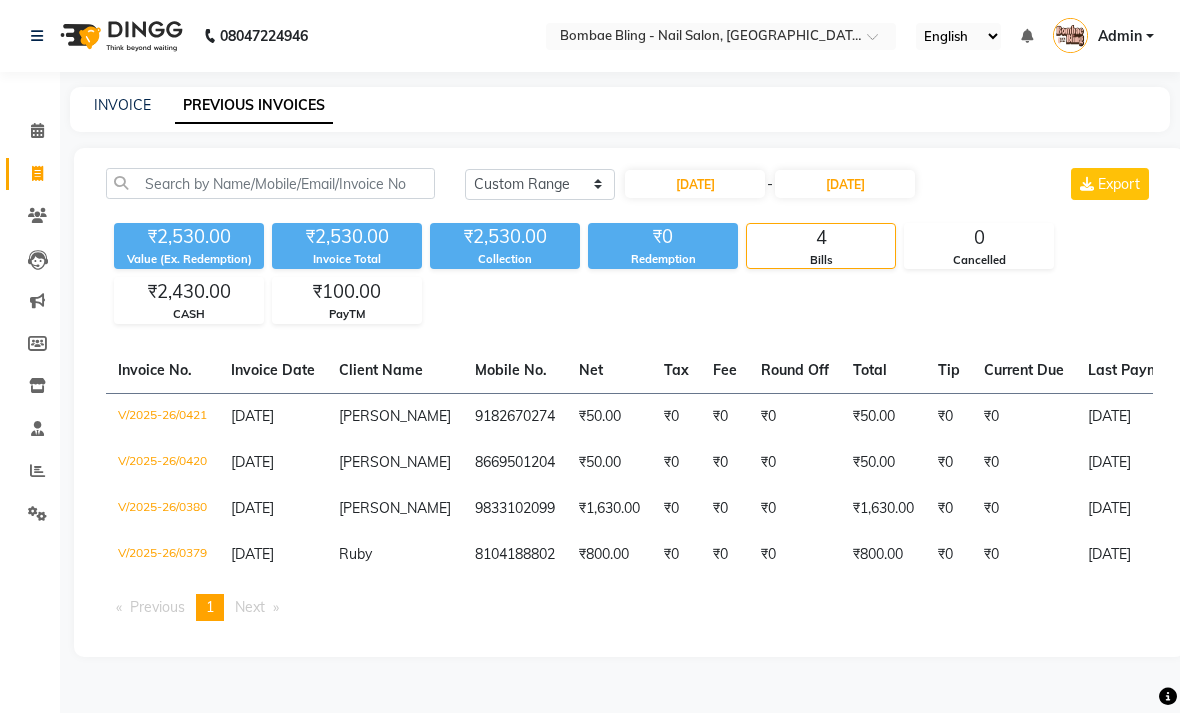 click on "₹2,530.00 Value (Ex. Redemption) ₹2,530.00 Invoice Total  ₹2,530.00 Collection ₹0 Redemption 4 Bills 0 Cancelled ₹2,430.00 CASH ₹100.00 PayTM" 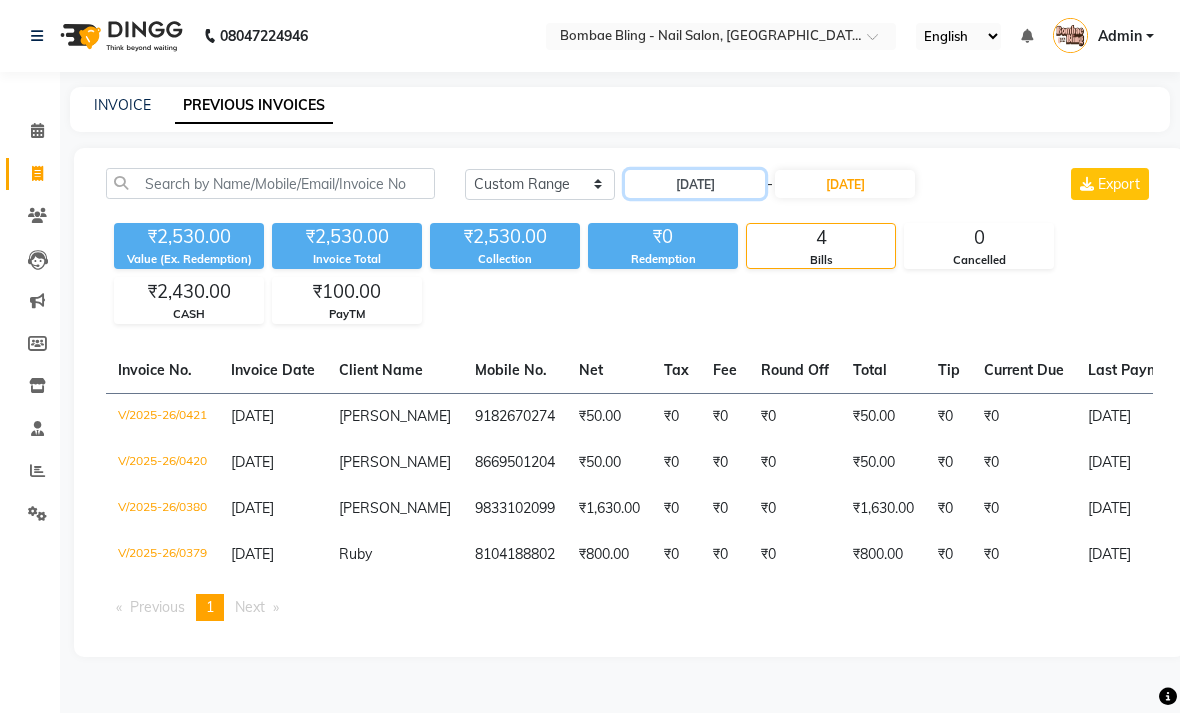 click on "29-06-2025" 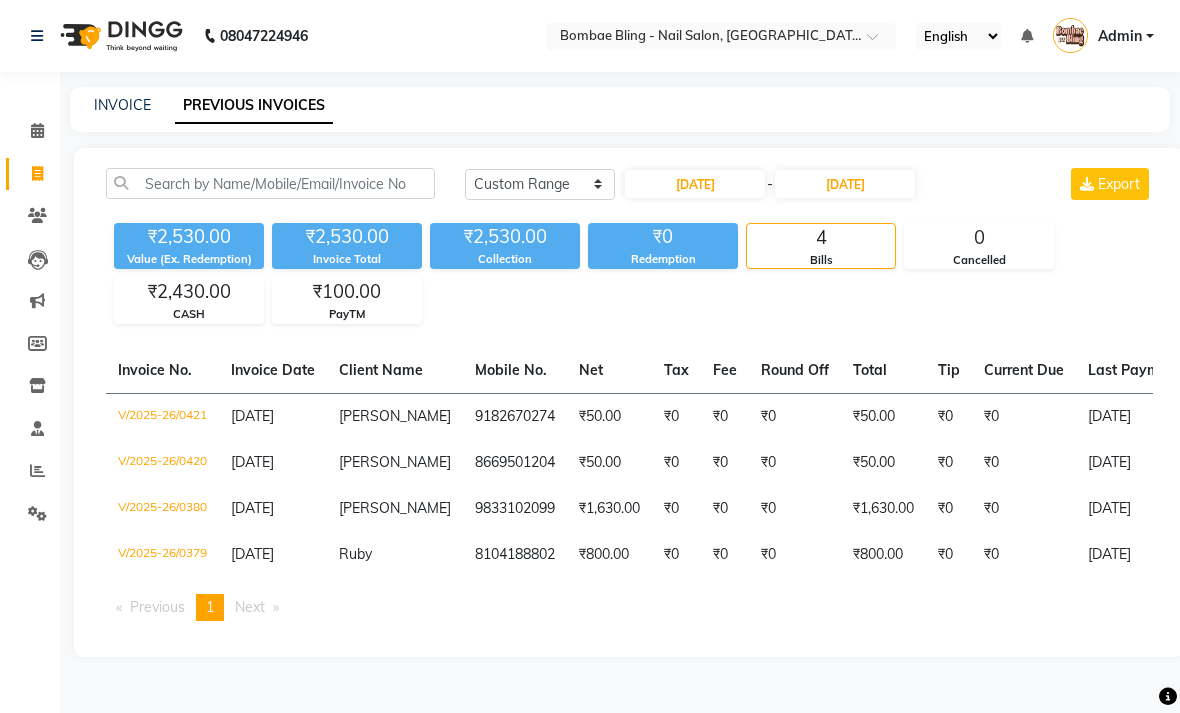 select on "6" 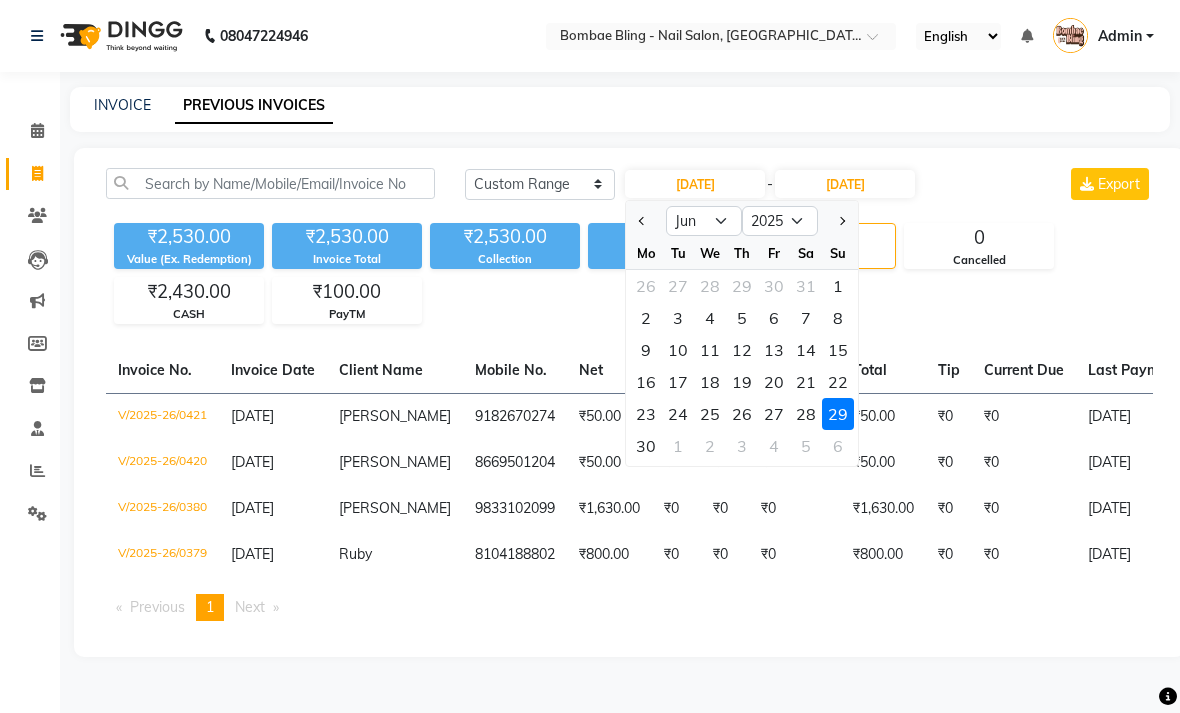 click 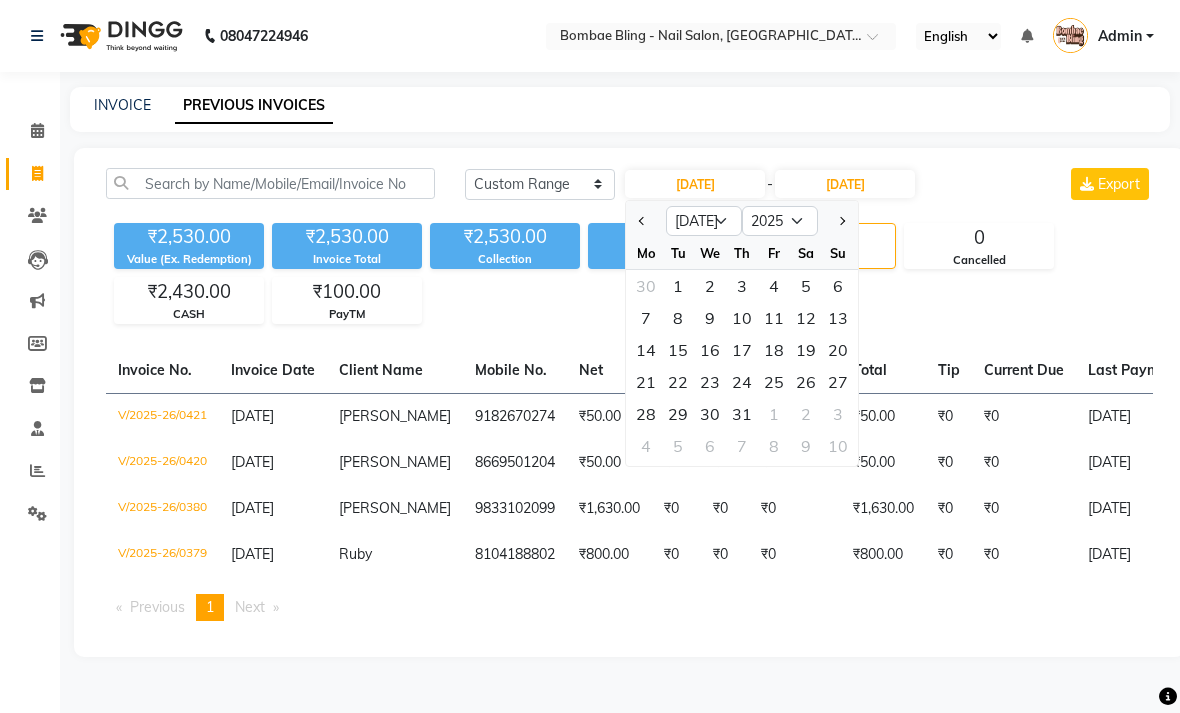 click on "6" 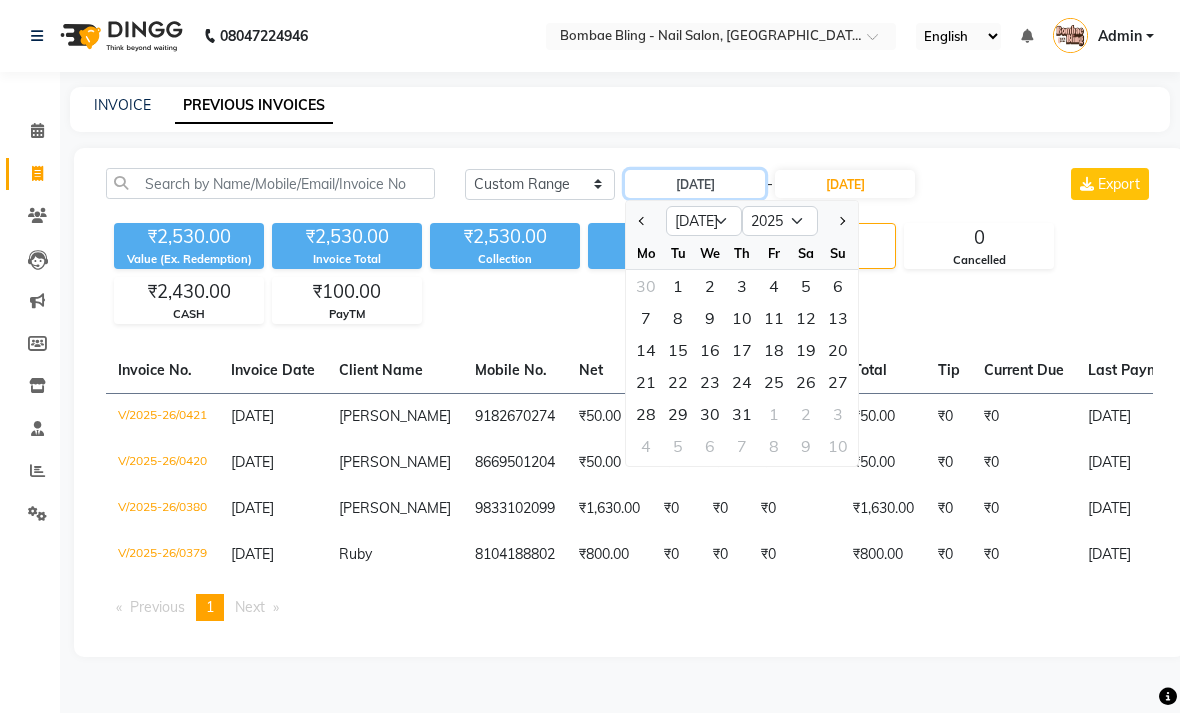 type on "06-07-2025" 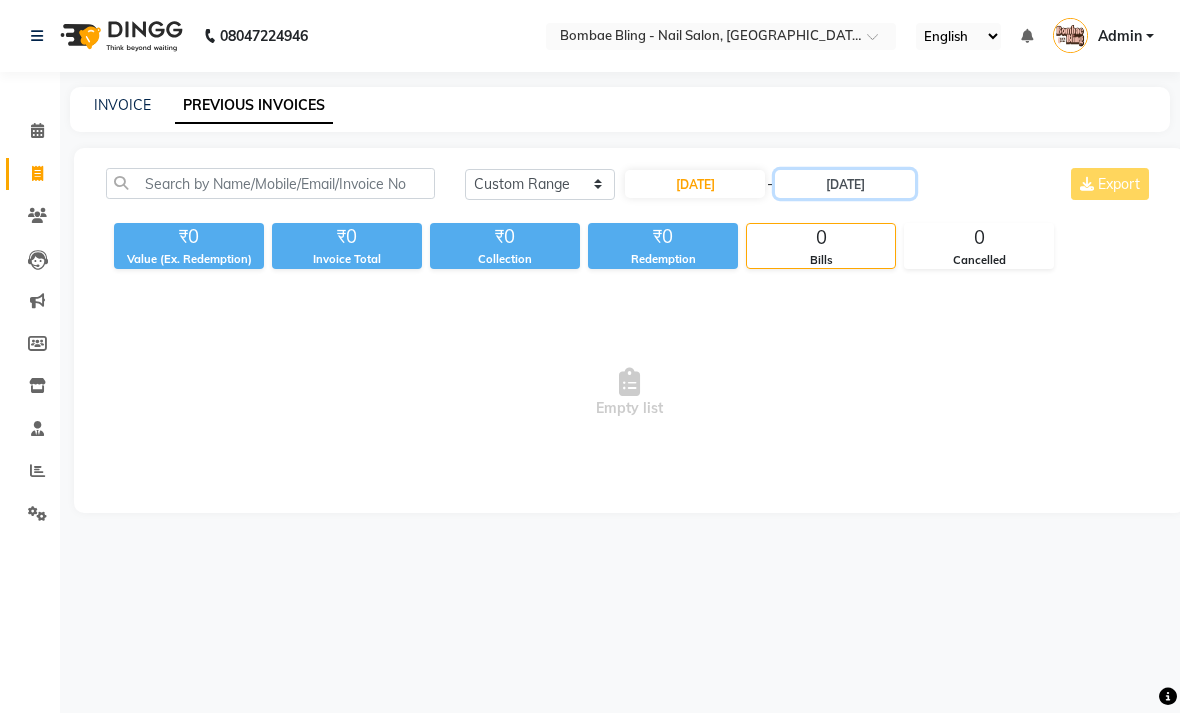 click on "29-06-2025" 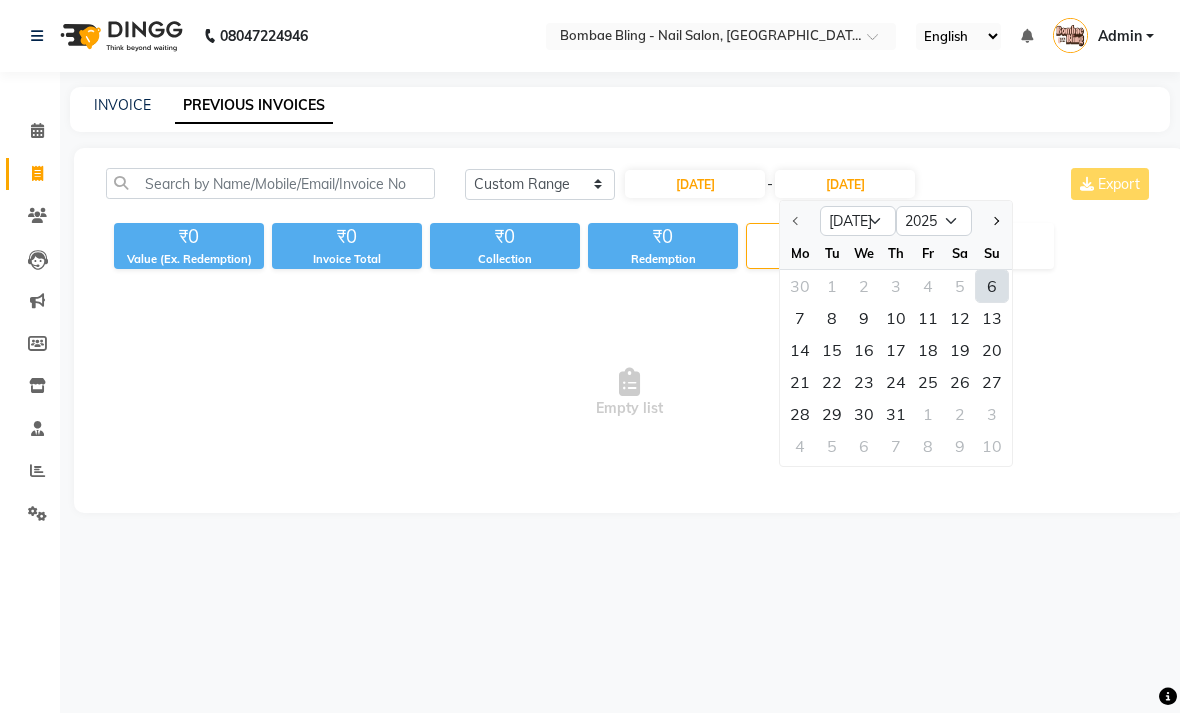 click on "6" 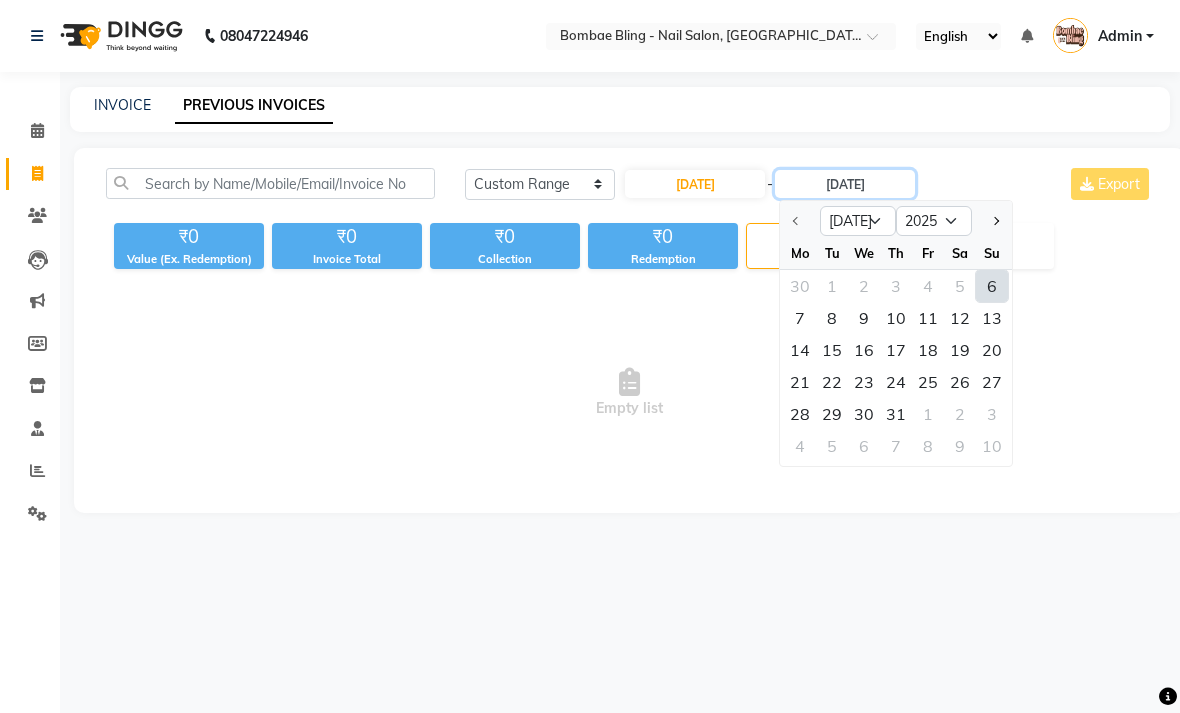 type on "06-07-2025" 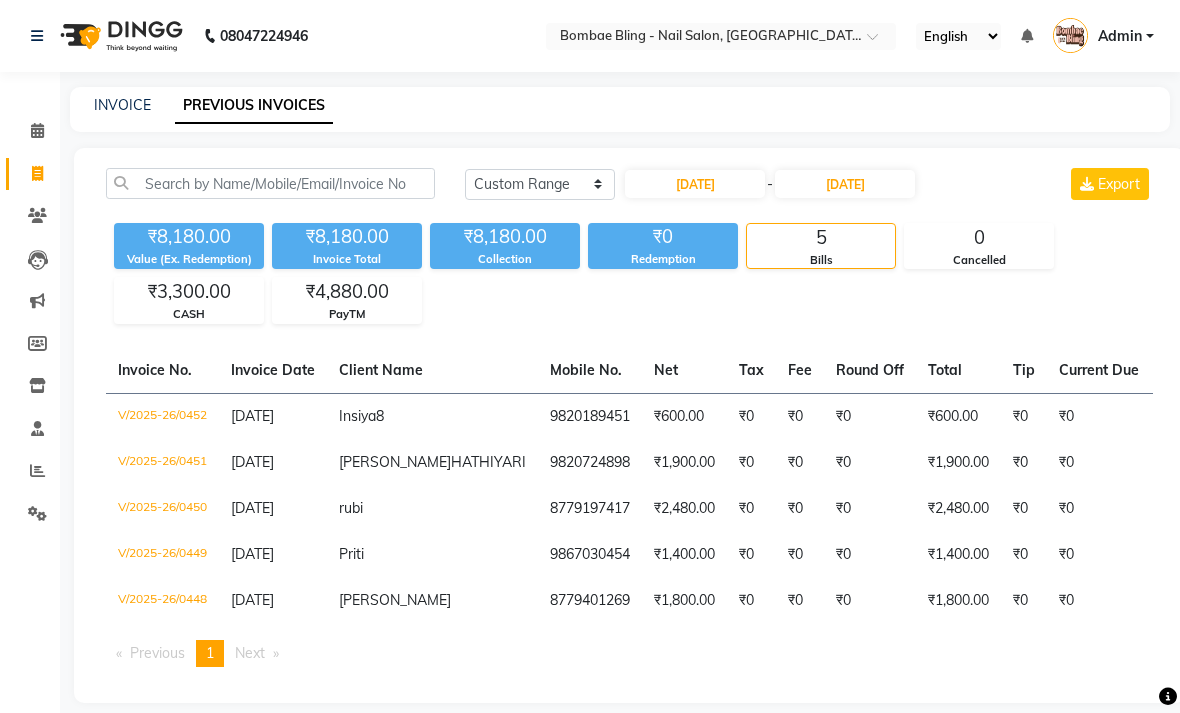 click on "₹8,180.00 Value (Ex. Redemption) ₹8,180.00 Invoice Total  ₹8,180.00 Collection ₹0 Redemption 5 Bills 0 Cancelled ₹3,300.00 CASH ₹4,880.00 PayTM" 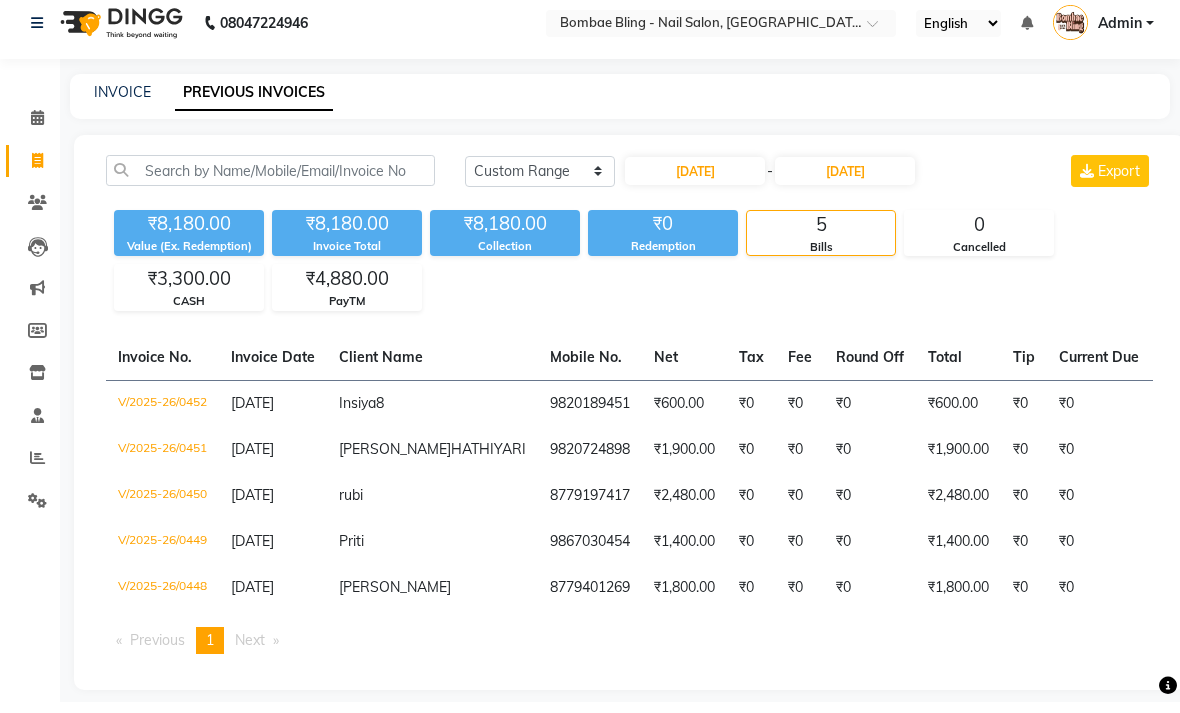 scroll, scrollTop: 1, scrollLeft: 0, axis: vertical 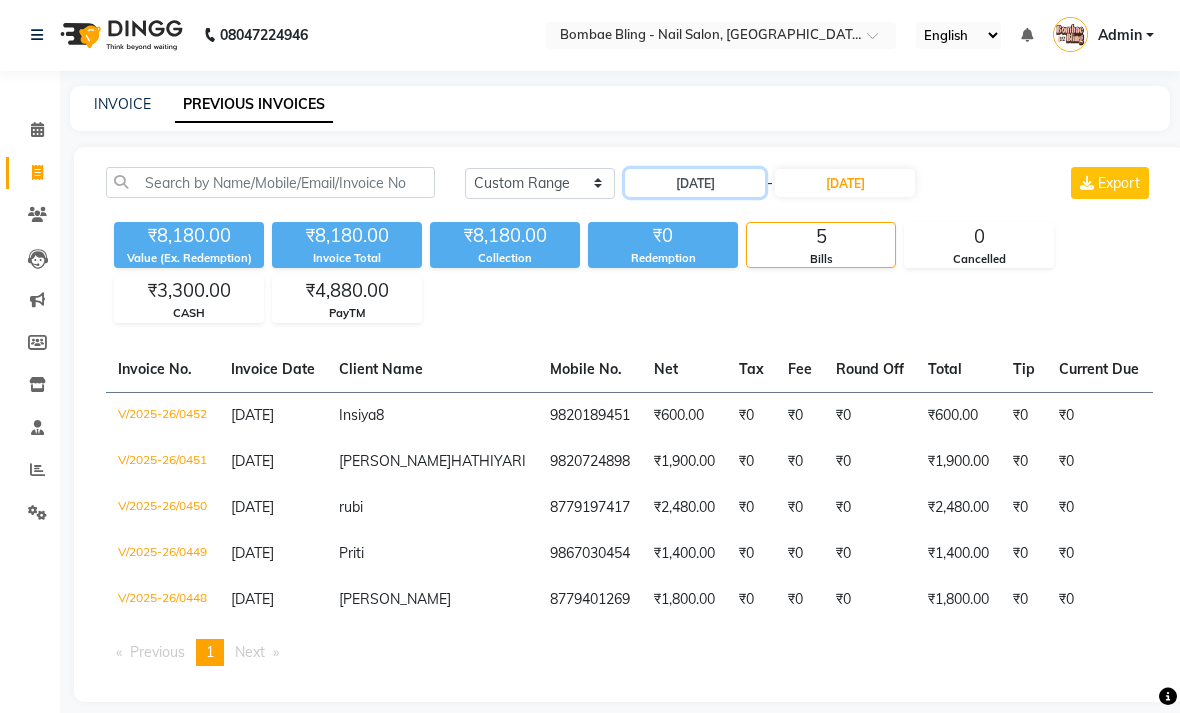 click on "06-07-2025" 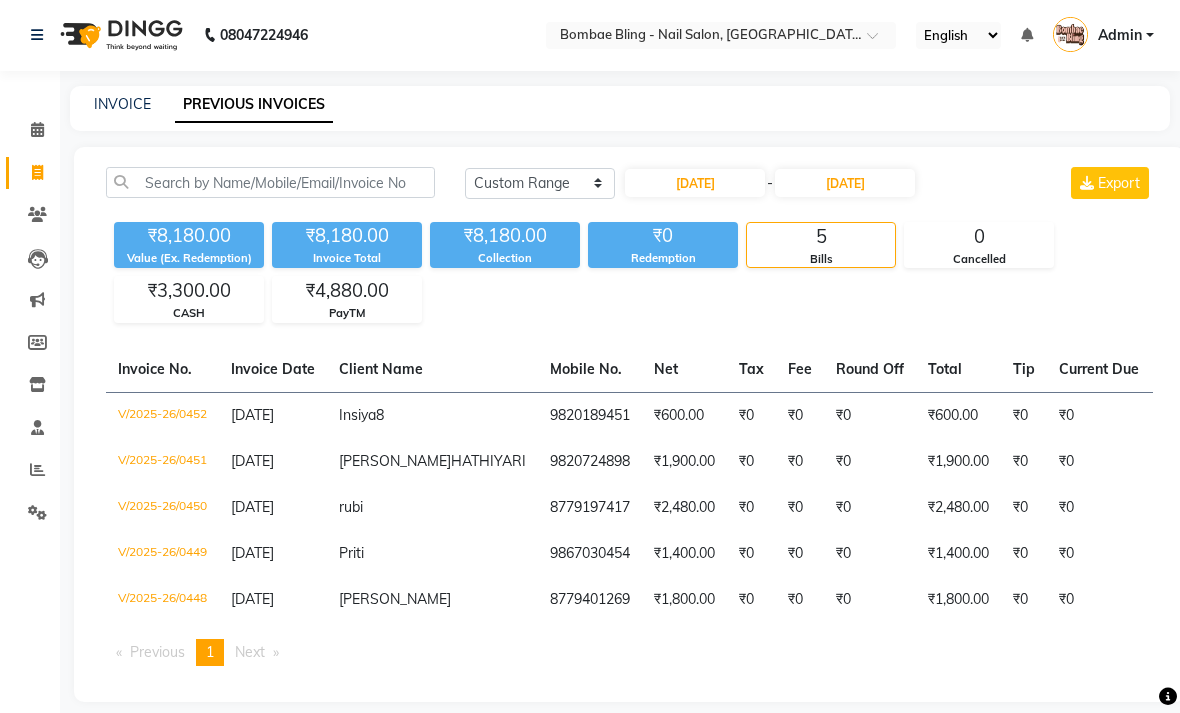select on "7" 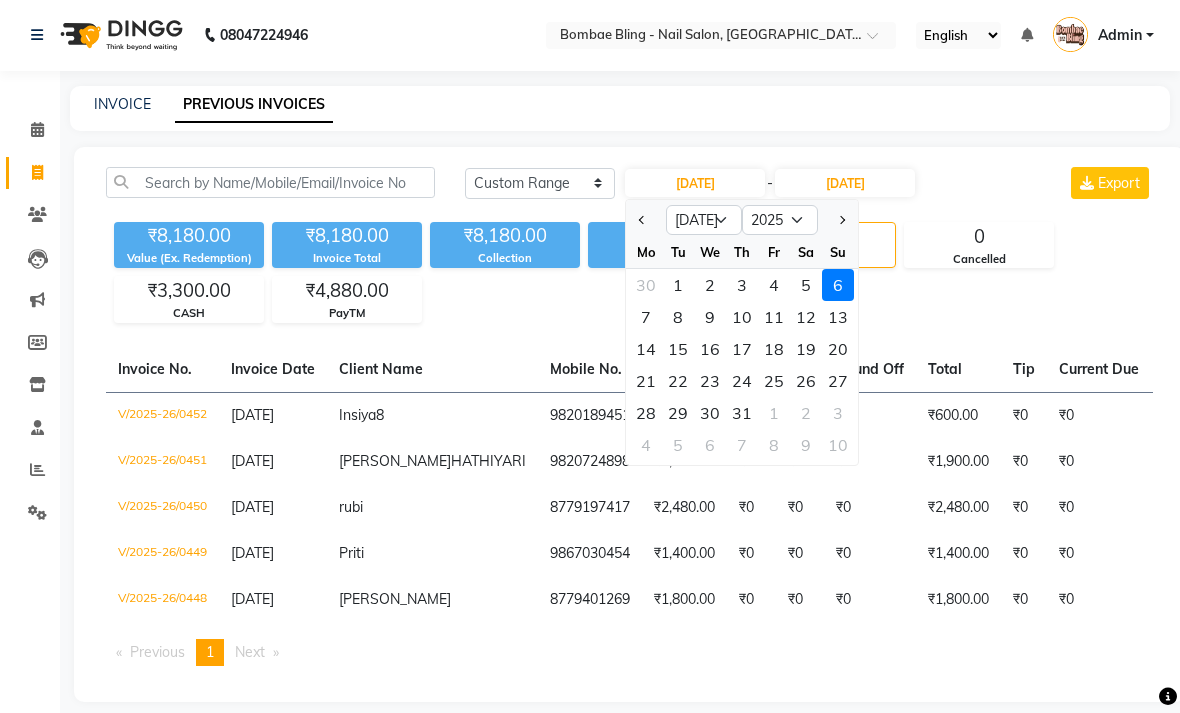click on "5" 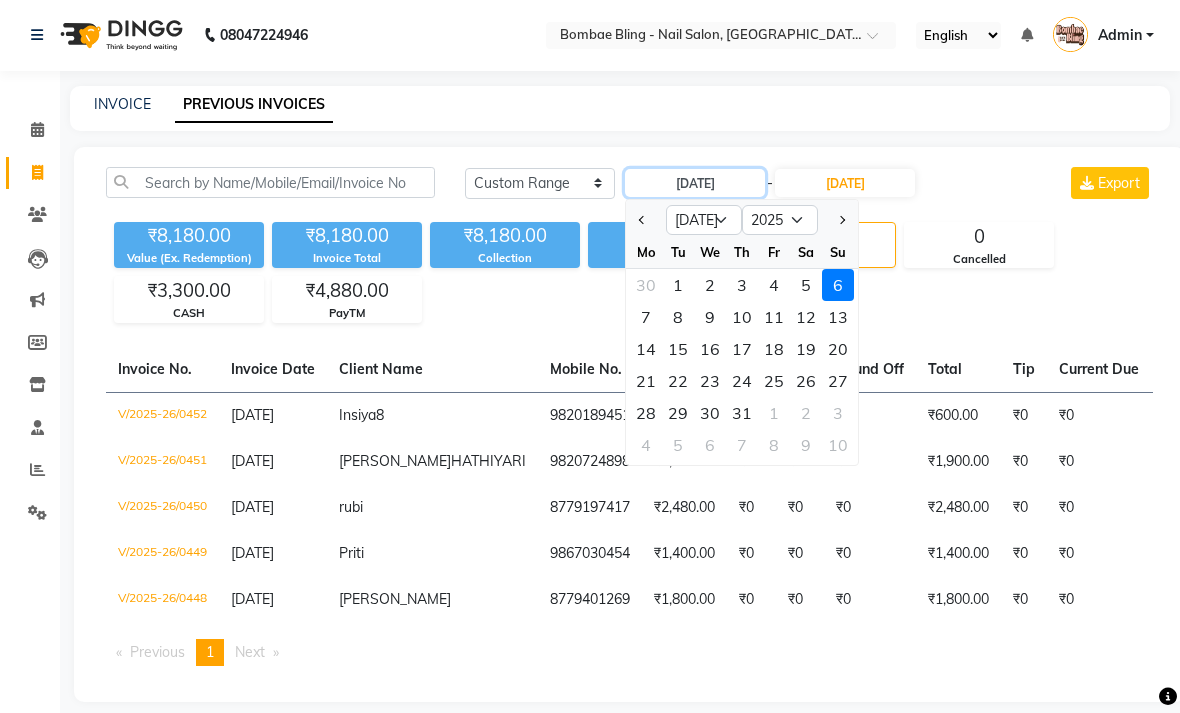 type on "05-07-2025" 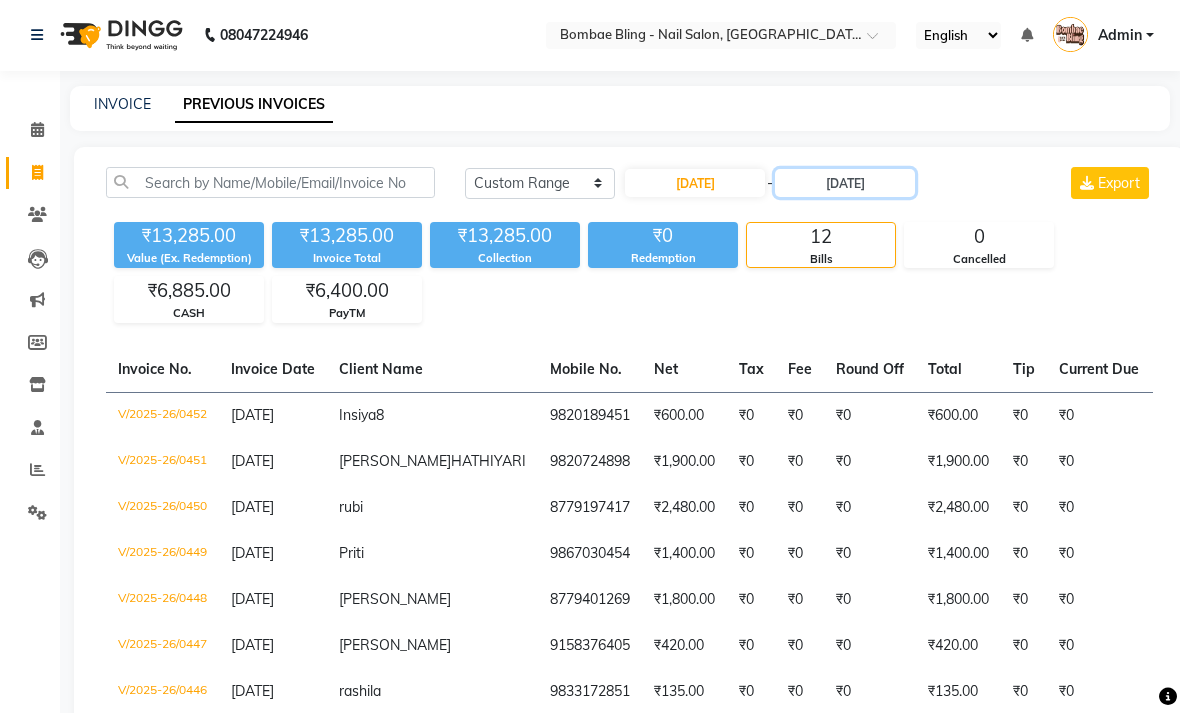 click on "06-07-2025" 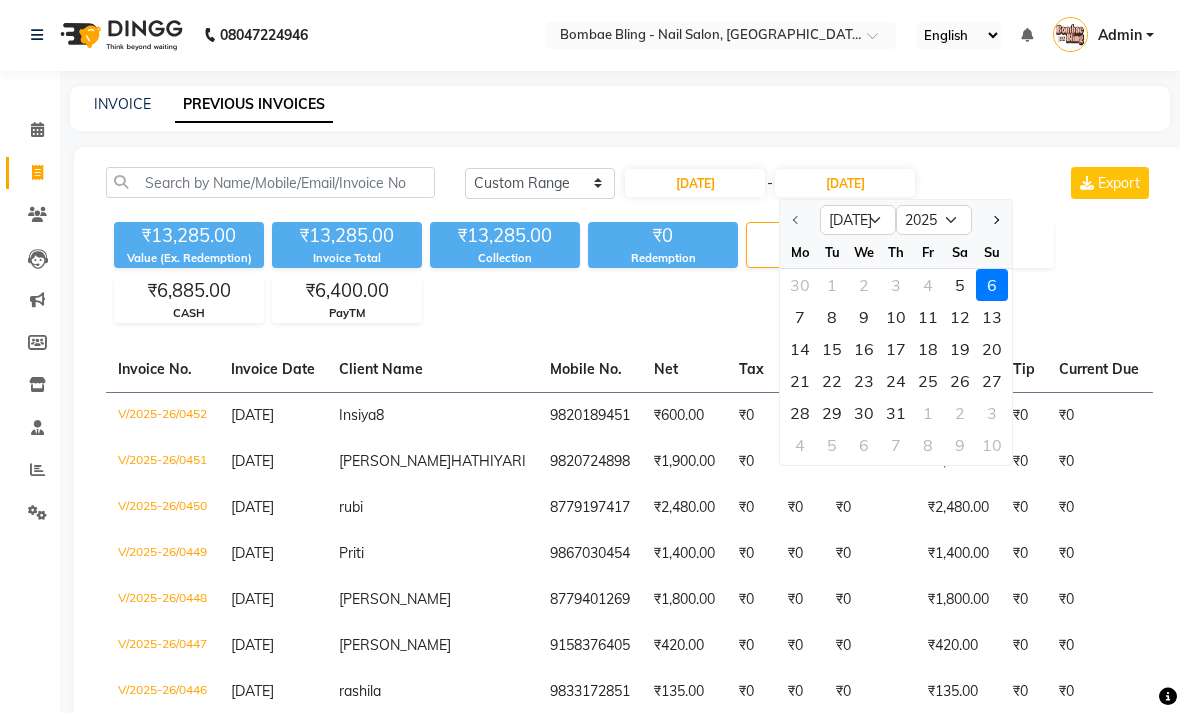 click on "5" 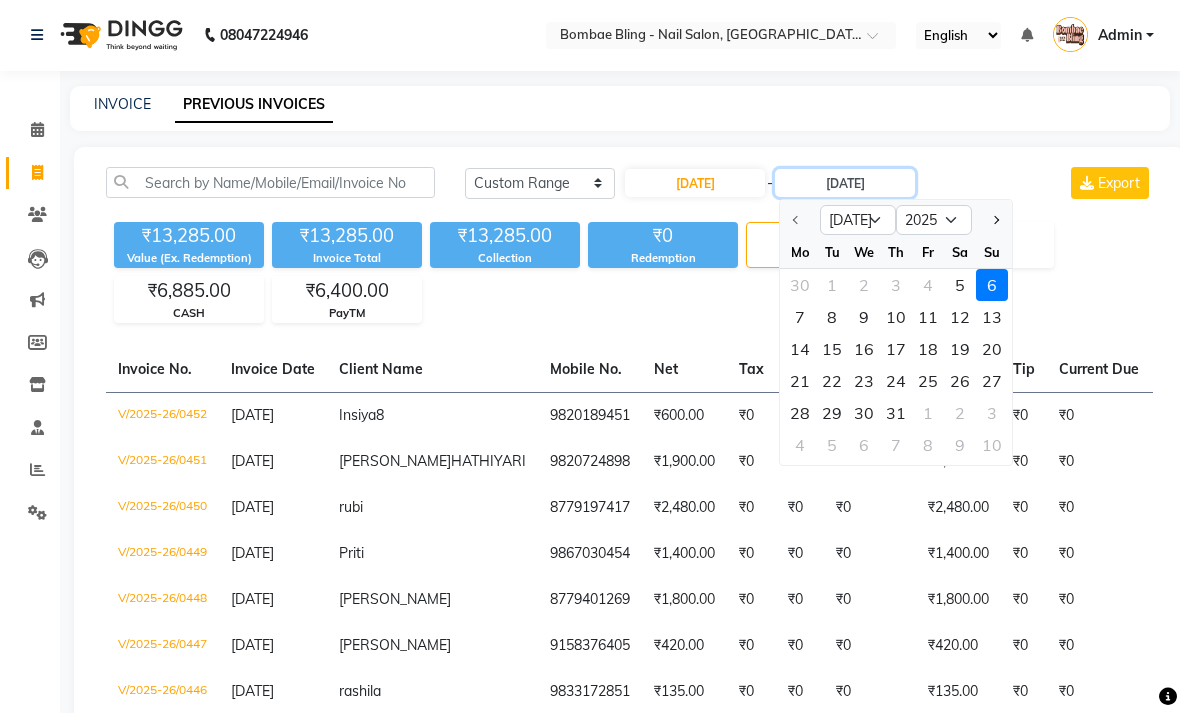 type on "05-07-2025" 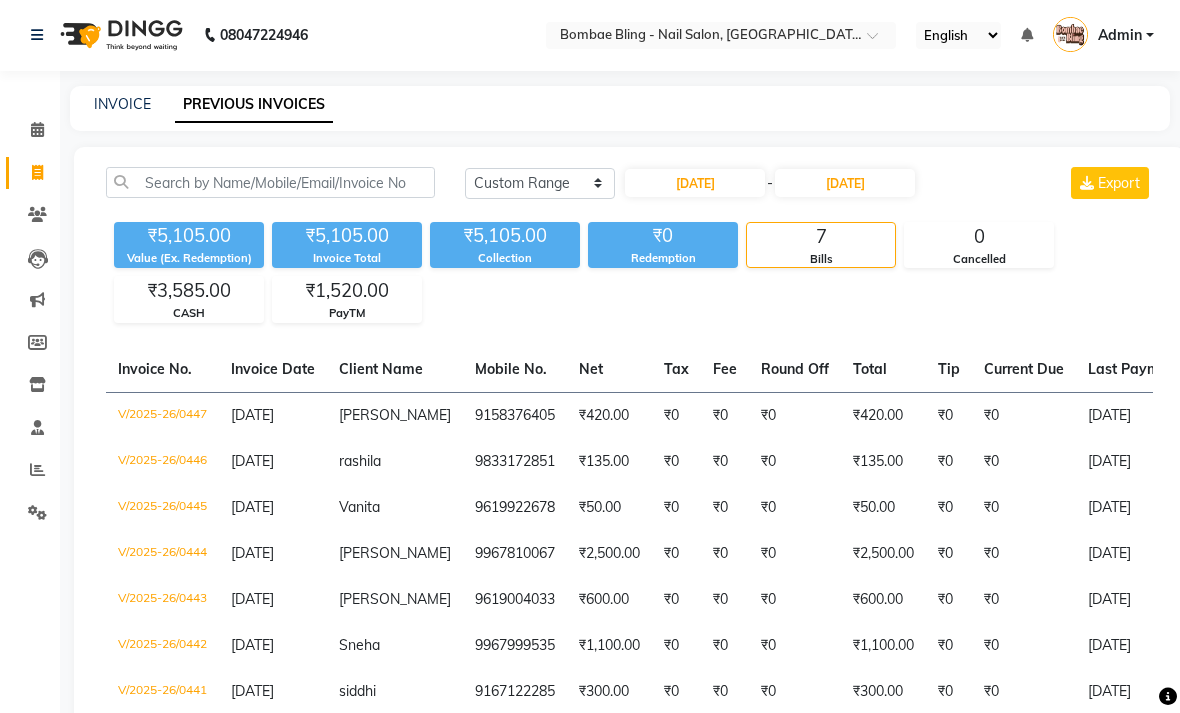 click on "₹5,105.00 Value (Ex. Redemption) ₹5,105.00 Invoice Total  ₹5,105.00 Collection ₹0 Redemption 7 Bills 0 Cancelled ₹3,585.00 CASH ₹1,520.00 PayTM" 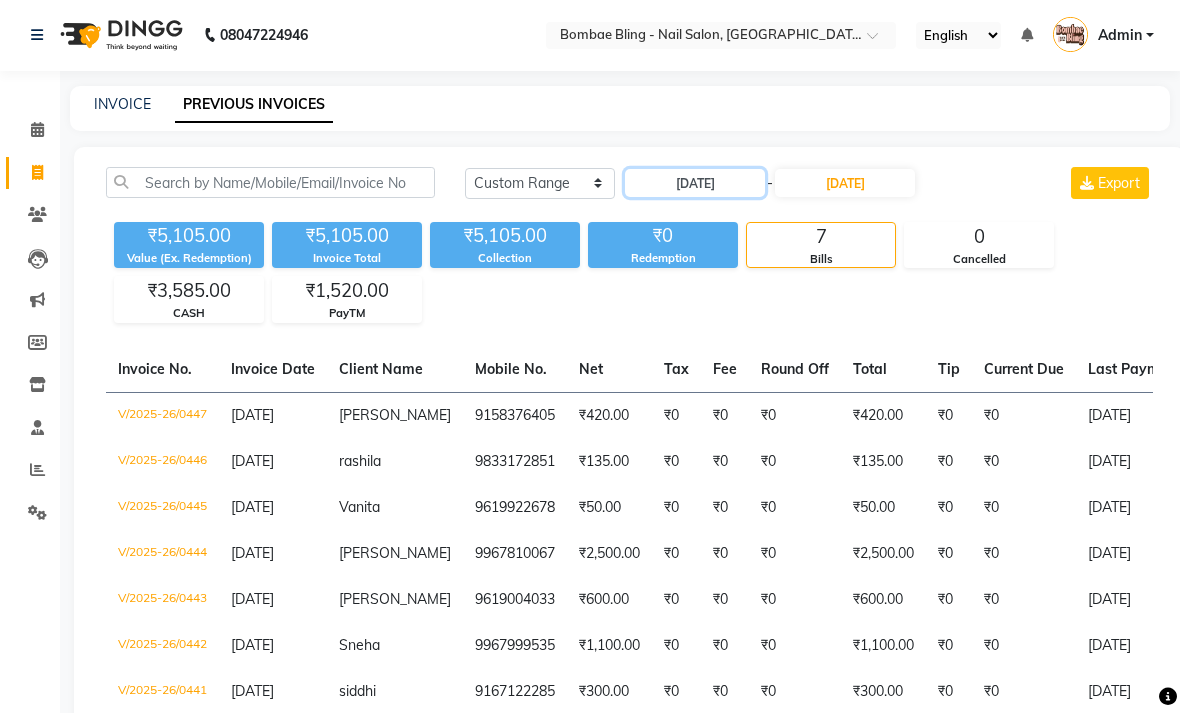 click on "05-07-2025" 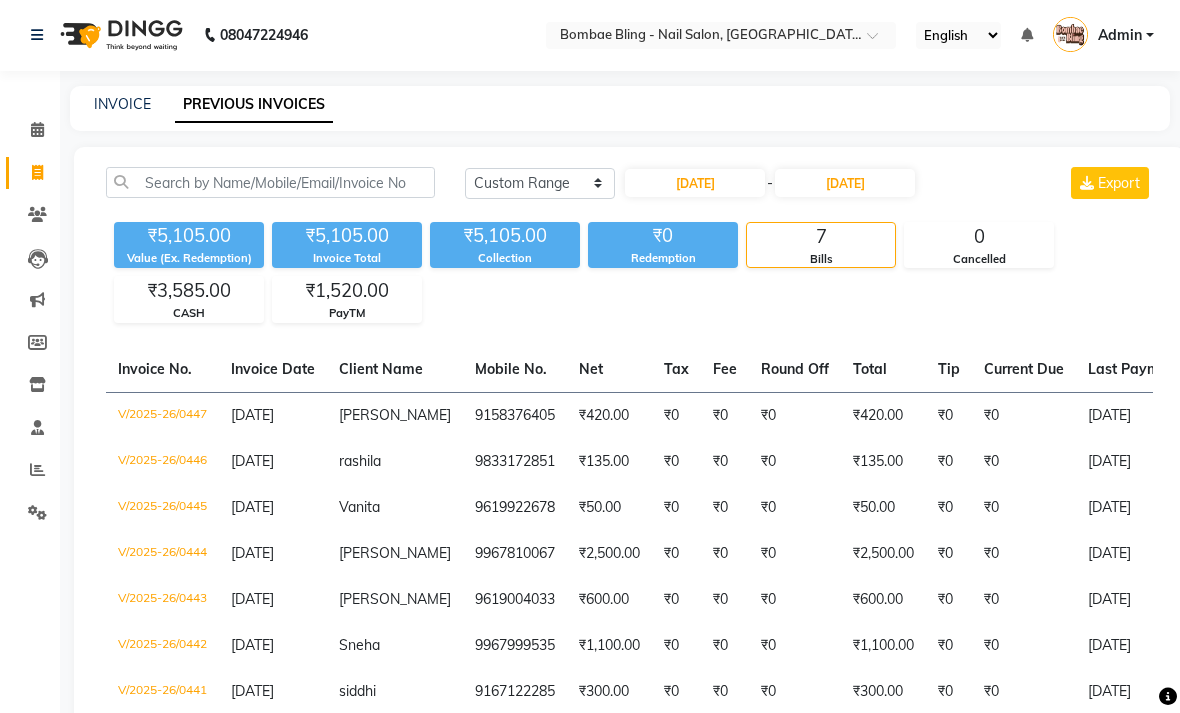 select on "7" 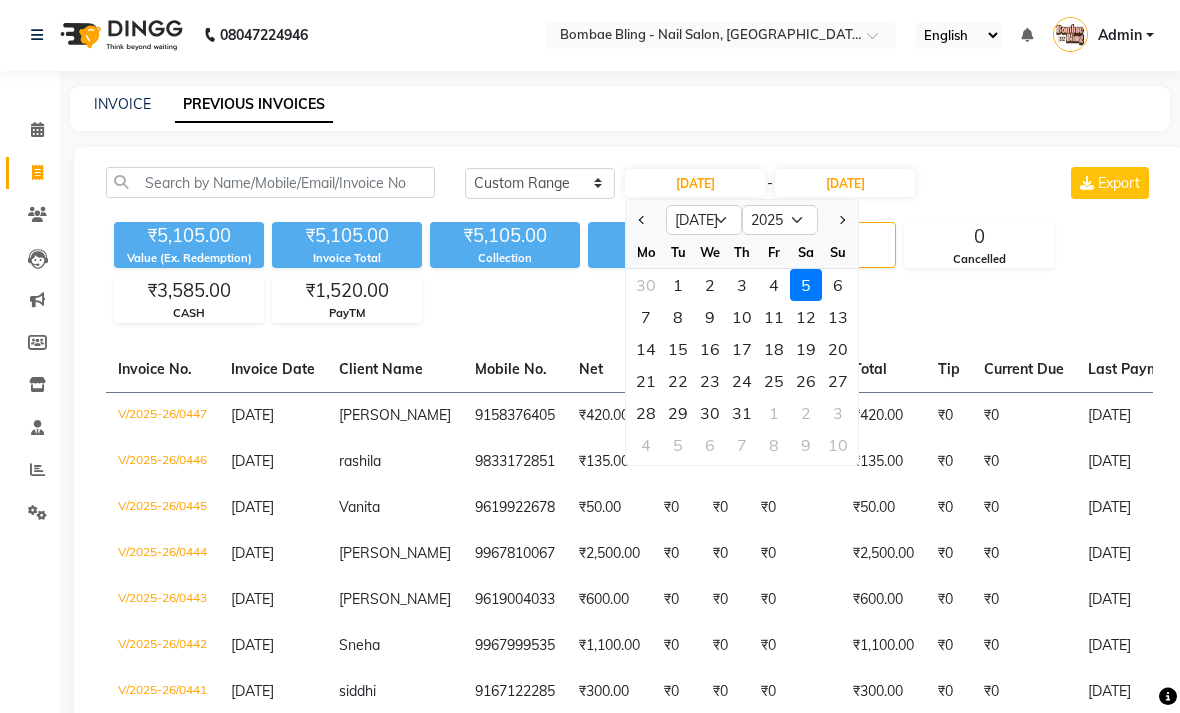 click on "4" 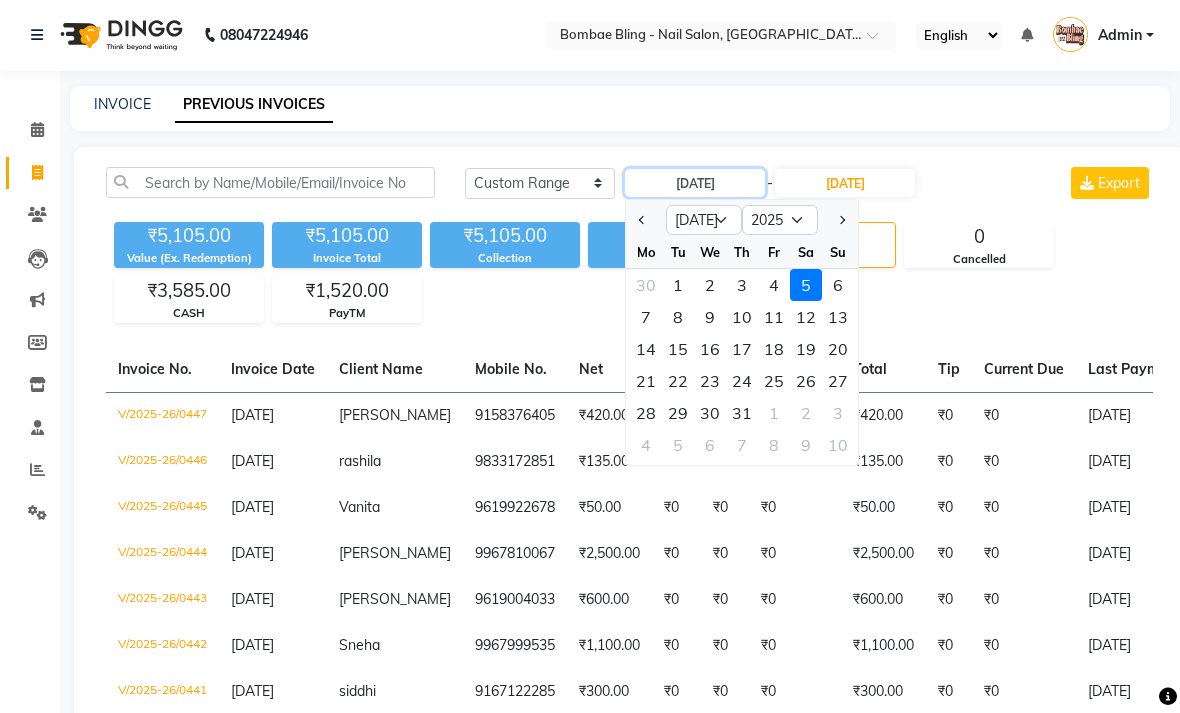 type on "04-07-2025" 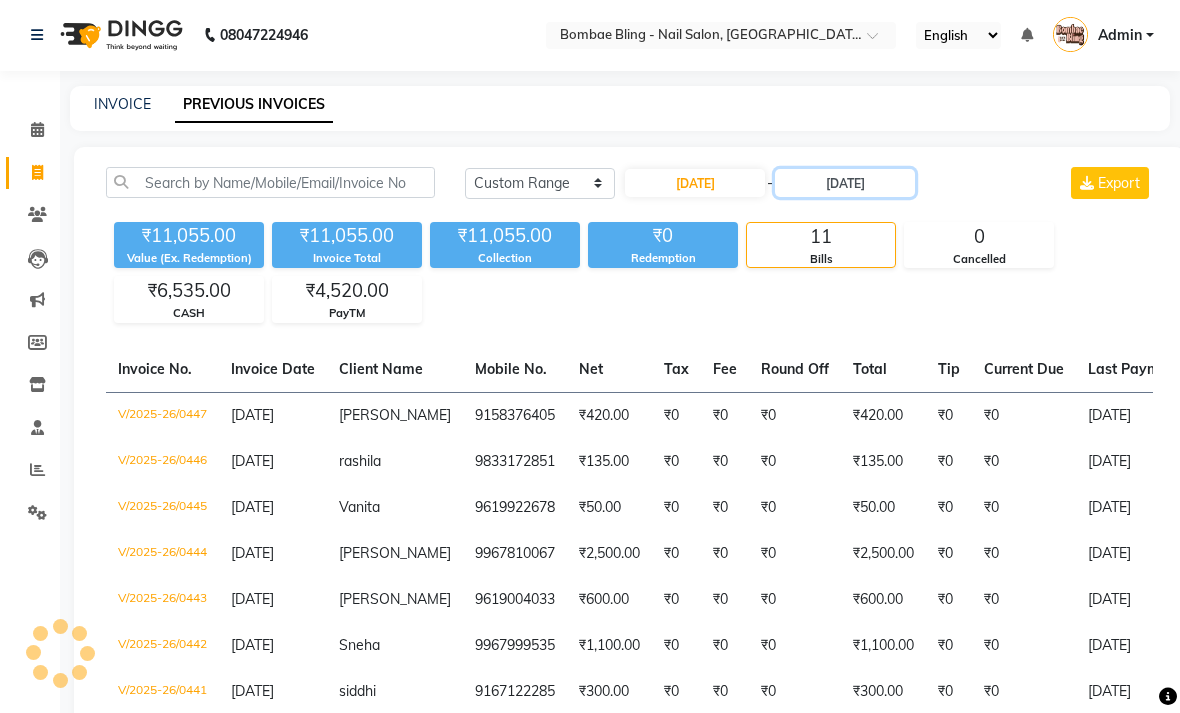 click on "05-07-2025" 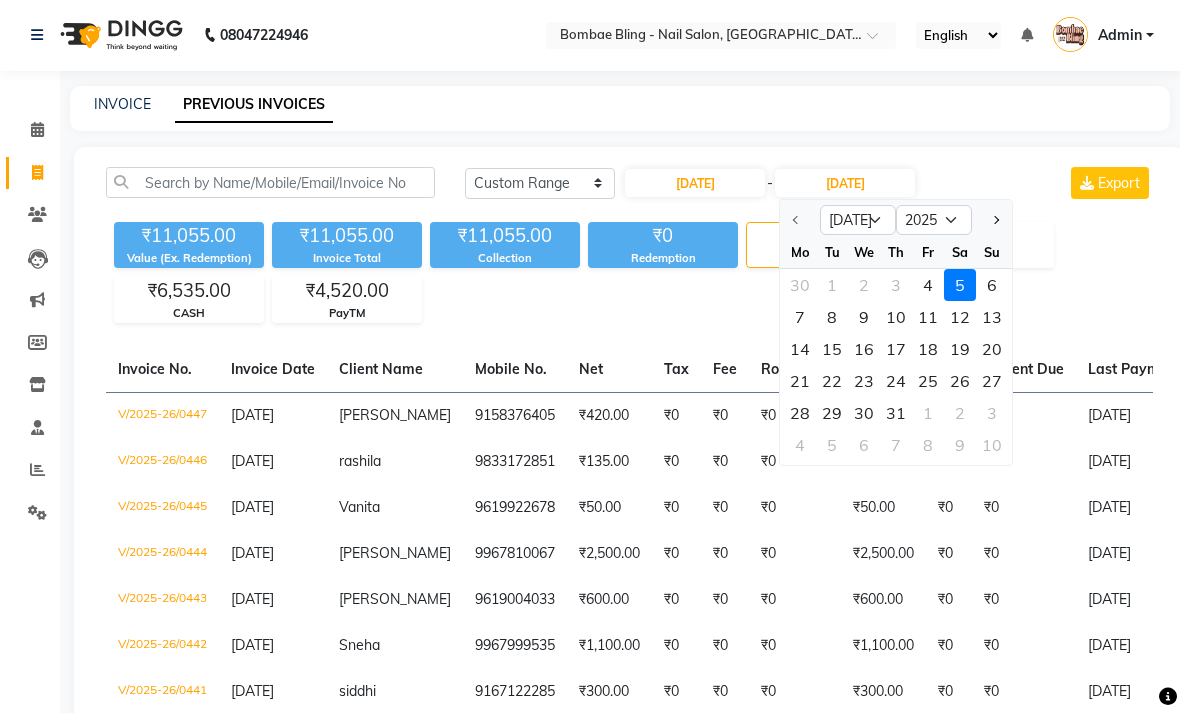 click on "4" 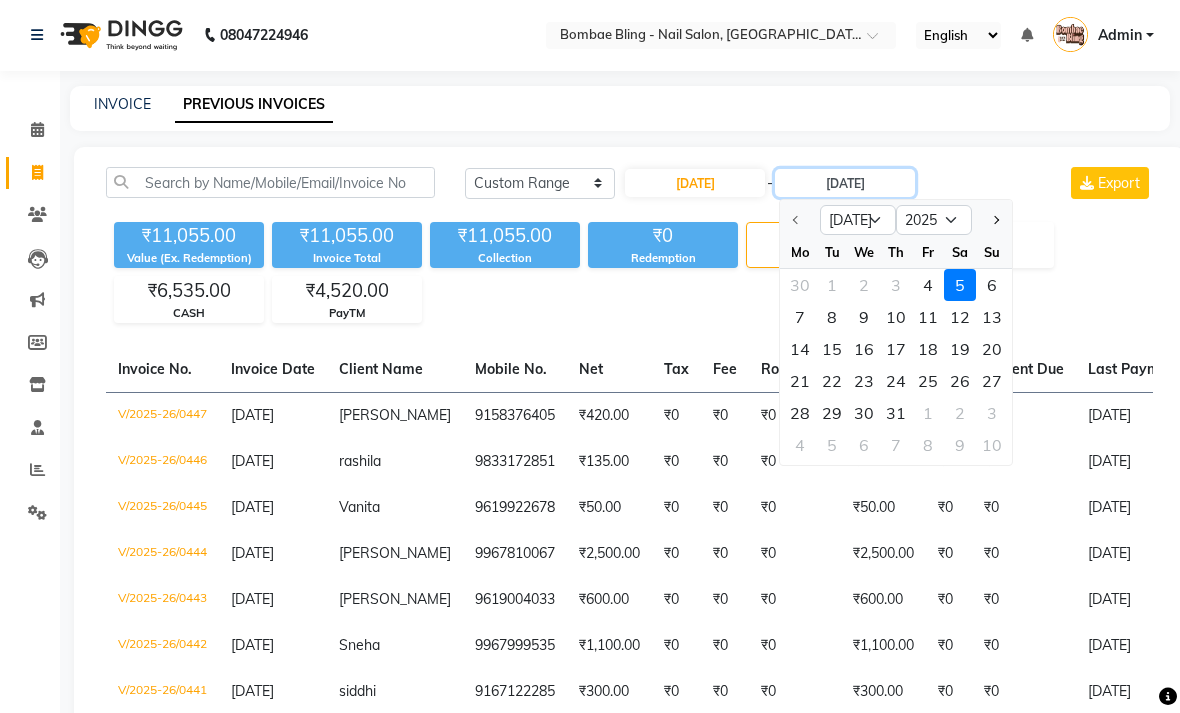 type on "04-07-2025" 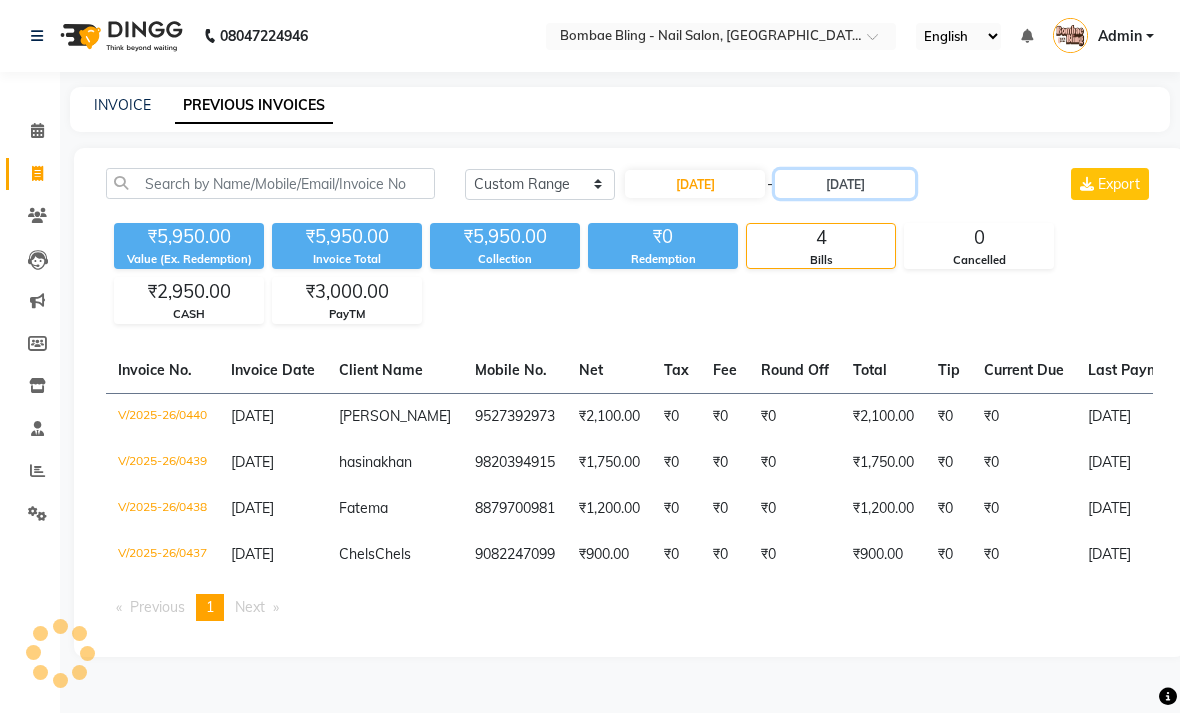 scroll, scrollTop: 0, scrollLeft: 0, axis: both 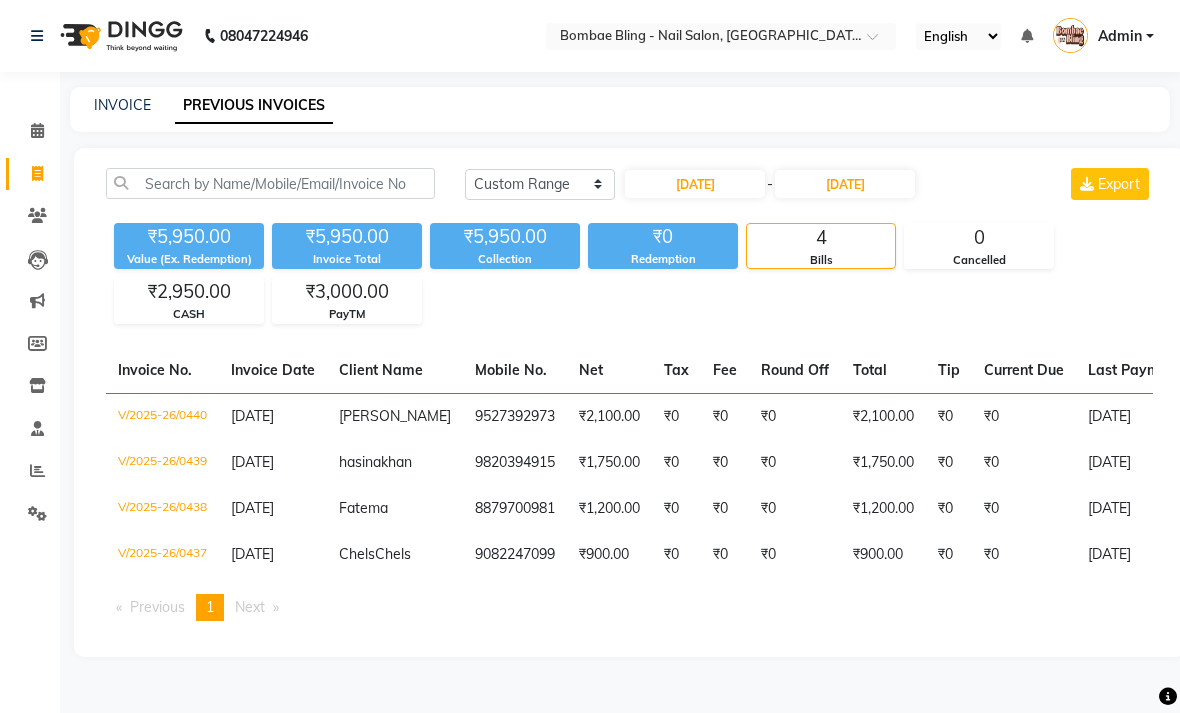 click on "INVOICE PREVIOUS INVOICES" 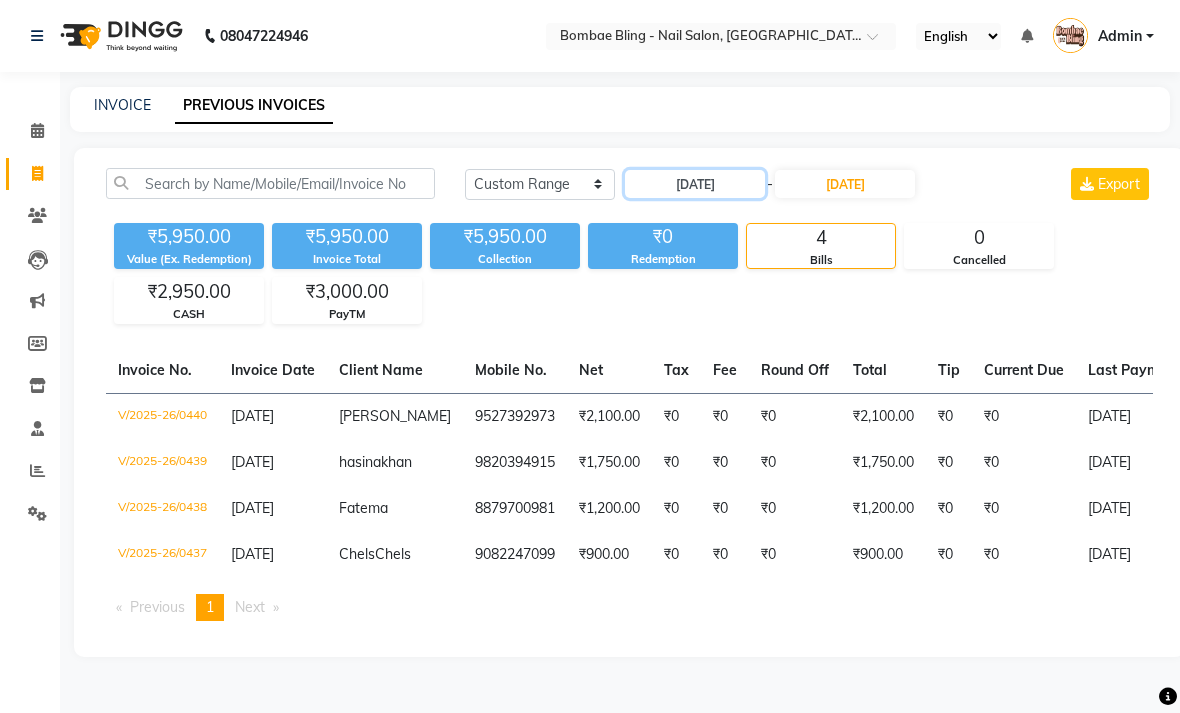 click on "04-07-2025" 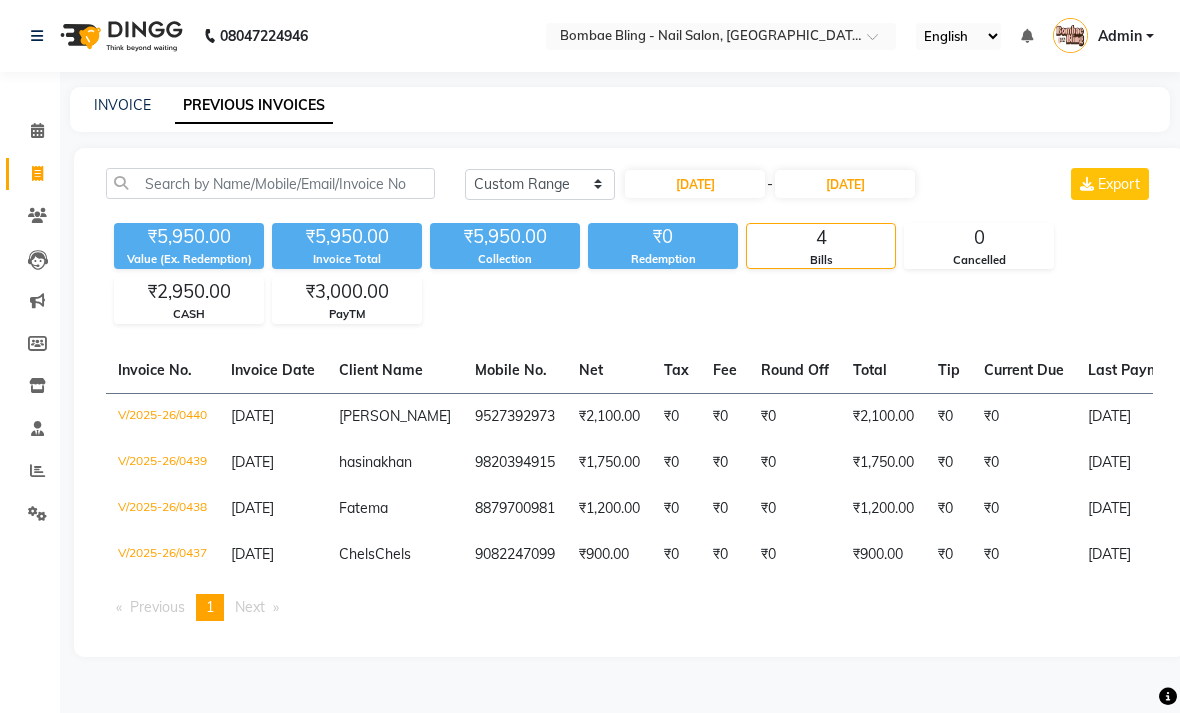 select on "7" 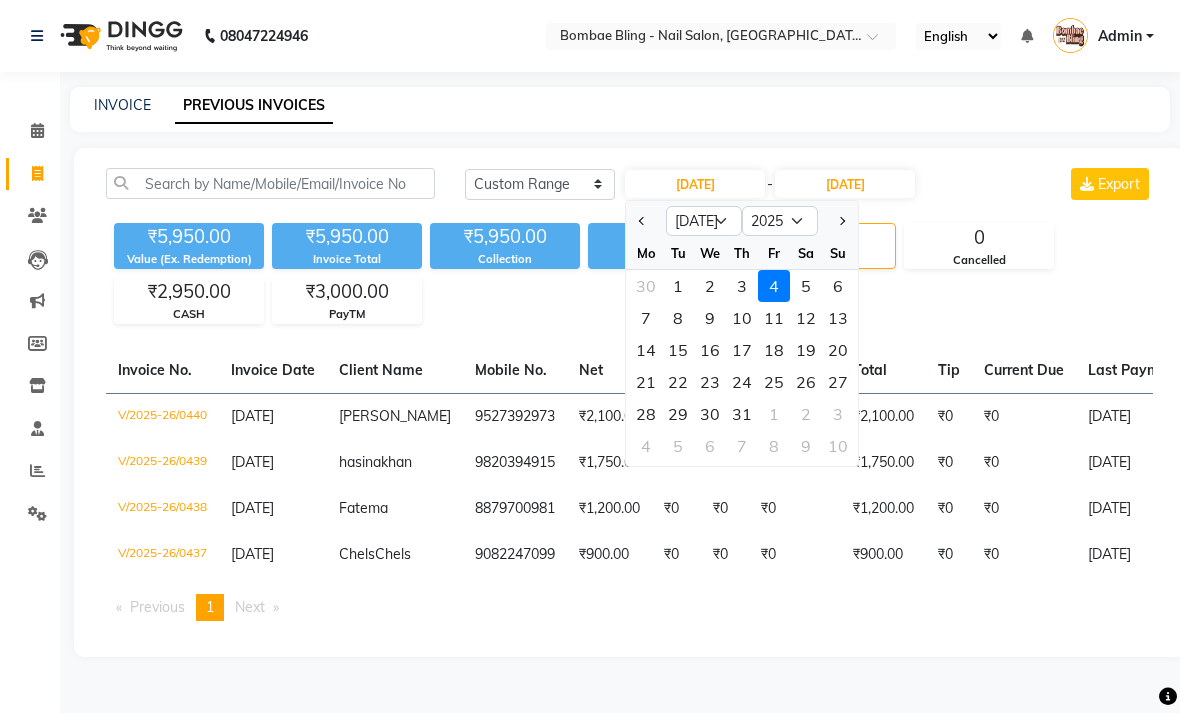 click on "3" 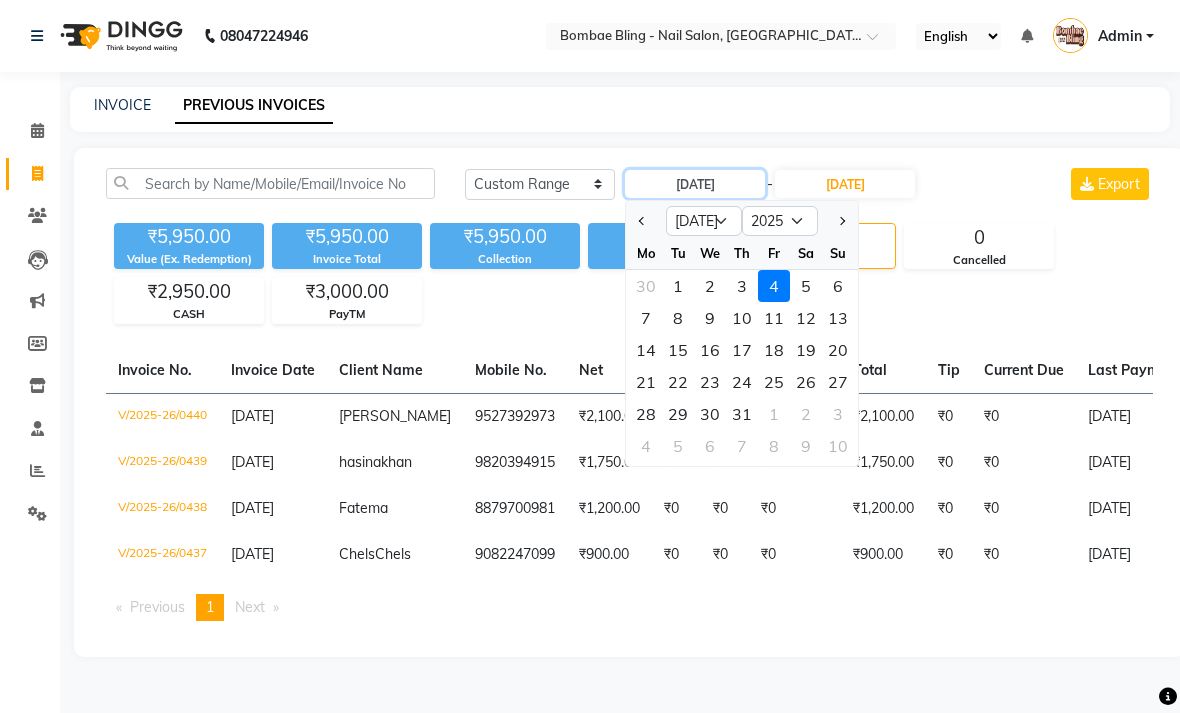 type on "03-07-2025" 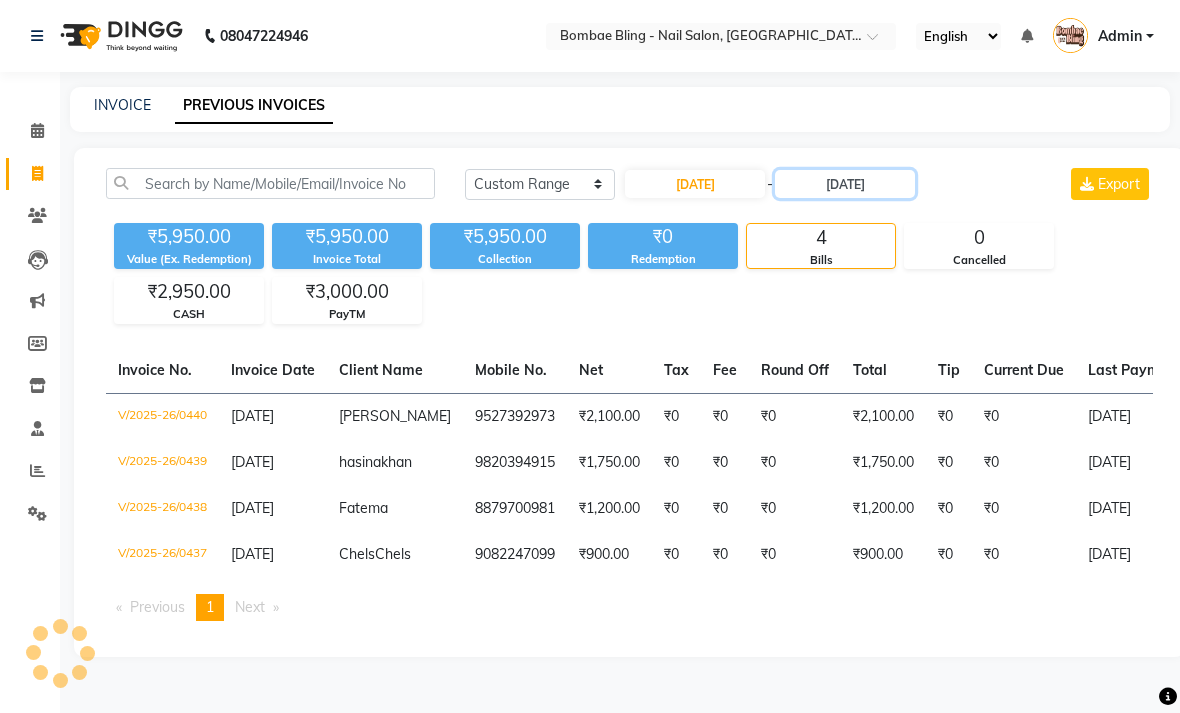 click on "04-07-2025" 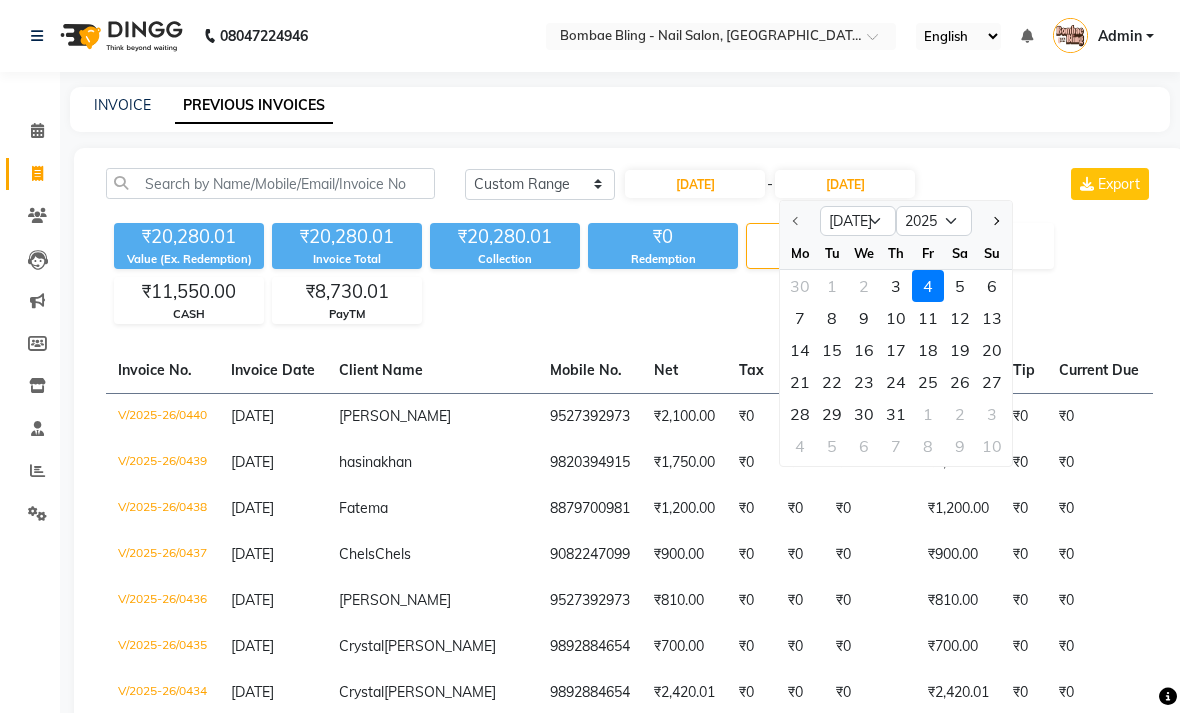 click on "3" 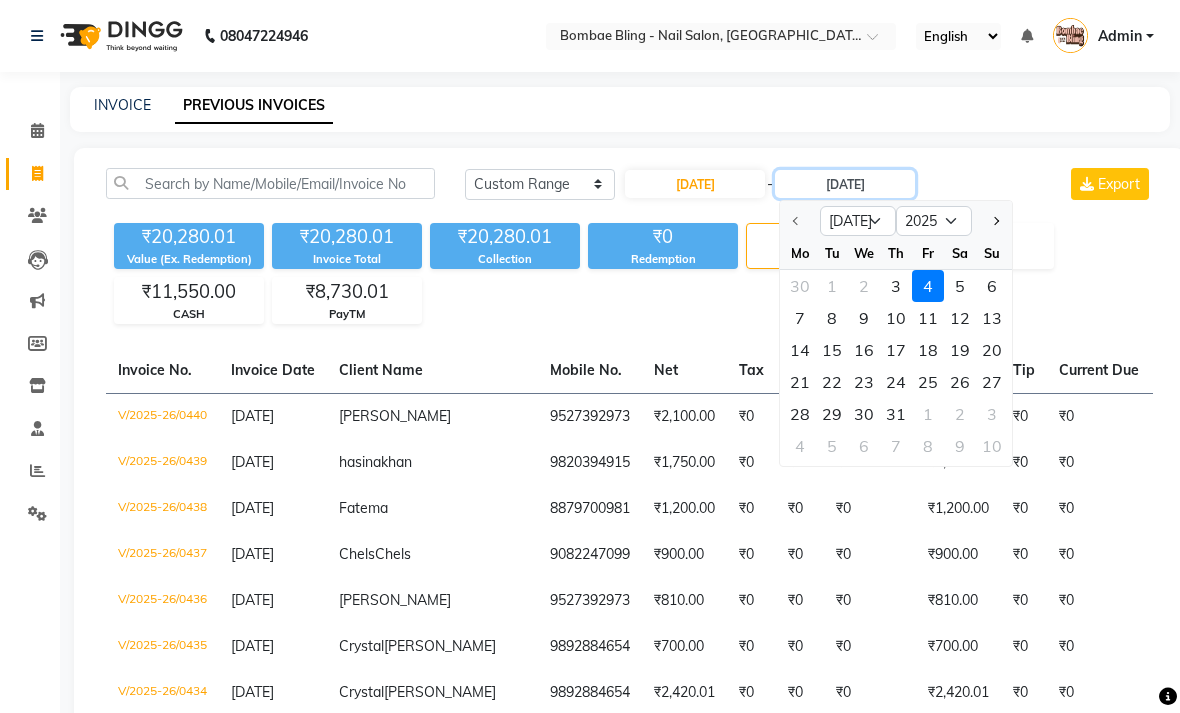 type on "03-07-2025" 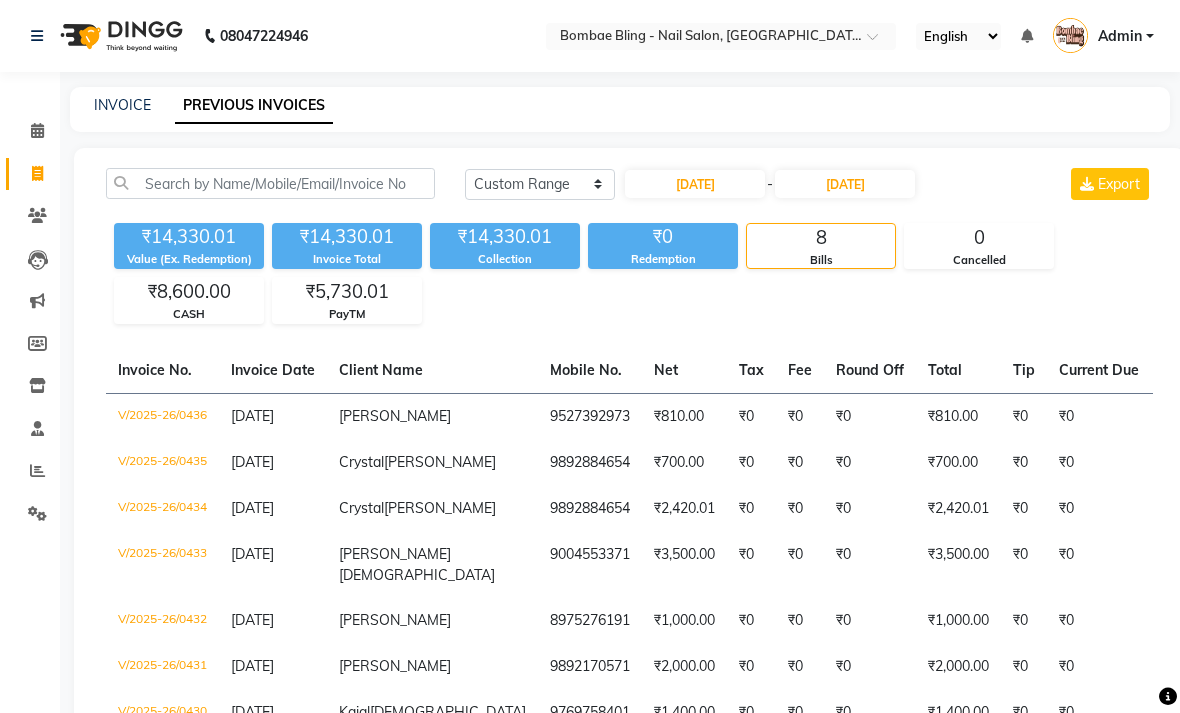 click on "INVOICE PREVIOUS INVOICES" 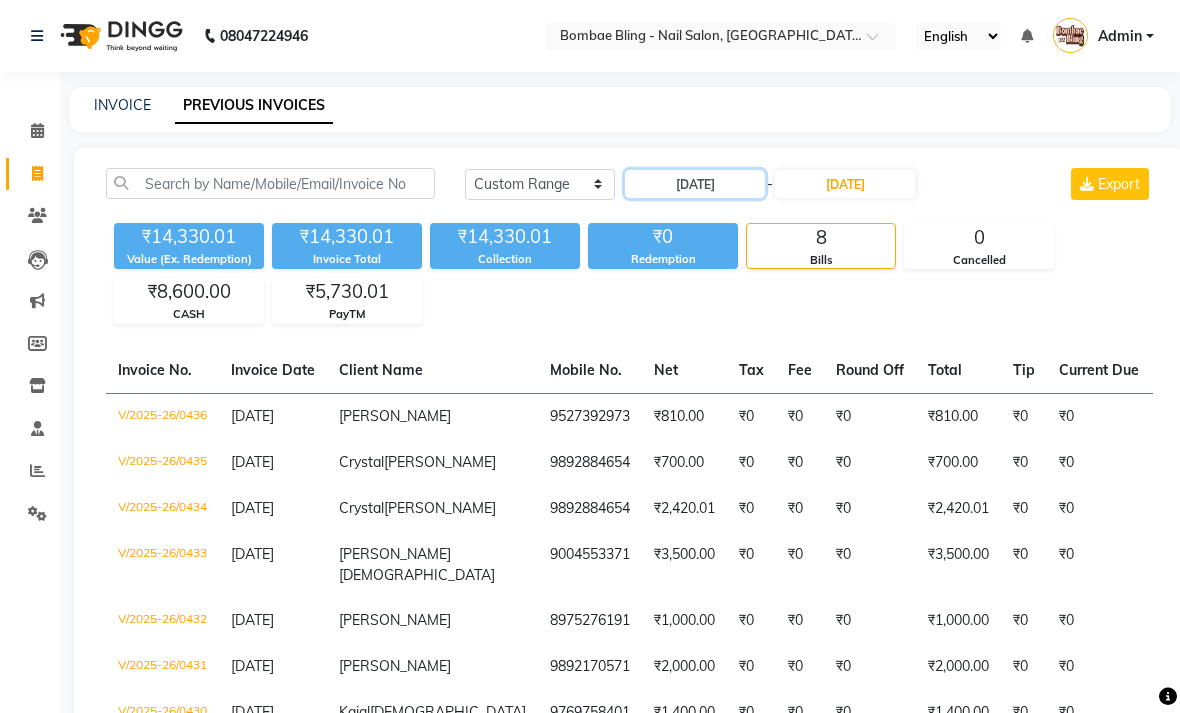 click on "03-07-2025" 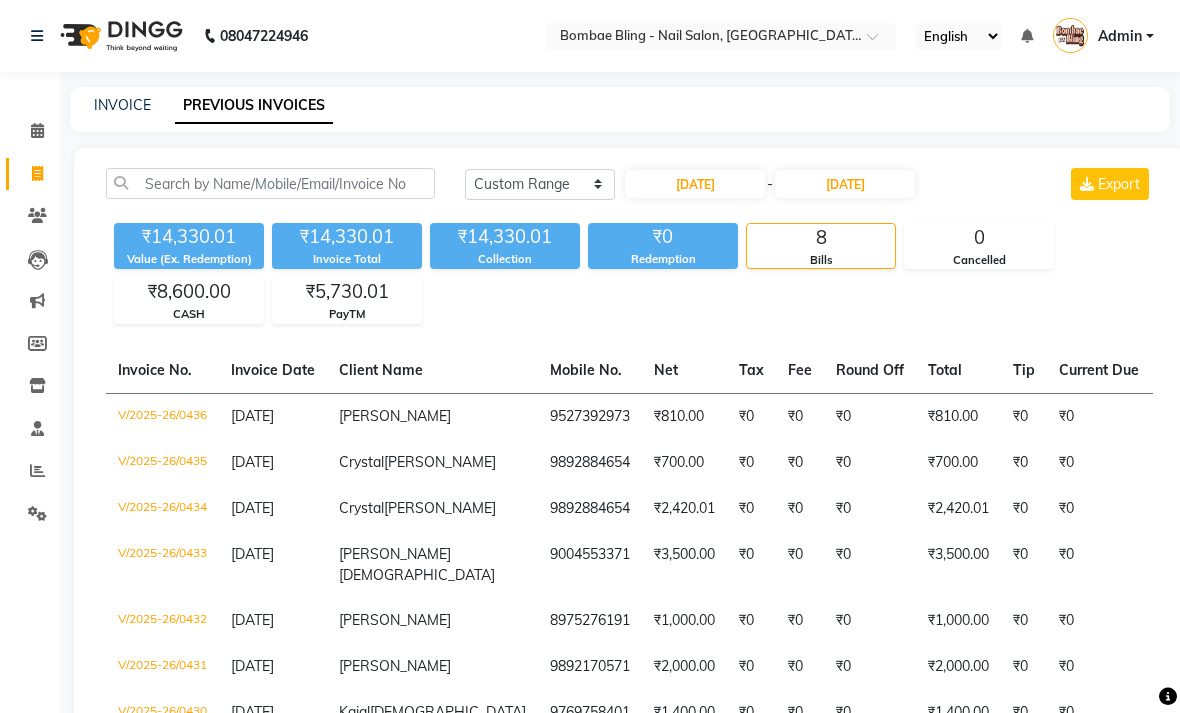 select on "7" 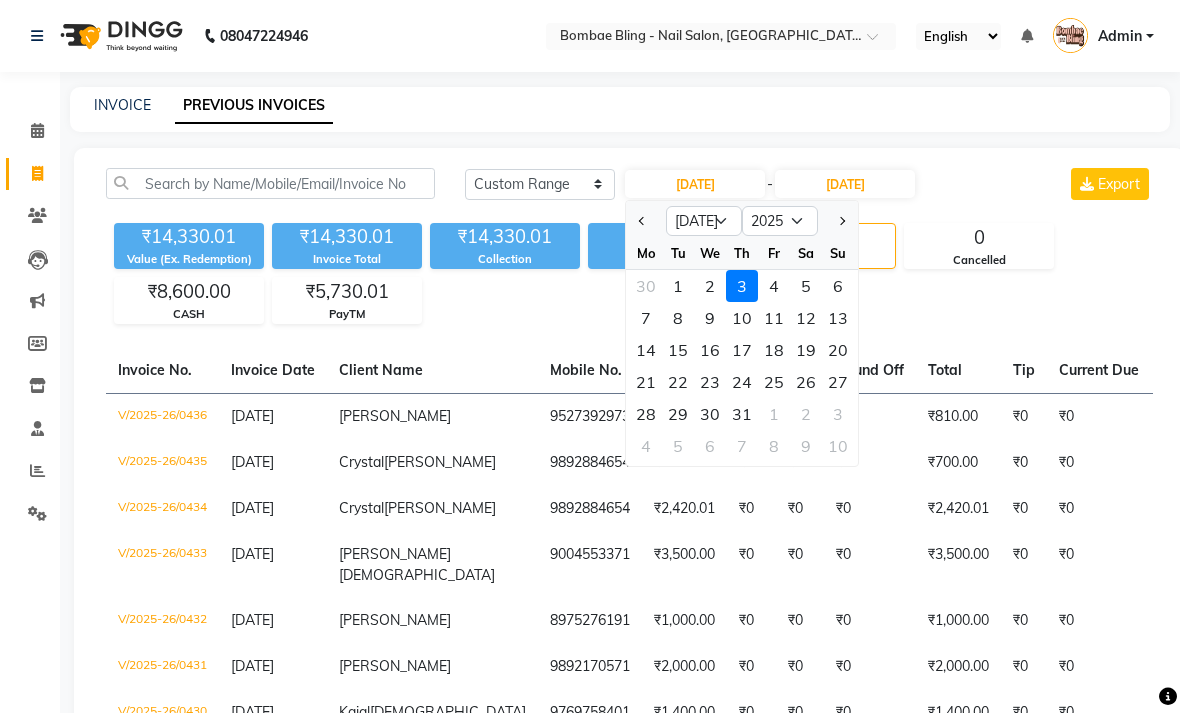 click on "2" 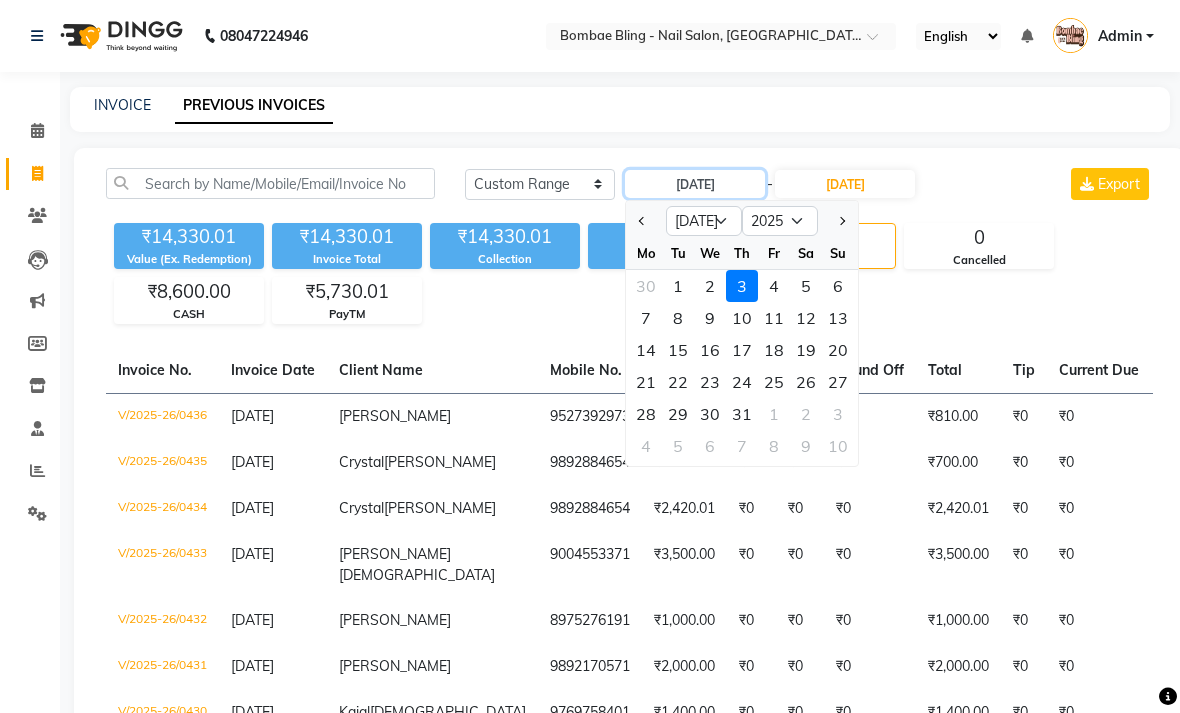 type on "02-07-2025" 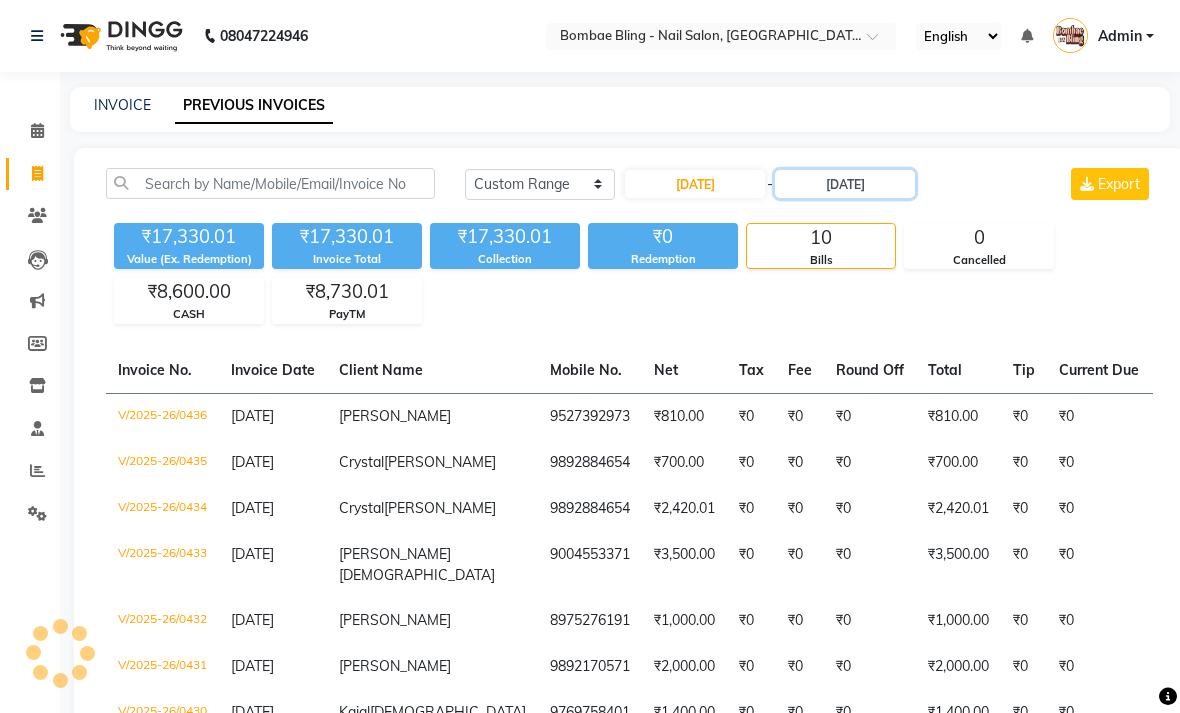 click on "03-07-2025" 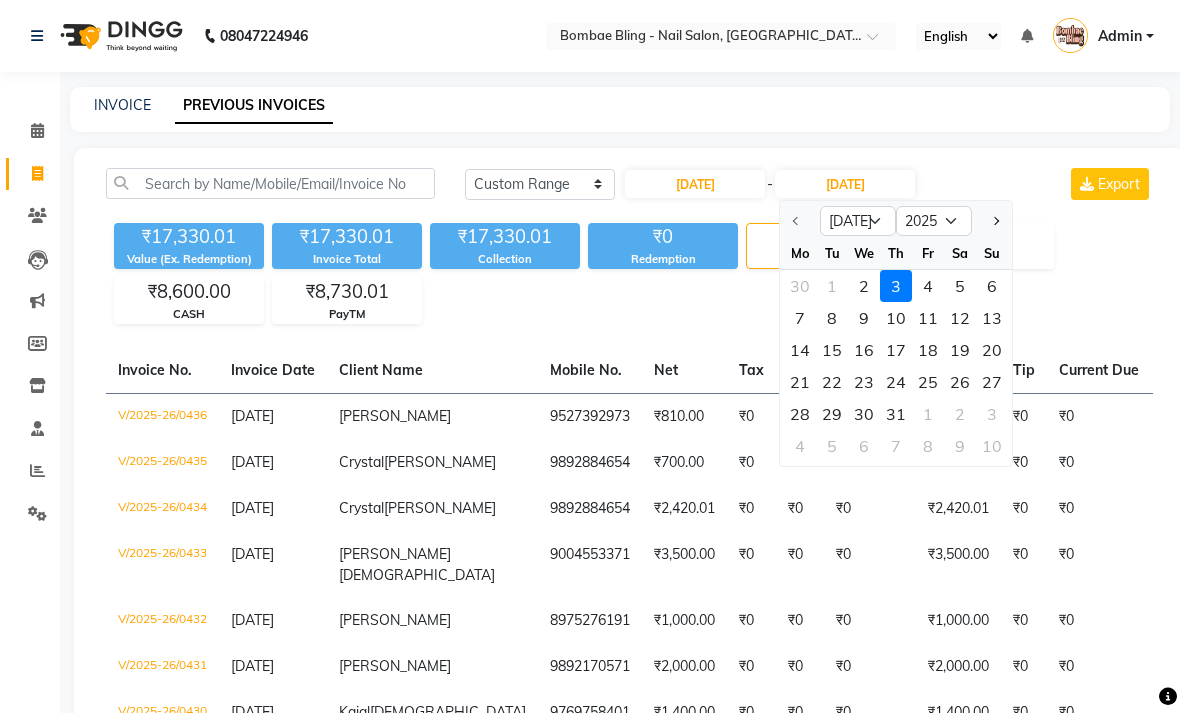 click on "2" 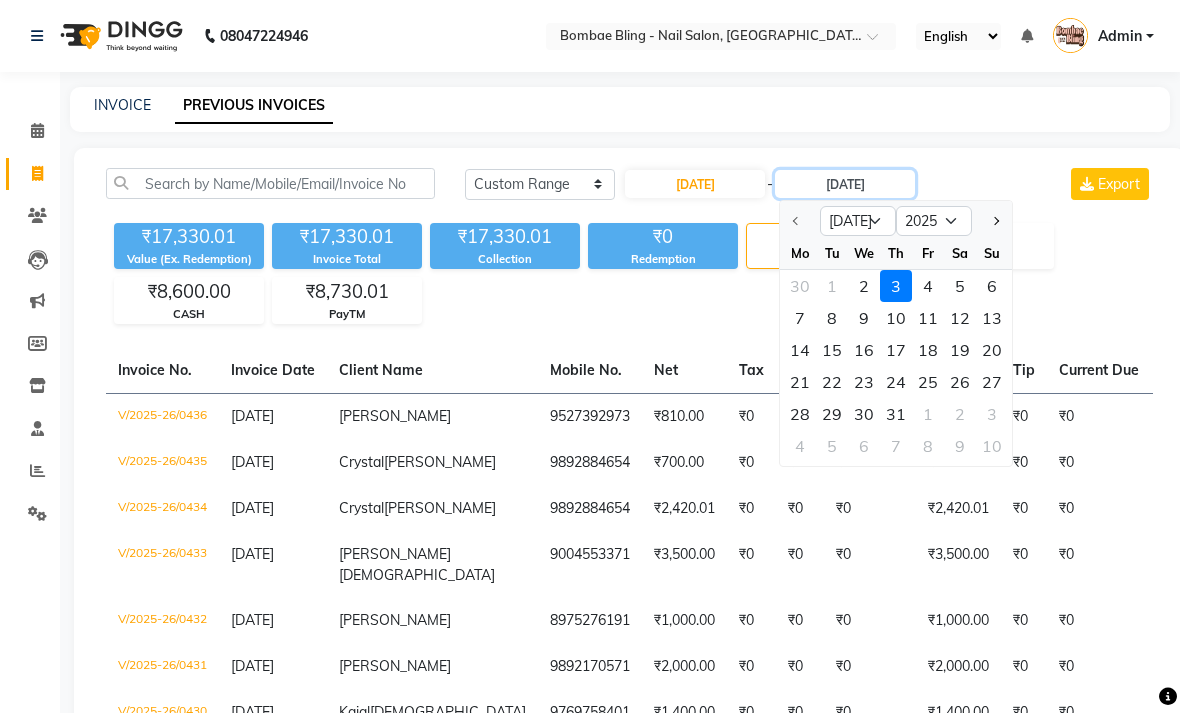 type on "02-07-2025" 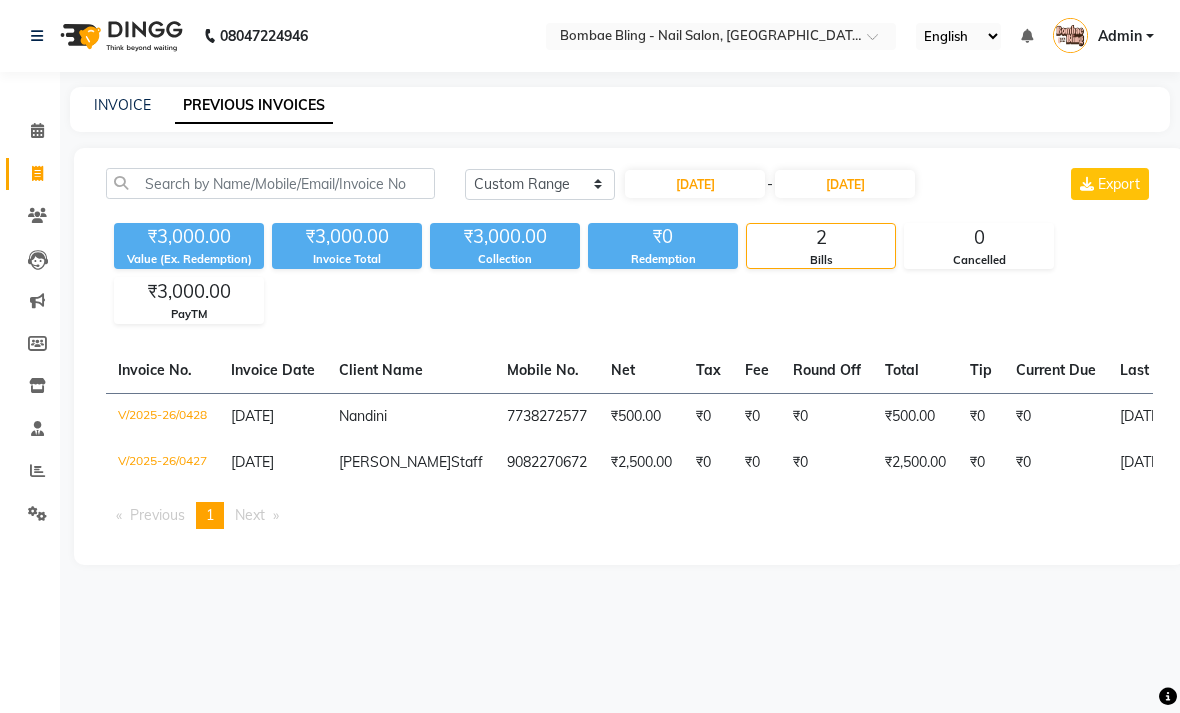 click on "INVOICE PREVIOUS INVOICES" 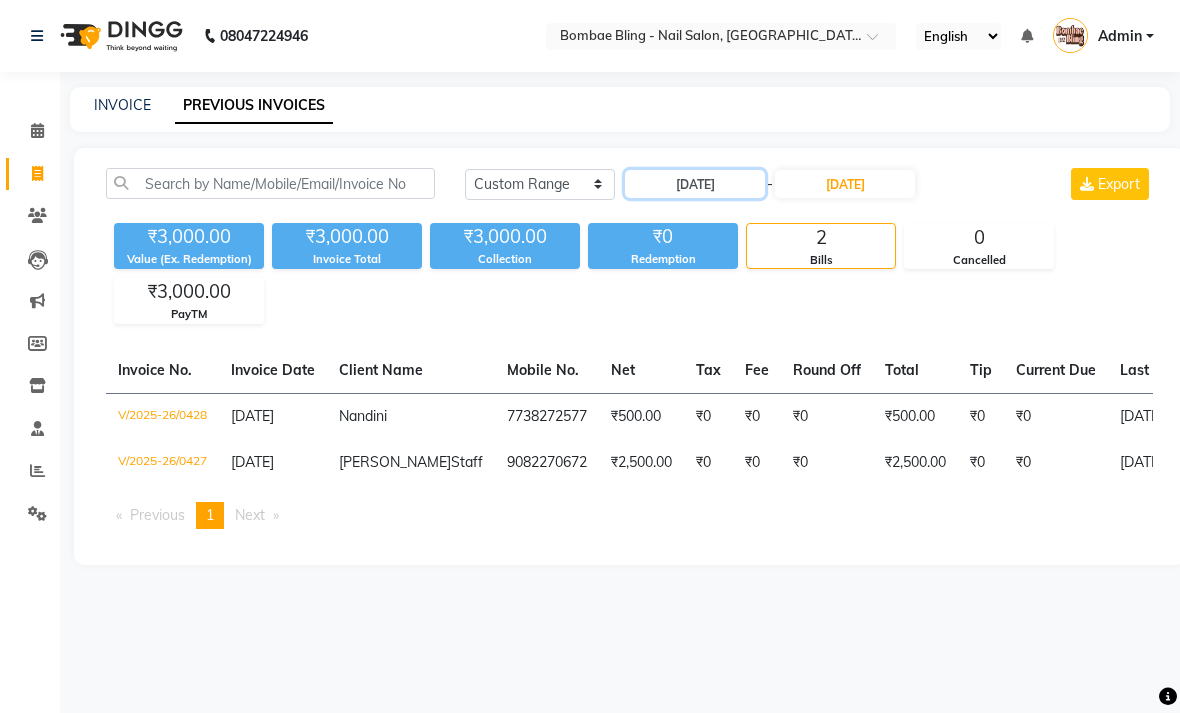 click on "02-07-2025" 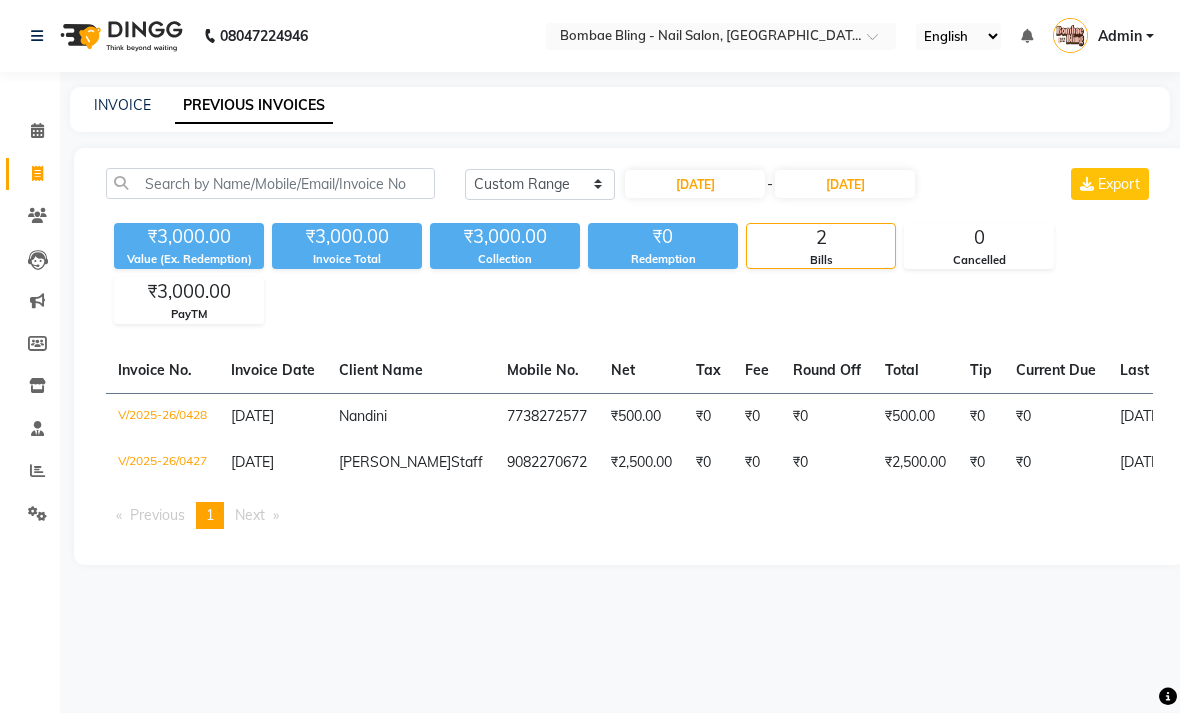 select on "7" 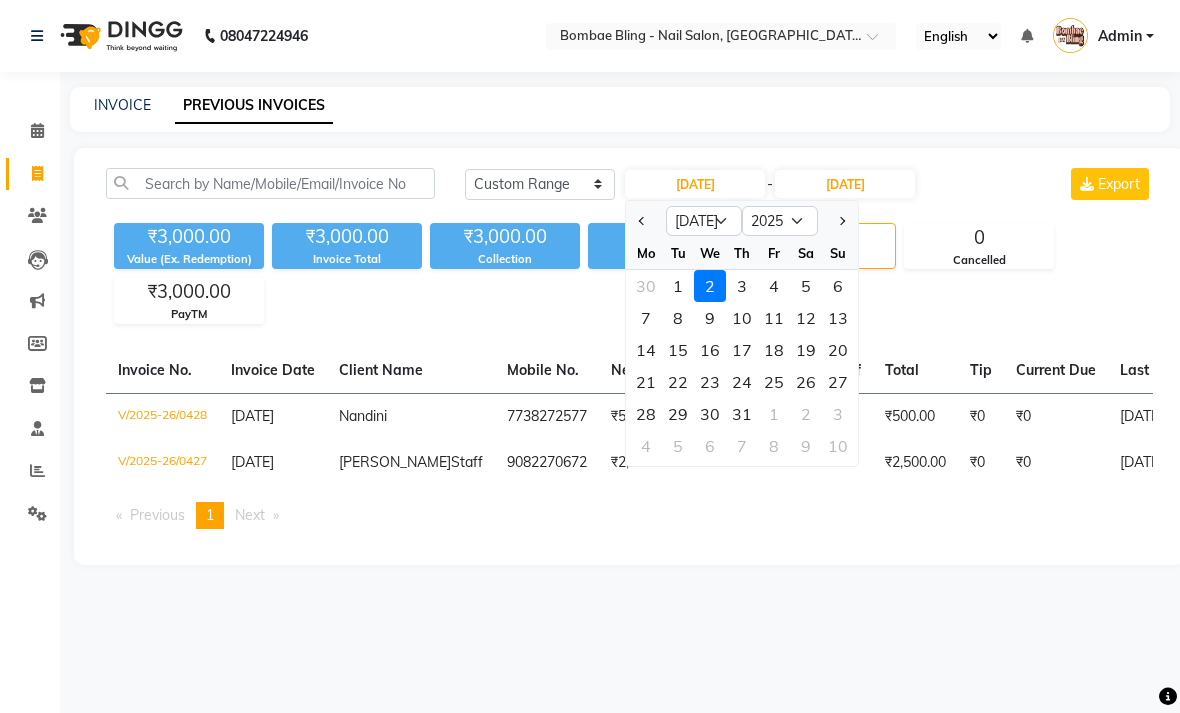 click on "1" 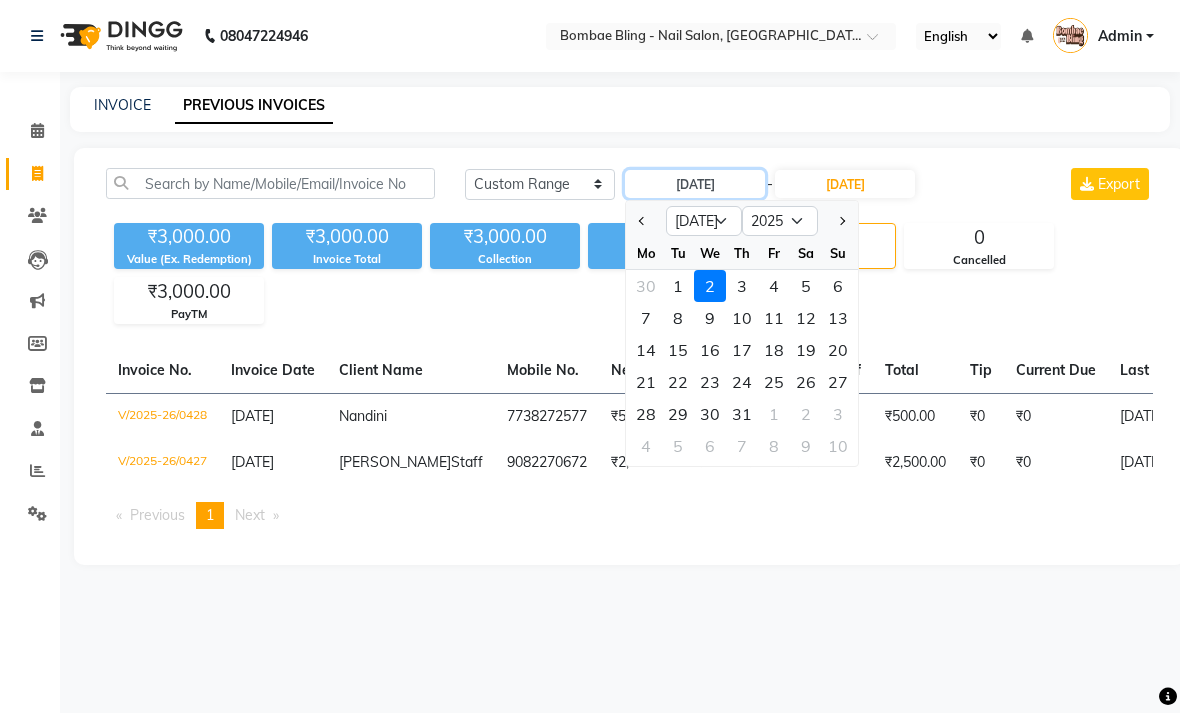 type on "01-07-2025" 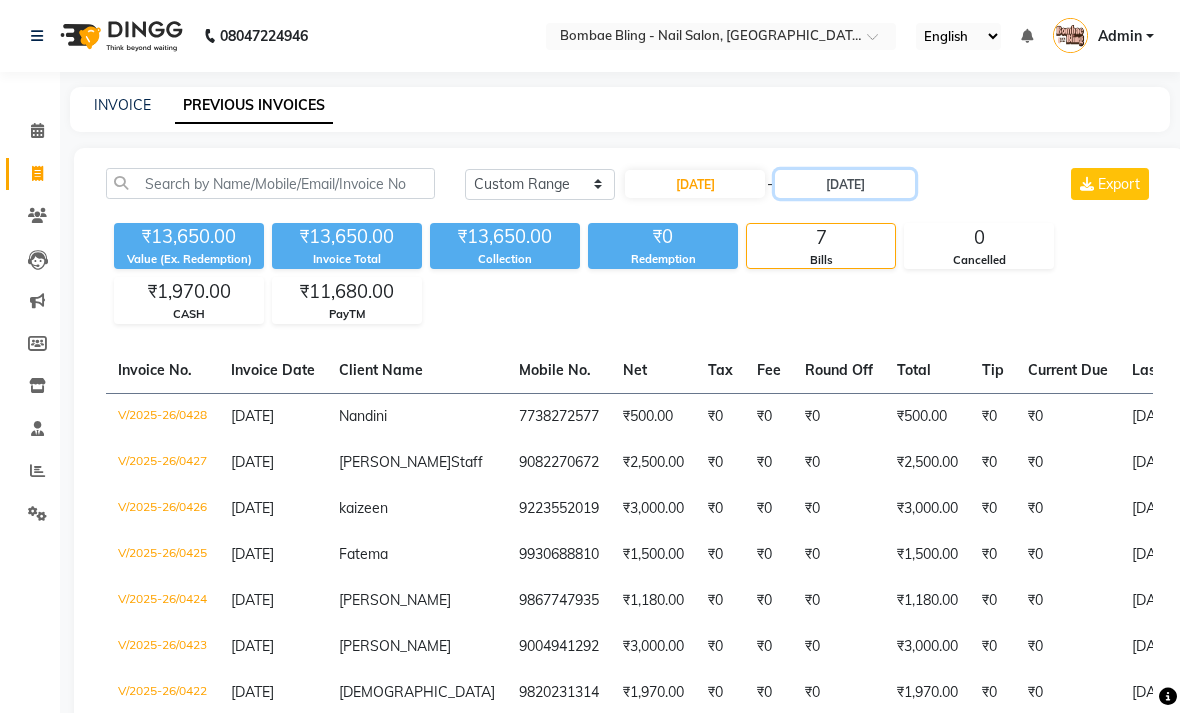 click on "02-07-2025" 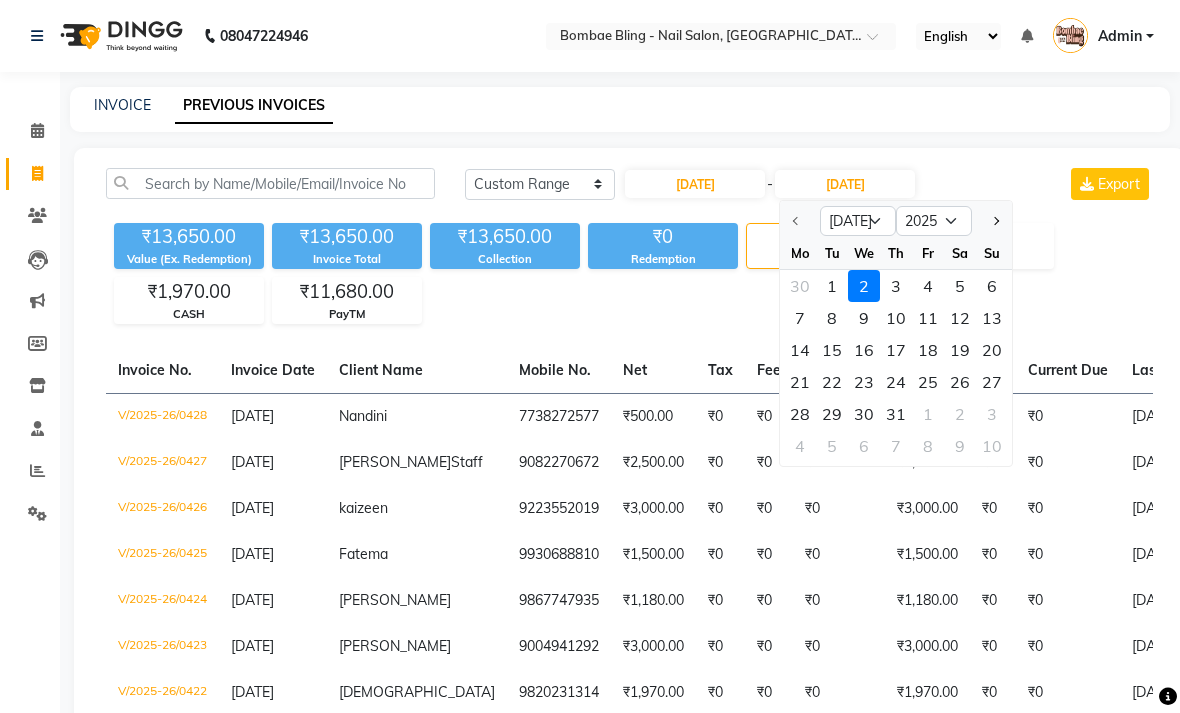 click on "1" 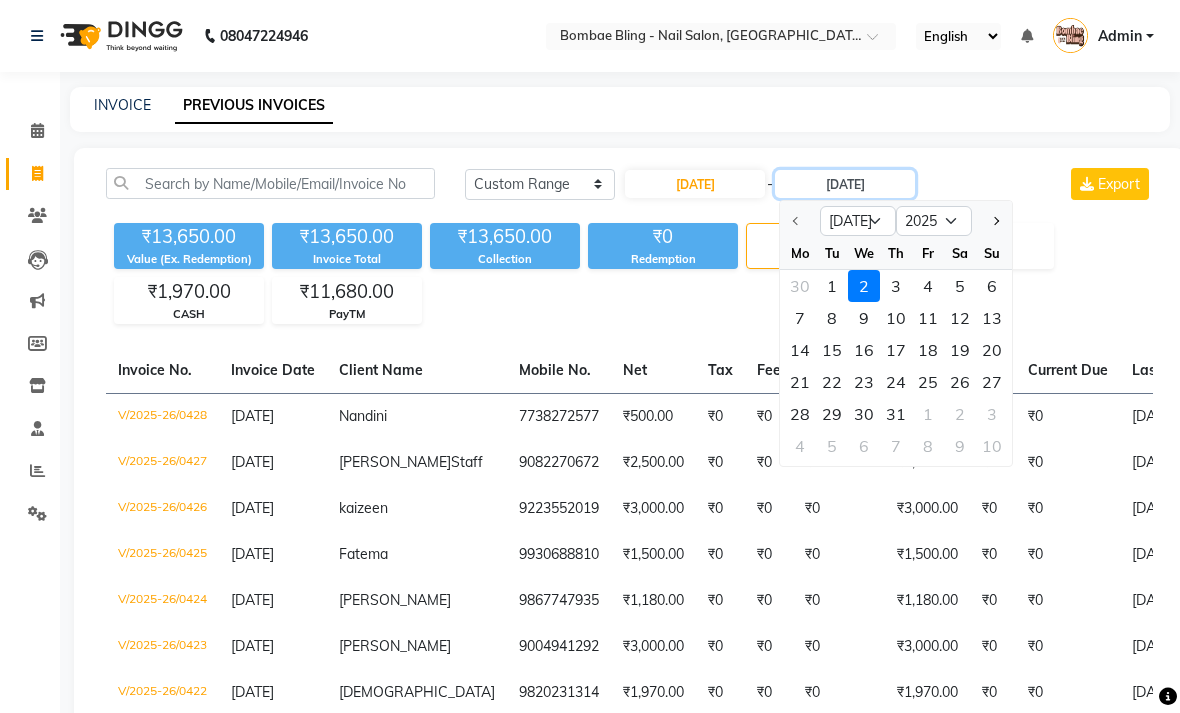 type on "01-07-2025" 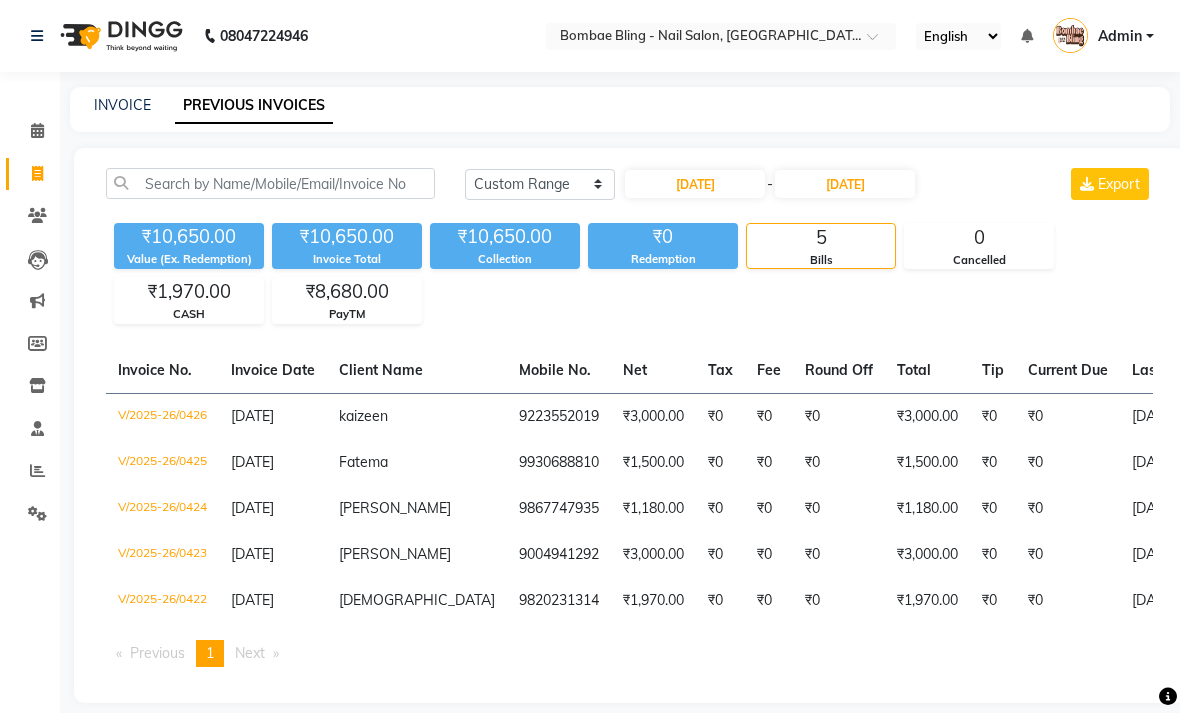 click on "INVOICE PREVIOUS INVOICES" 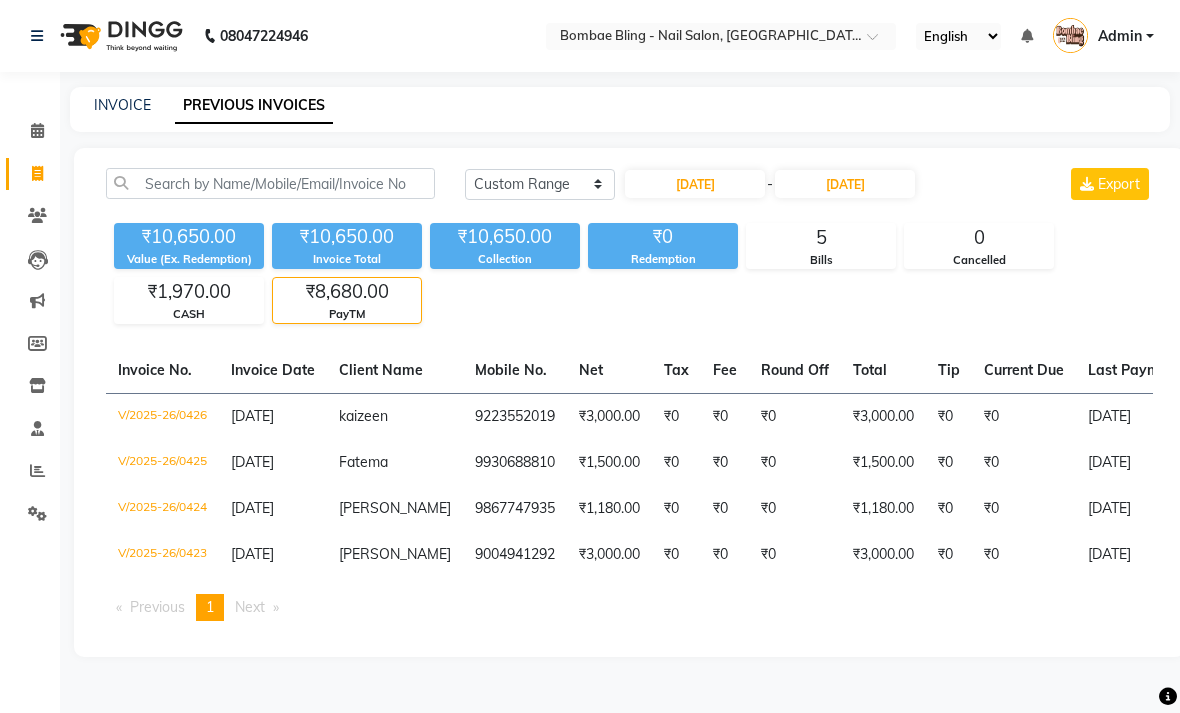click on "Reports" 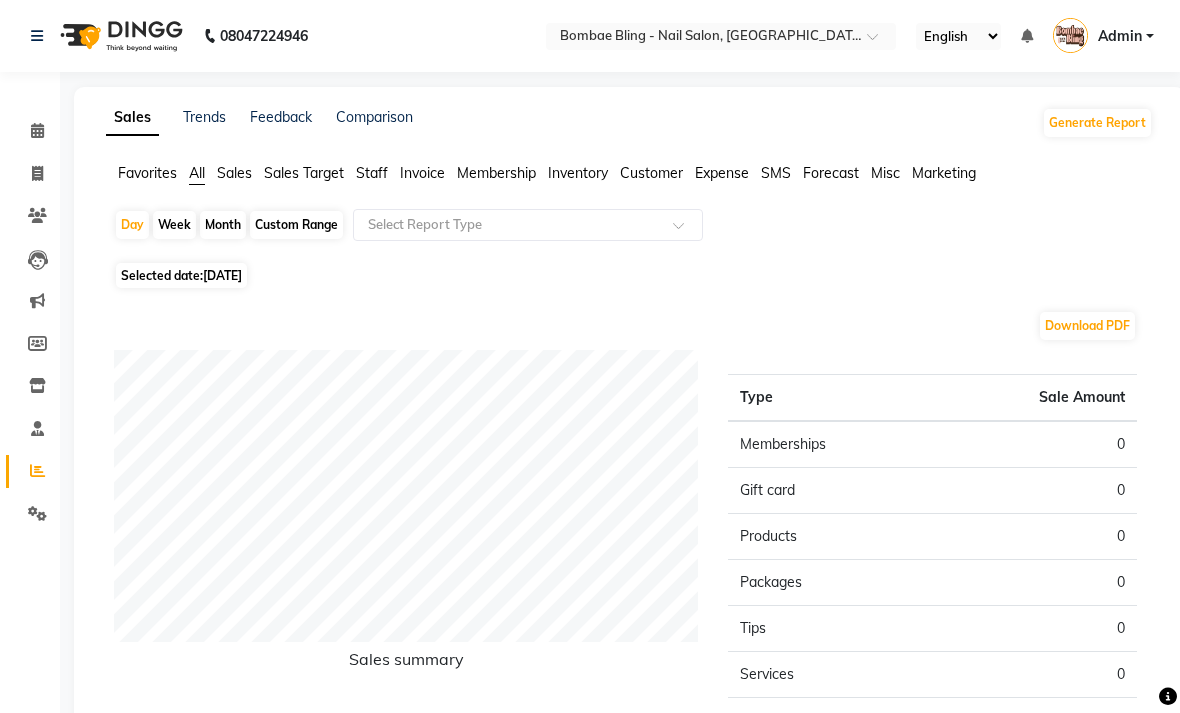 click on "Month" 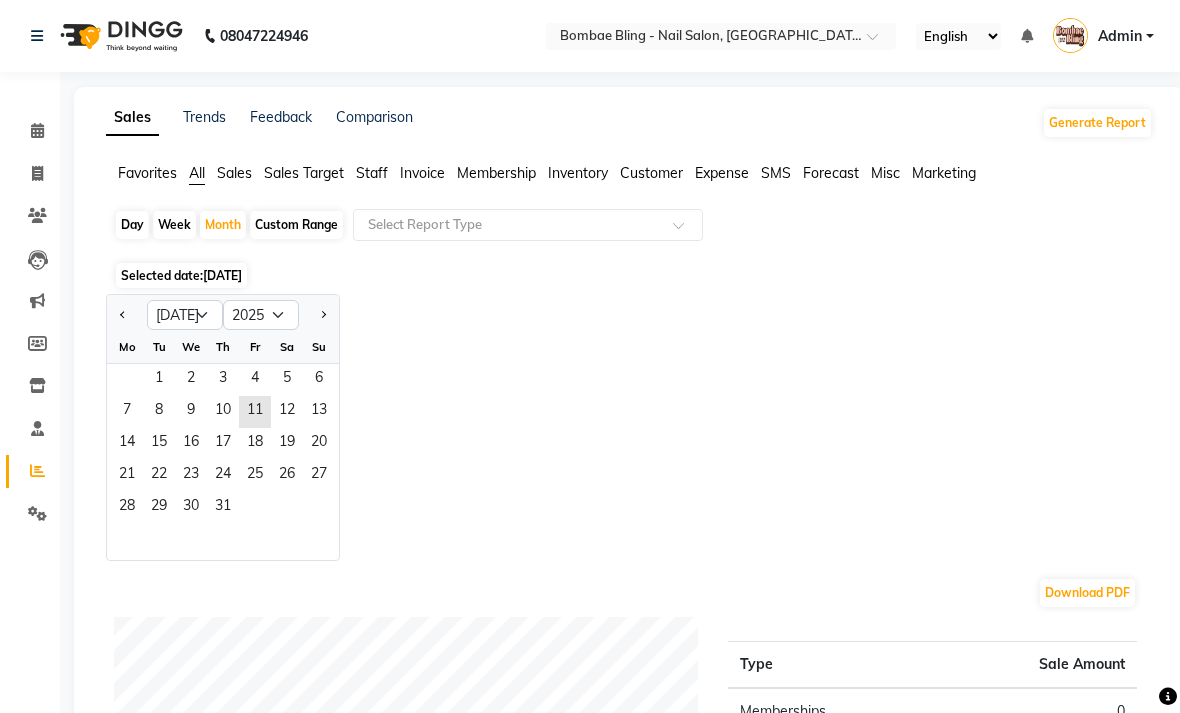 click on "1" 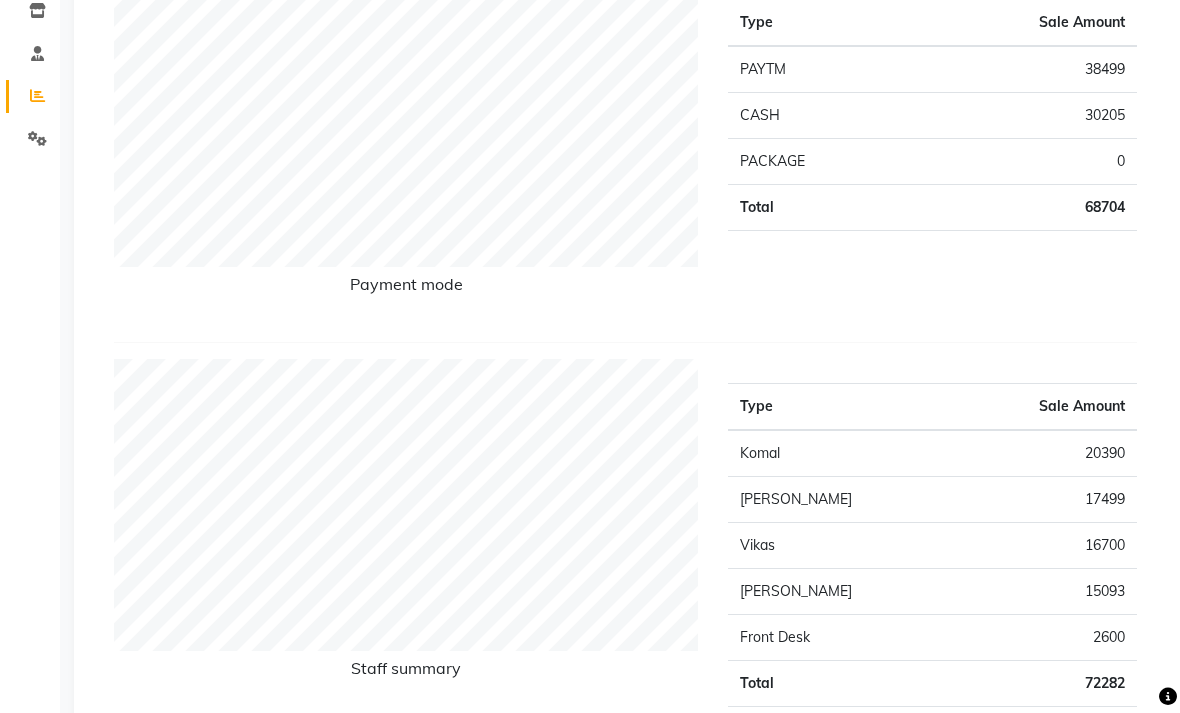scroll, scrollTop: 0, scrollLeft: 0, axis: both 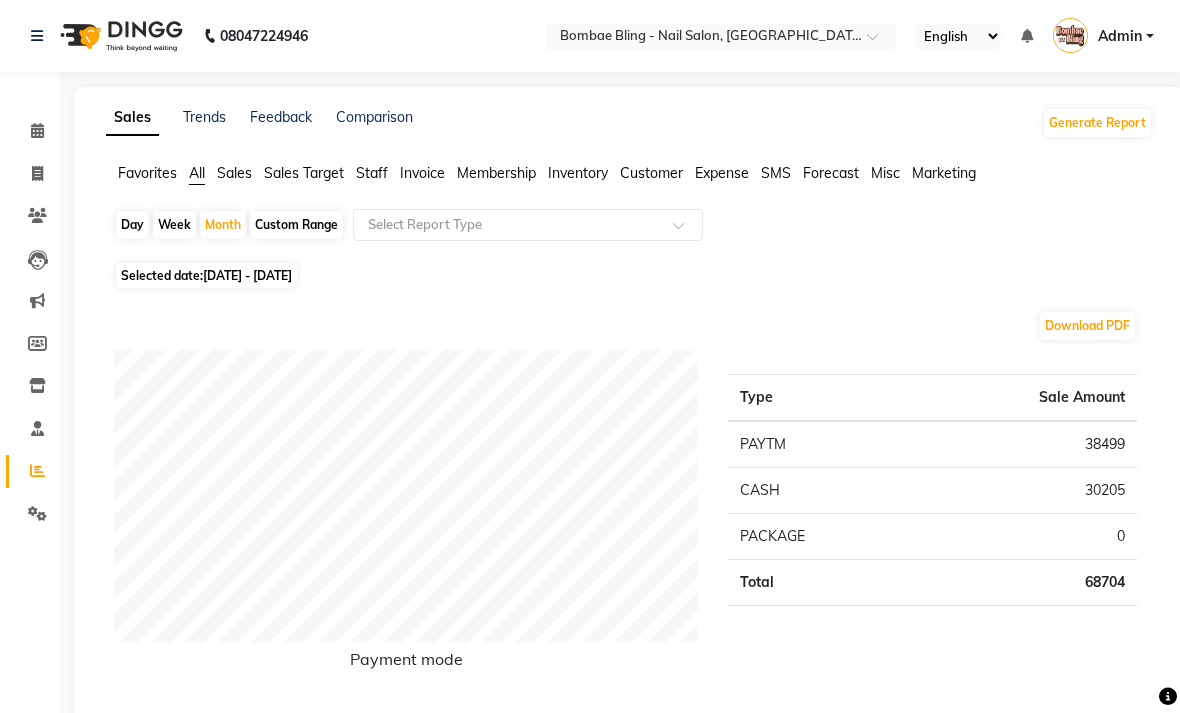 click on "Selected date:  01-07-2025 - 31-07-2025" 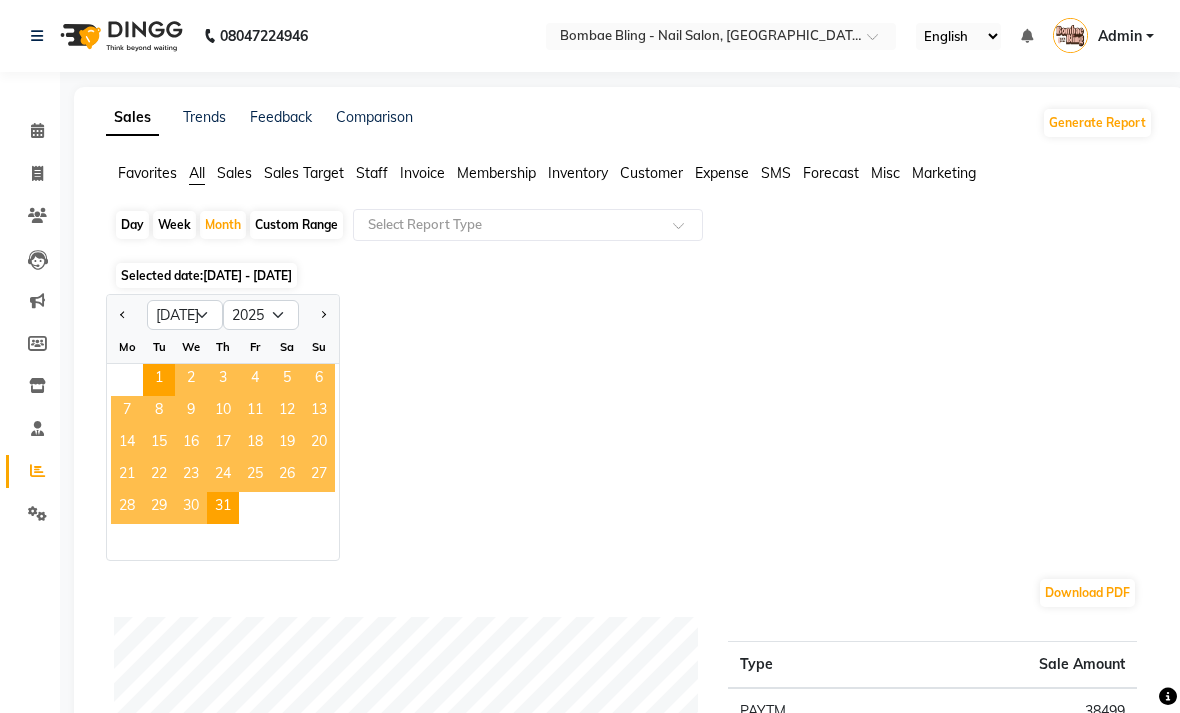 click 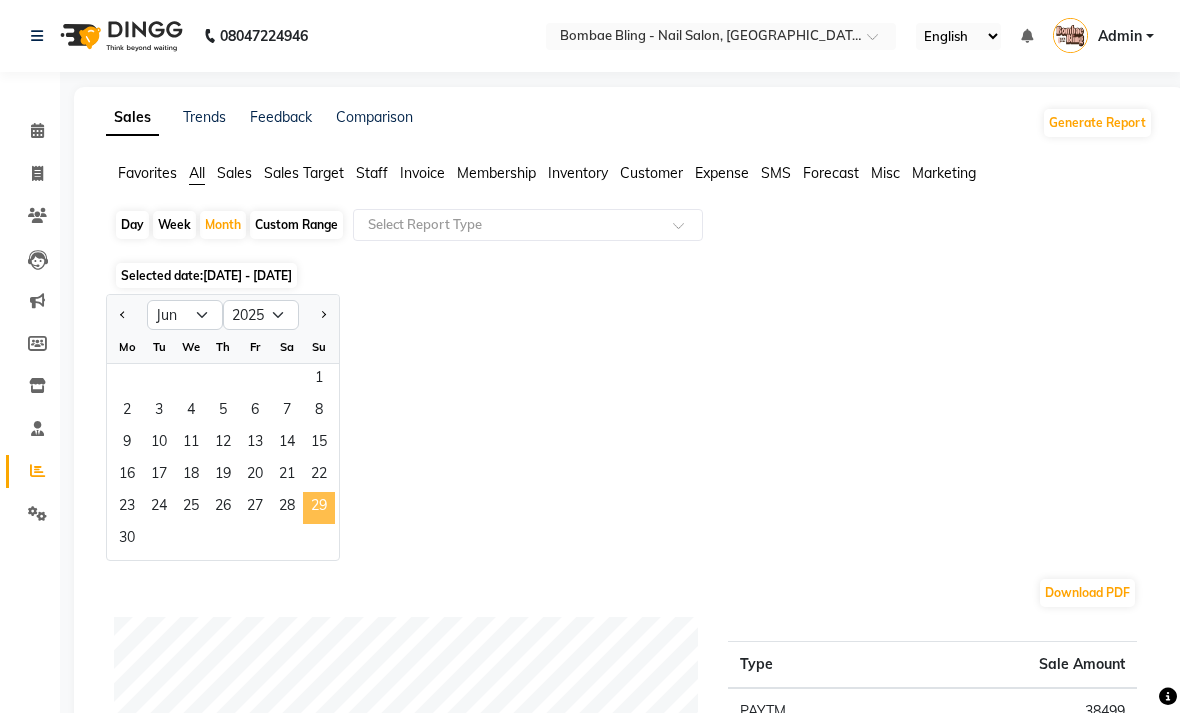 click on "29" 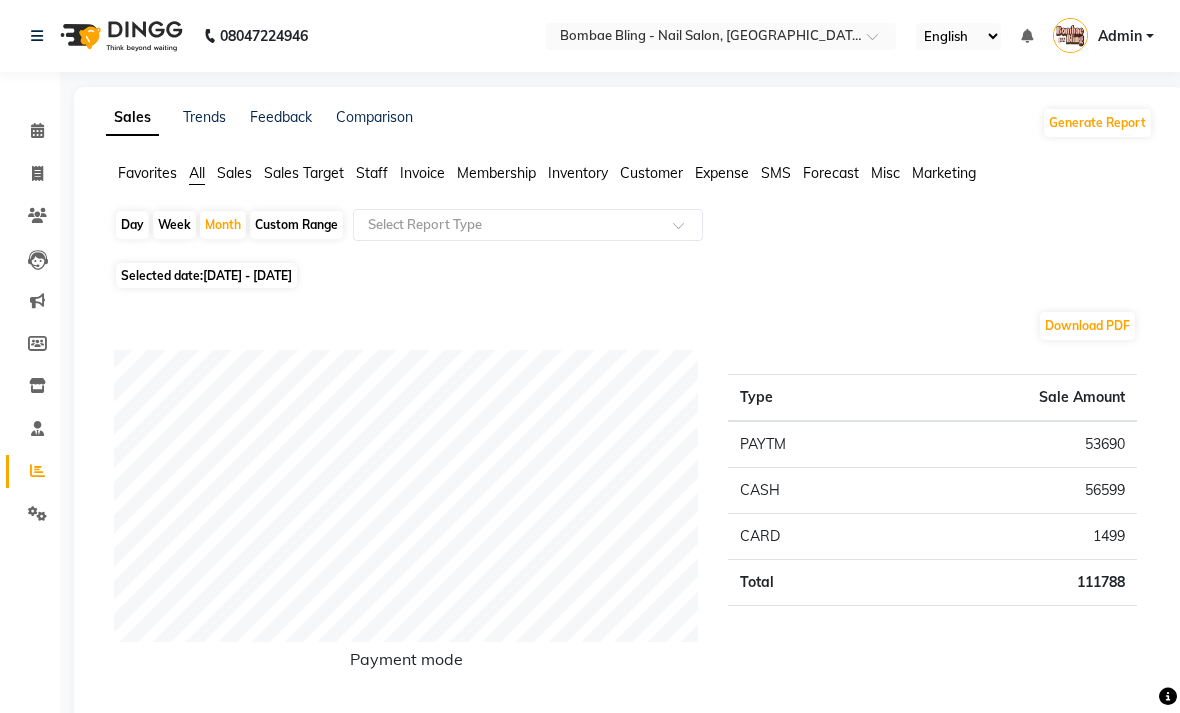 click on "Day" 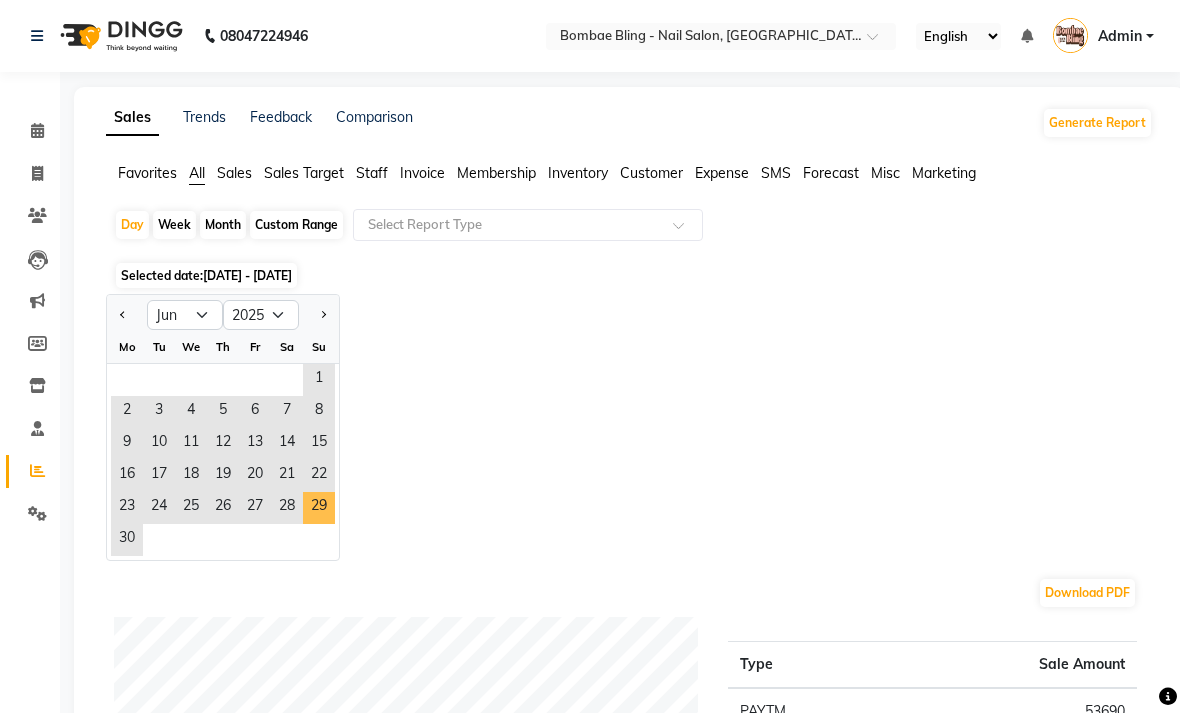 click on "29" 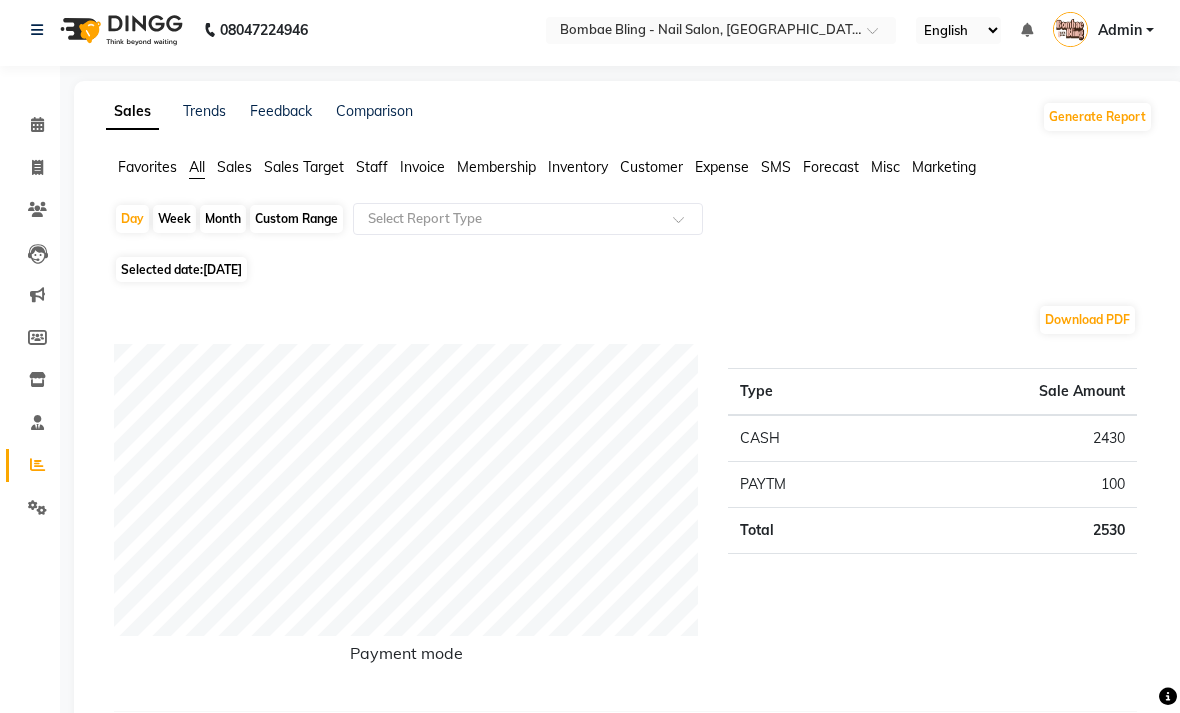 scroll, scrollTop: 0, scrollLeft: 0, axis: both 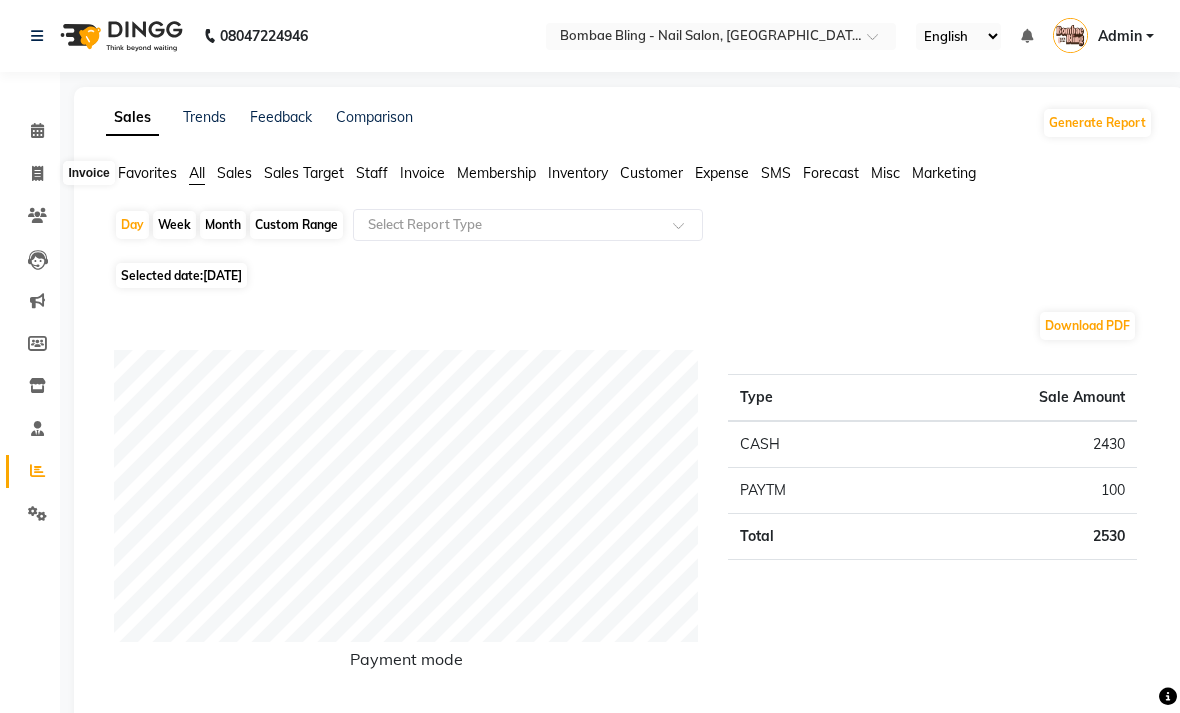 click 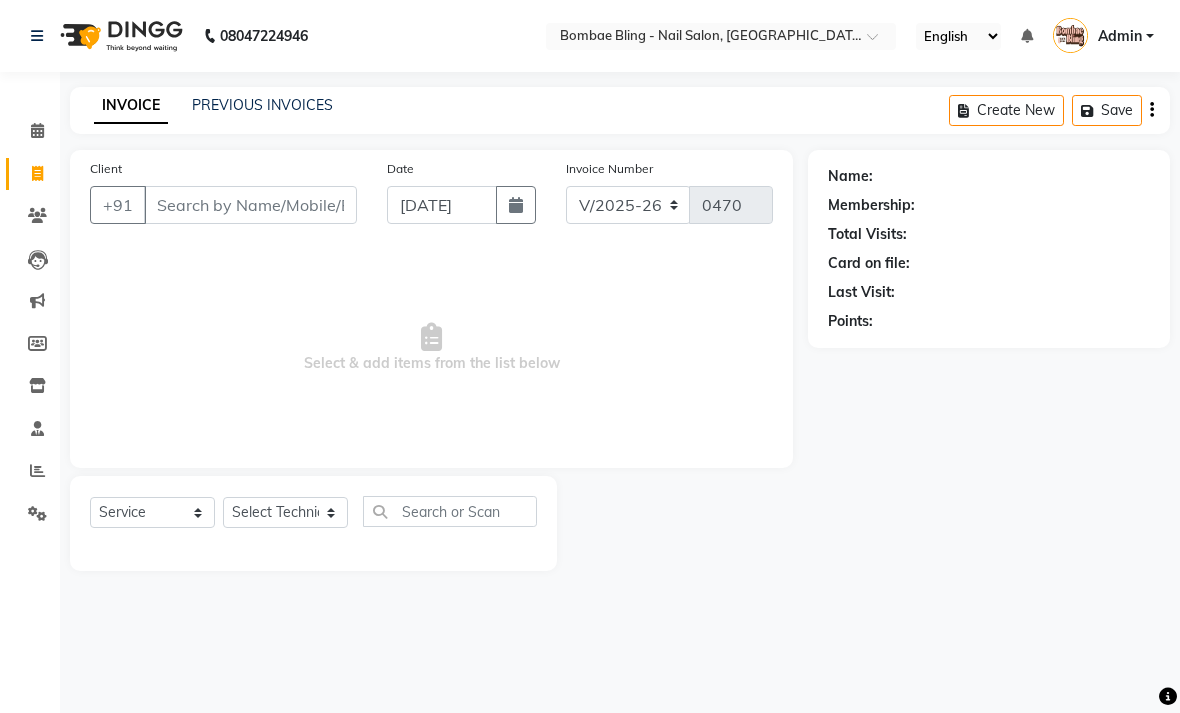 click 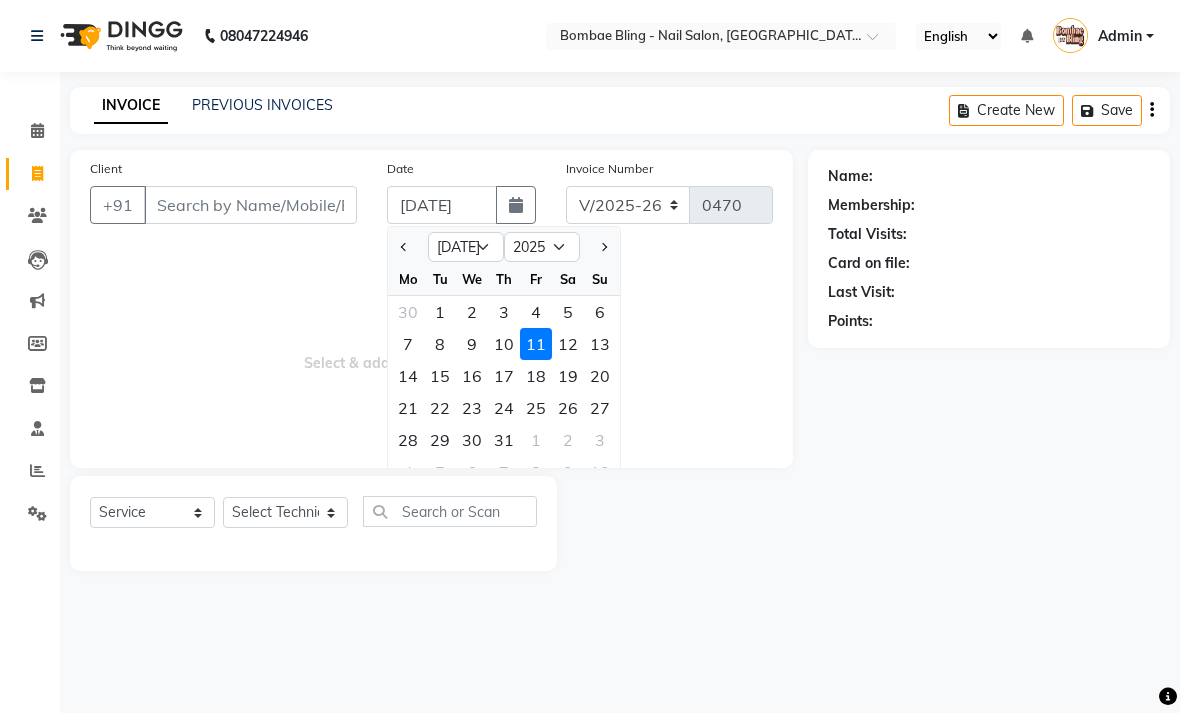 click 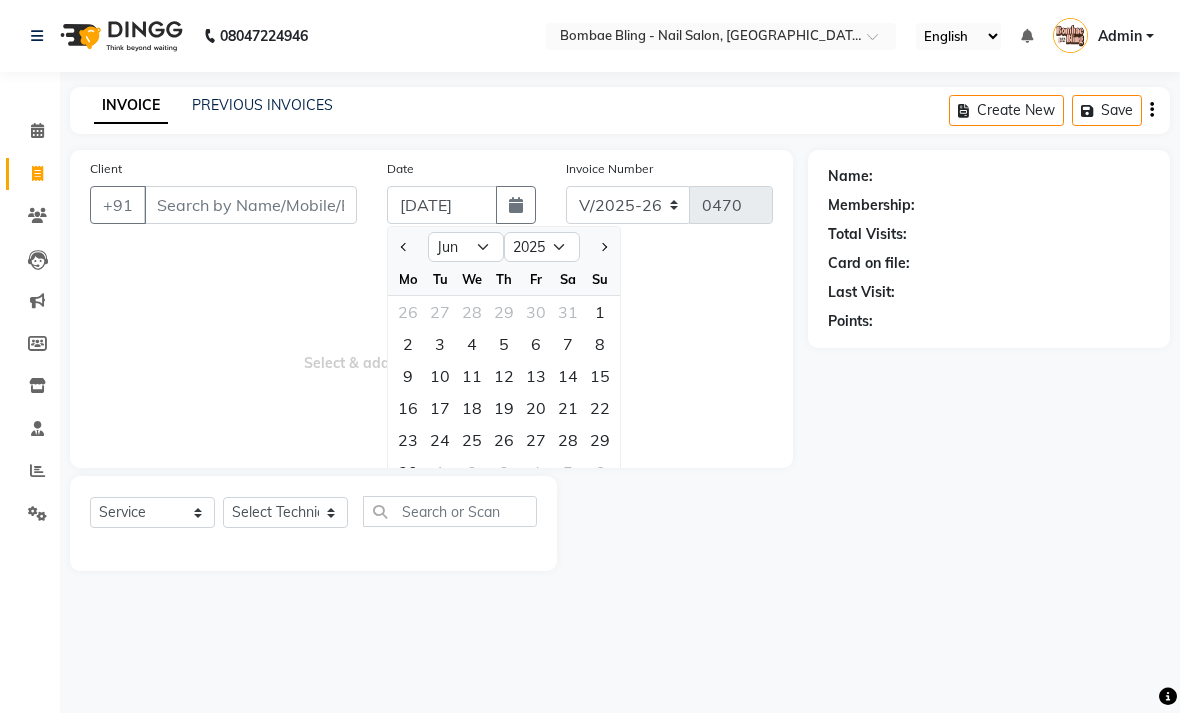 click on "29" 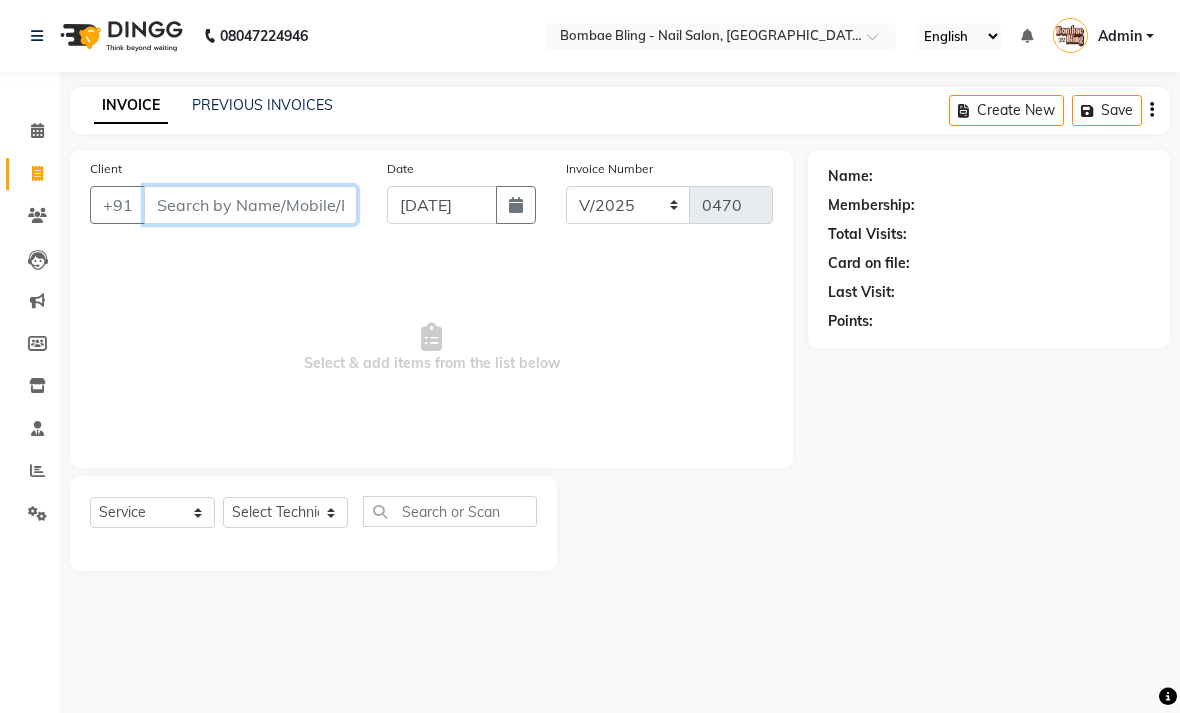 click on "Client" at bounding box center [250, 205] 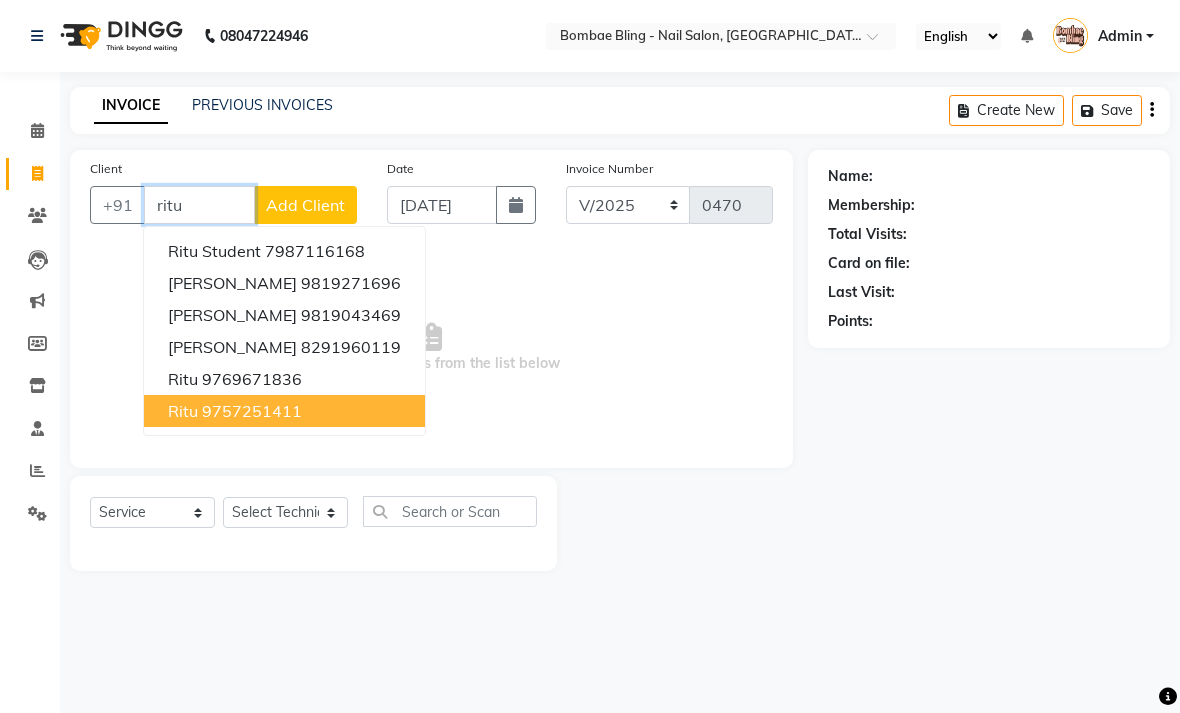 click on "Ritu  9757251411" at bounding box center (284, 411) 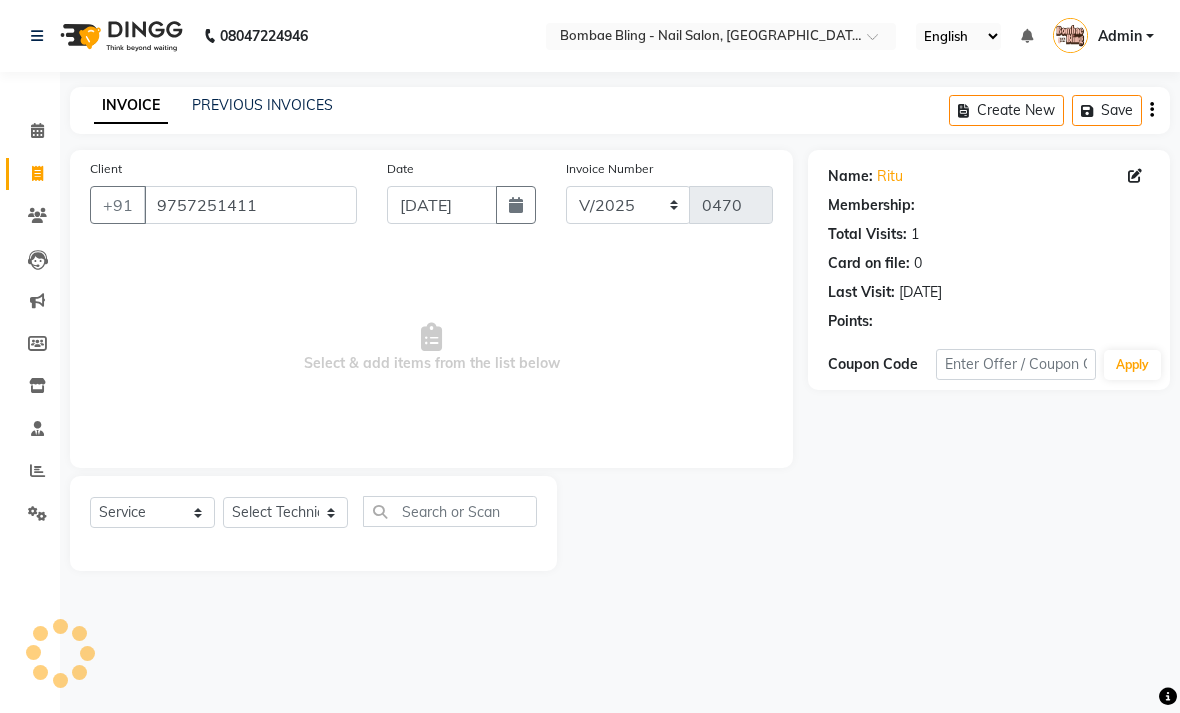 select on "1: Object" 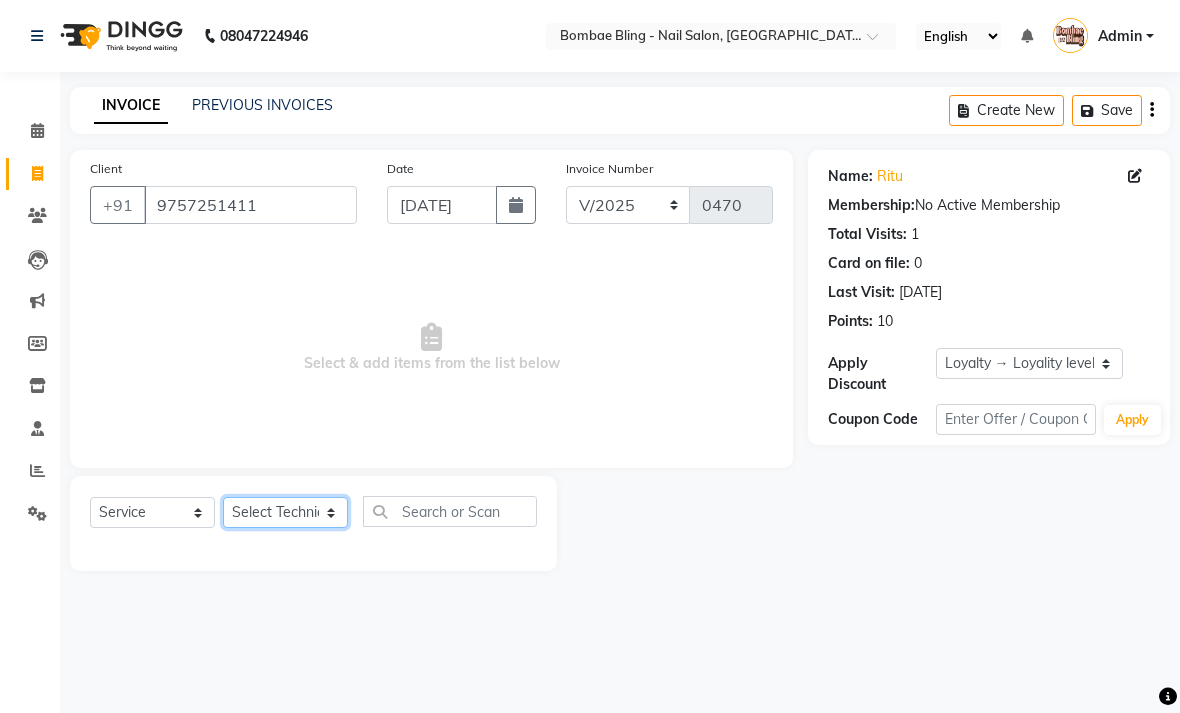 click on "Select Technician Amruta Daksha Front Desk Jyoti Kajal Komal Pei pei Salma Shiwani Shon Shrutika  Vikas" 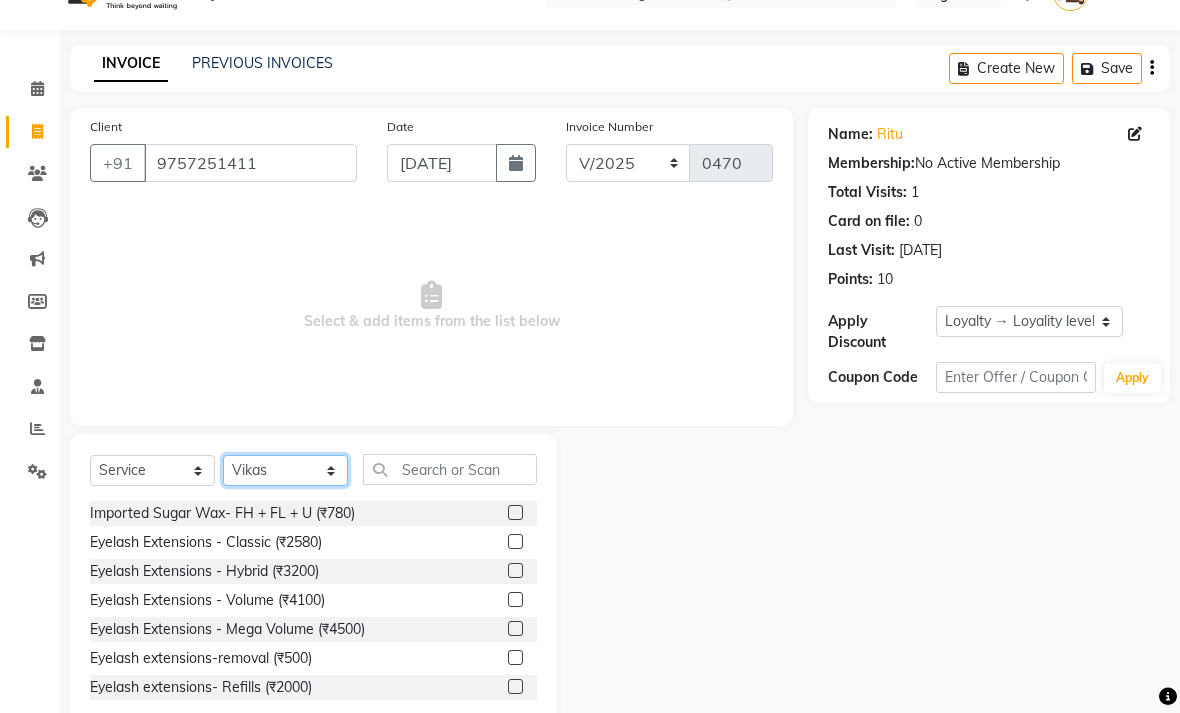 scroll, scrollTop: 52, scrollLeft: 0, axis: vertical 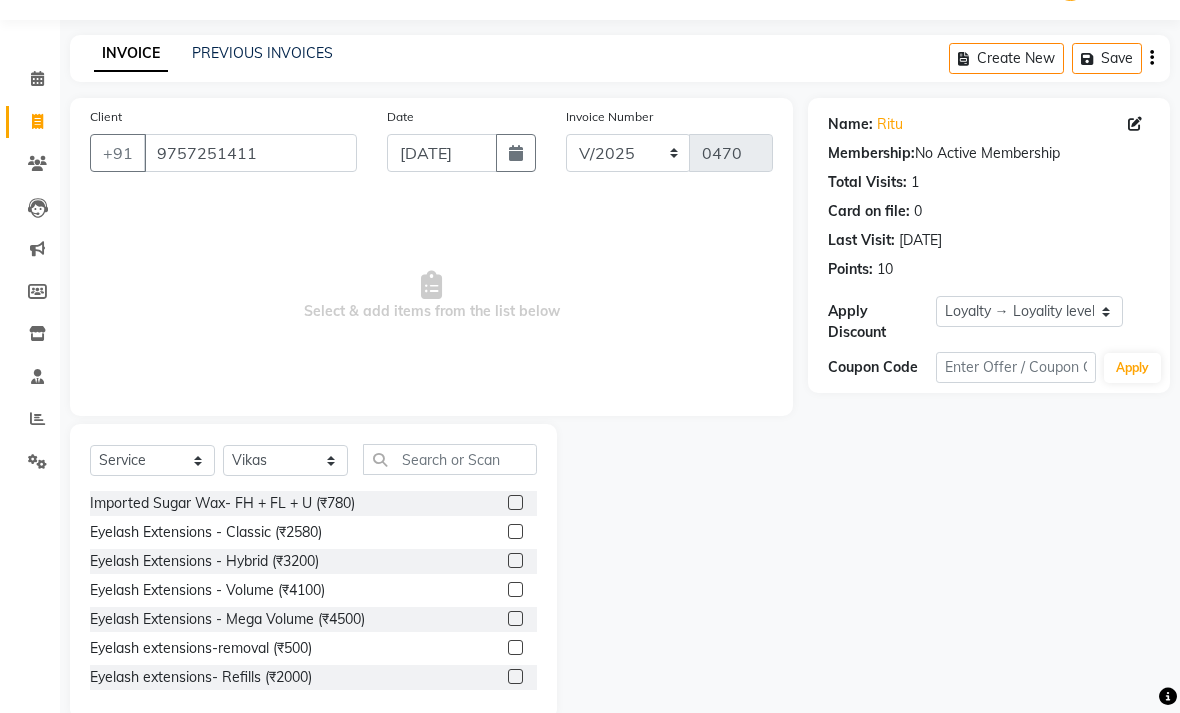 click 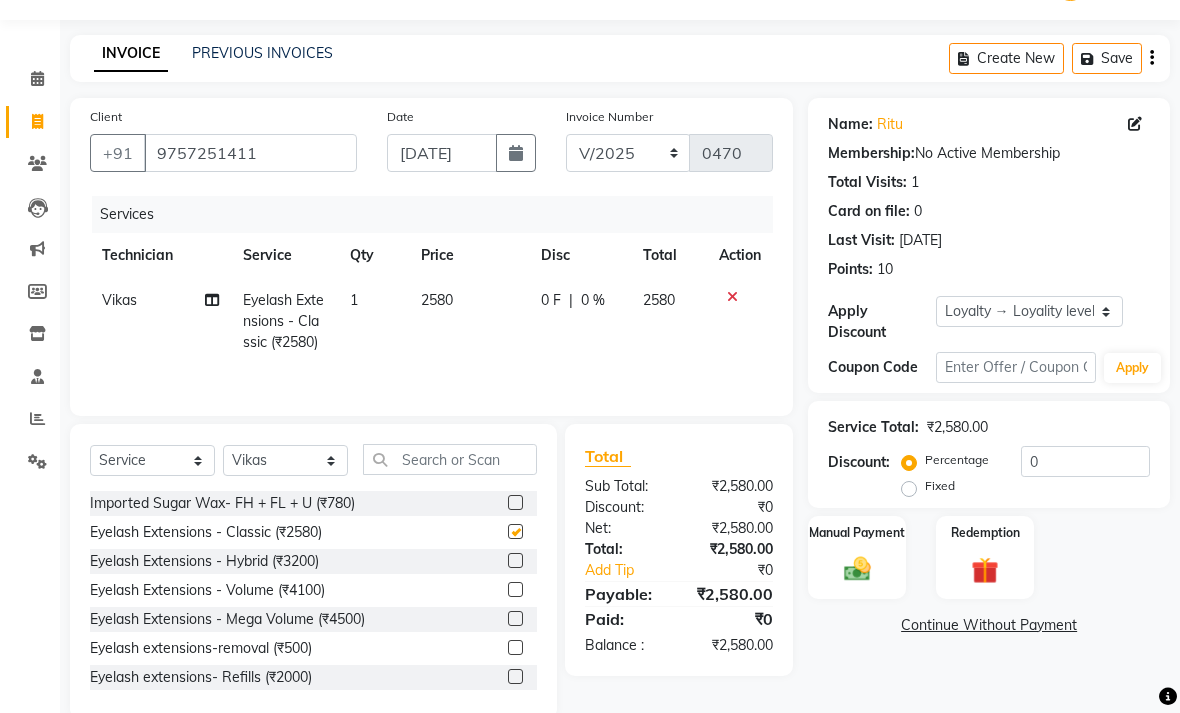 checkbox on "false" 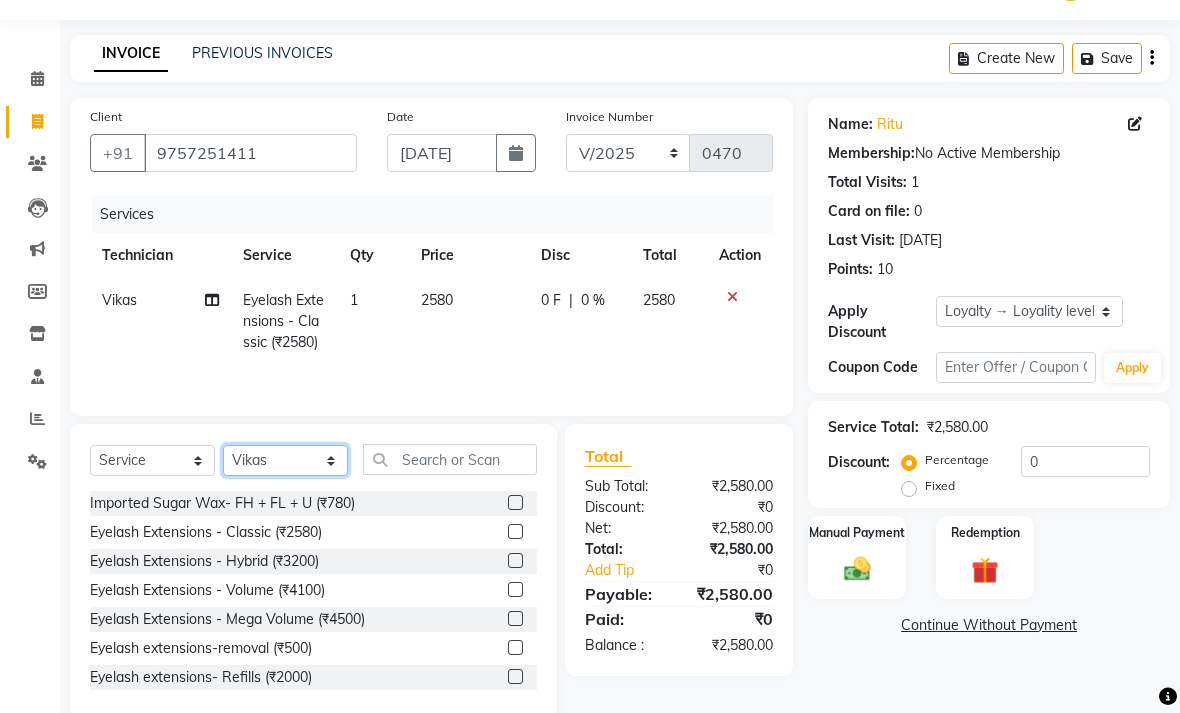 click on "Select Technician Amruta Daksha Front Desk Jyoti Kajal Komal Pei pei Salma Shiwani Shon Shrutika  Vikas" 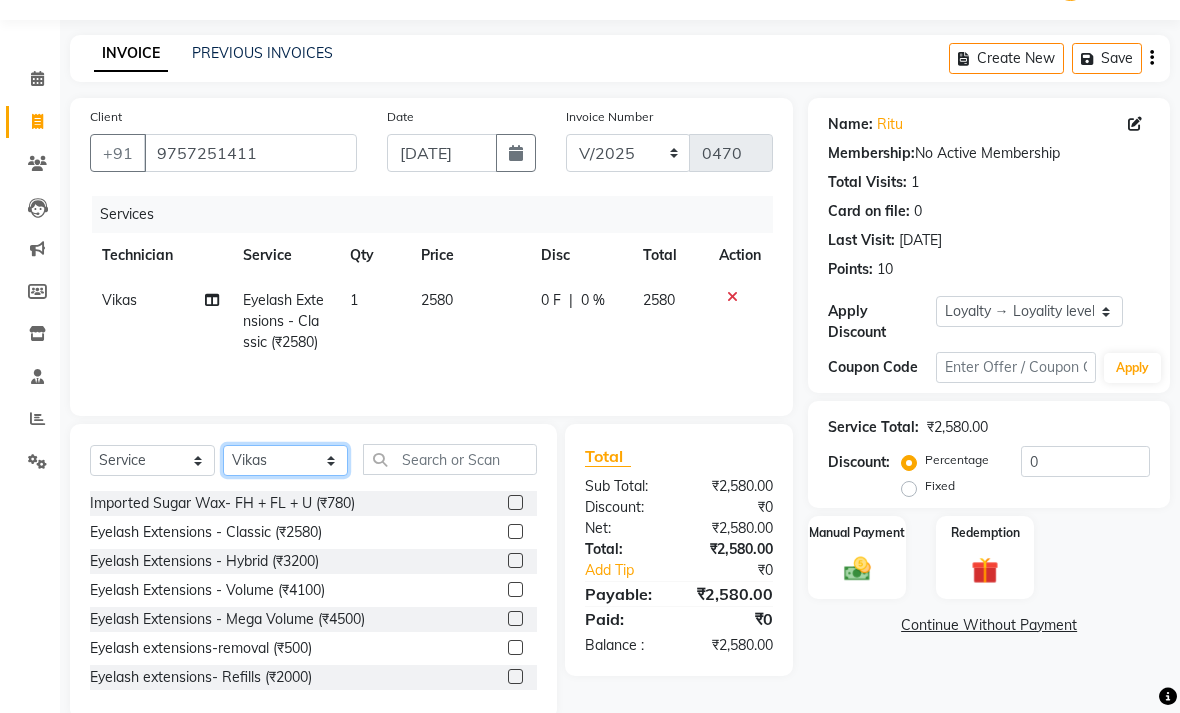 select on "84576" 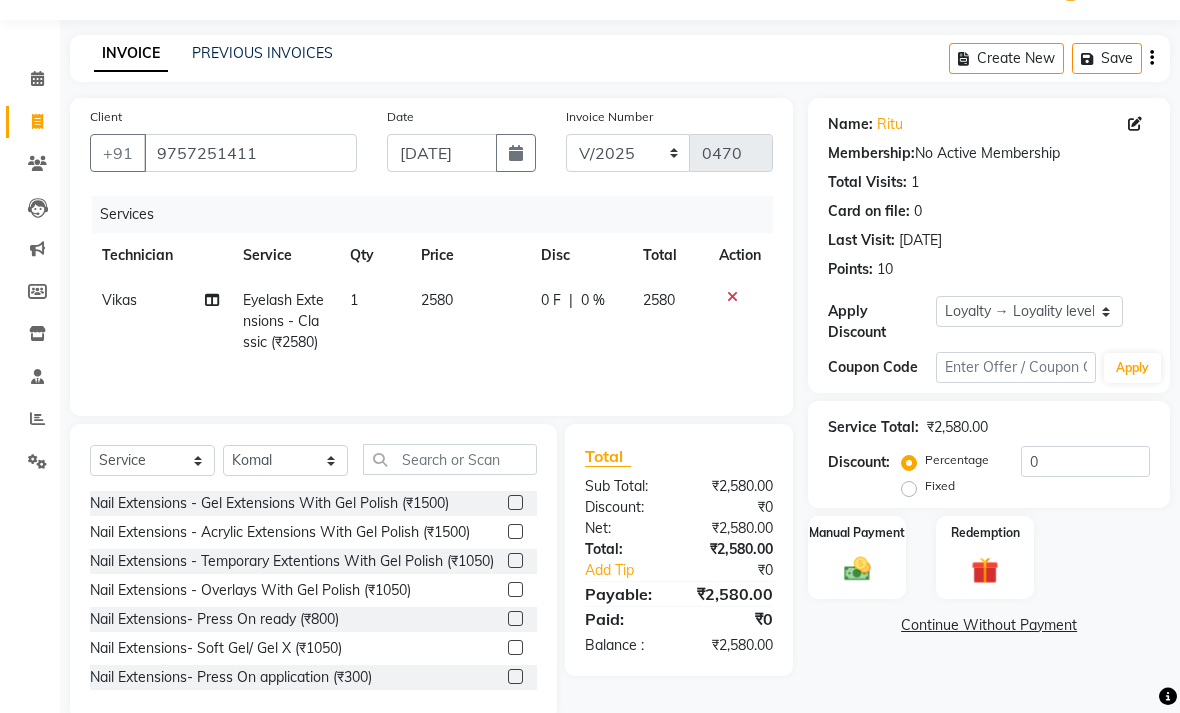 click 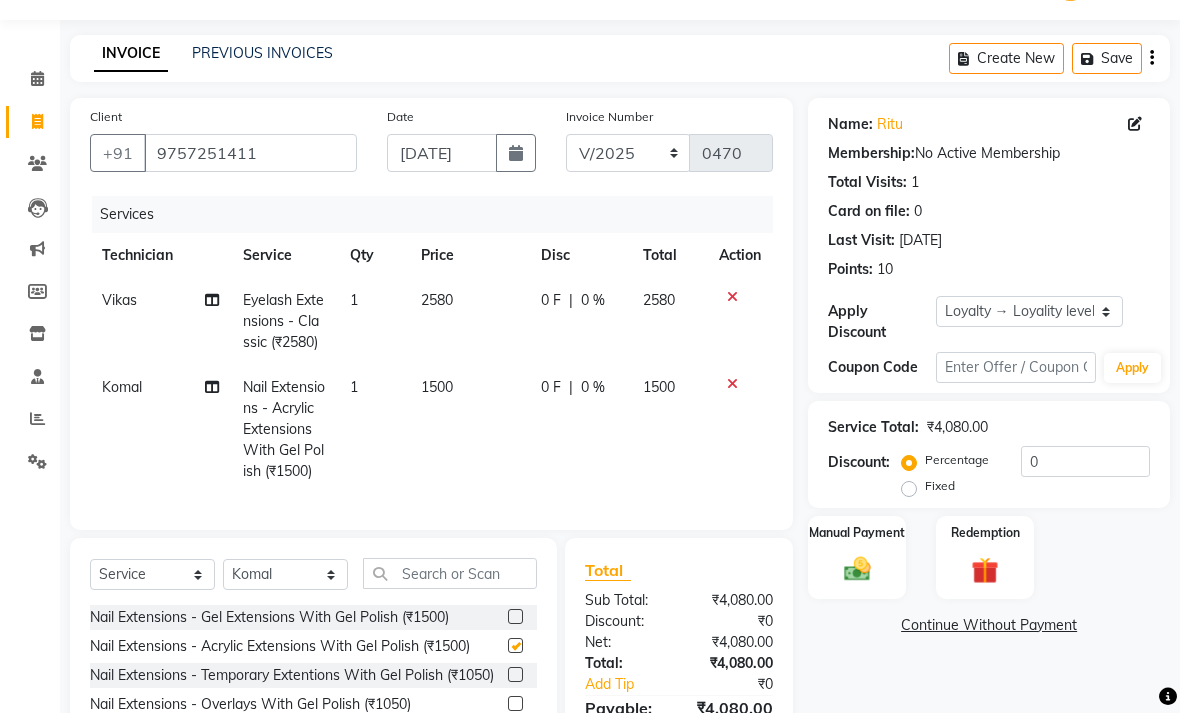 checkbox on "false" 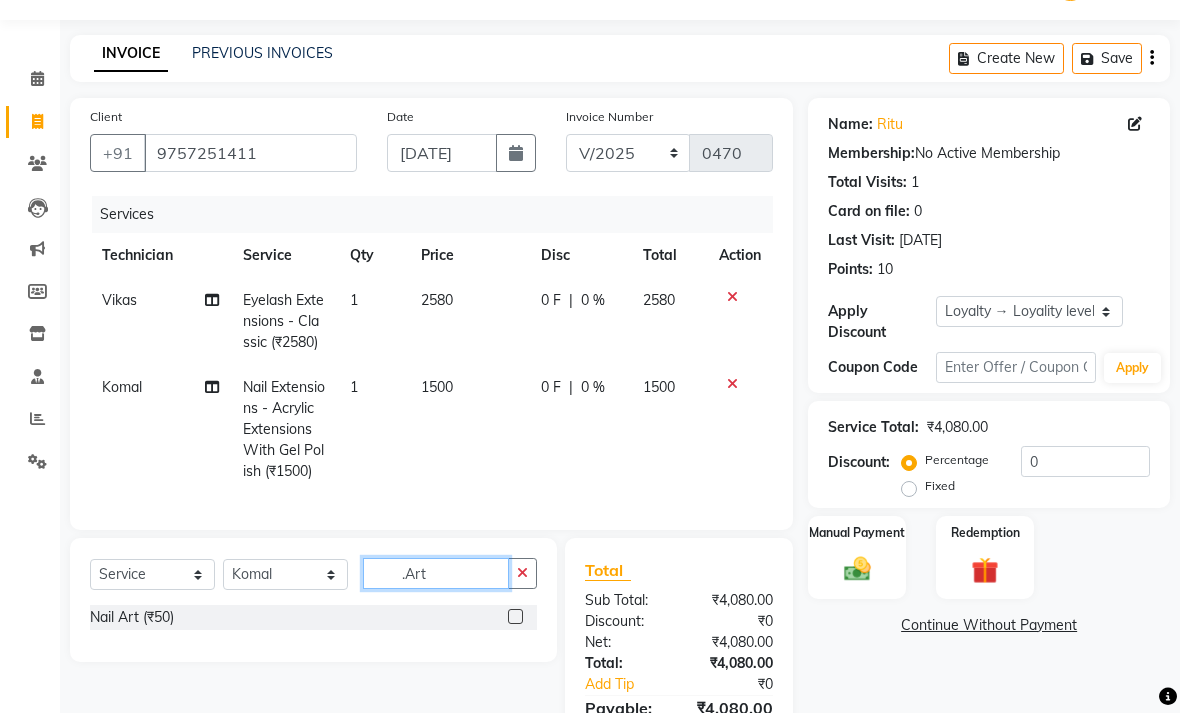 type on ".Art" 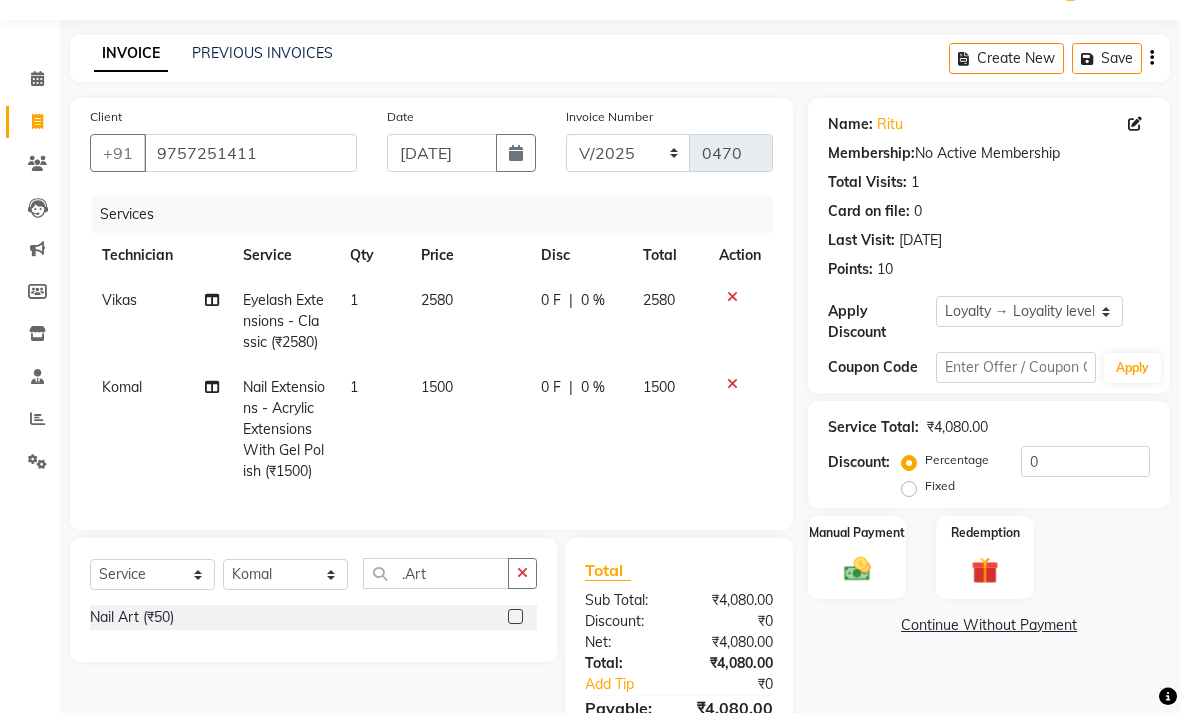 click 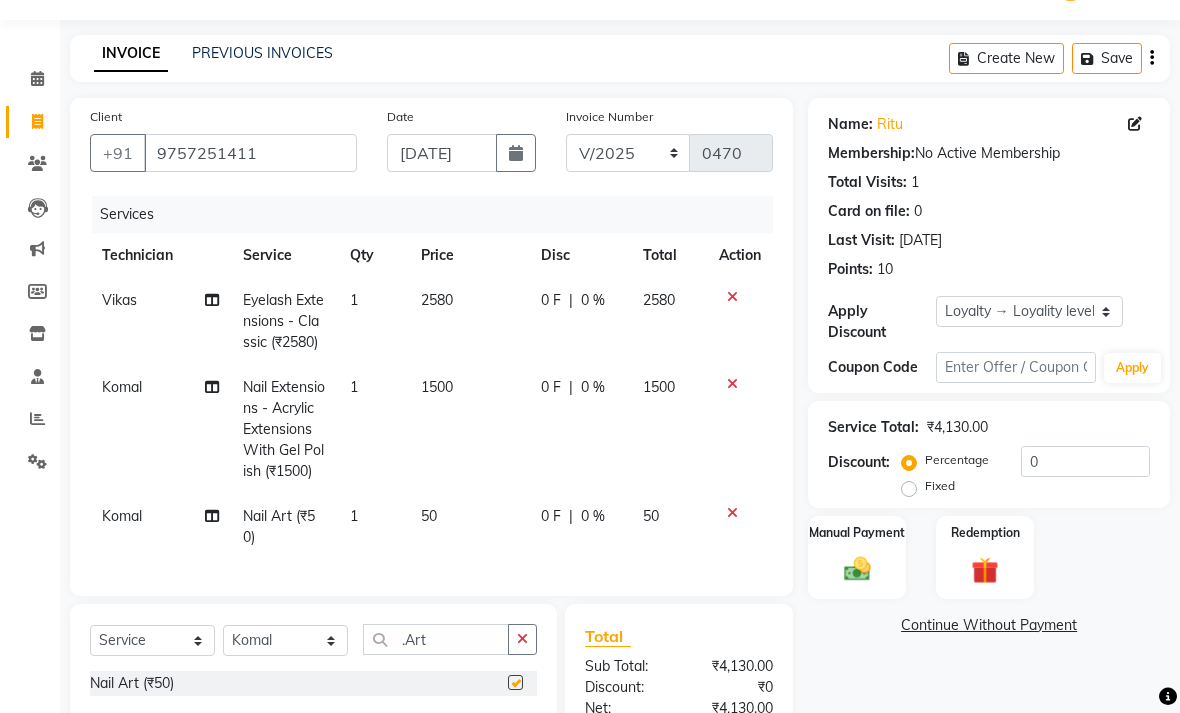 checkbox on "false" 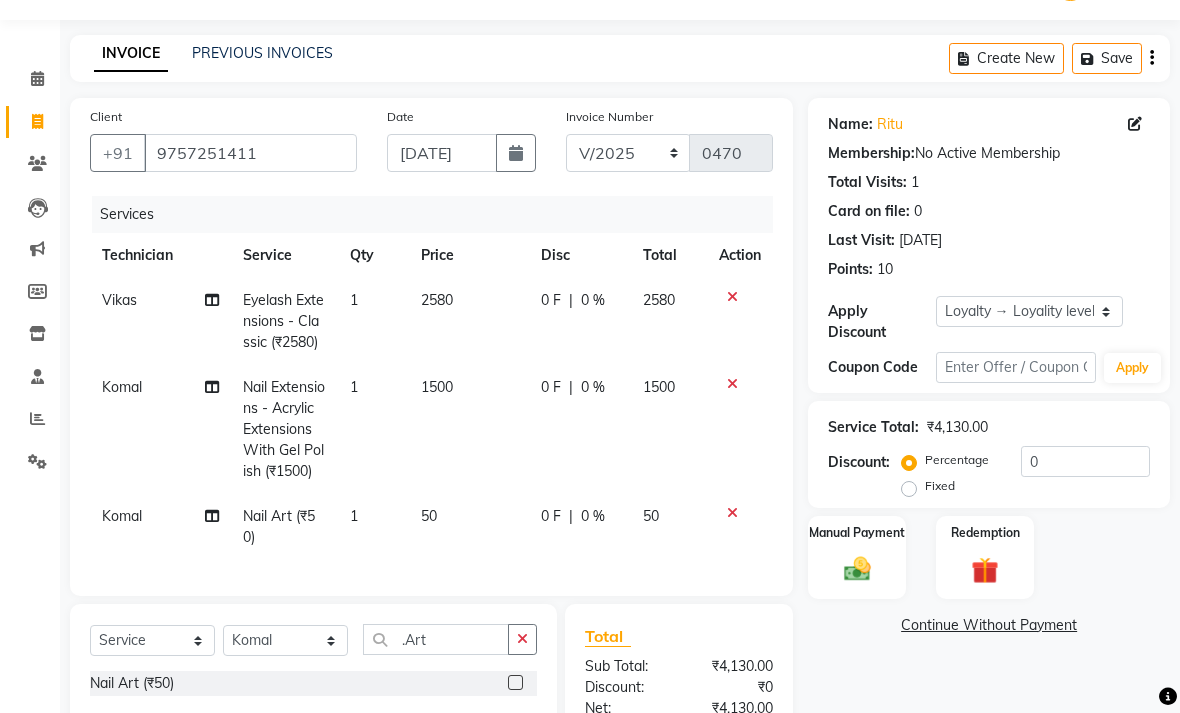 click on "50" 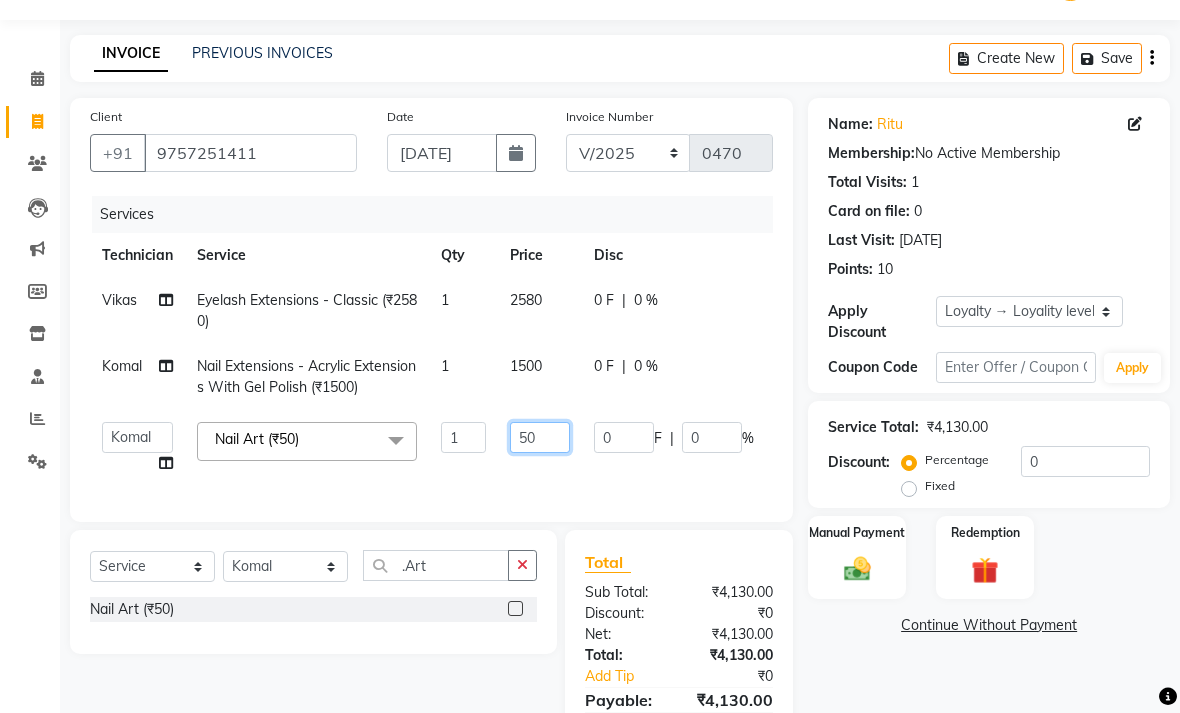 click on "50" 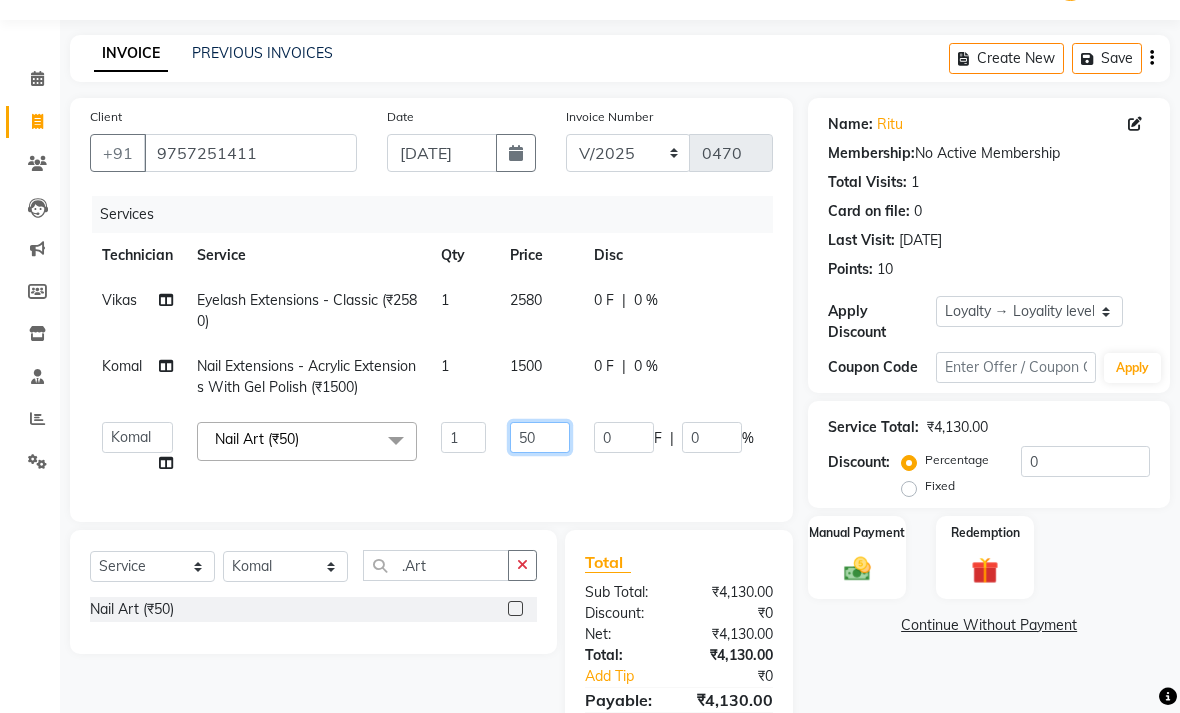 type on "5" 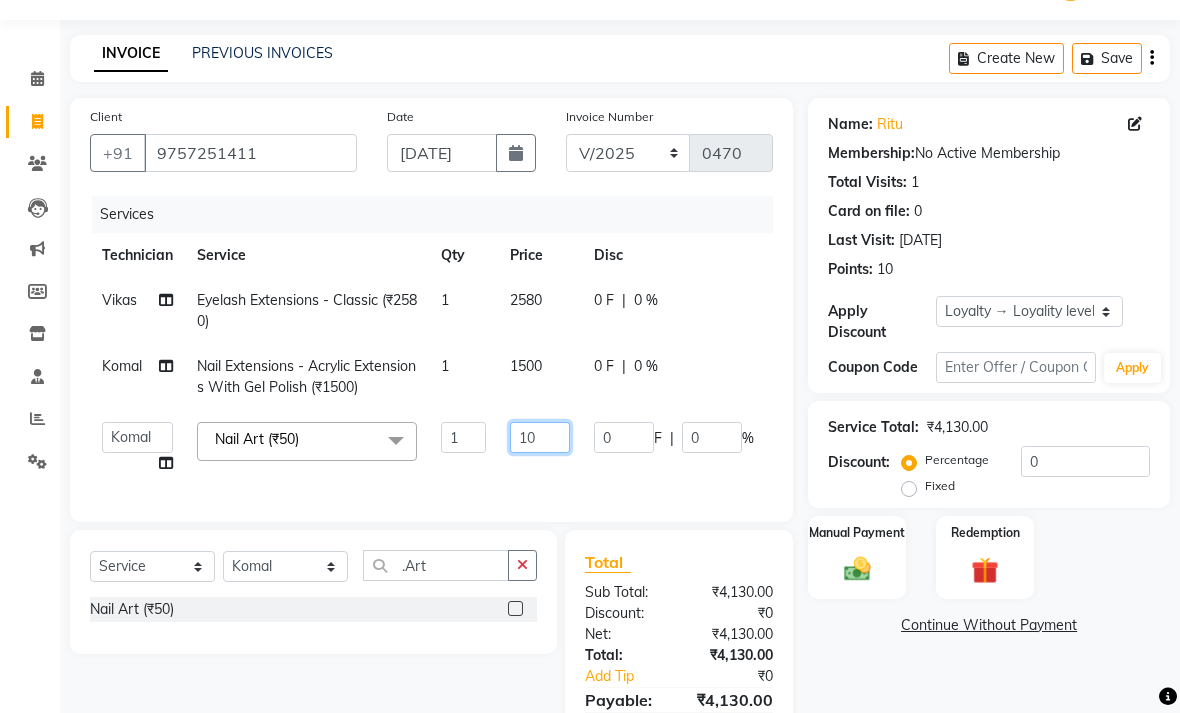 type on "100" 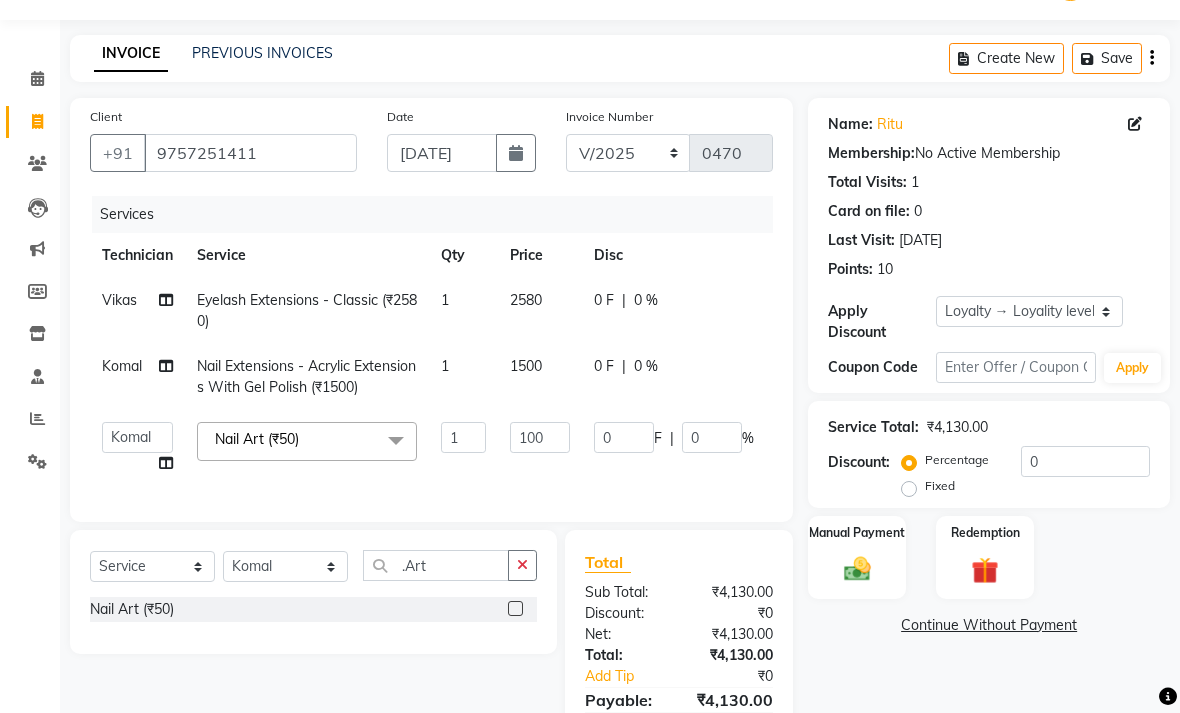 click on "Vikas Eyelash Extensions - Classic (₹2580) 1 2580 0 F | 0 % 2580 Komal Nail Extensions  -  Acrylic Extensions With Gel Polish (₹1500) 1 1500 0 F | 0 % 1500  Amruta   Daksha   Front Desk   Jyoti   Kajal   Komal   Pei pei   Salma   Shiwani   Shon   Shrutika    Vikas  Nail Art (₹50)  x Nail Extensions  -  Gel Extensions With Gel Polish (₹1500) Nail Extensions  -  Acrylic Extensions With Gel Polish (₹1500) Nail Extensions  -  Temporary Extentions With Gel Polish (₹1050) Nail Extensions  -  Overlays With Gel Polish (₹1050) Nail Extensions- Press On ready (₹800) Nail Extensions- Soft Gel/ Gel X (₹1050) Nail Extensions- Press On application (₹300) Nail extensions- Nail wipes (₹100) Pedicure- Heel Peel (₹1500) Pedicure - Classic (₹680) Pedicure - Dtan (₹950) Pedicure Pack (₹200) Pedicure Spa  (₹1400) Cleanup- glow (₹1050) Cleanup- acne (₹1050) Cleanup- fruit (₹780) Cleanup- Snow White  (₹1230) Bleach - Face & Neck (₹320) Bleach - Half Arms (₹320) Bleach- Full Back (₹350)" 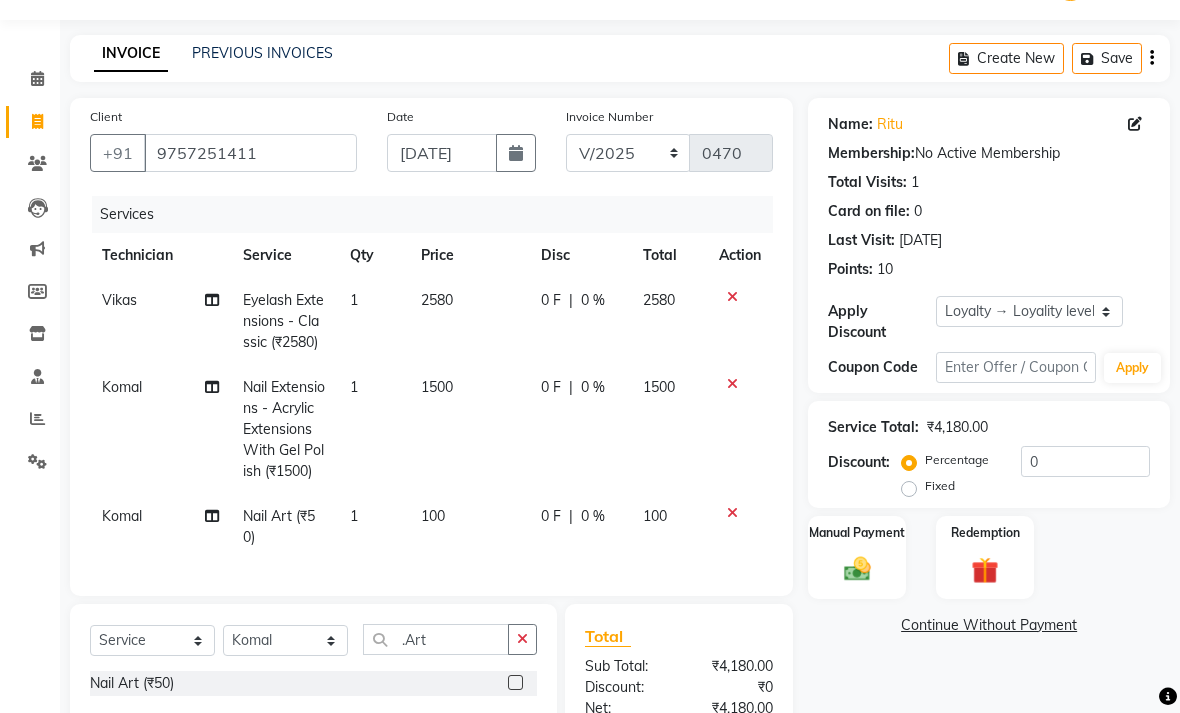 click on "1" 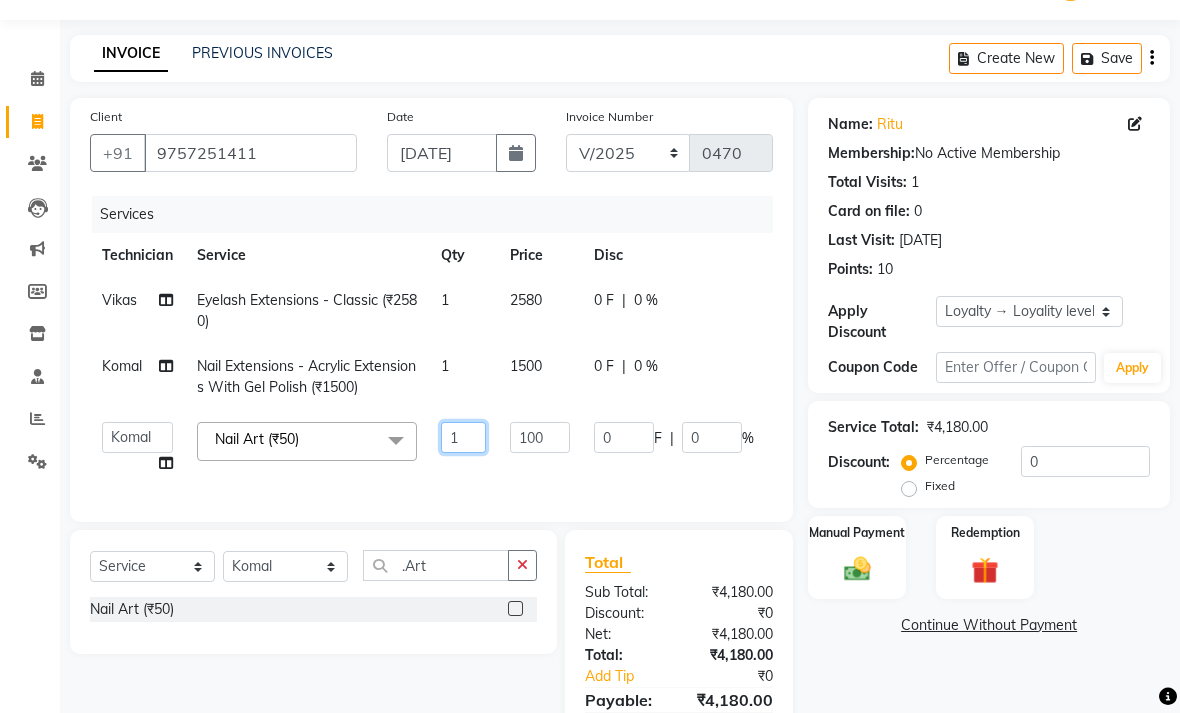 click on "1" 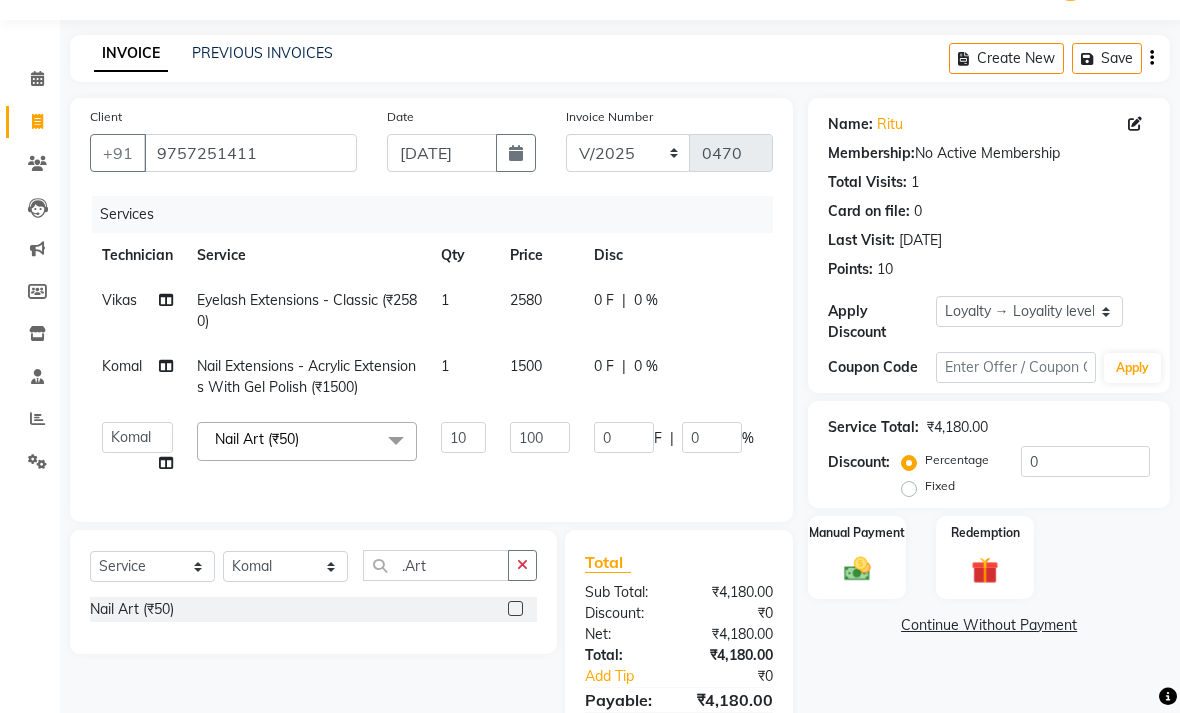 click on "Name: Ritu  Membership:  No Active Membership  Total Visits:  1 Card on file:  0 Last Visit:   08-07-2025 Points:   10" 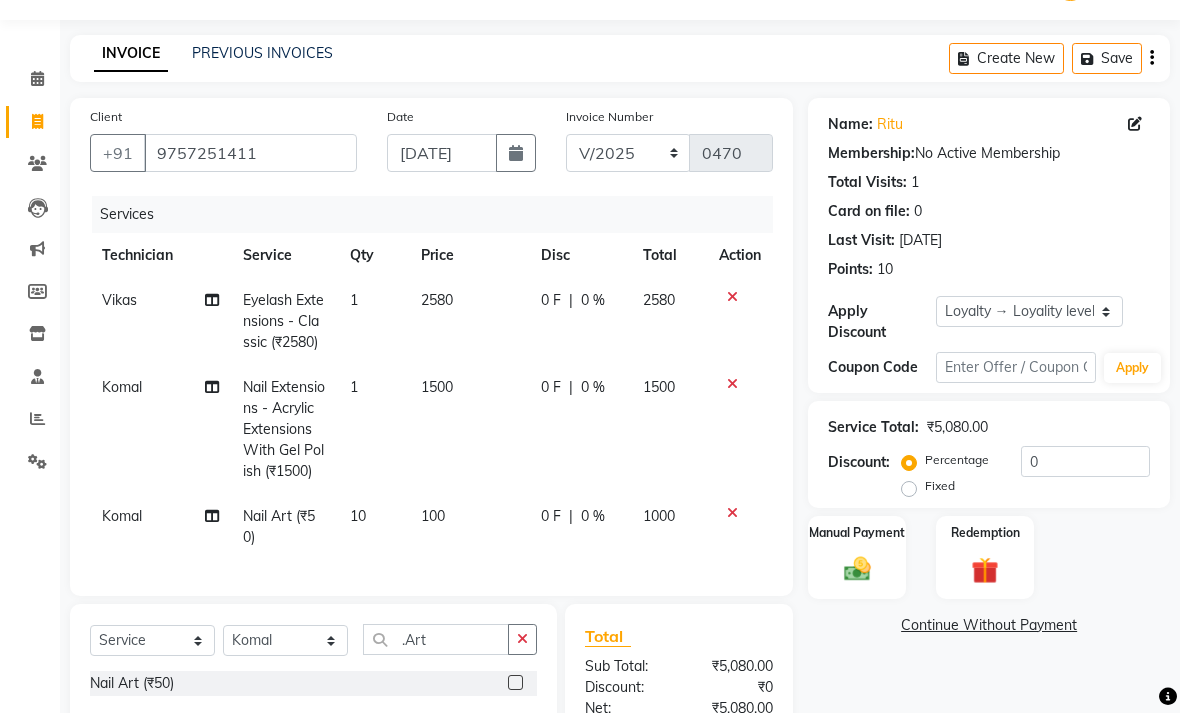 click on "0 F | 0 %" 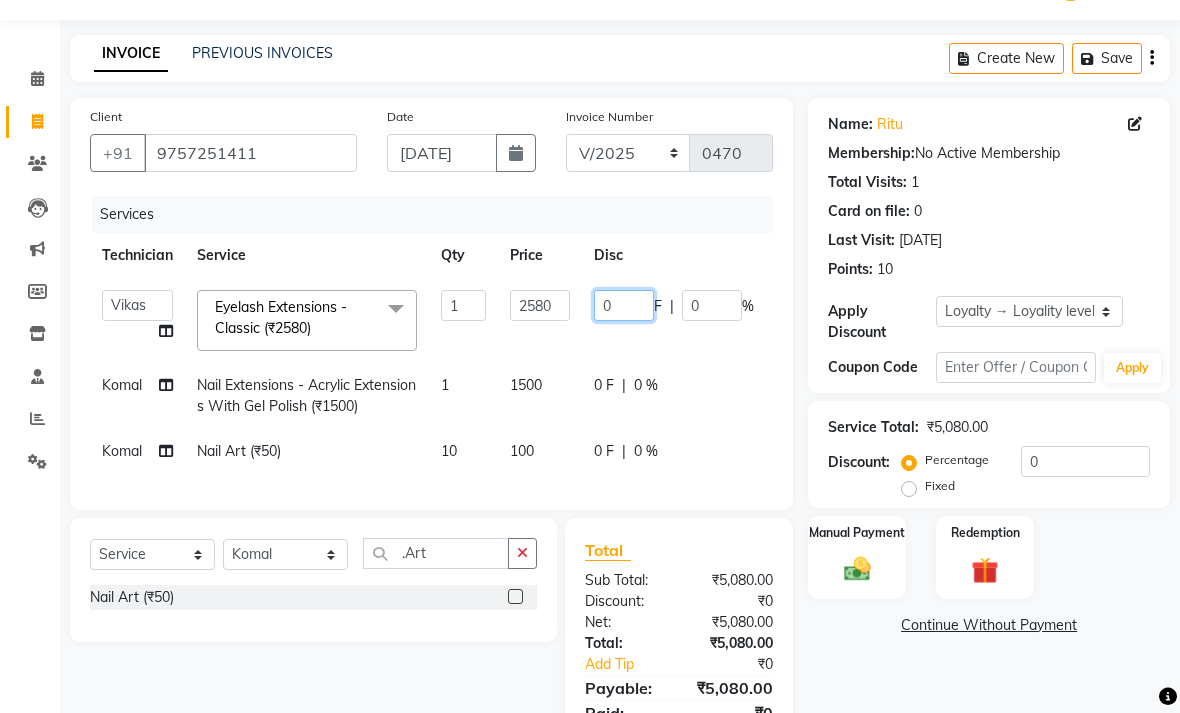 click on "0" 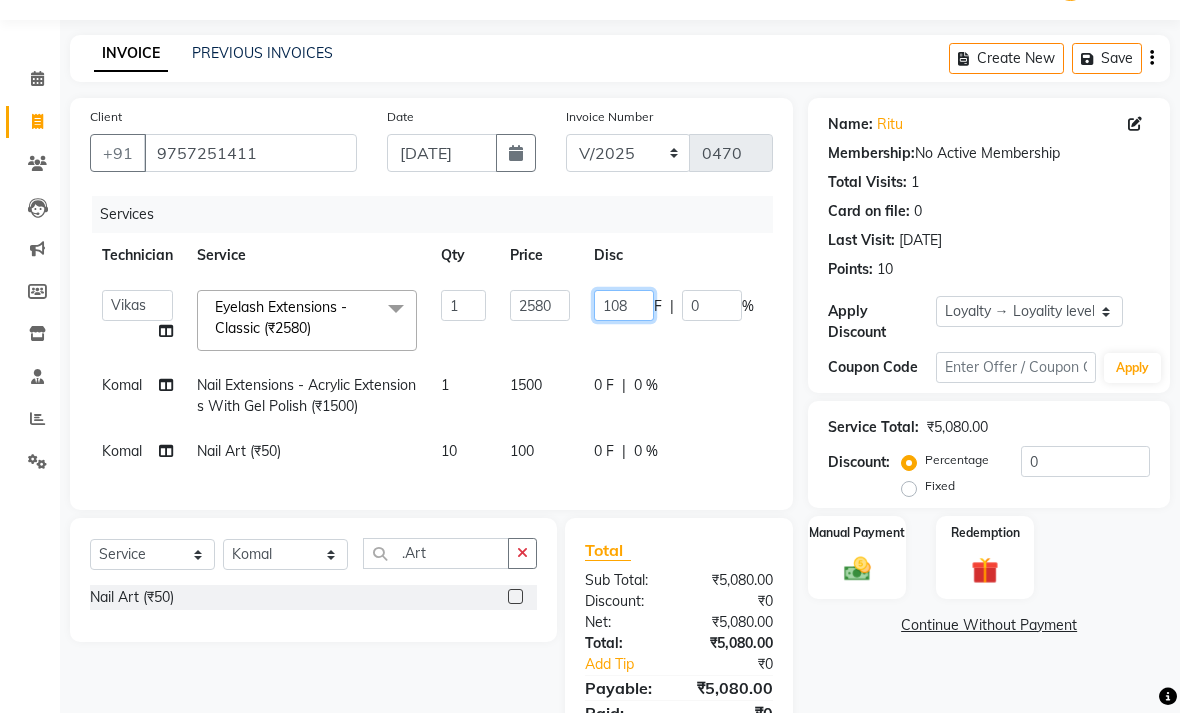 type on "1080" 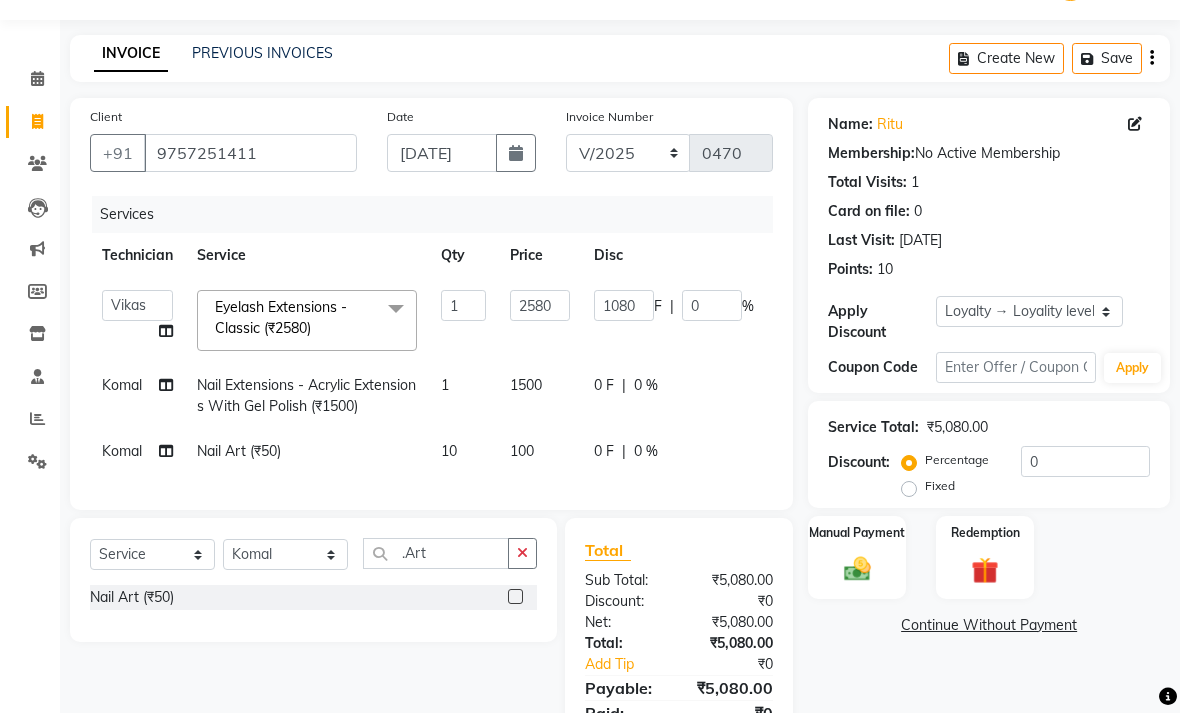 click on "Card on file:  0" 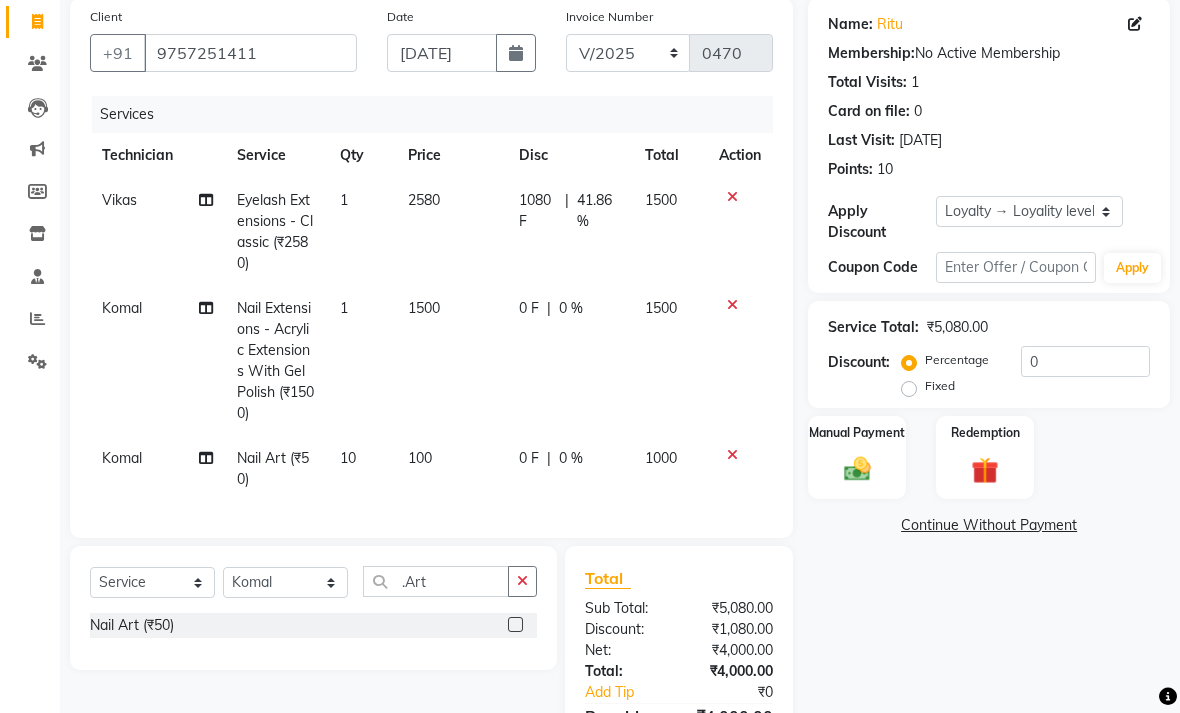 scroll, scrollTop: 152, scrollLeft: 0, axis: vertical 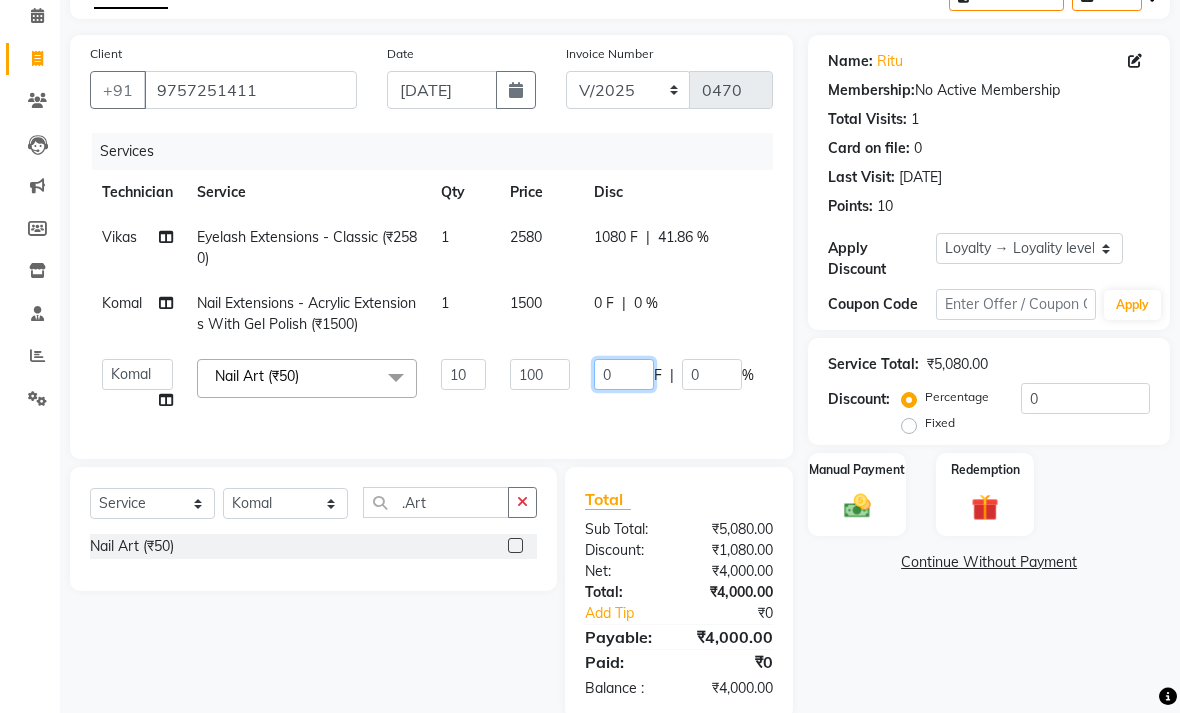 click on "0" 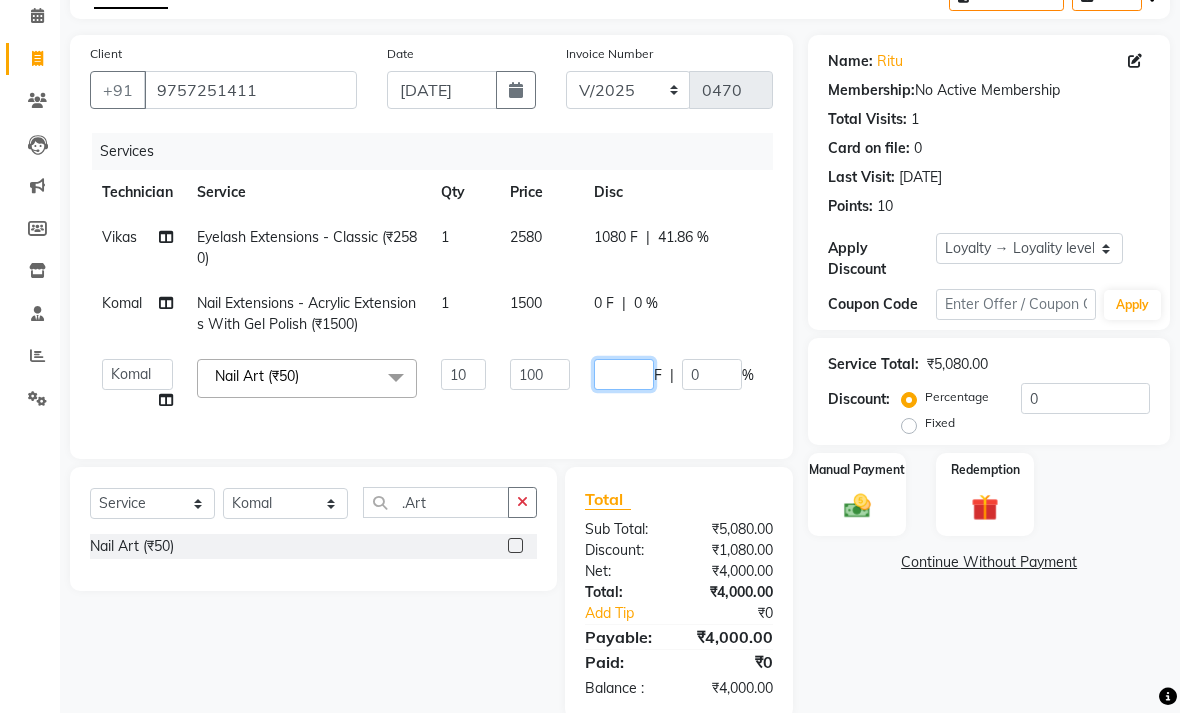 type on "2" 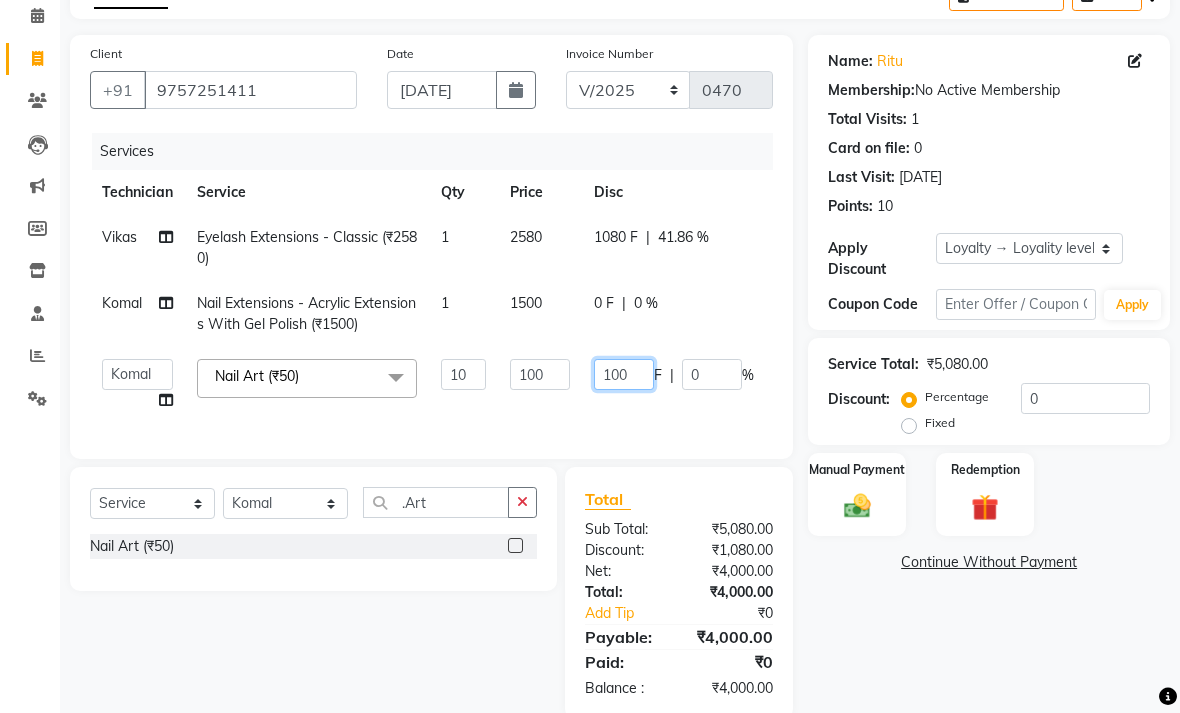 type on "1000" 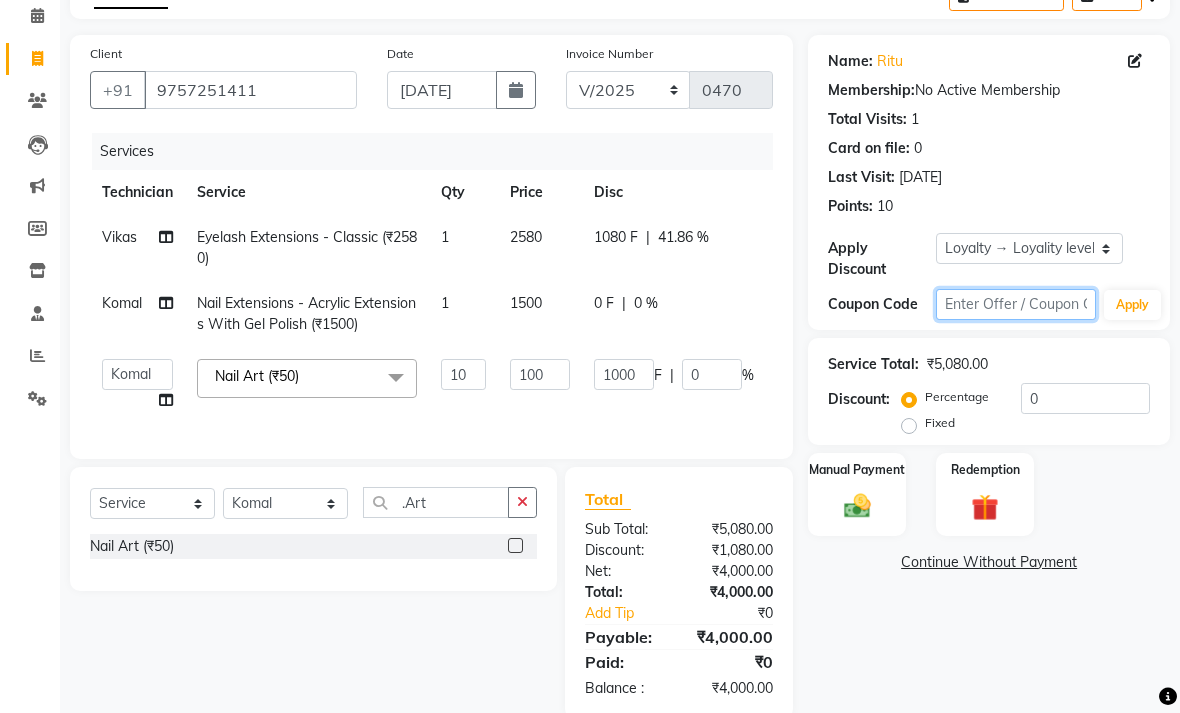 click 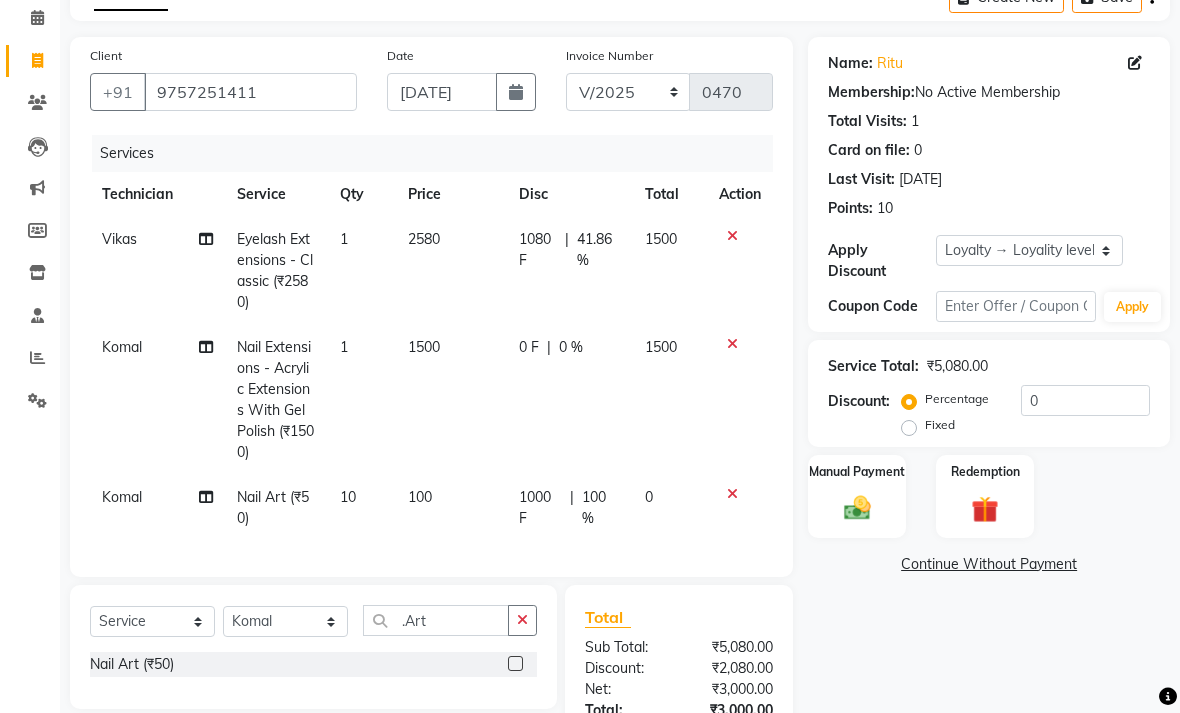 click on "Manual Payment Redemption" 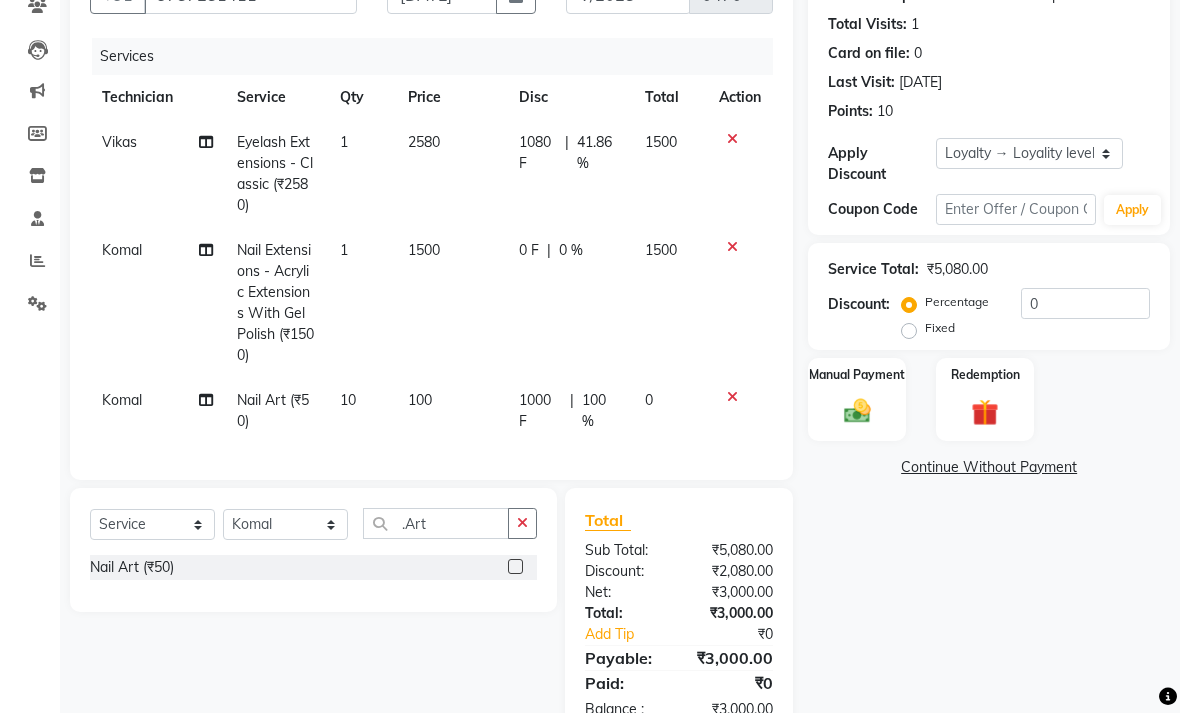 scroll, scrollTop: 210, scrollLeft: 0, axis: vertical 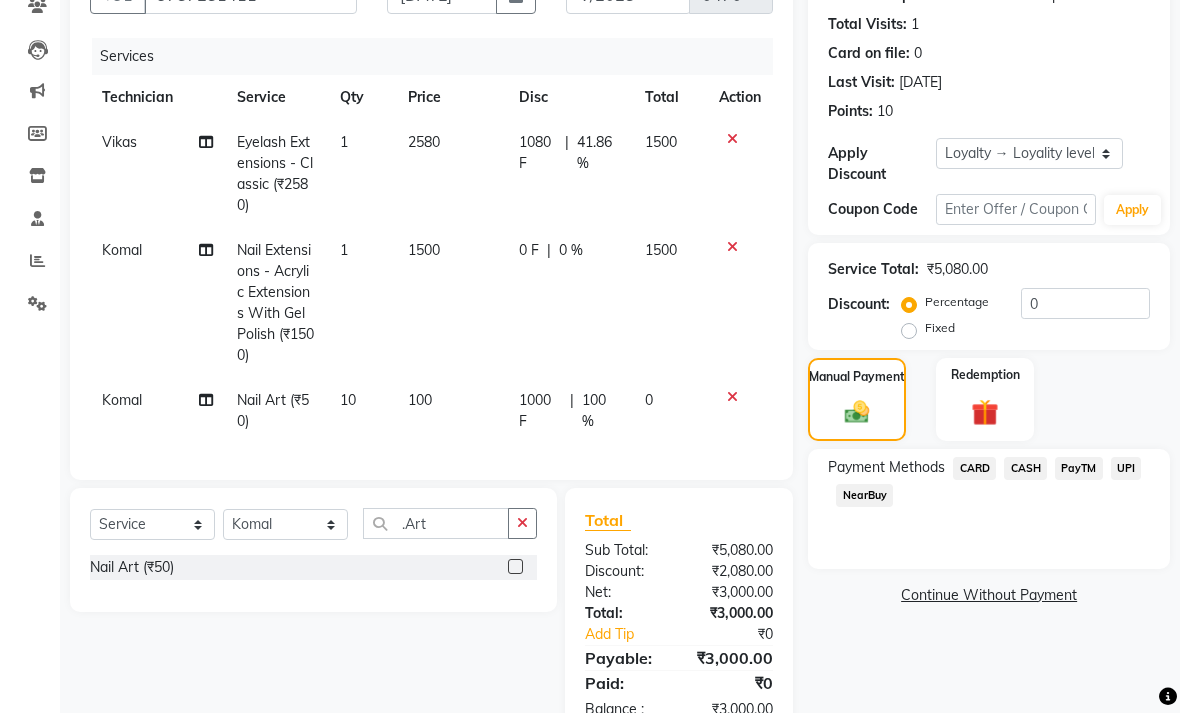 click on "PayTM" 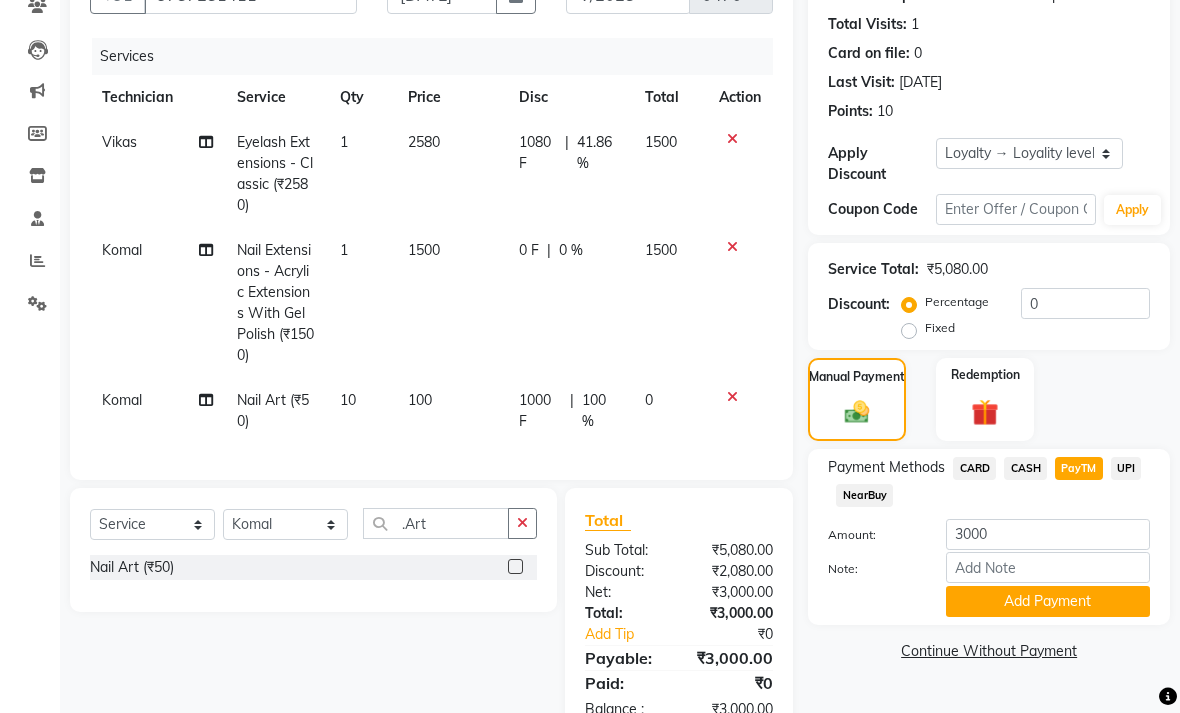 click on "Add Payment" 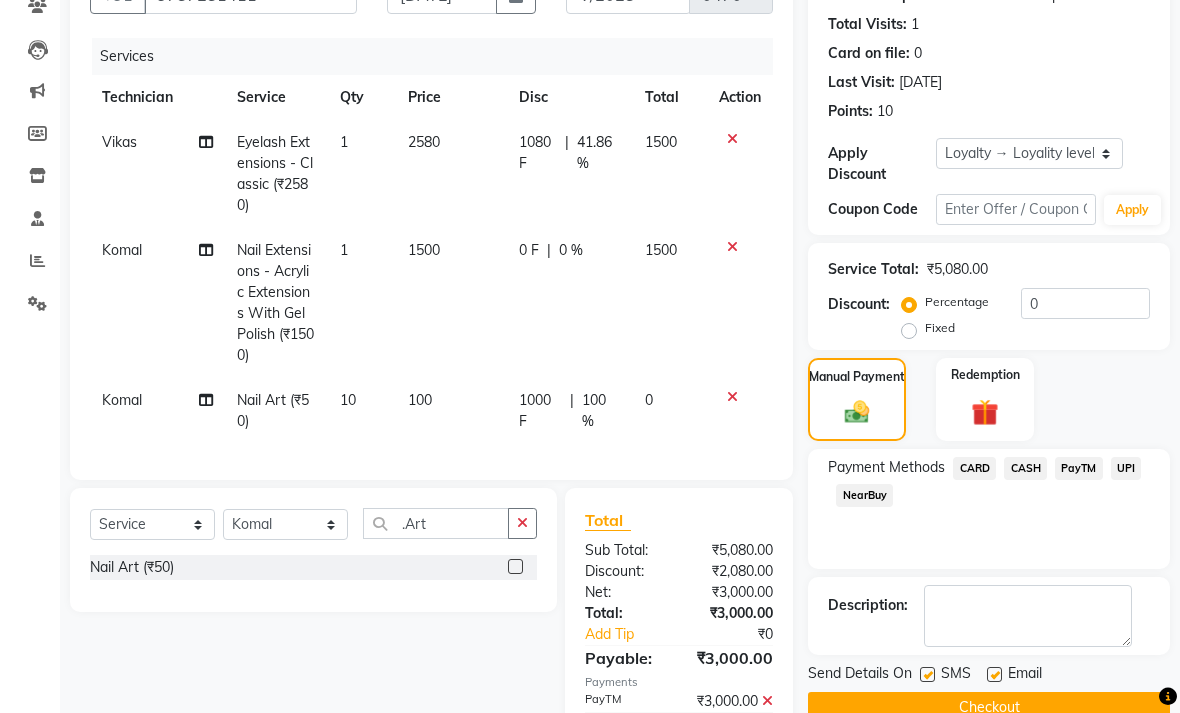 click 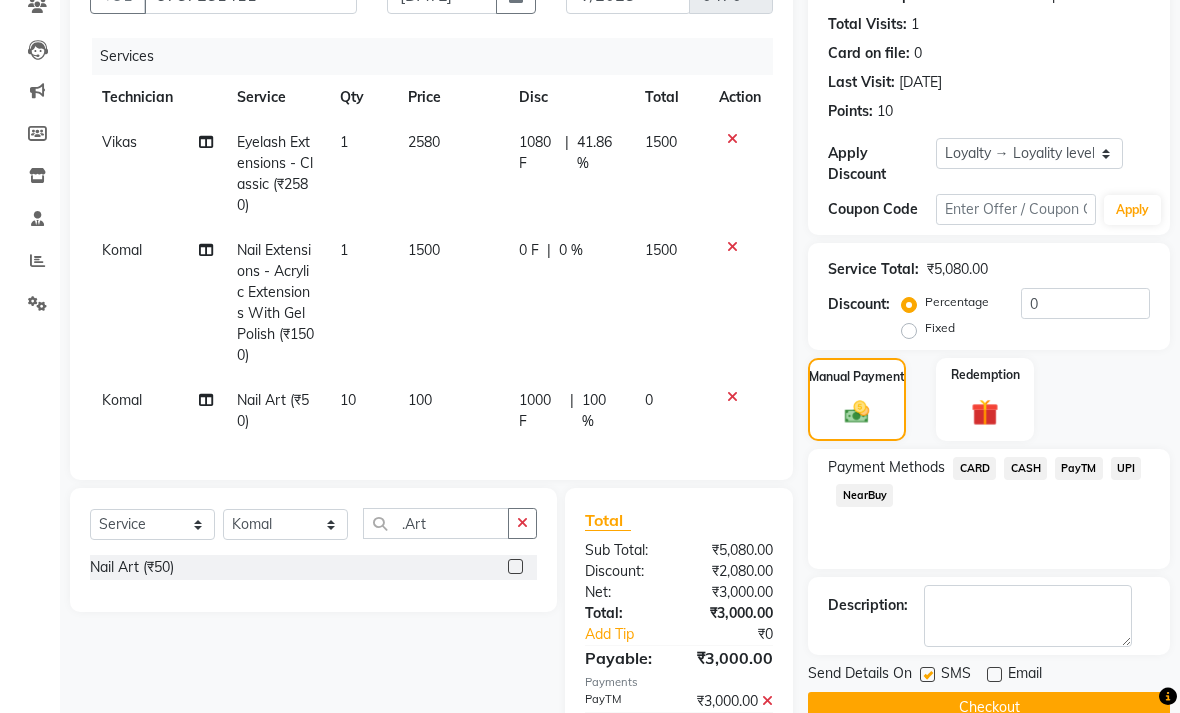 click 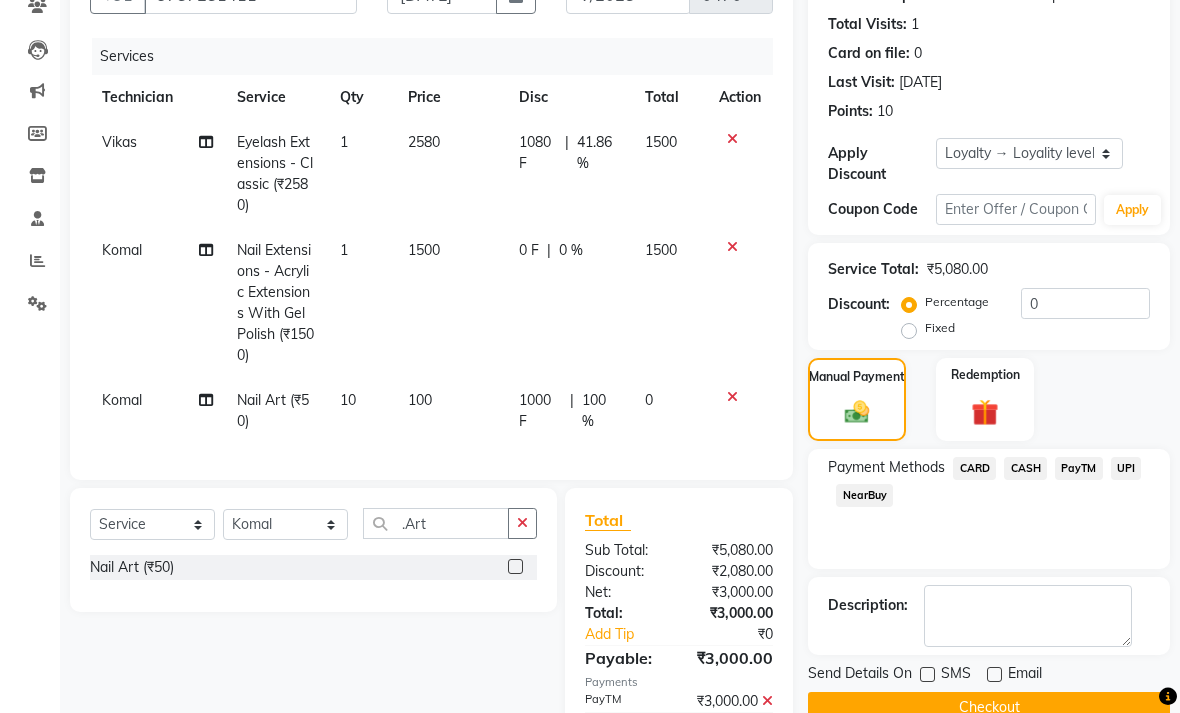 click 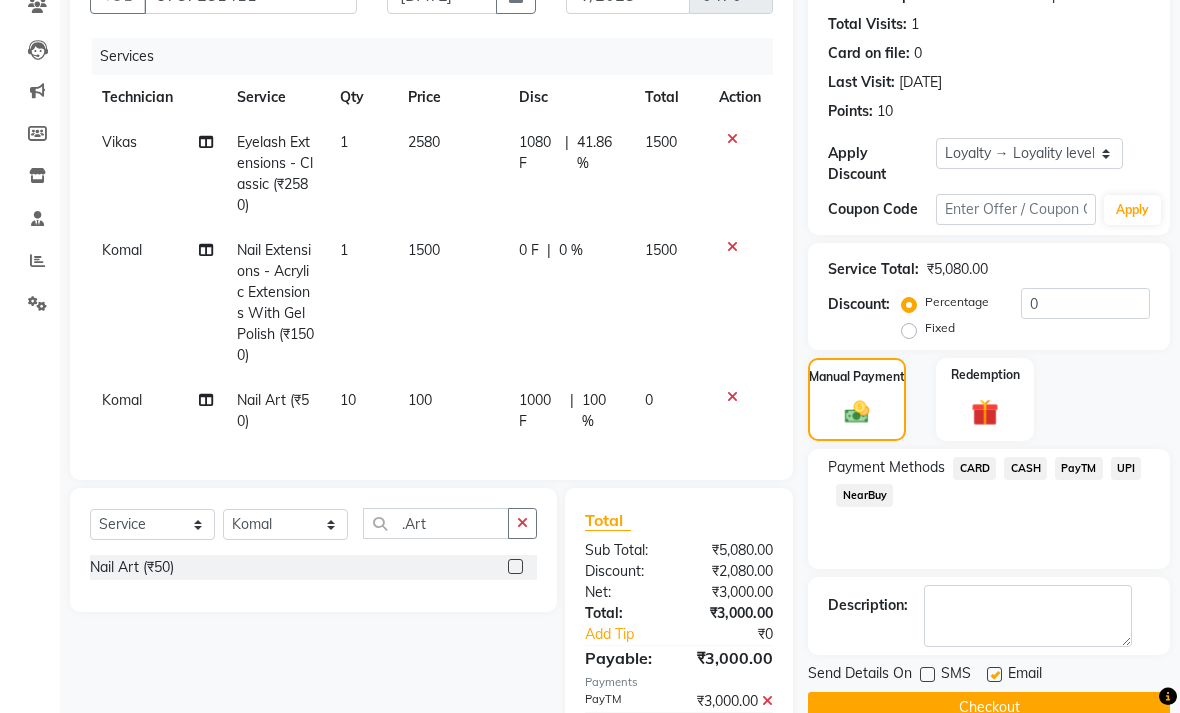 click on "Email" 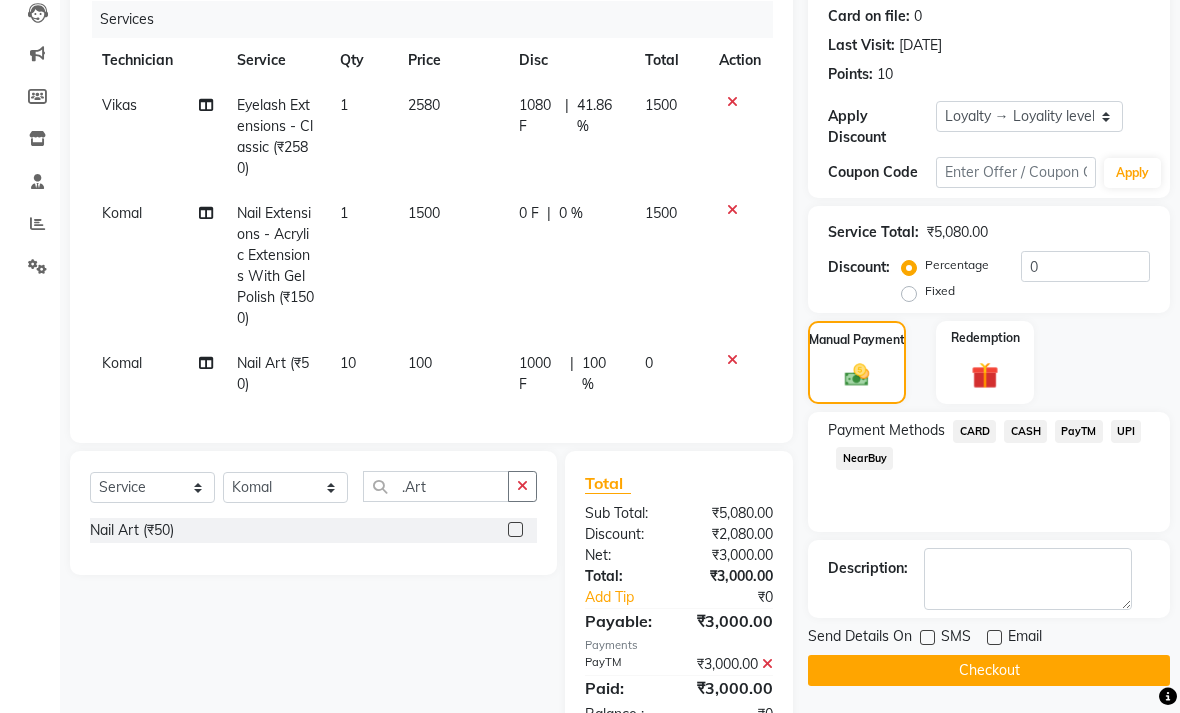 scroll, scrollTop: 272, scrollLeft: 0, axis: vertical 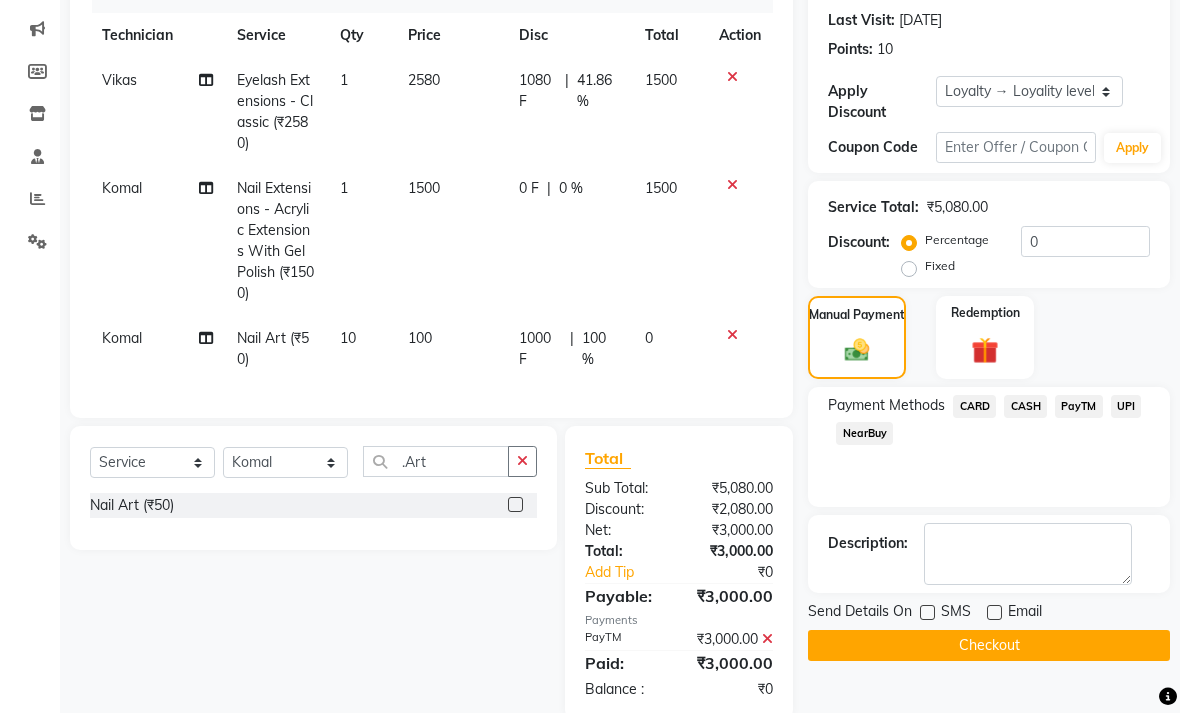 click on "Checkout" 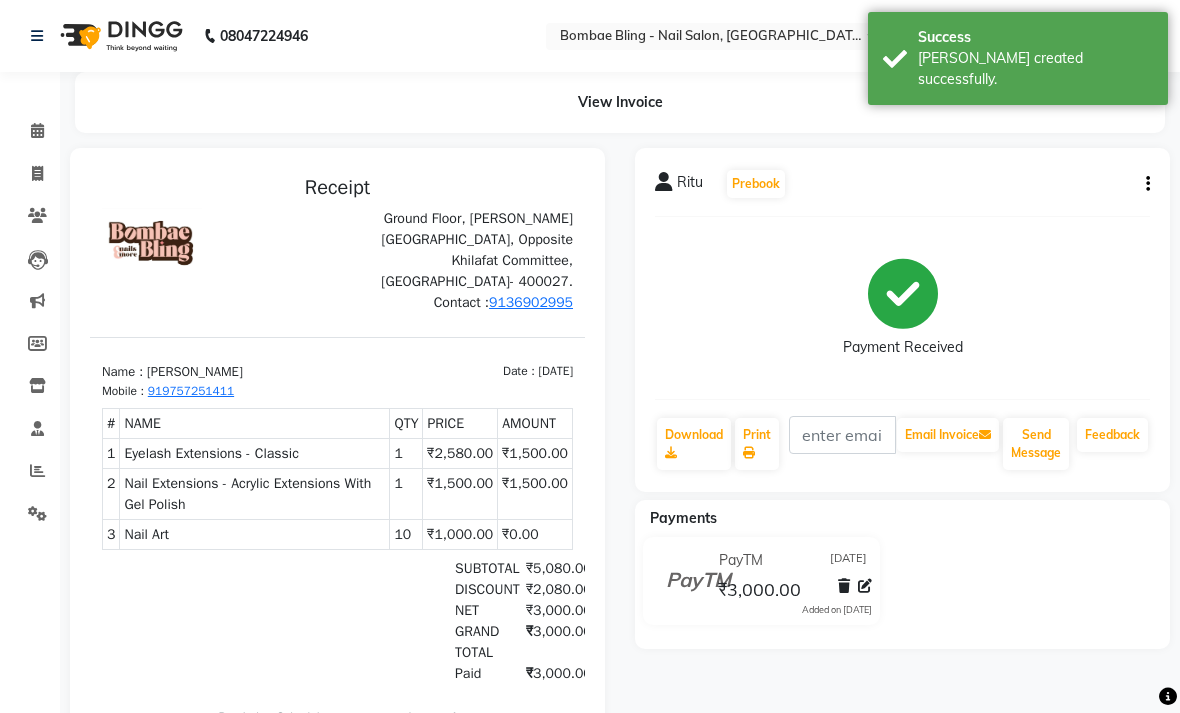 scroll, scrollTop: 0, scrollLeft: 0, axis: both 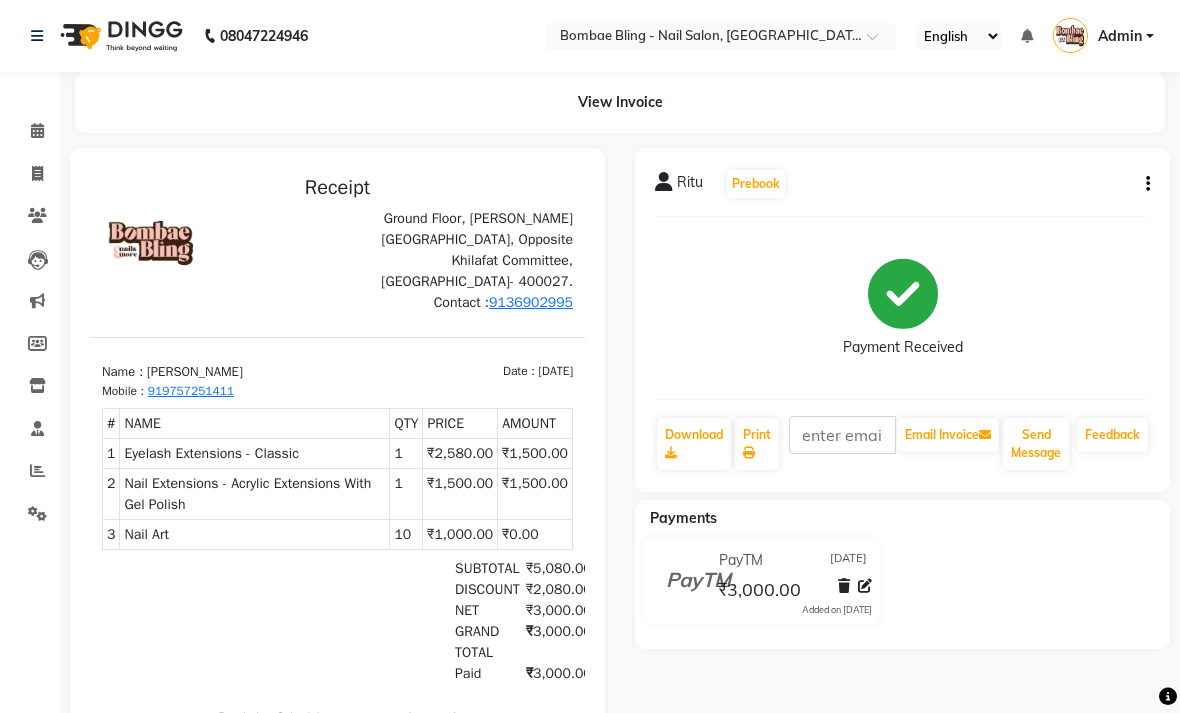 click 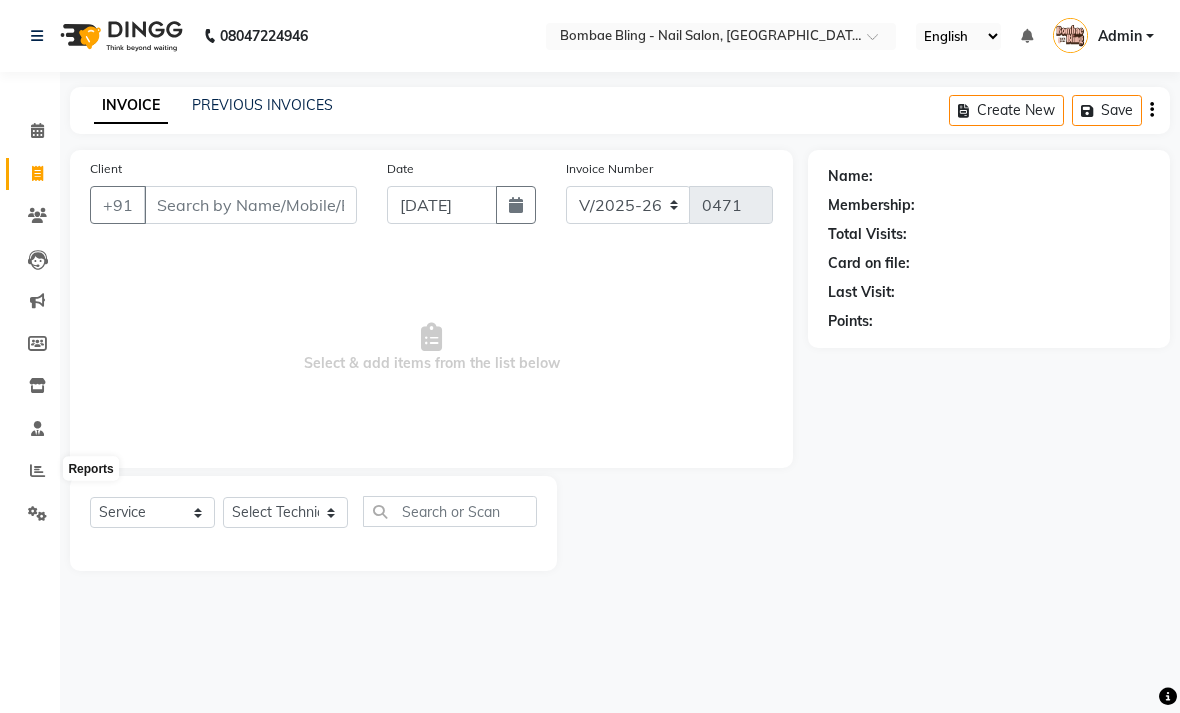 click 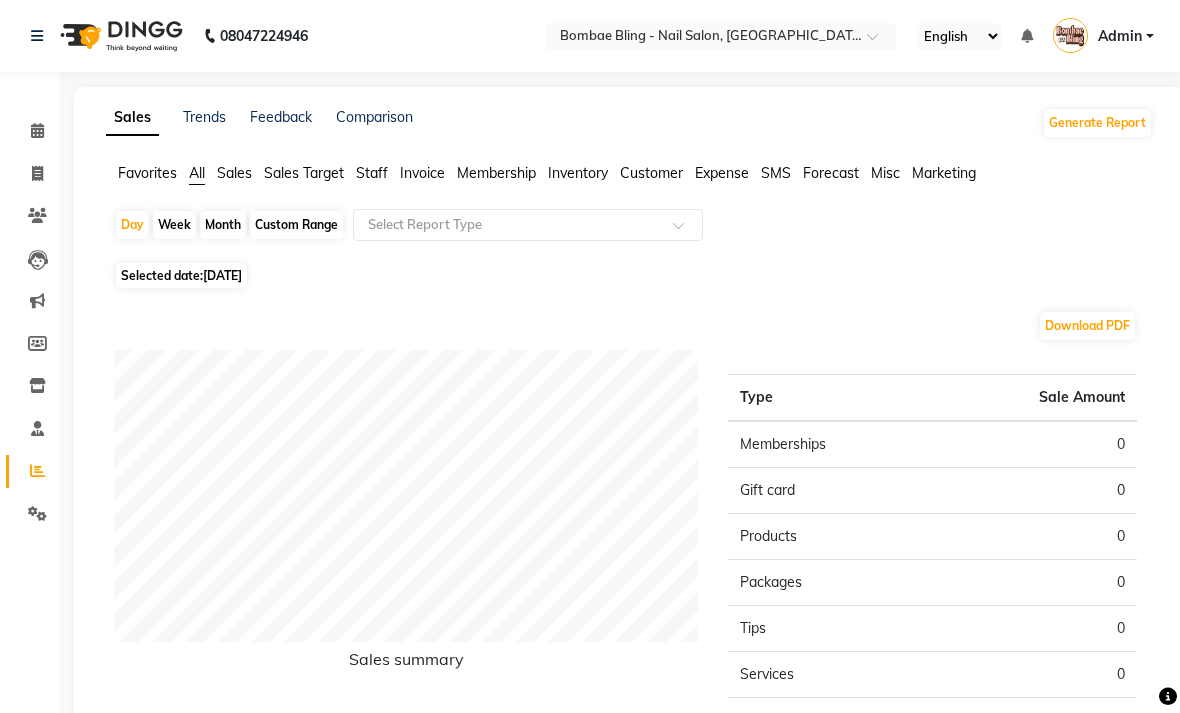 click on "Month" 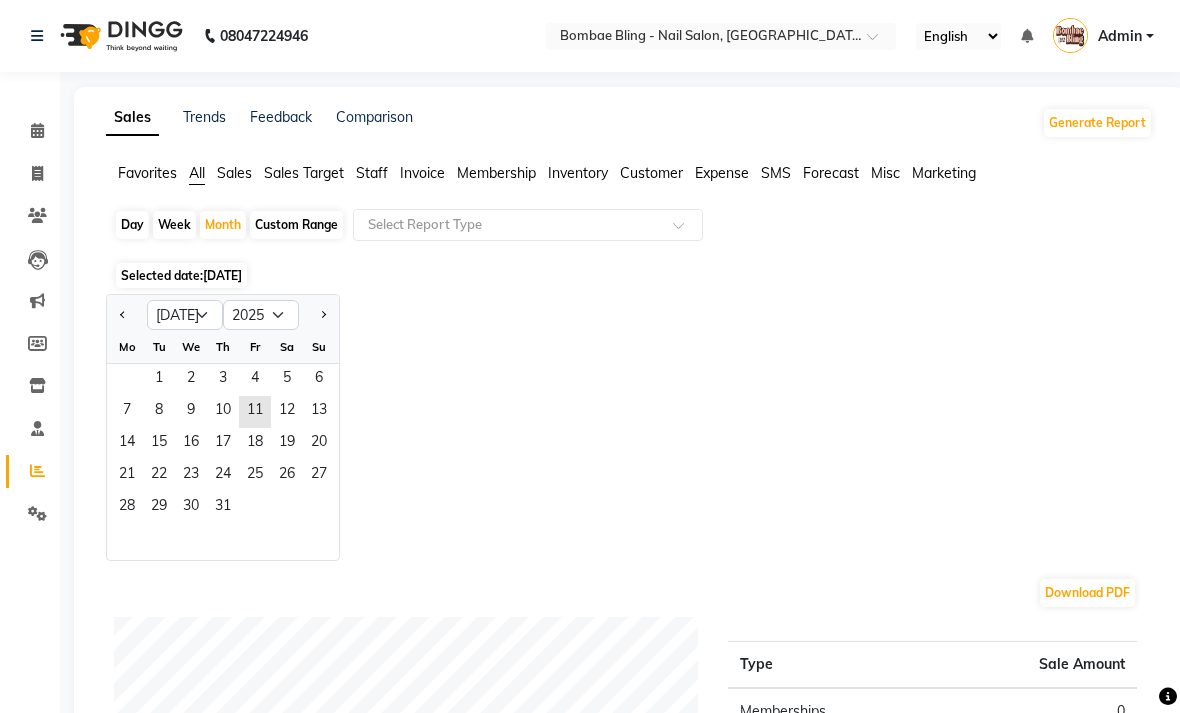 click 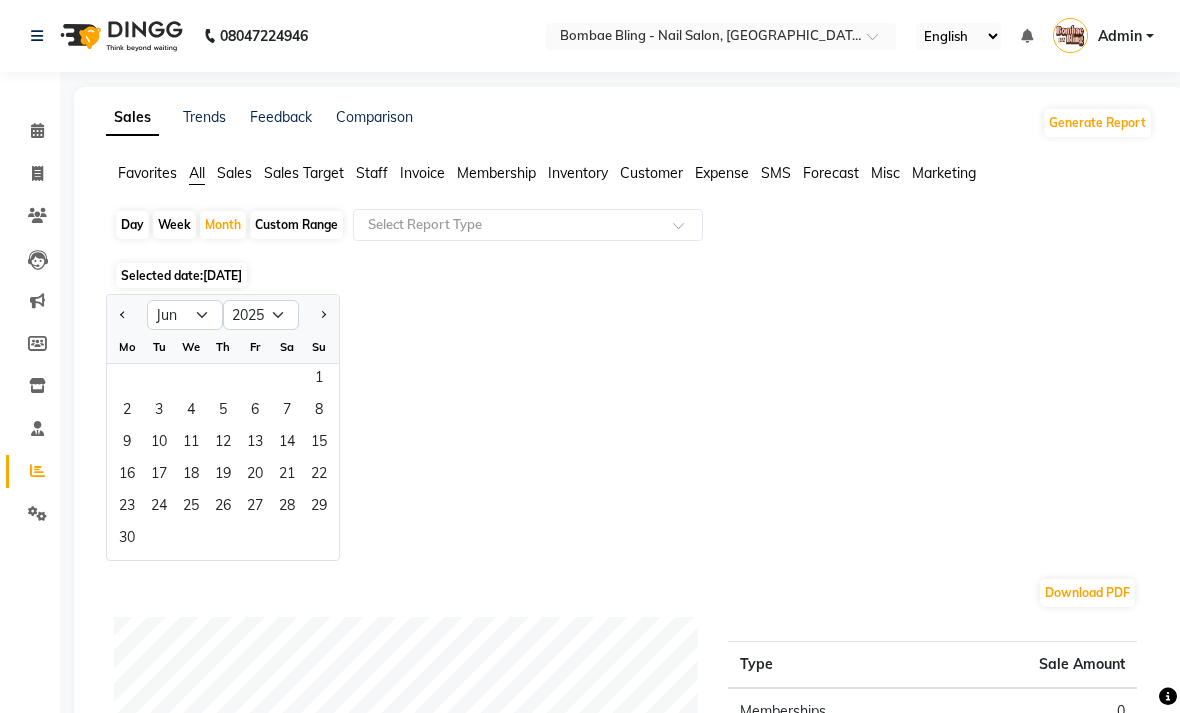 click on "1" 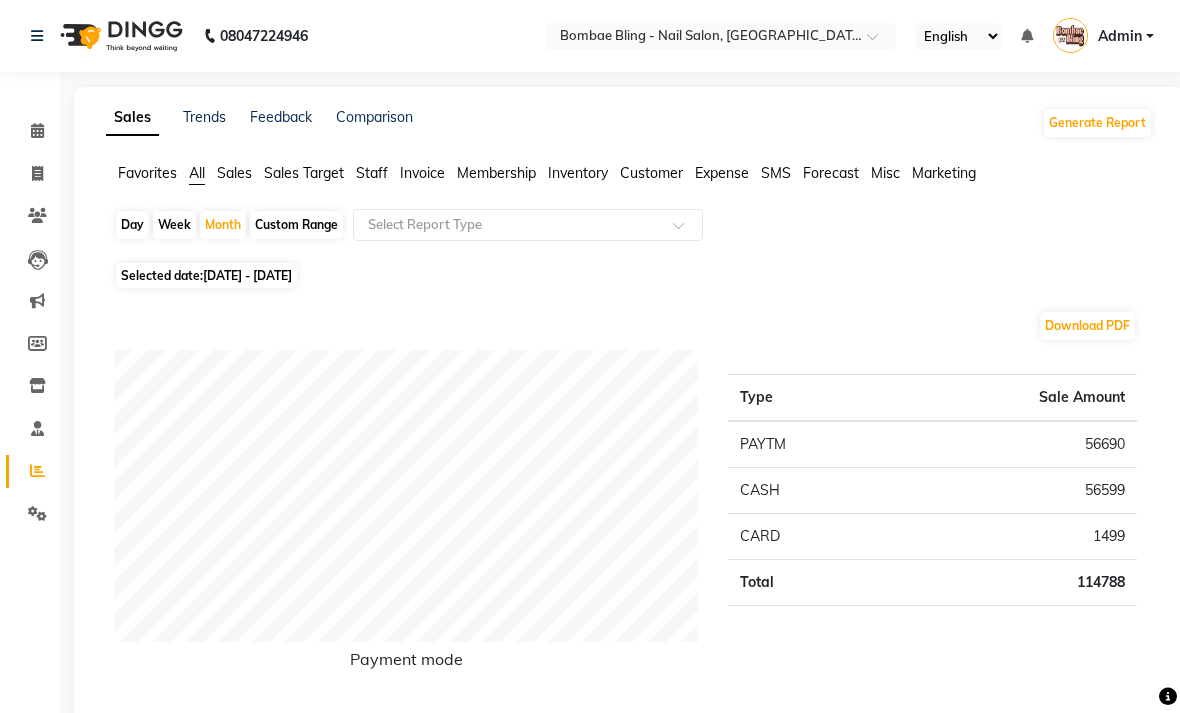 click on "Selected date:  01-06-2025 - 30-06-2025" 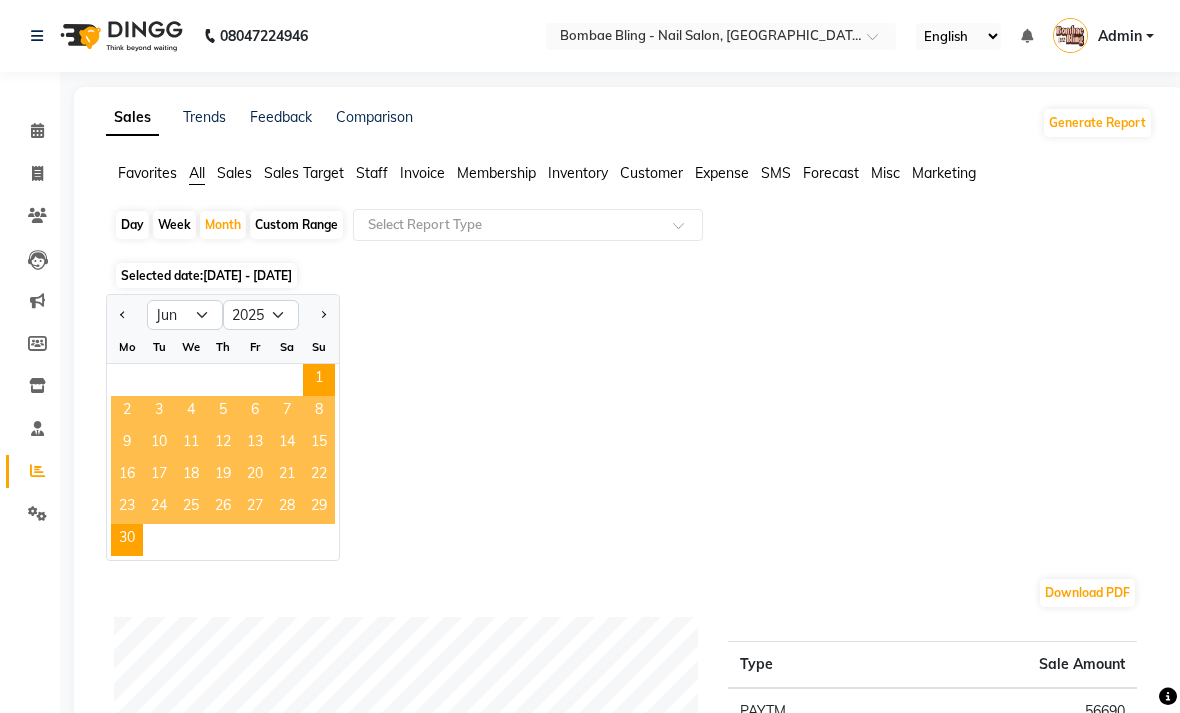 click on "Jan Feb Mar Apr May Jun Jul Aug Sep Oct Nov Dec 2015 2016 2017 2018 2019 2020 2021 2022 2023 2024 2025 2026 2027 2028 2029 2030 2031 2032 2033 2034 2035 Mo Tu We Th Fr Sa Su  1   2   3   4   5   6   7   8   9   10   11   12   13   14   15   16   17   18   19   20   21   22   23   24   25   26   27   28   29   30" 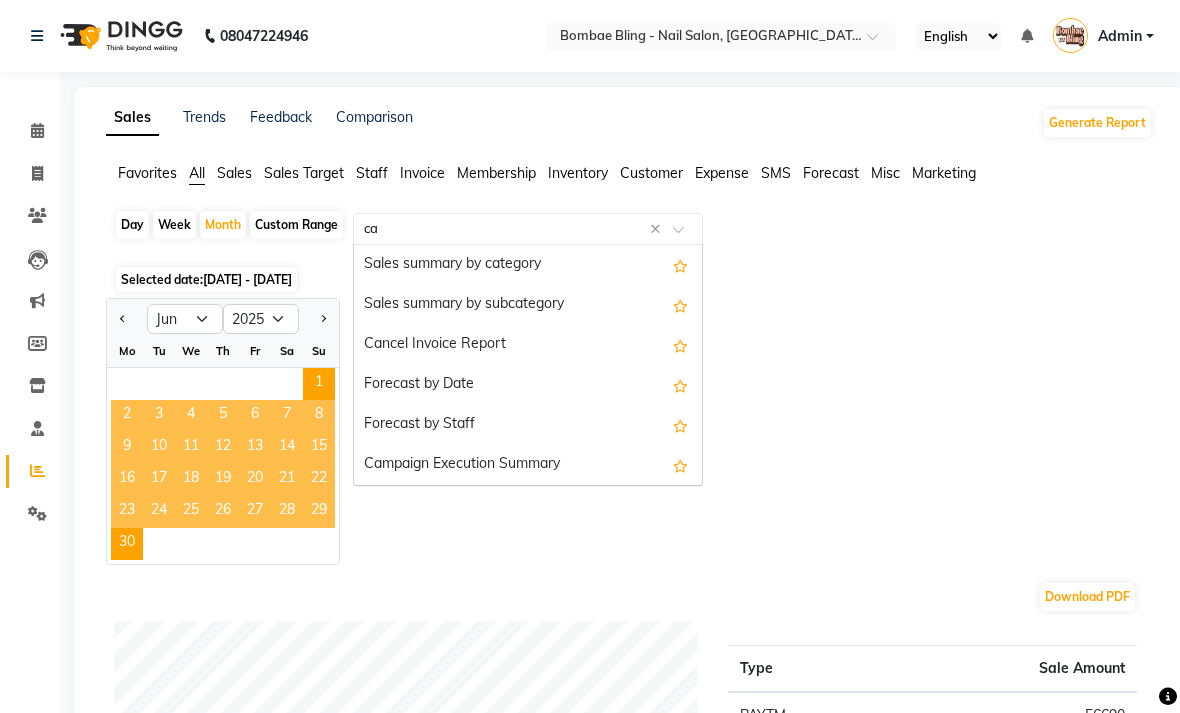 scroll, scrollTop: 421, scrollLeft: 0, axis: vertical 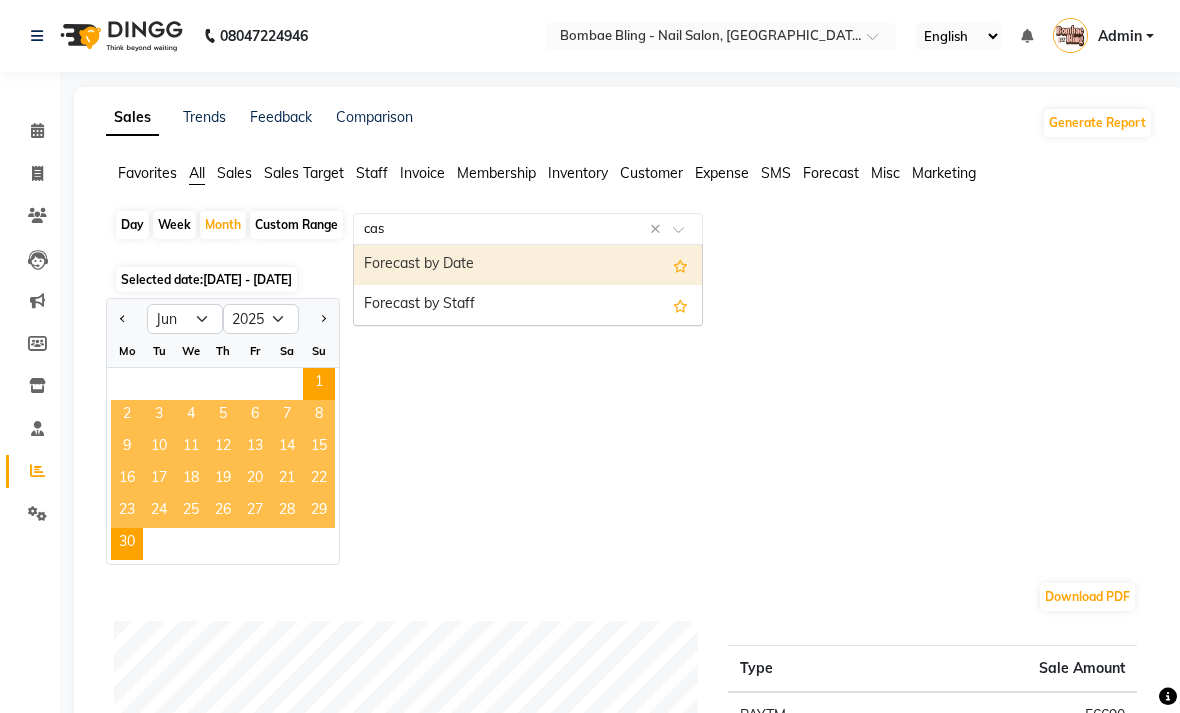 type on "cash" 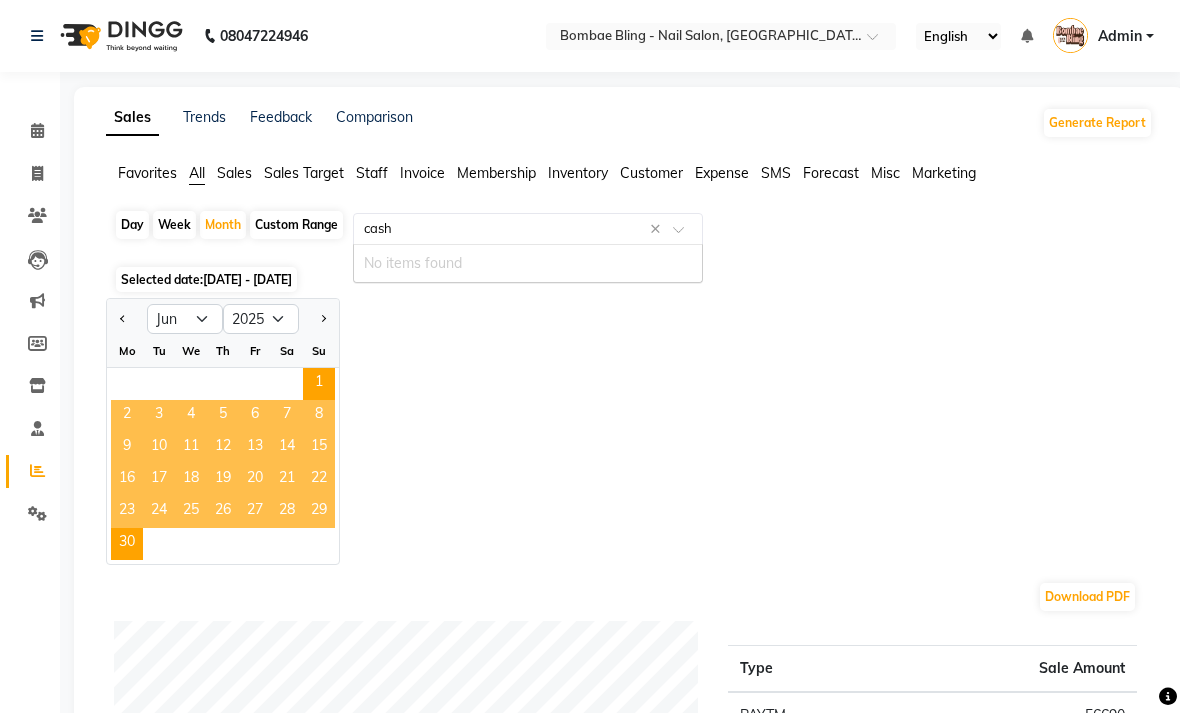 scroll, scrollTop: 0, scrollLeft: 0, axis: both 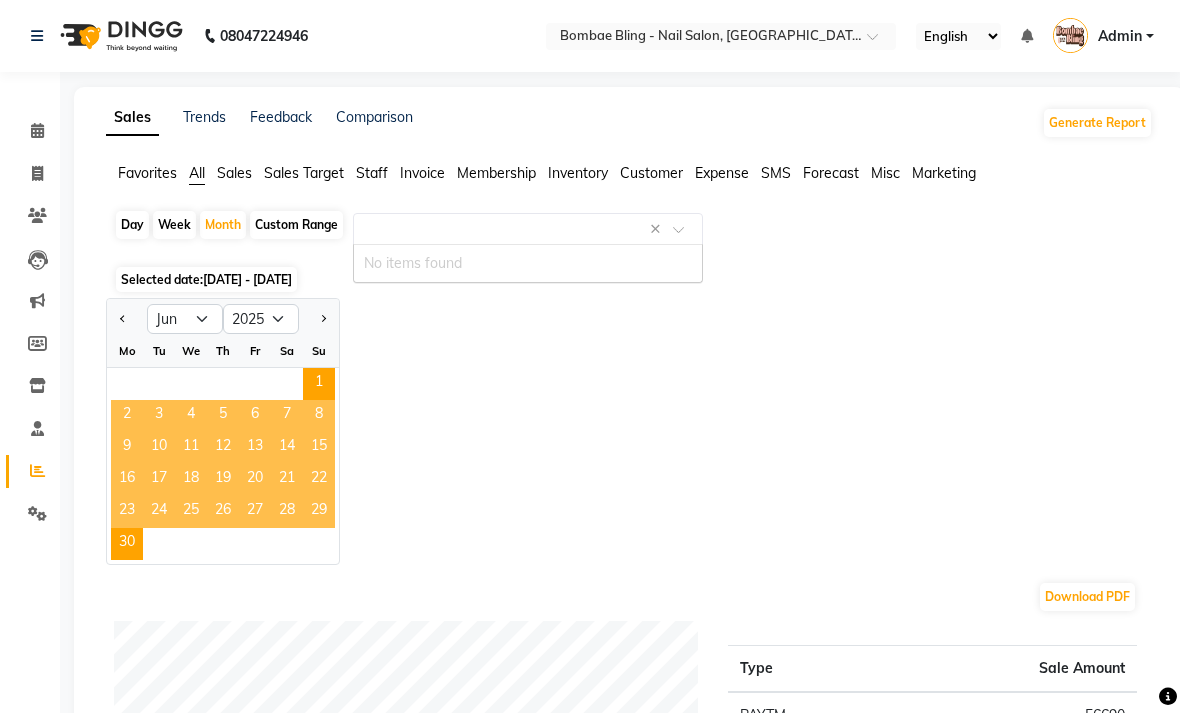 click on "Jan Feb Mar Apr May Jun Jul Aug Sep Oct Nov Dec 2015 2016 2017 2018 2019 2020 2021 2022 2023 2024 2025 2026 2027 2028 2029 2030 2031 2032 2033 2034 2035 Mo Tu We Th Fr Sa Su  1   2   3   4   5   6   7   8   9   10   11   12   13   14   15   16   17   18   19   20   21   22   23   24   25   26   27   28   29   30" 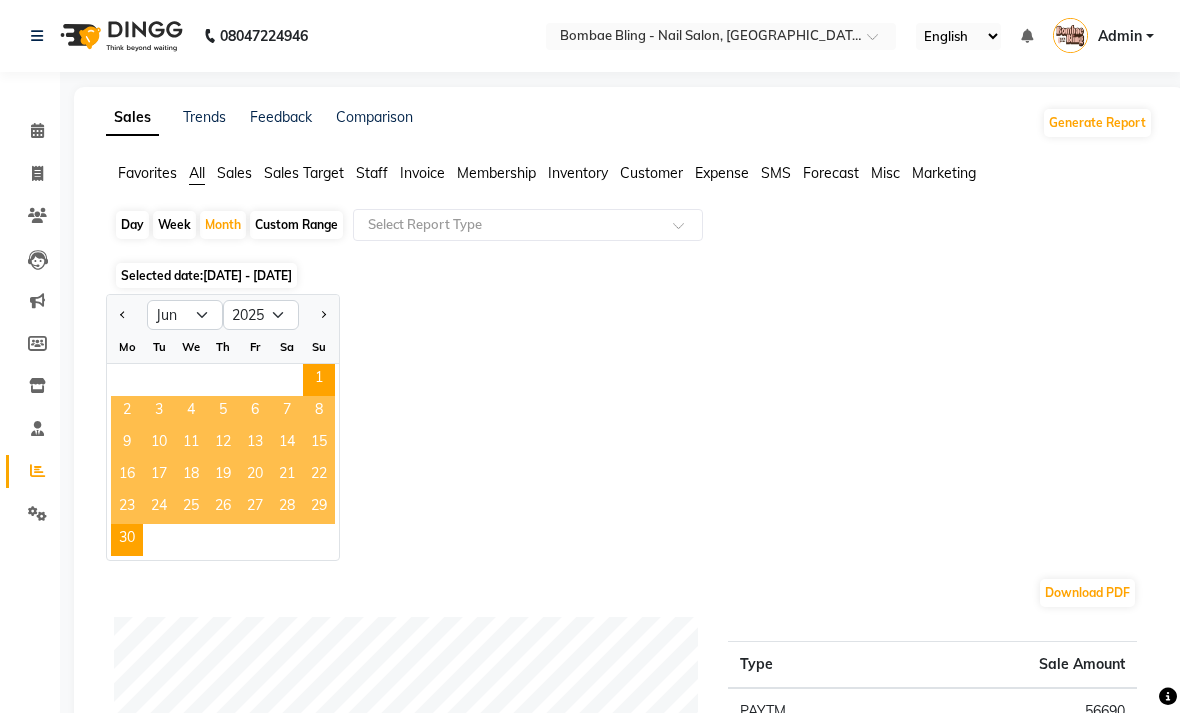click on "Jan Feb Mar Apr May Jun Jul Aug Sep Oct Nov Dec 2015 2016 2017 2018 2019 2020 2021 2022 2023 2024 2025 2026 2027 2028 2029 2030 2031 2032 2033 2034 2035 Mo Tu We Th Fr Sa Su  1   2   3   4   5   6   7   8   9   10   11   12   13   14   15   16   17   18   19   20   21   22   23   24   25   26   27   28   29   30" 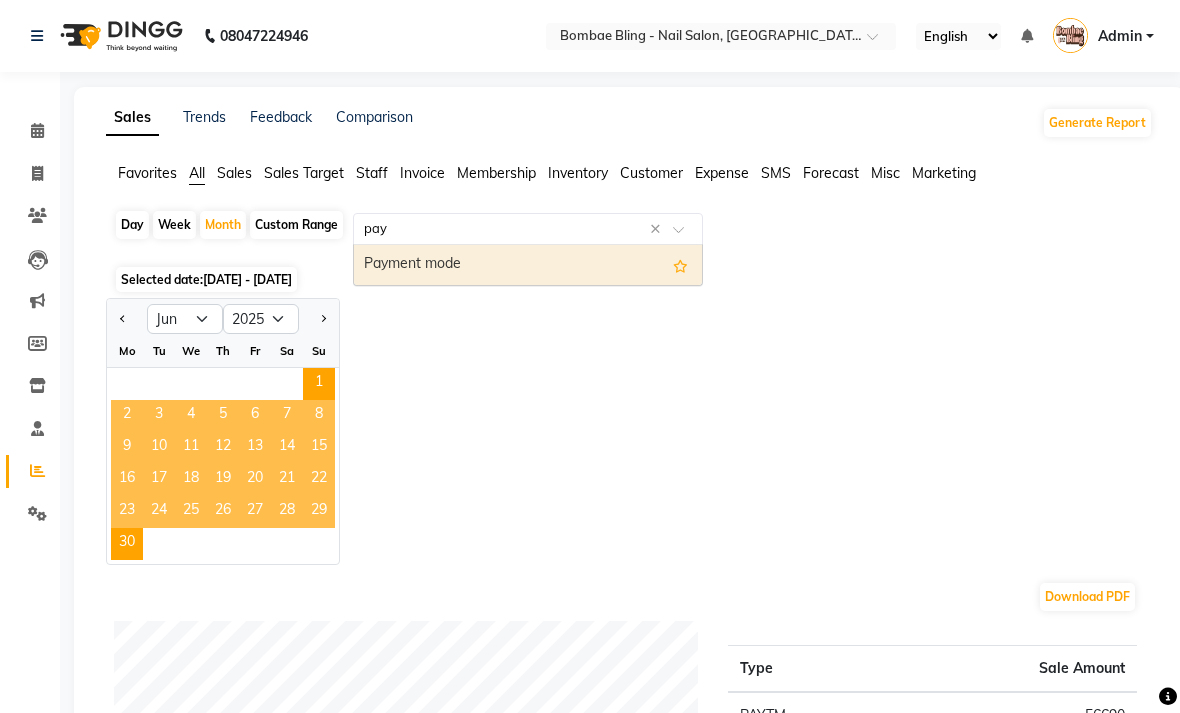 type on "paym" 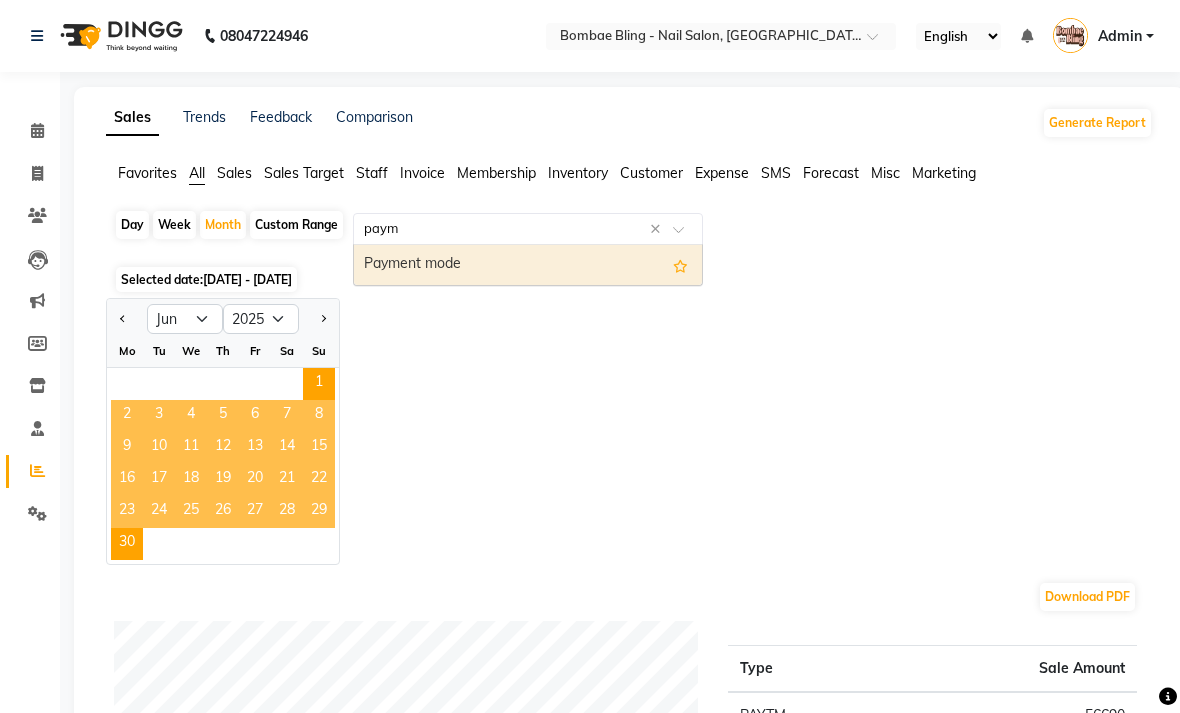 click on "Payment mode" at bounding box center (528, 265) 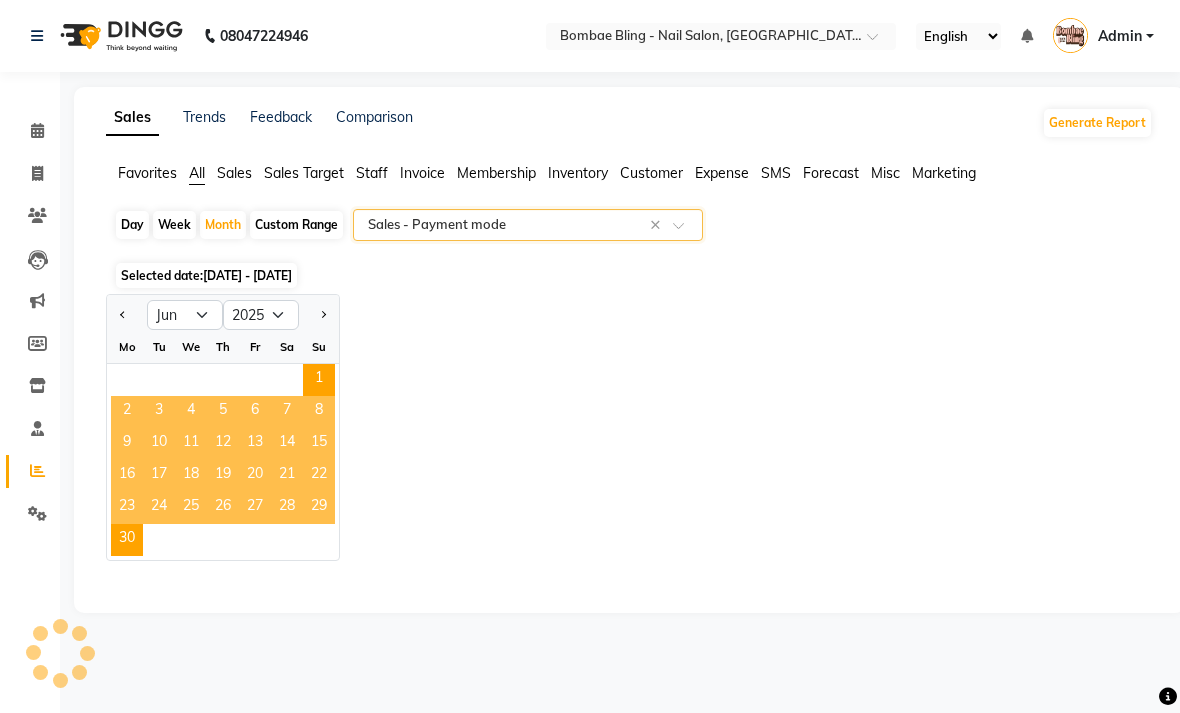select on "full_report" 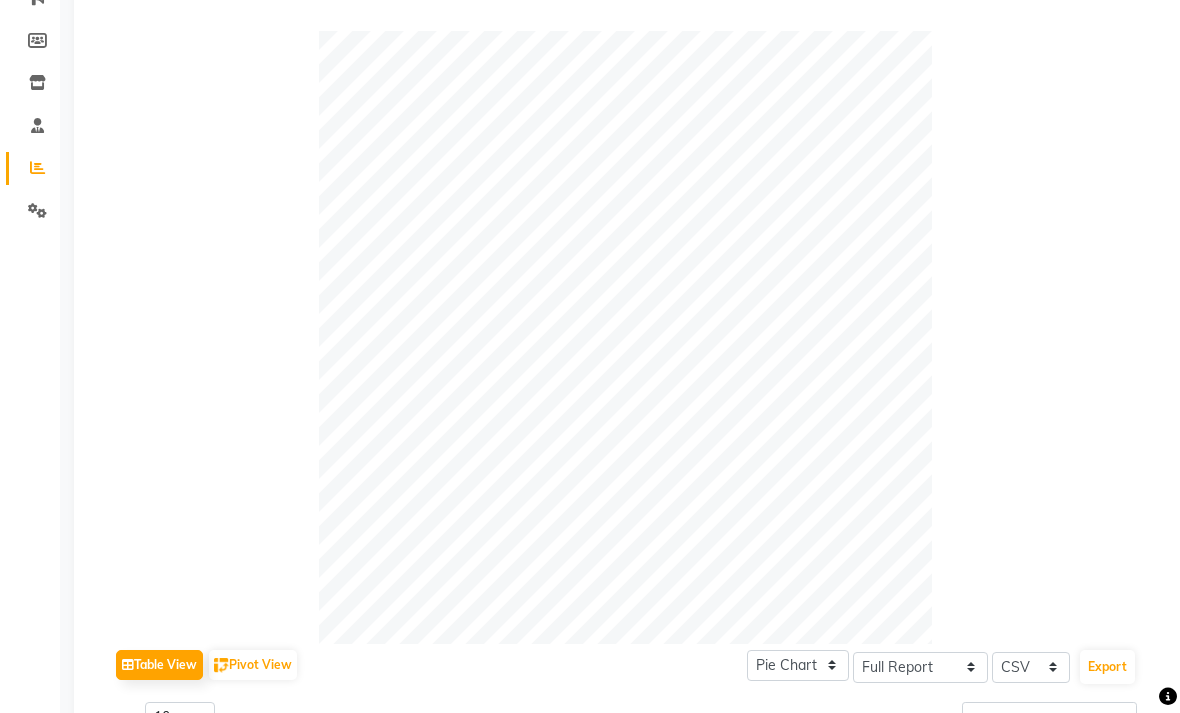 click 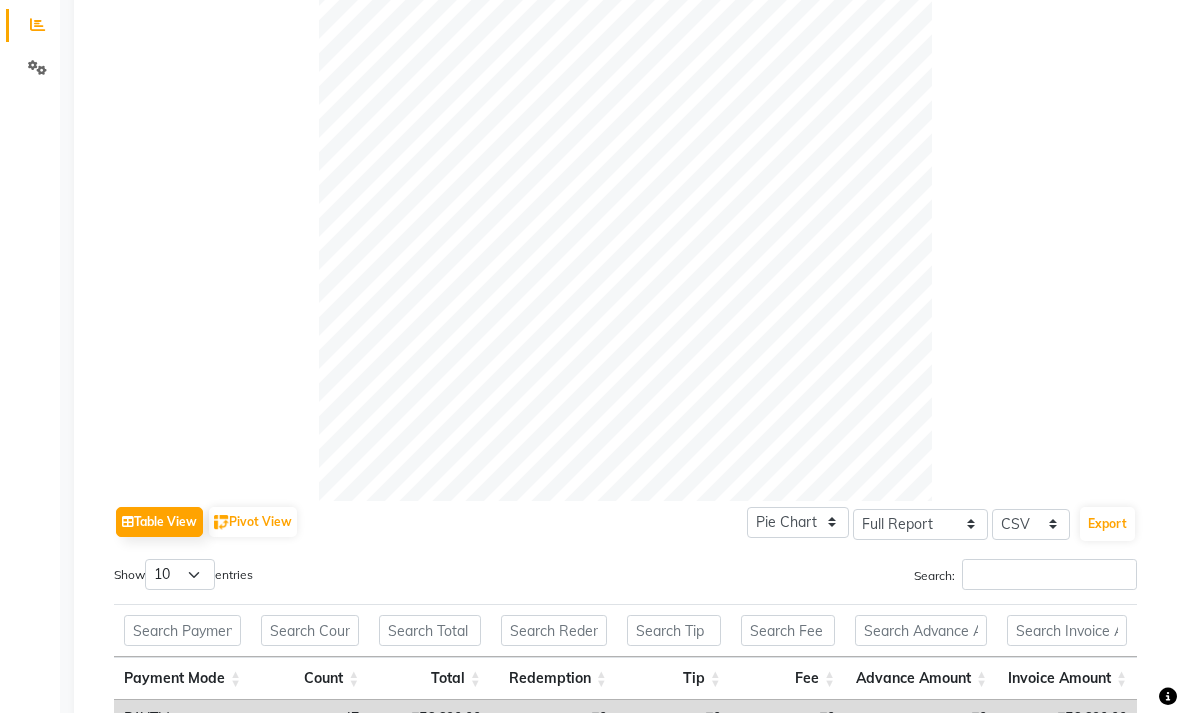 scroll, scrollTop: 660, scrollLeft: 0, axis: vertical 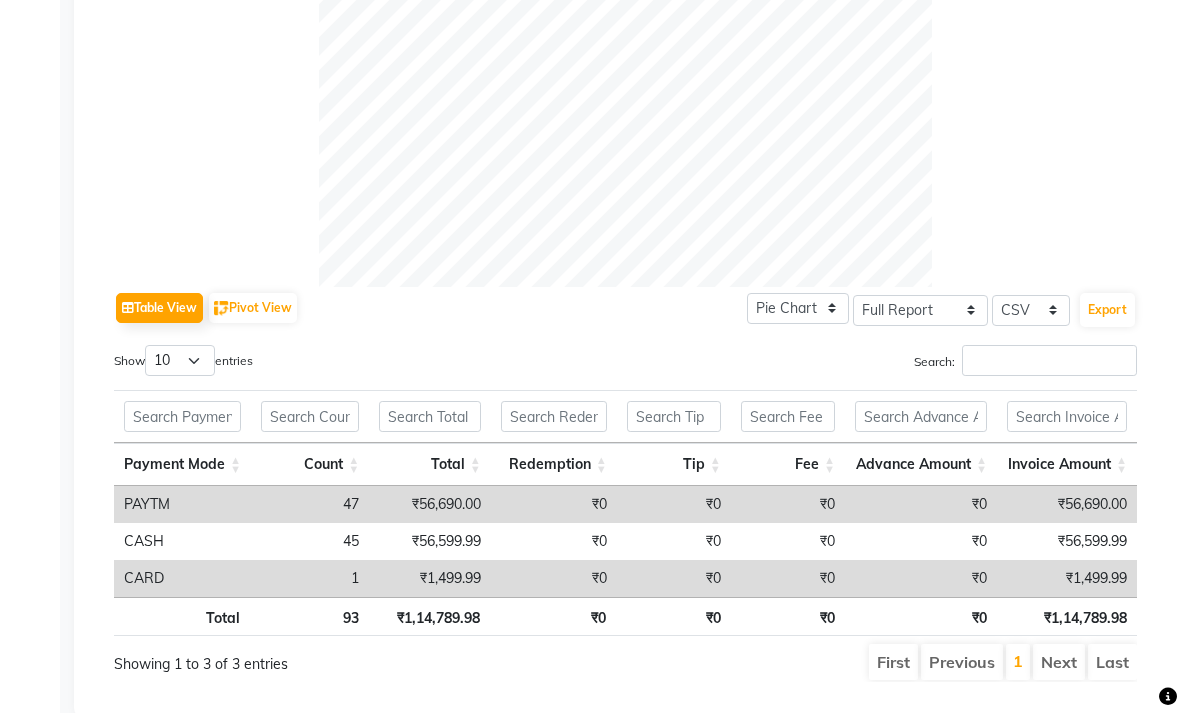 click on "45" at bounding box center (310, 541) 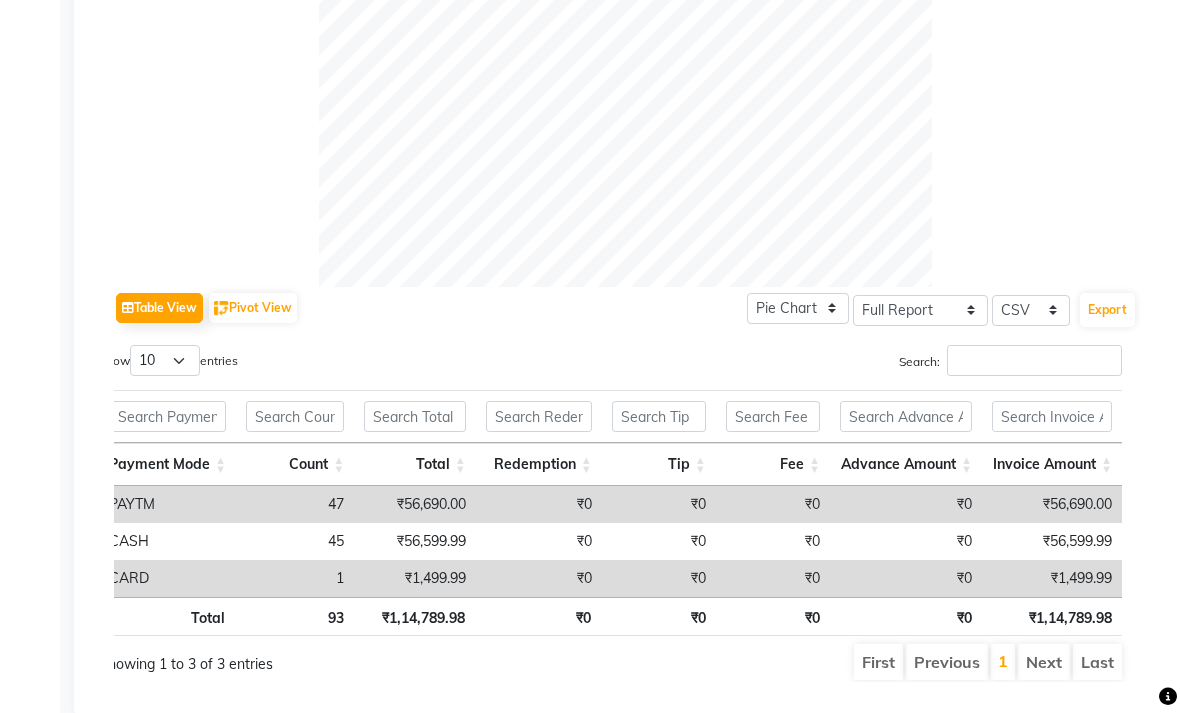 scroll, scrollTop: 0, scrollLeft: 15, axis: horizontal 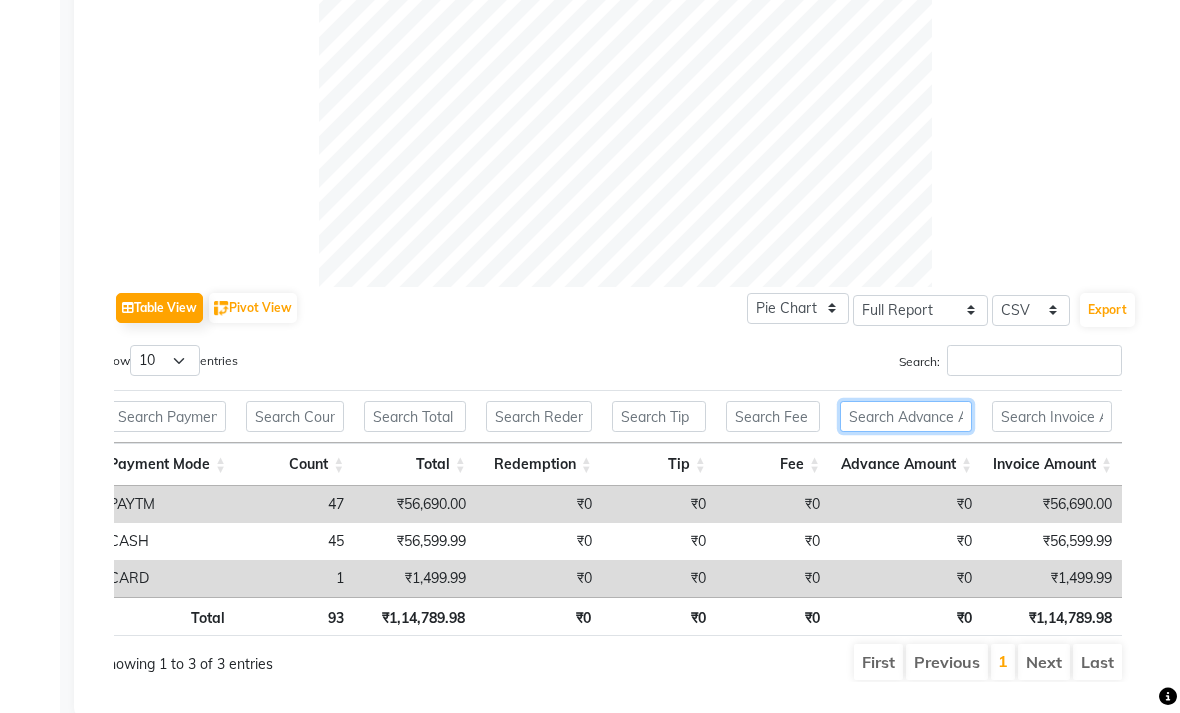 click at bounding box center [906, 416] 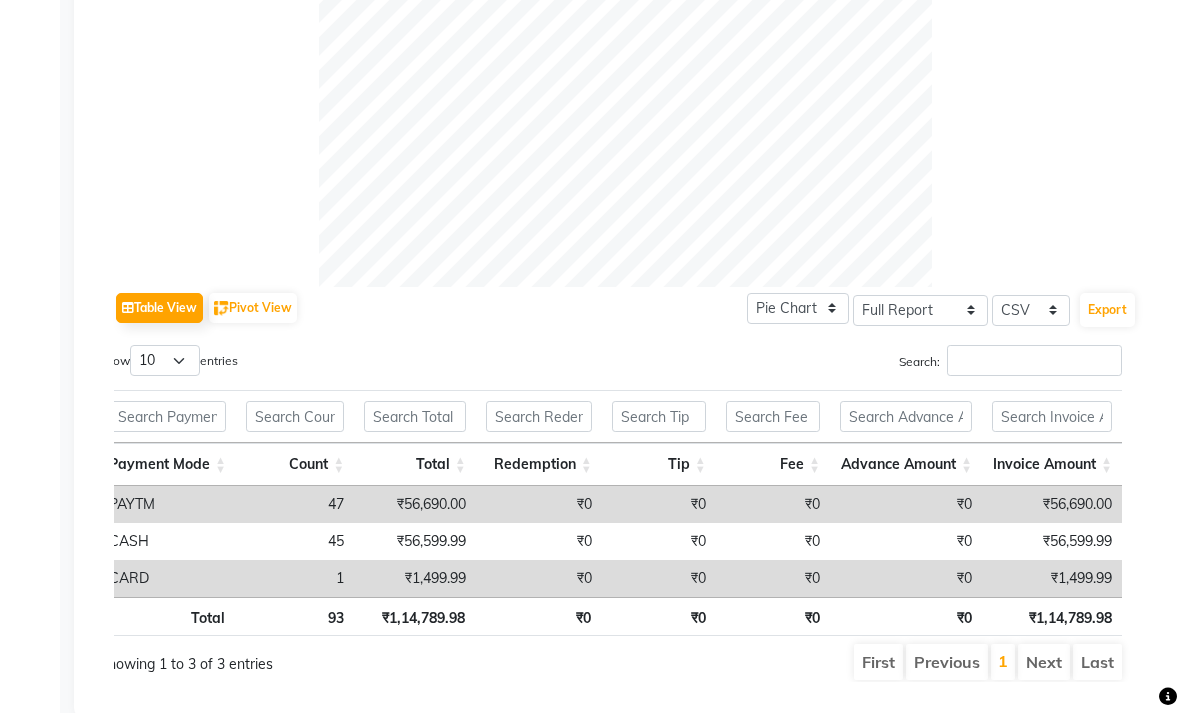 click 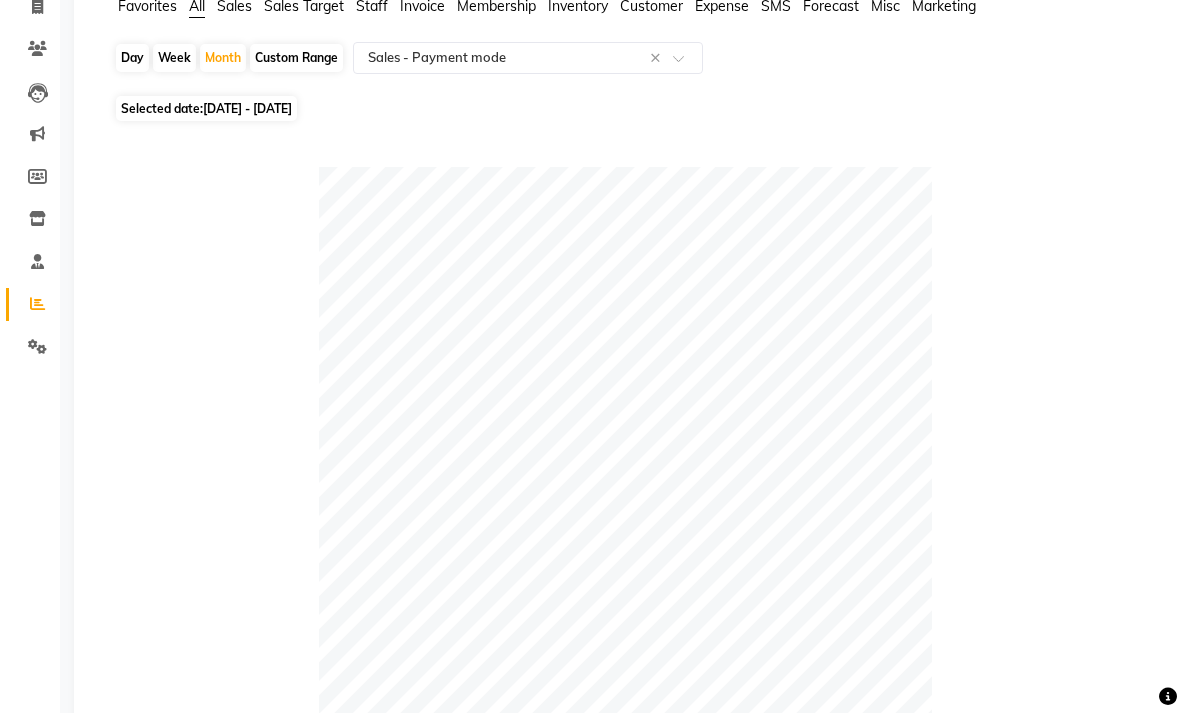 scroll, scrollTop: 0, scrollLeft: 0, axis: both 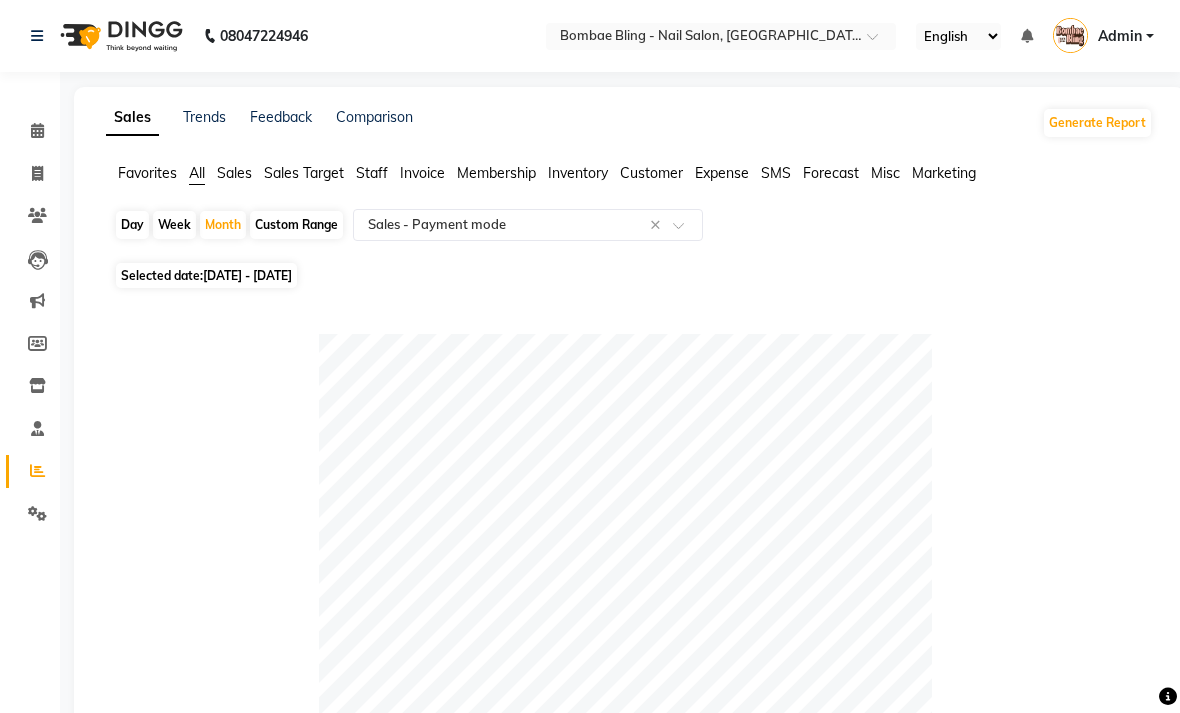 click on "Sales" 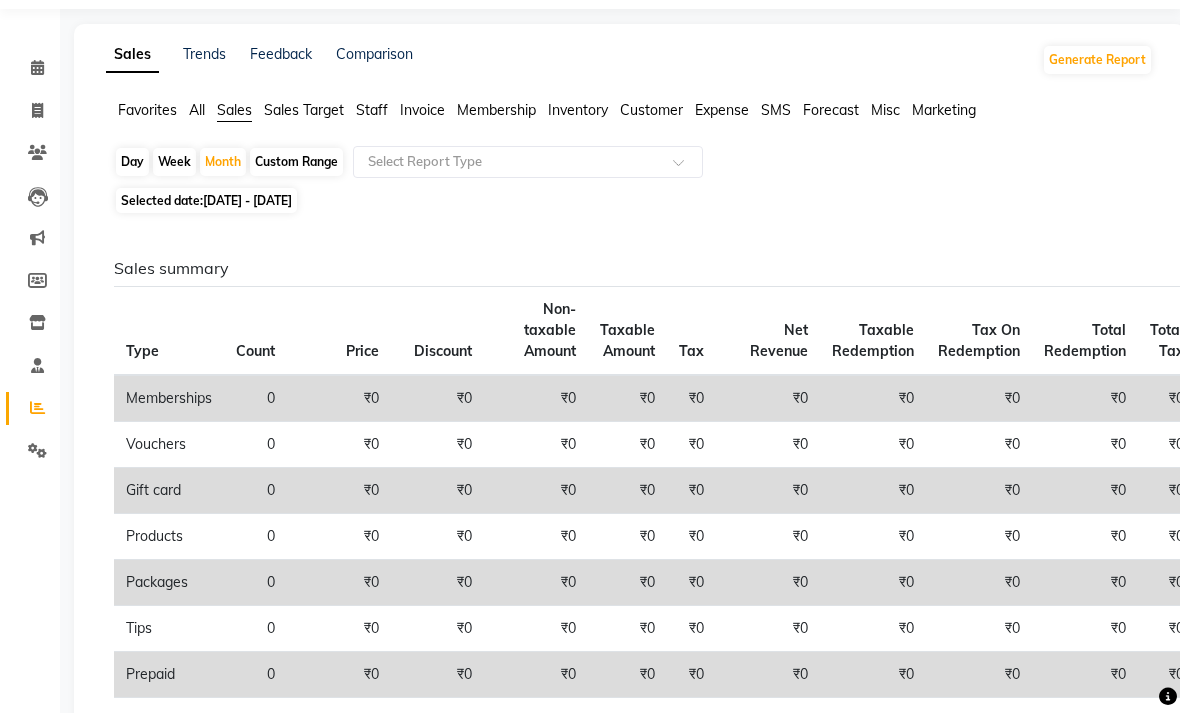 scroll, scrollTop: 0, scrollLeft: 0, axis: both 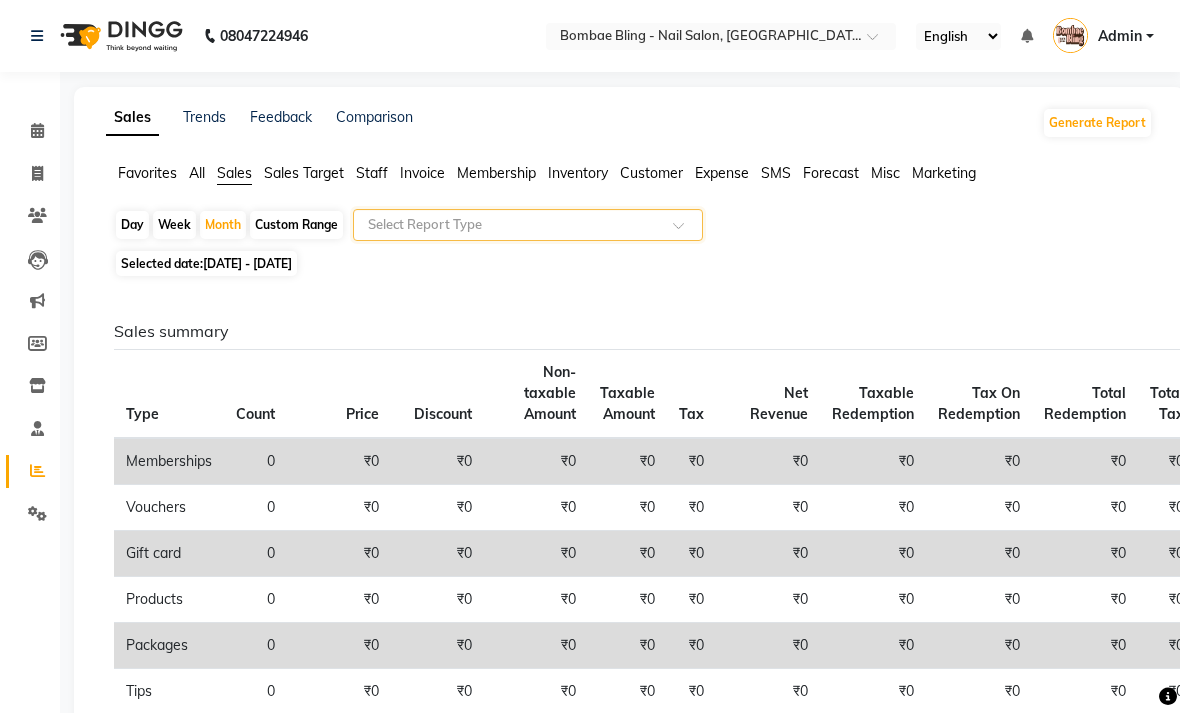 type on "R" 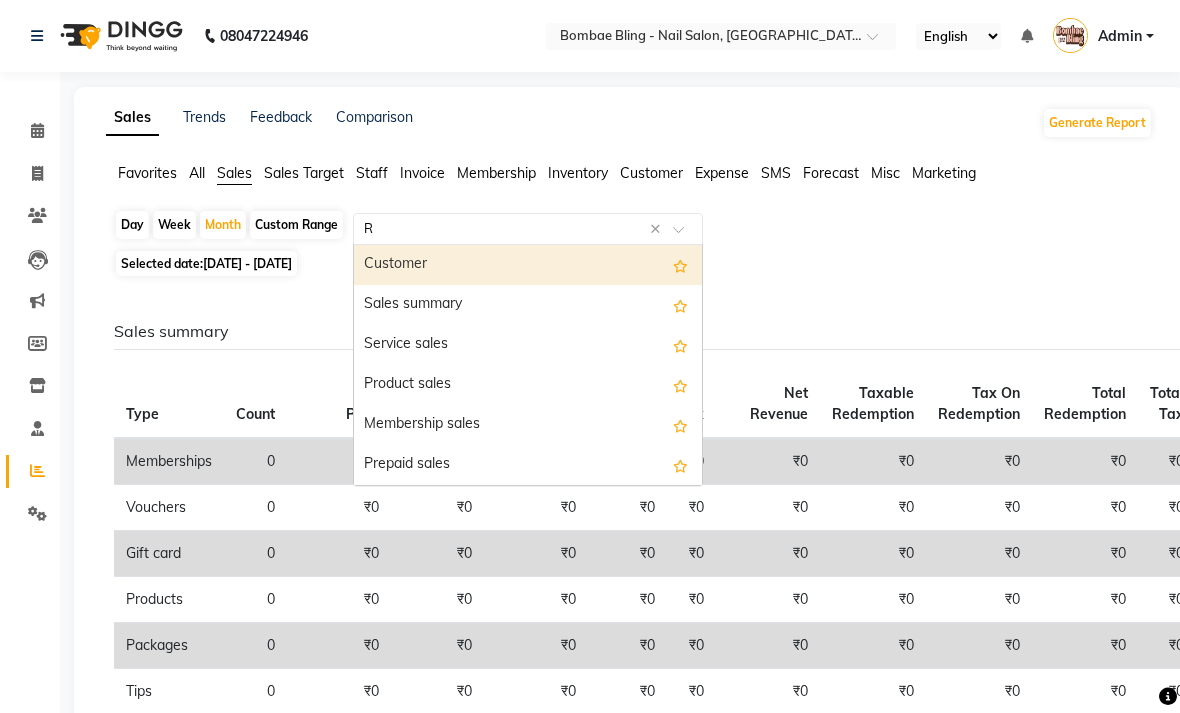 type 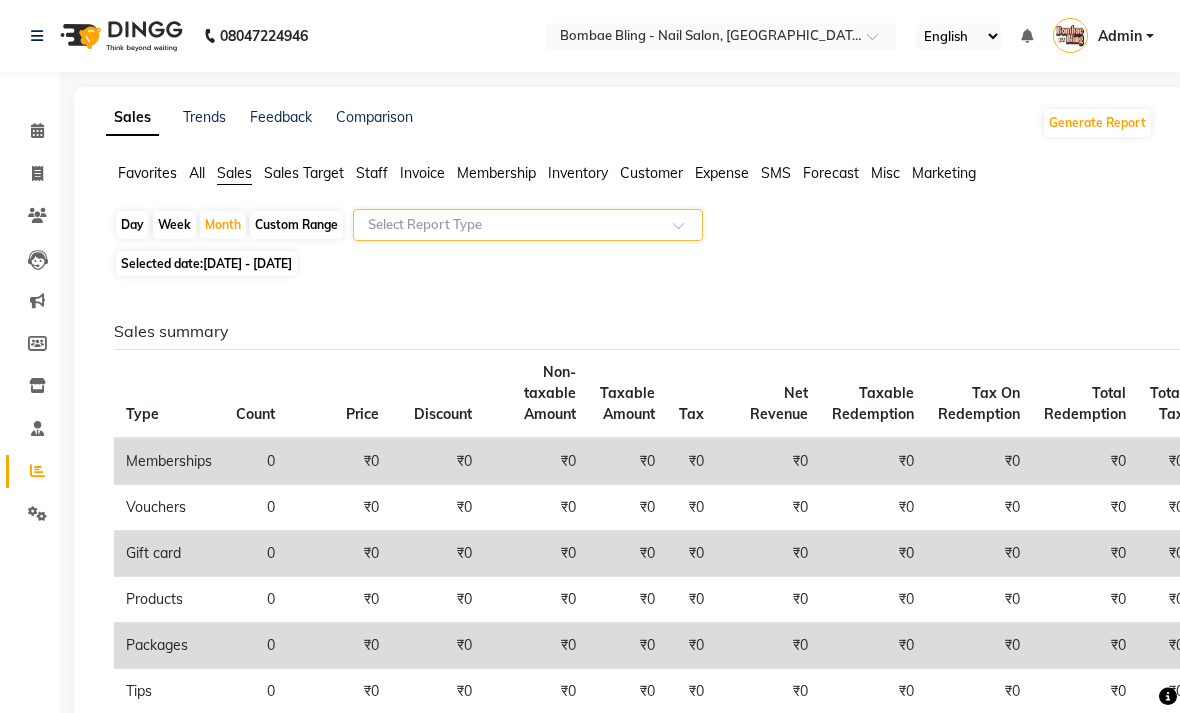 click on "Selected date:  01-06-2025 - 30-06-2025" 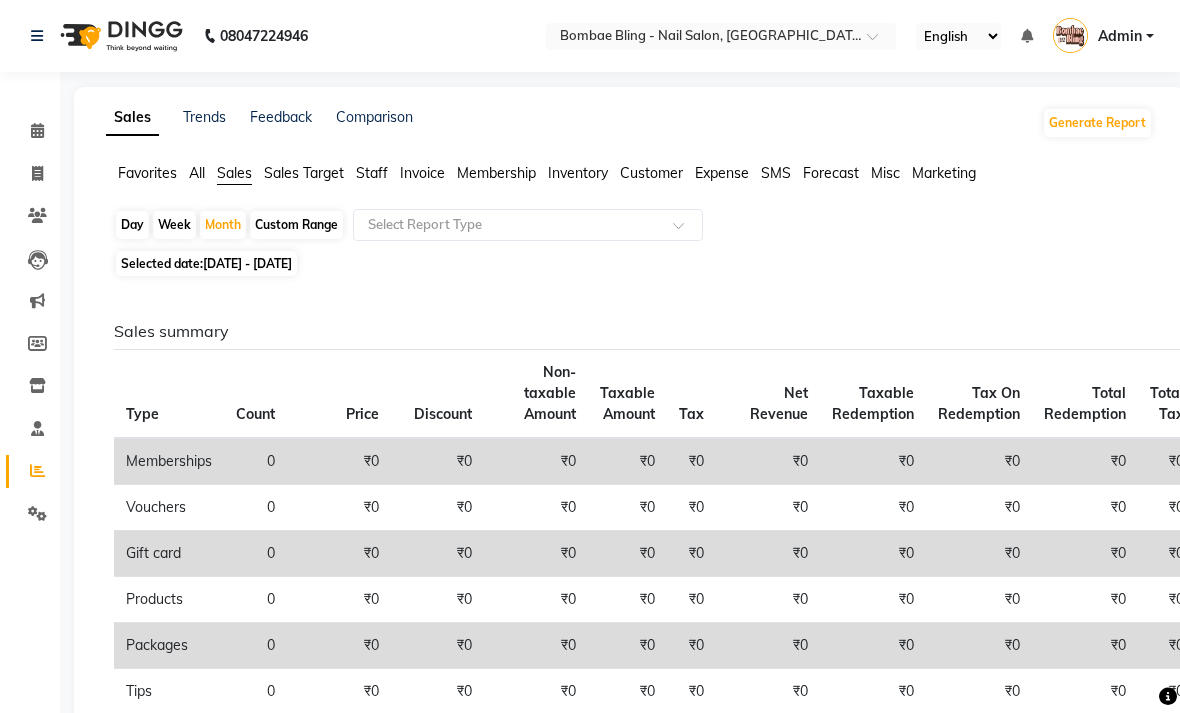 click 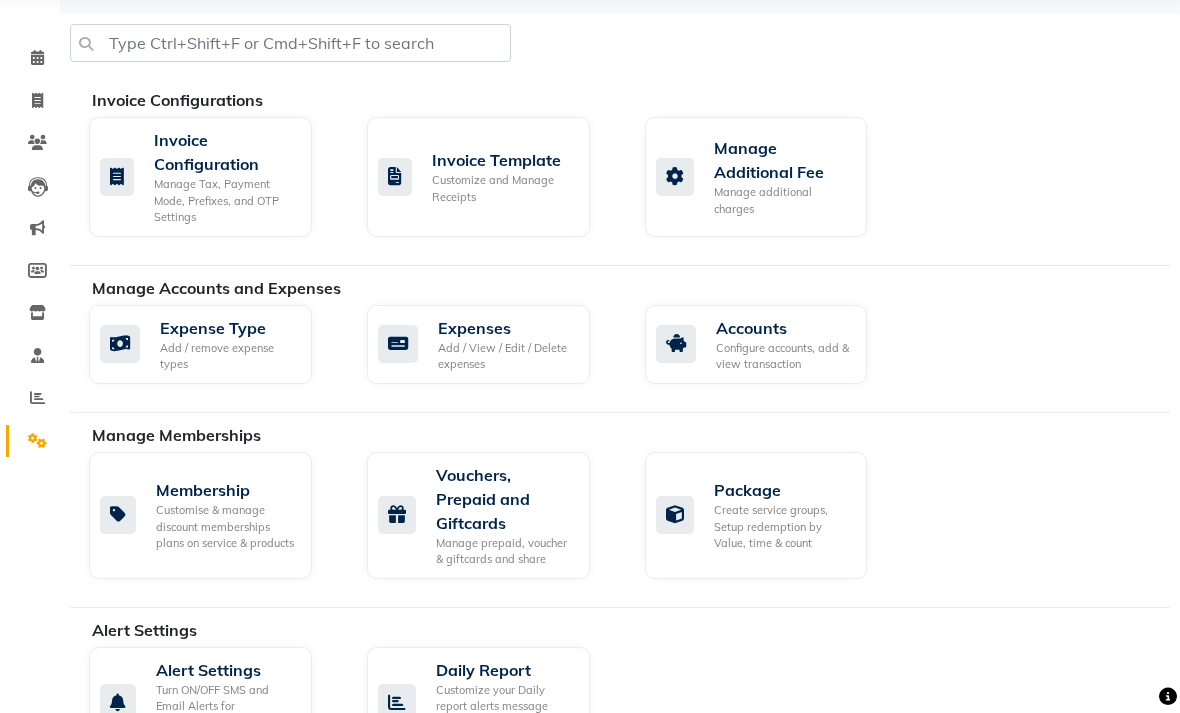 scroll, scrollTop: 0, scrollLeft: 0, axis: both 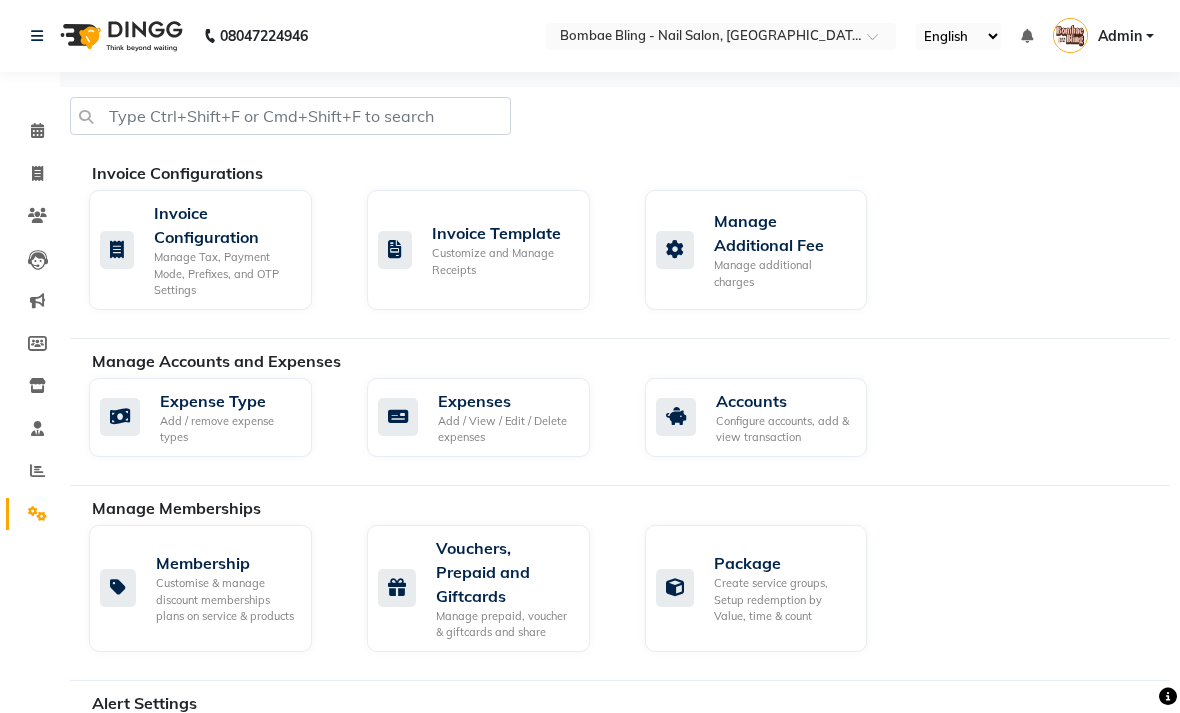 click on "Invoice" 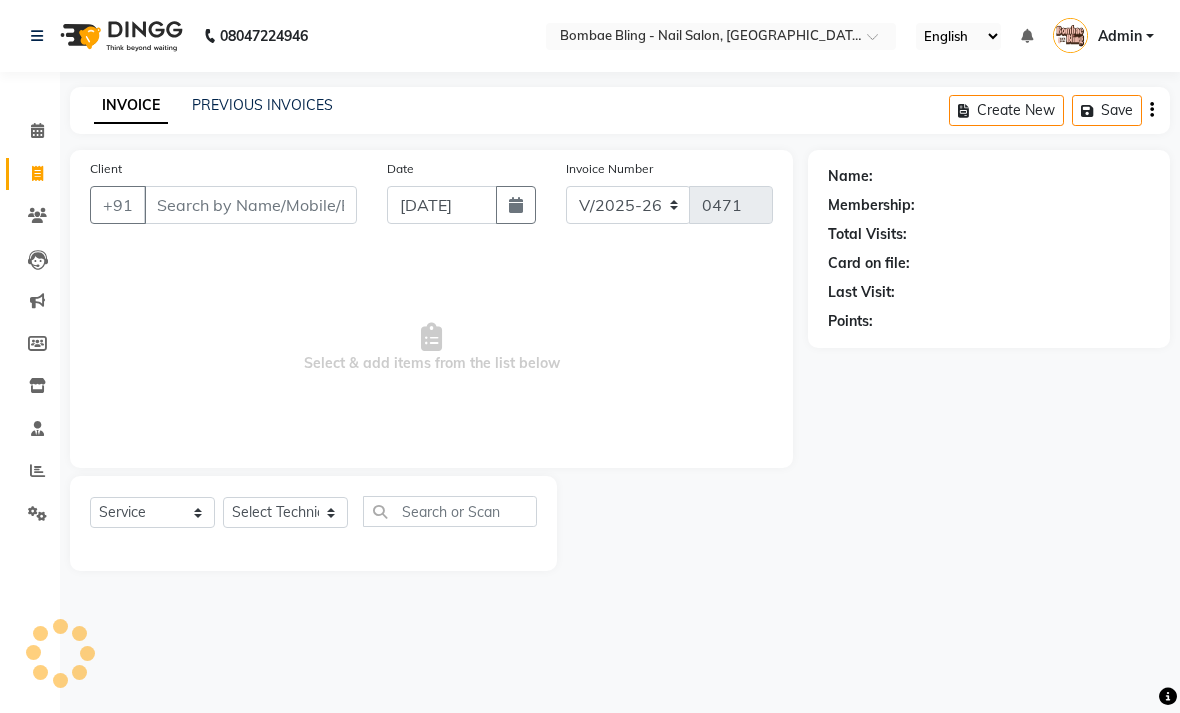 click on "INVOICE PREVIOUS INVOICES" 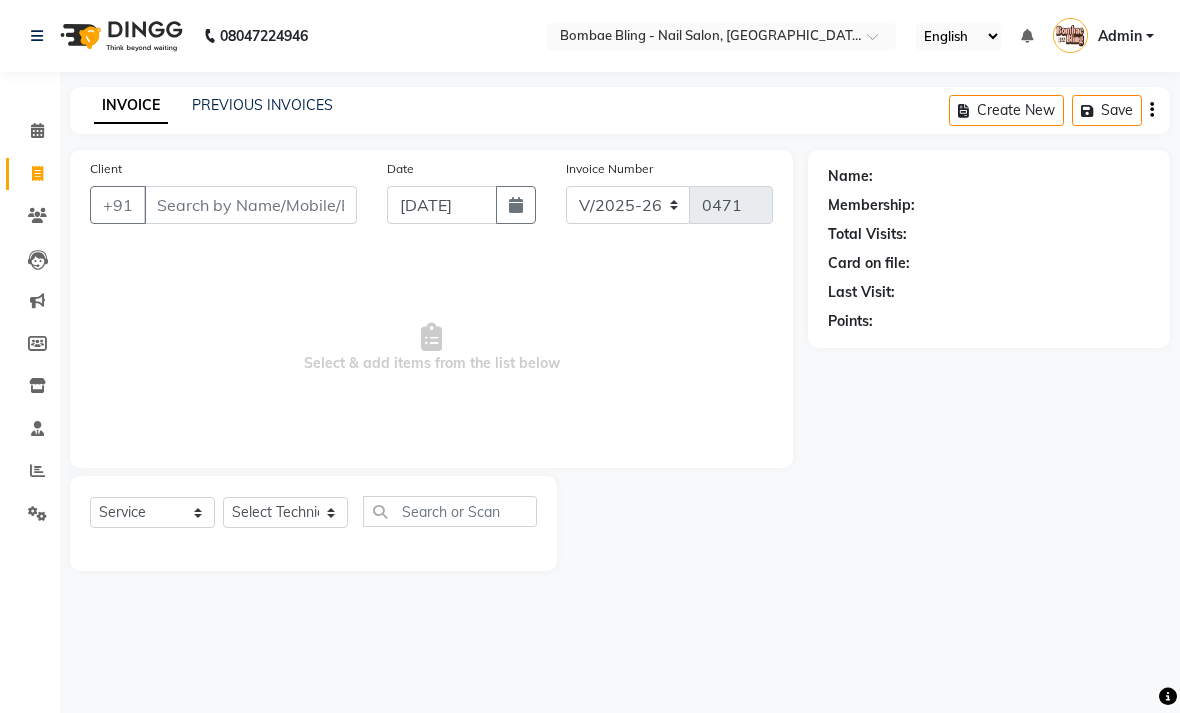 click on "PREVIOUS INVOICES" 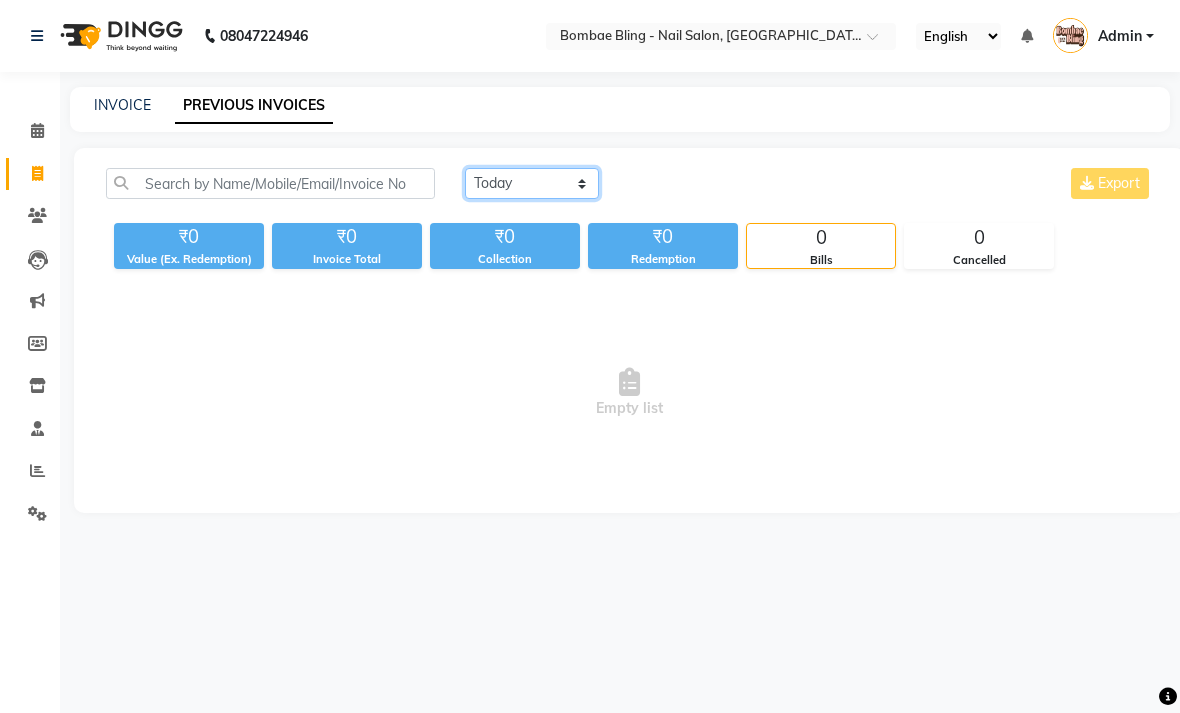 click on "Today Yesterday Custom Range" 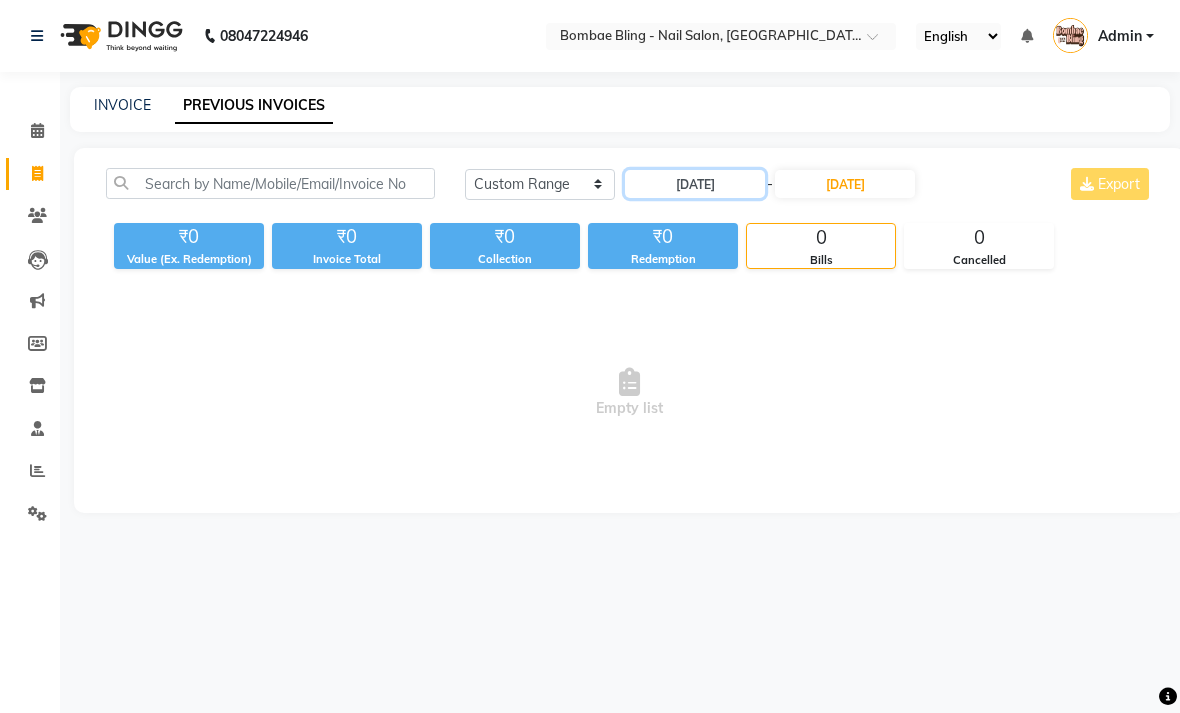 click on "[DATE]" 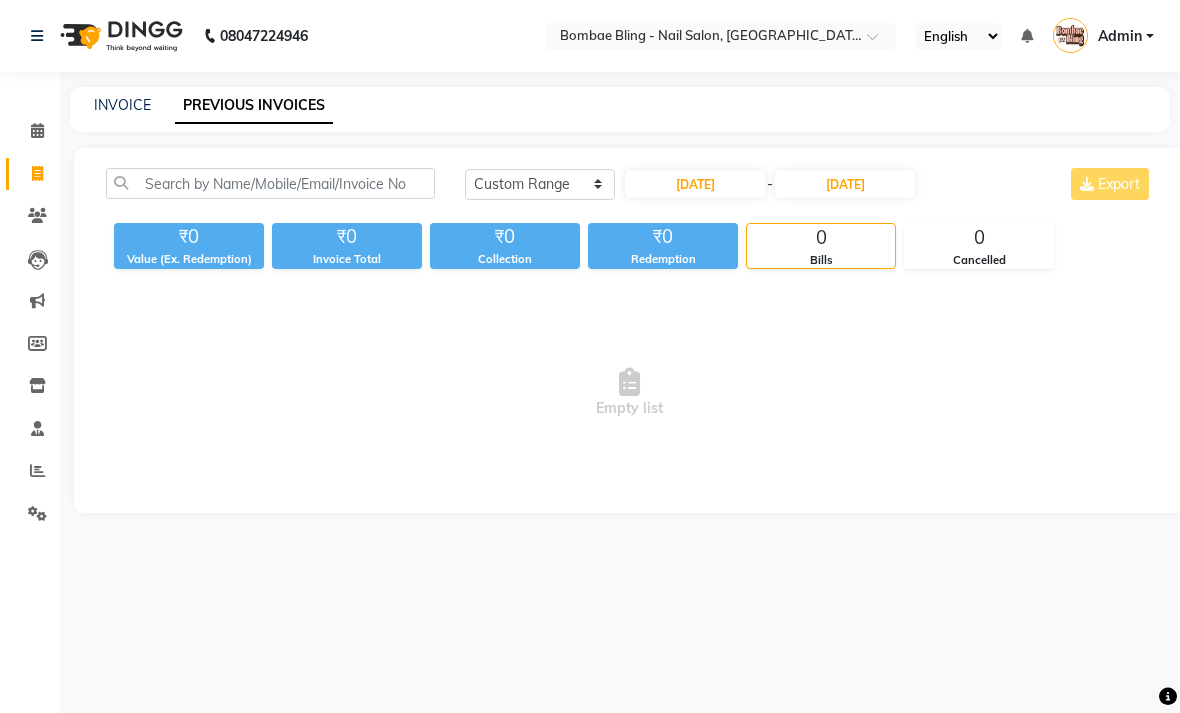 select on "7" 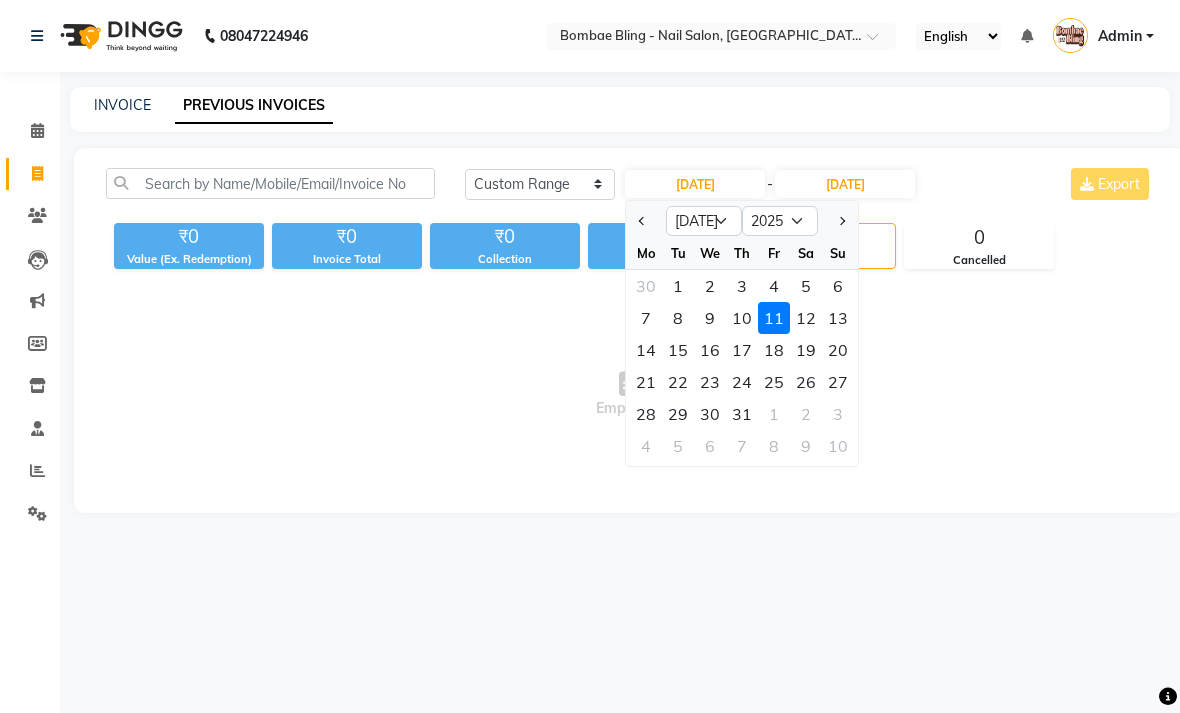 click 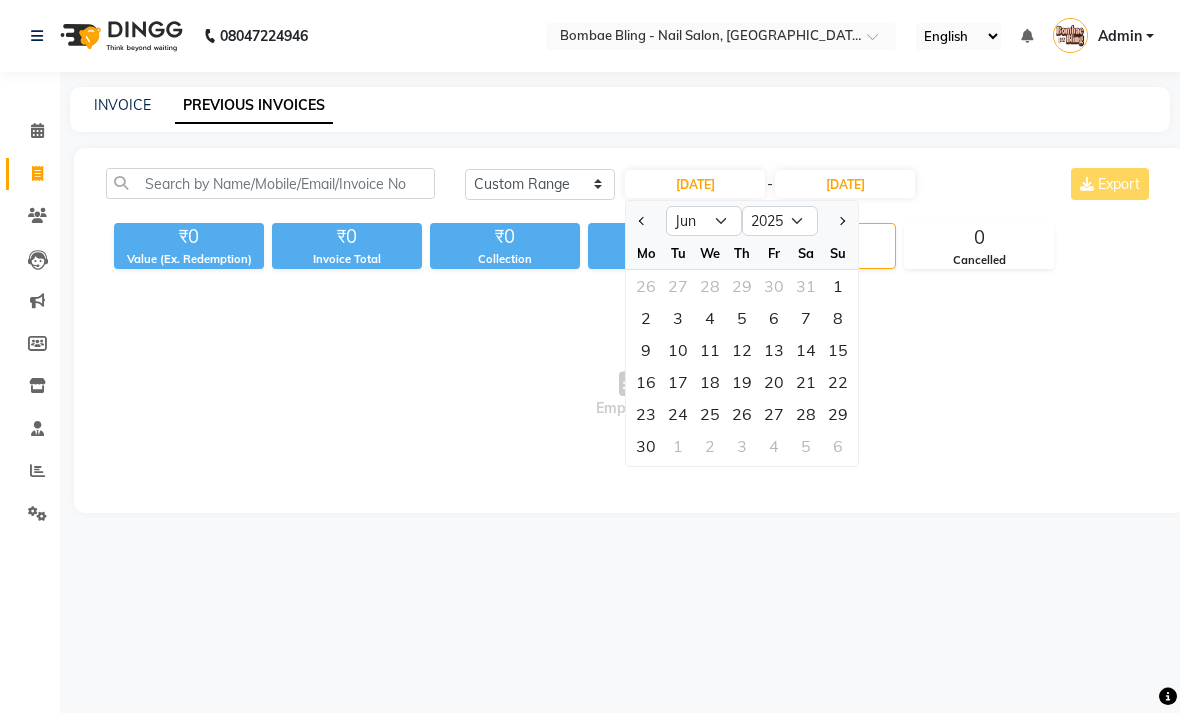 click on "31" 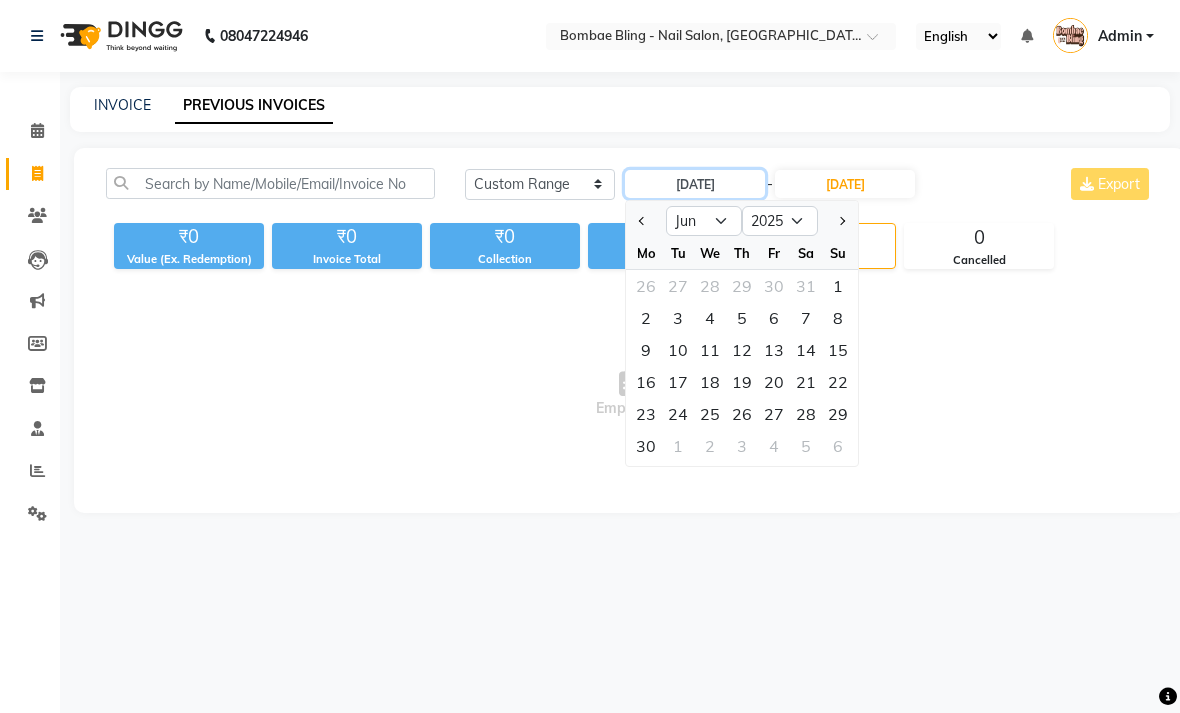 type on "31-05-2025" 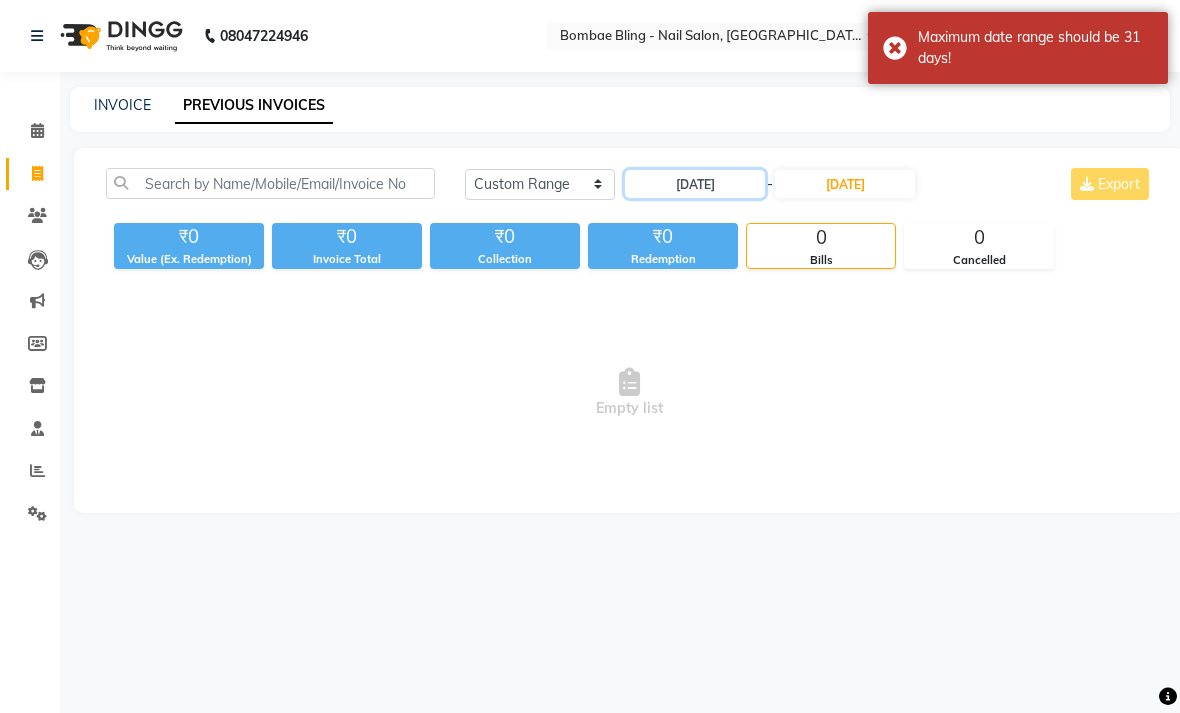 click on "31-05-2025" 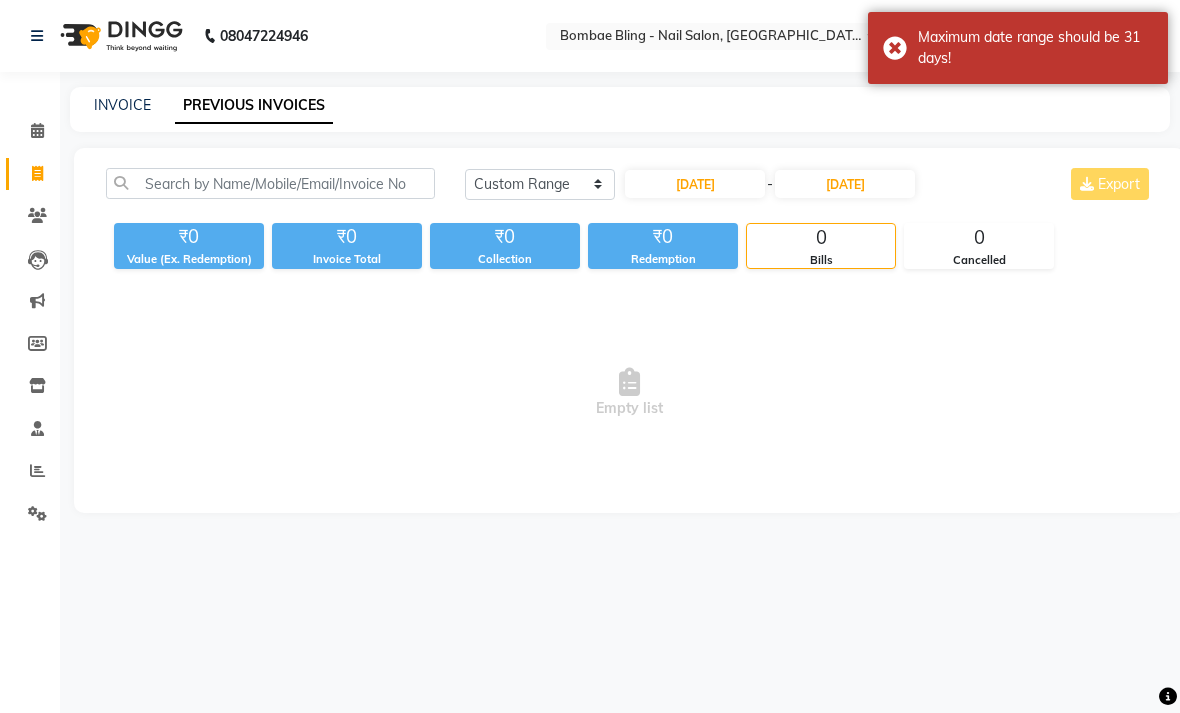 select on "5" 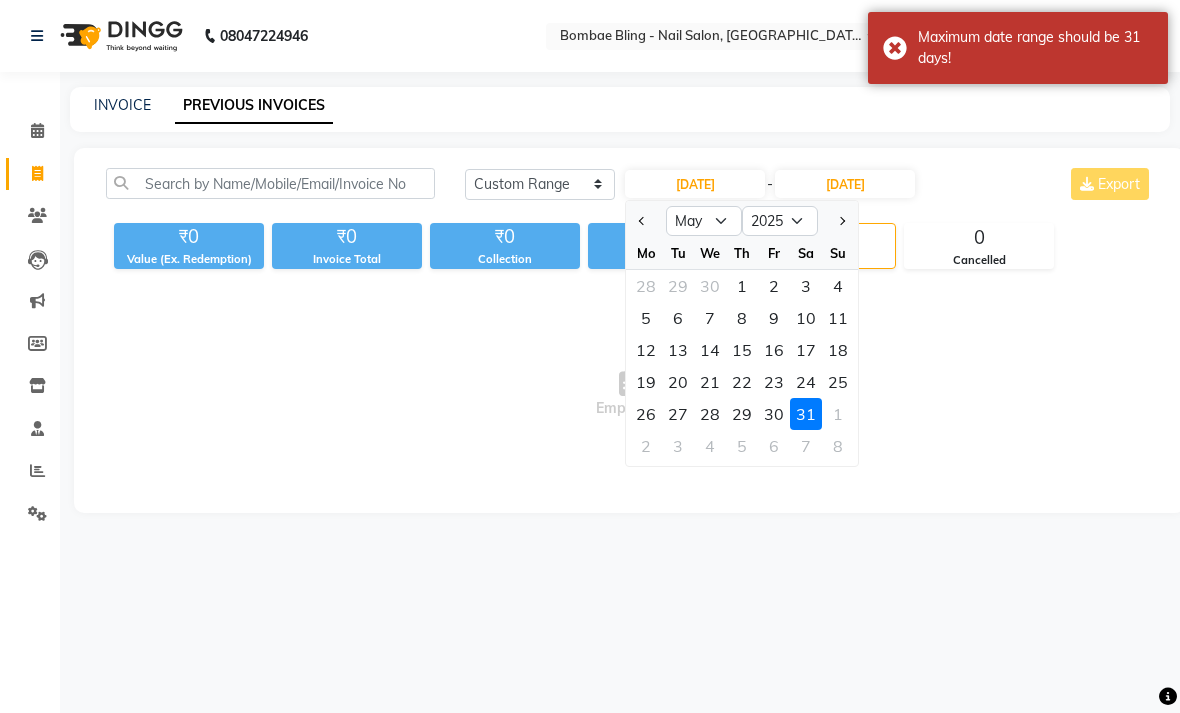 click 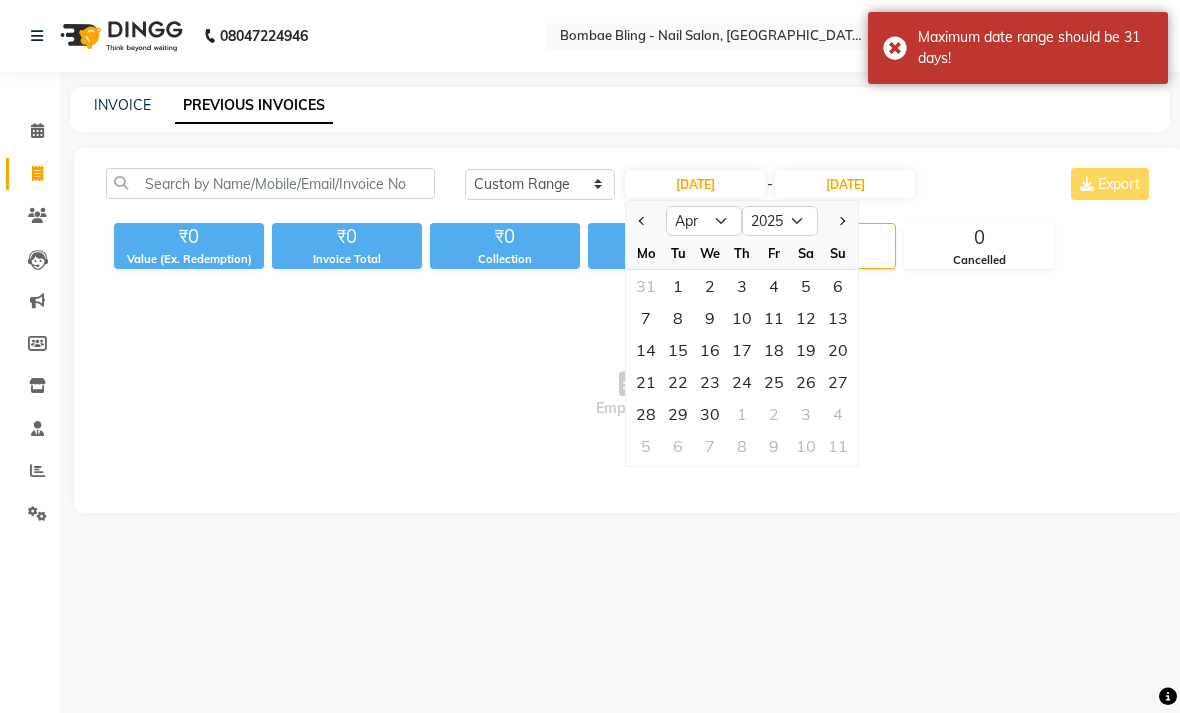 click 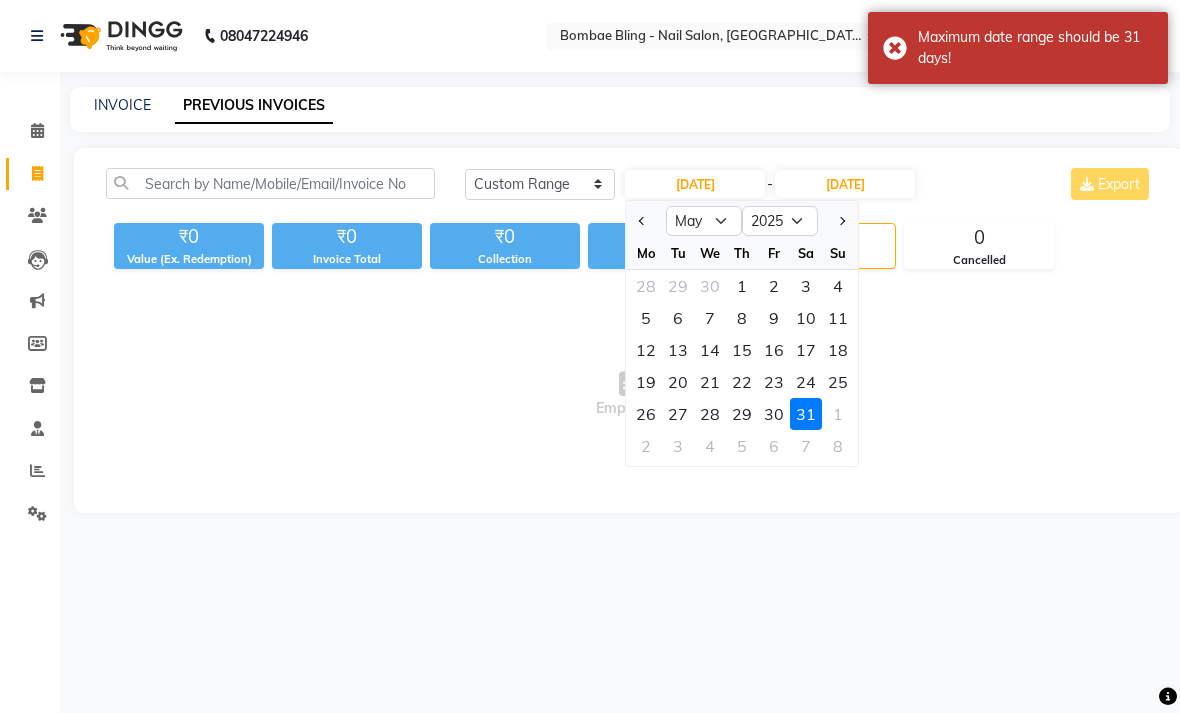 click 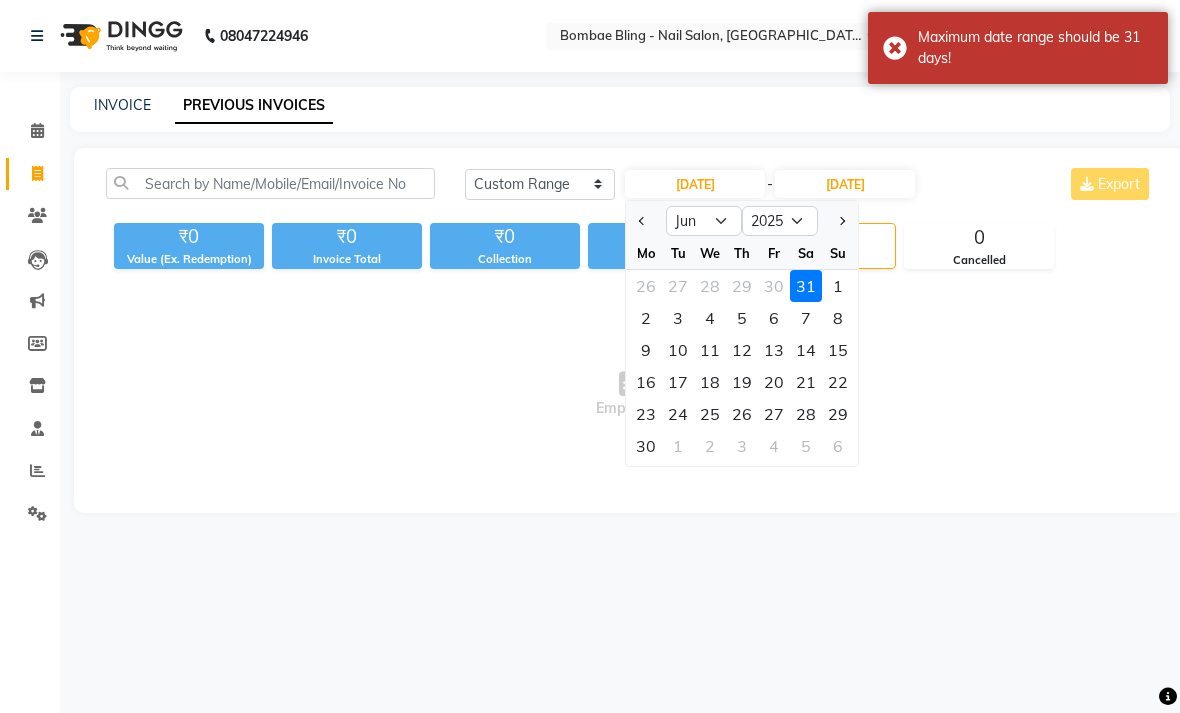 click on "1" 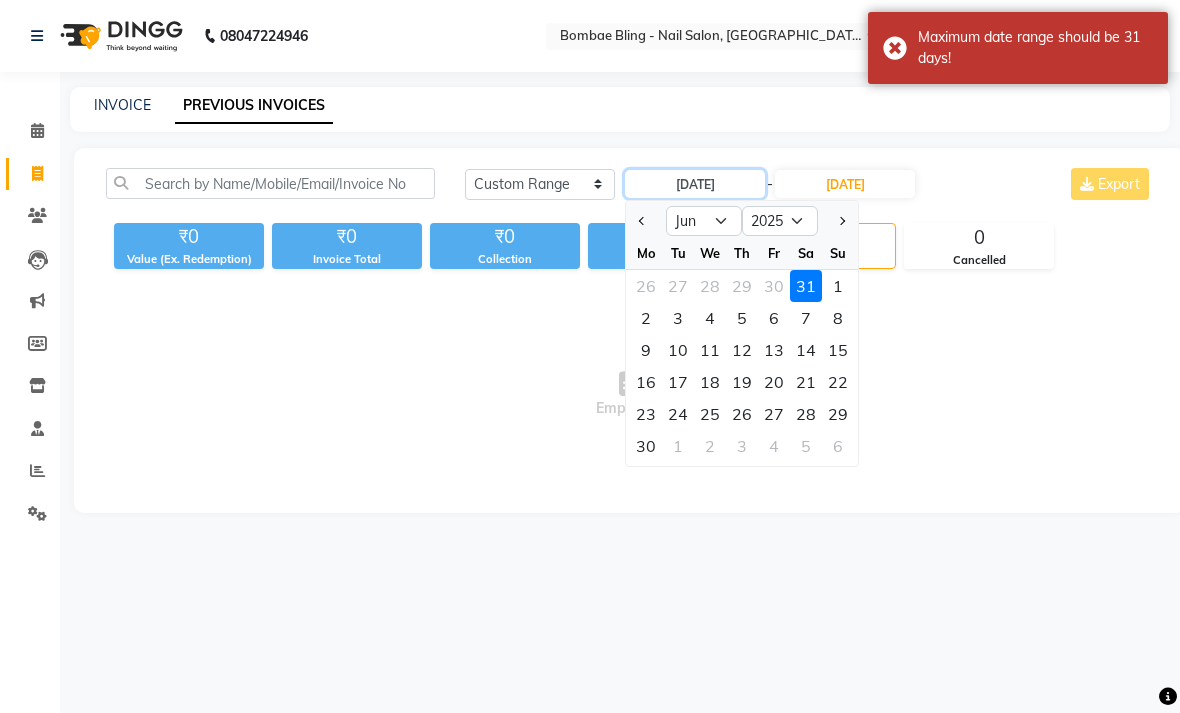type on "01-06-2025" 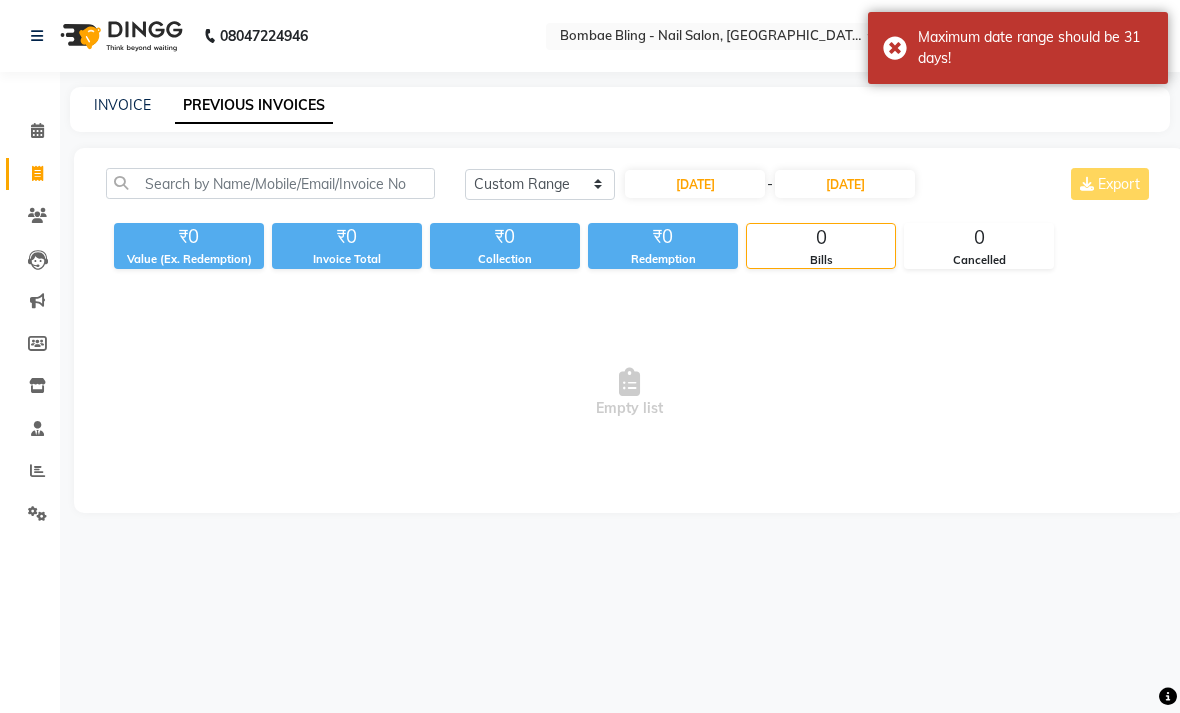 click on "Today Yesterday Custom Range 01-06-2025 - 11-07-2025 Export ₹0 Value (Ex. Redemption) ₹0 Invoice Total  ₹0 Collection ₹0 Redemption 0 Bills 0 Cancelled  Empty list" 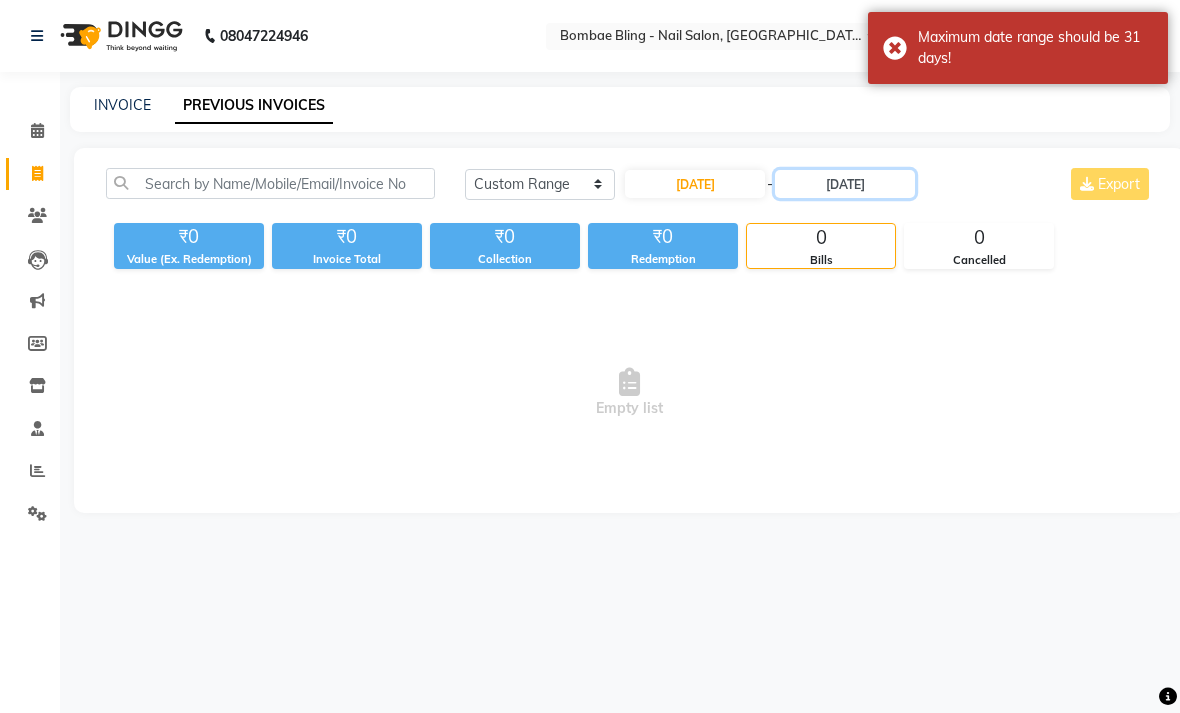 click on "[DATE]" 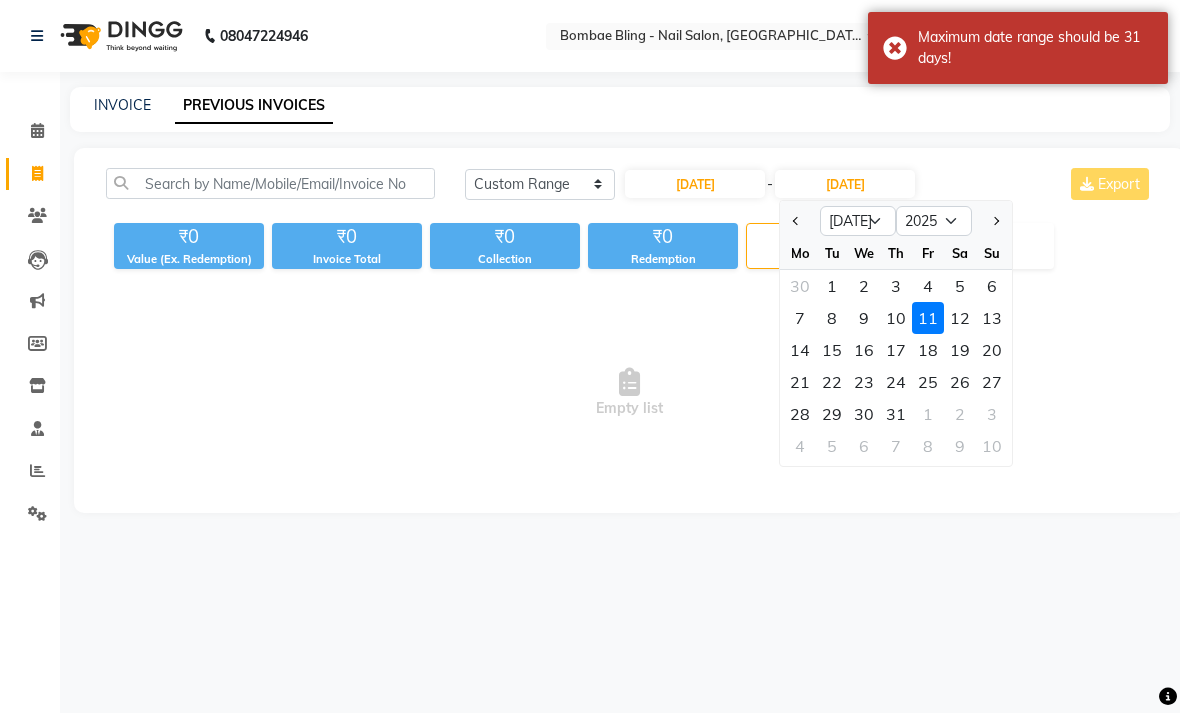 click 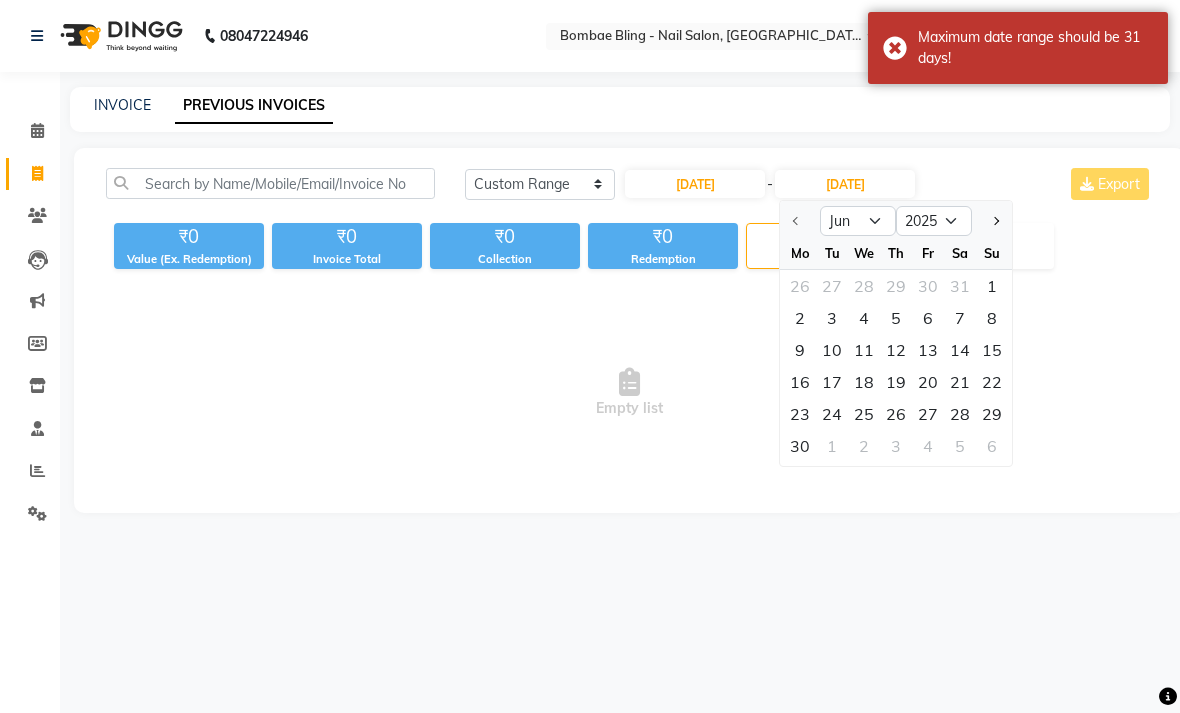 click on "30" 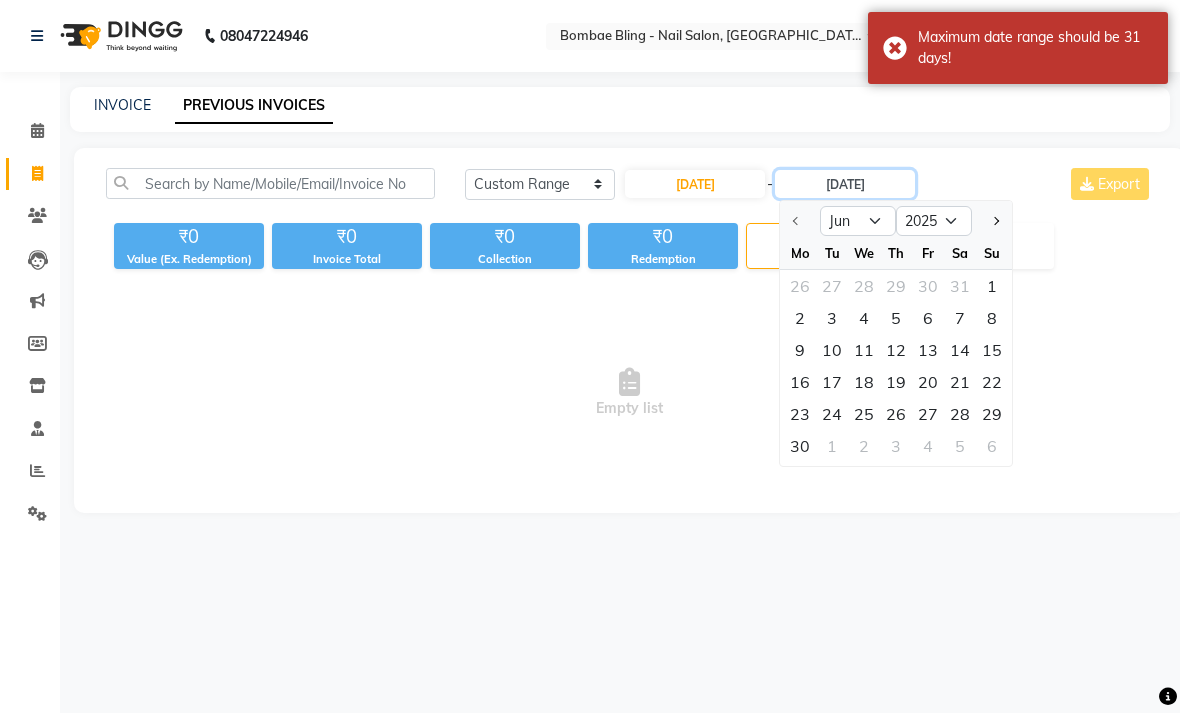 type on "30-06-2025" 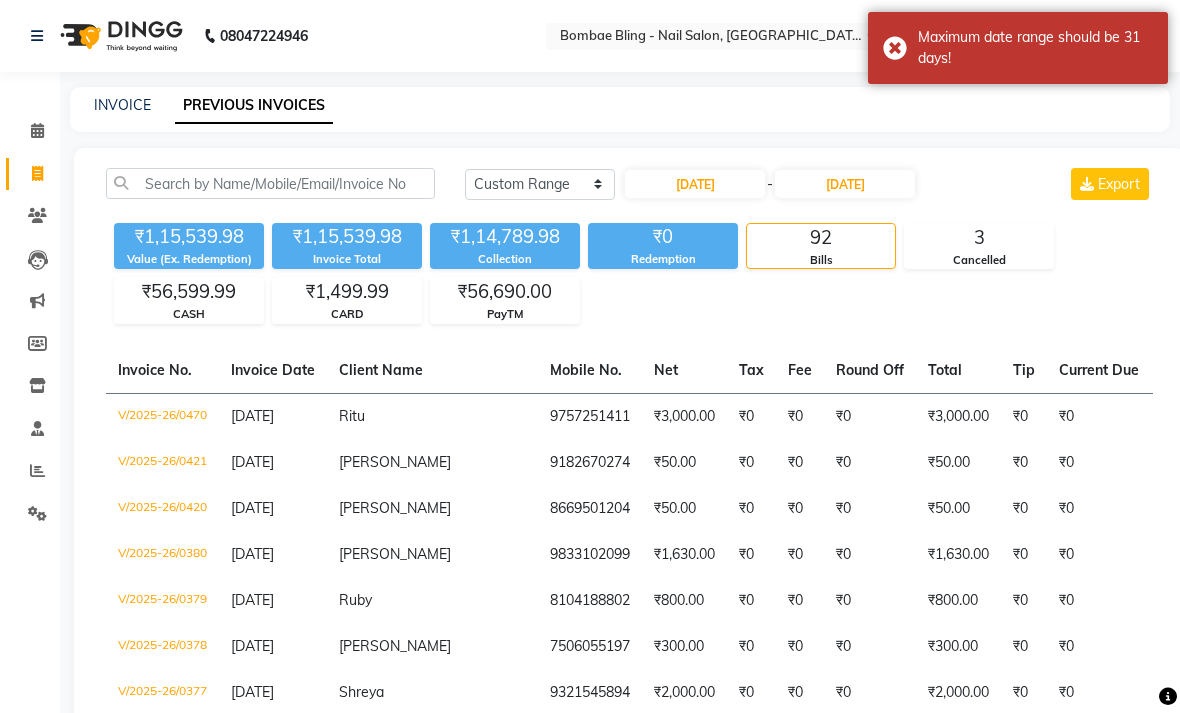 click on "Today Yesterday Custom Range 01-06-2025 - 30-06-2025 Export" 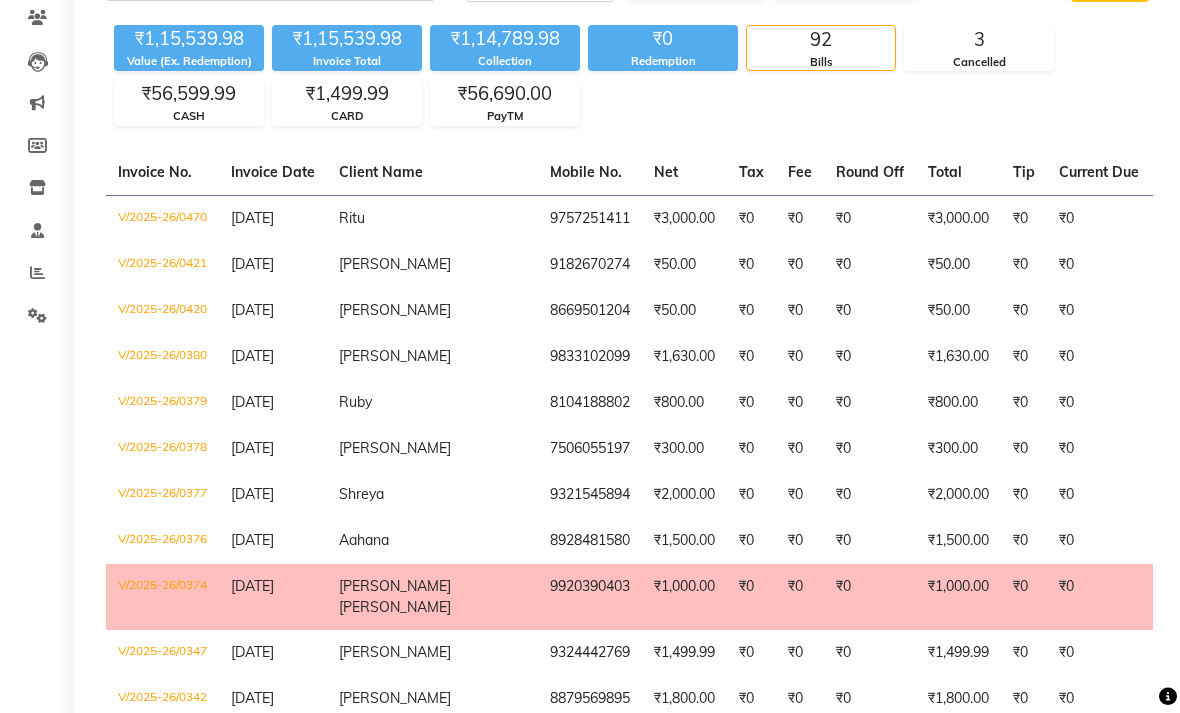 scroll, scrollTop: 0, scrollLeft: 0, axis: both 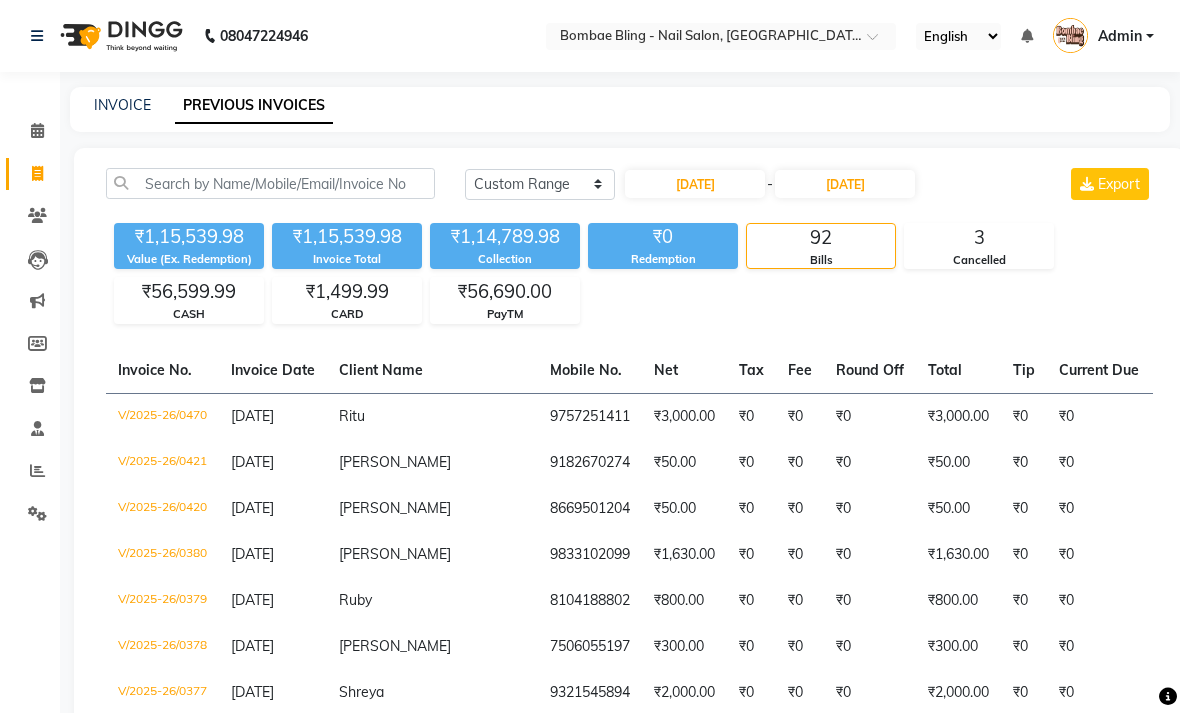 click on "CASH" 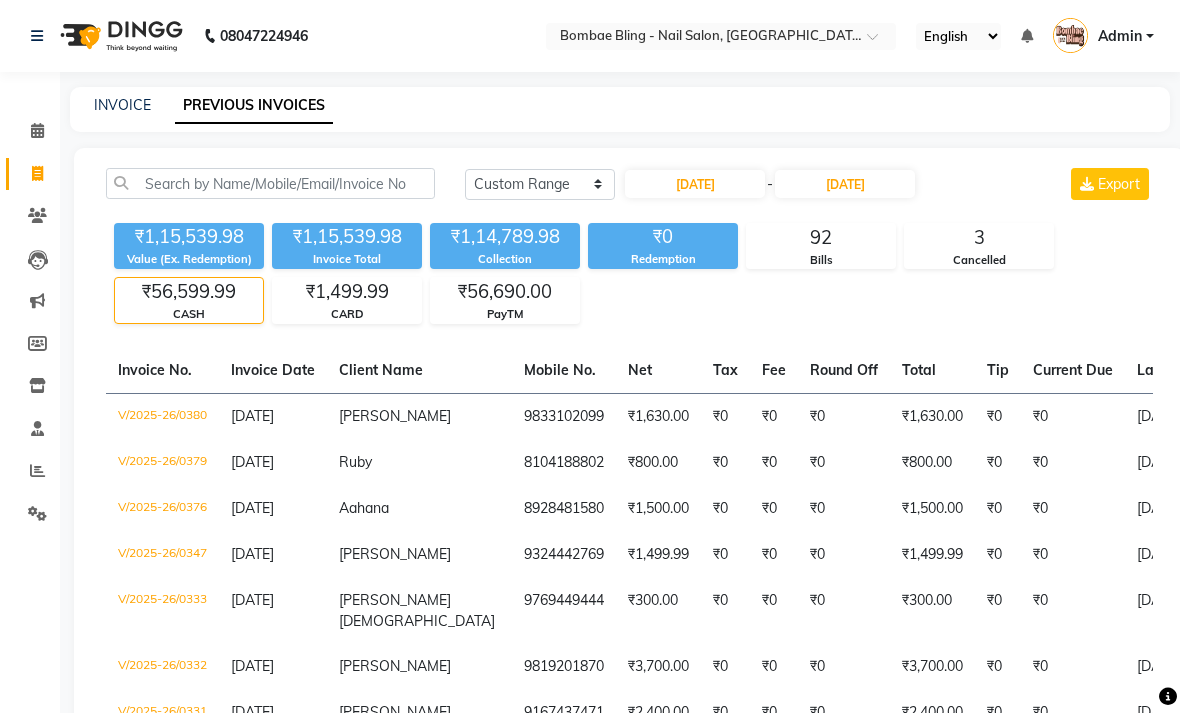 scroll, scrollTop: 0, scrollLeft: 0, axis: both 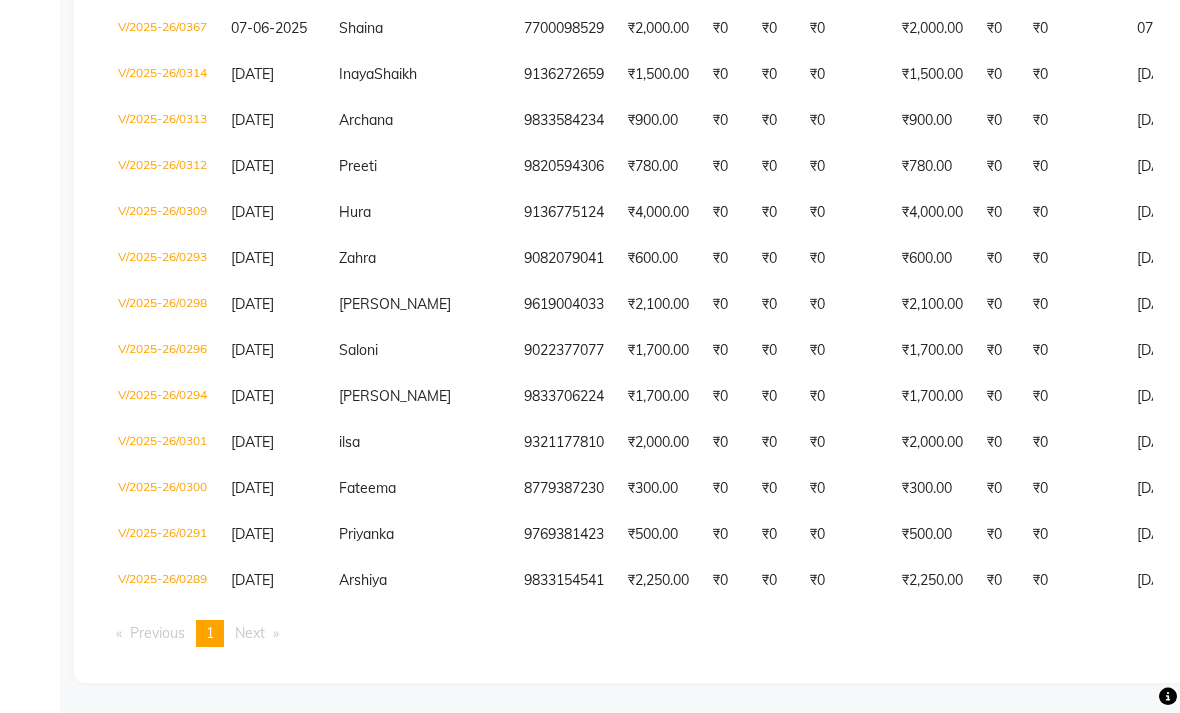 click on "₹0" 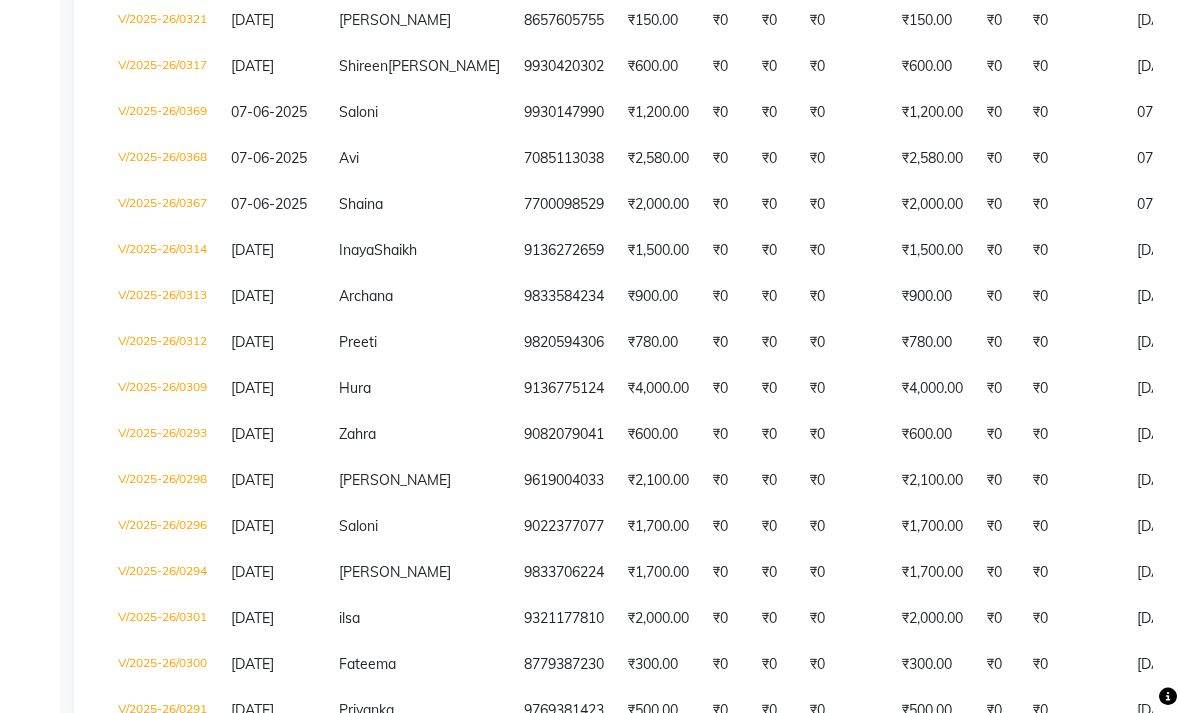 scroll, scrollTop: 1724, scrollLeft: 0, axis: vertical 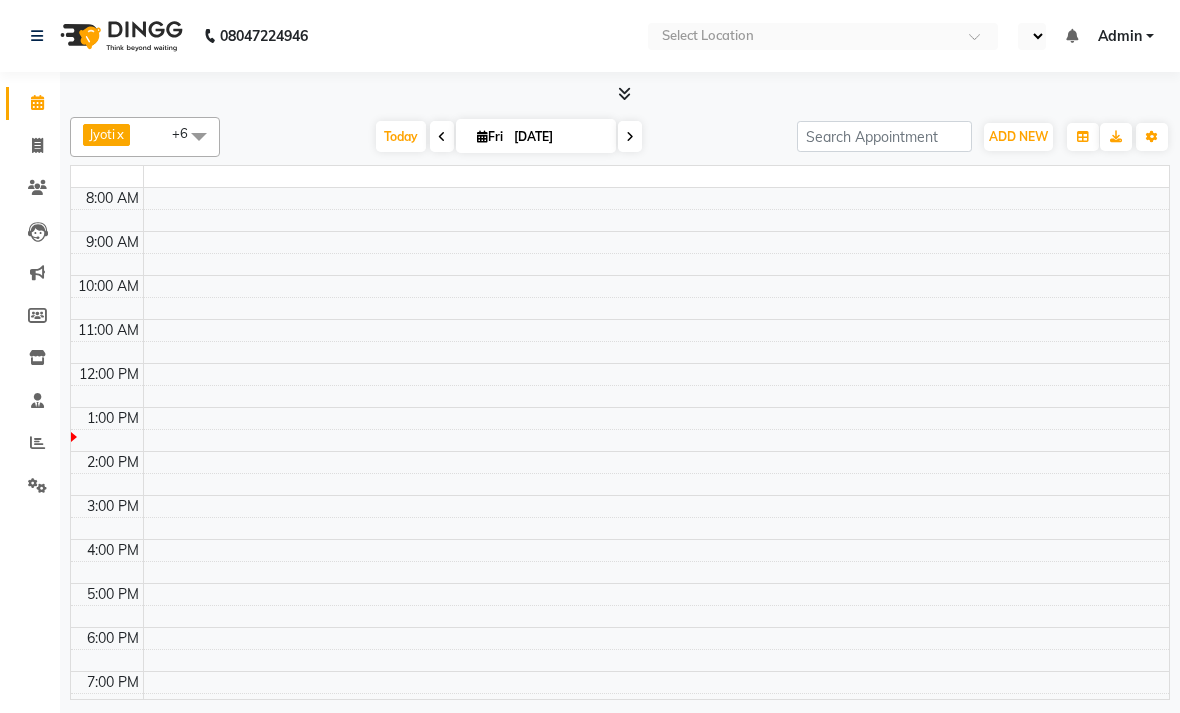 select on "en" 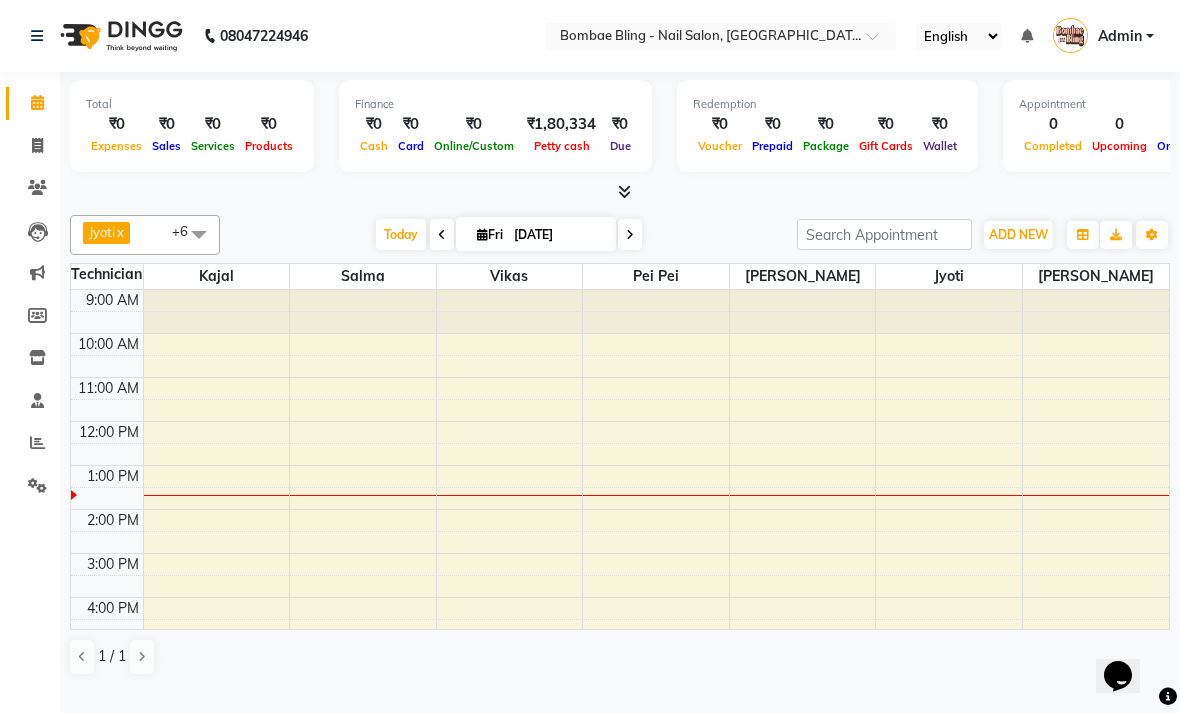 scroll, scrollTop: 0, scrollLeft: 0, axis: both 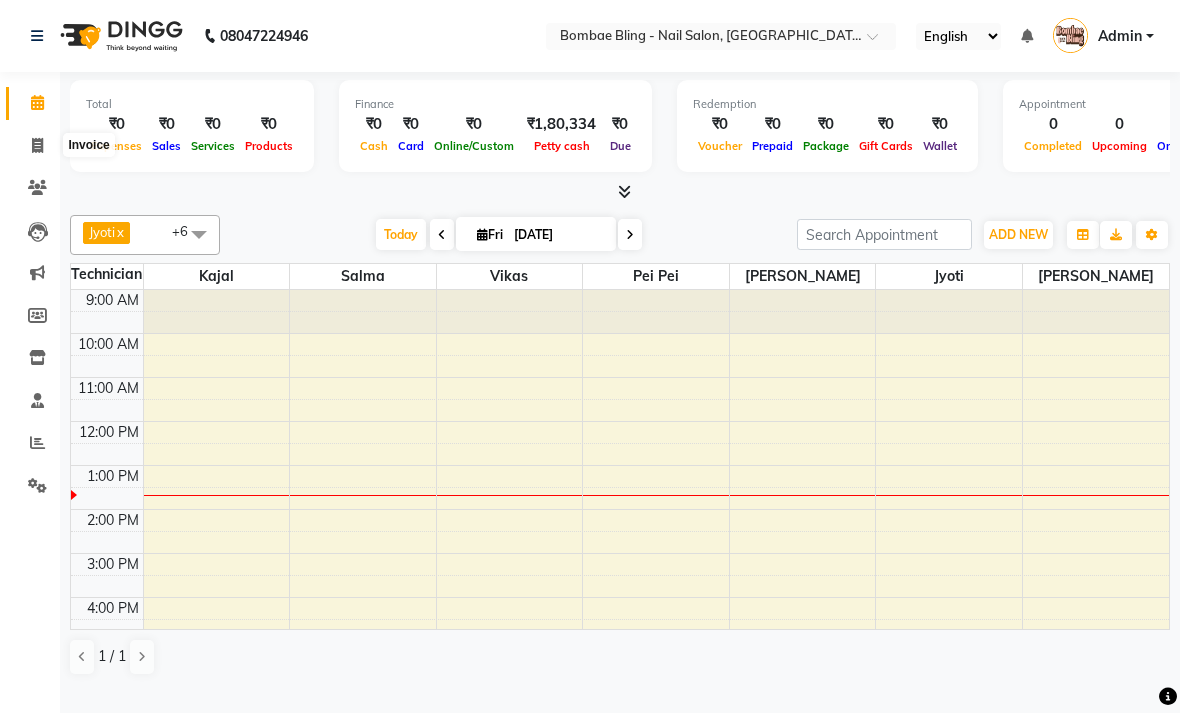 click 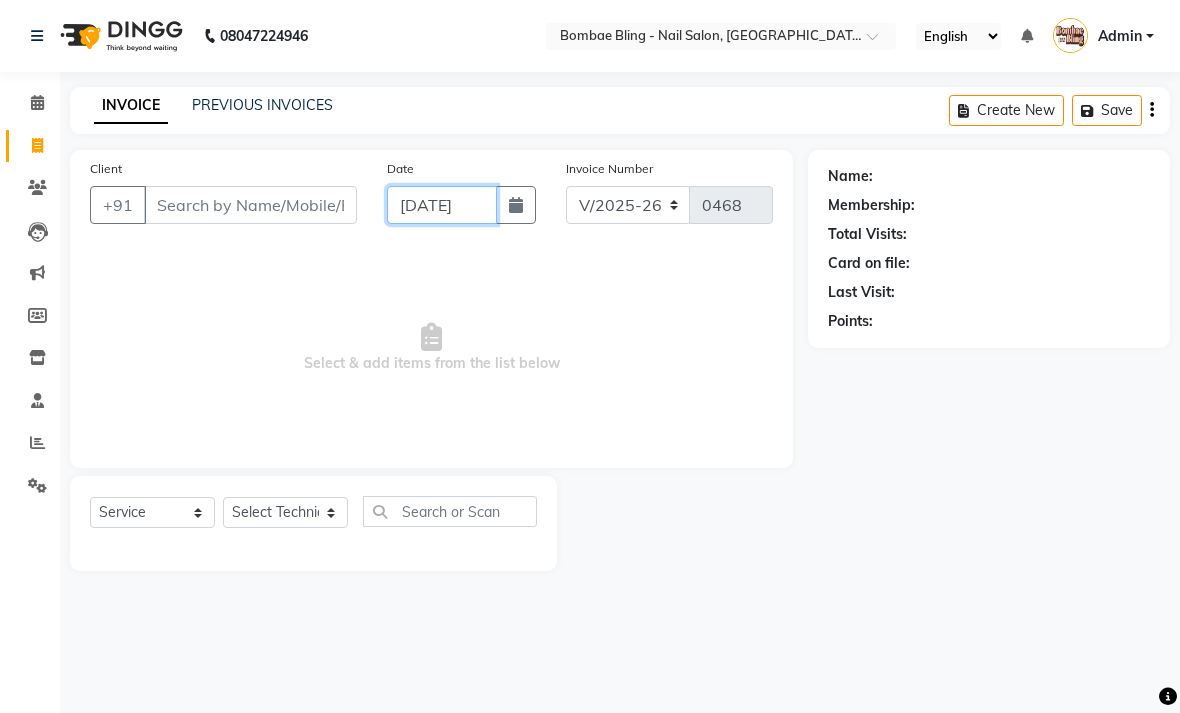 click on "11-07-2025" 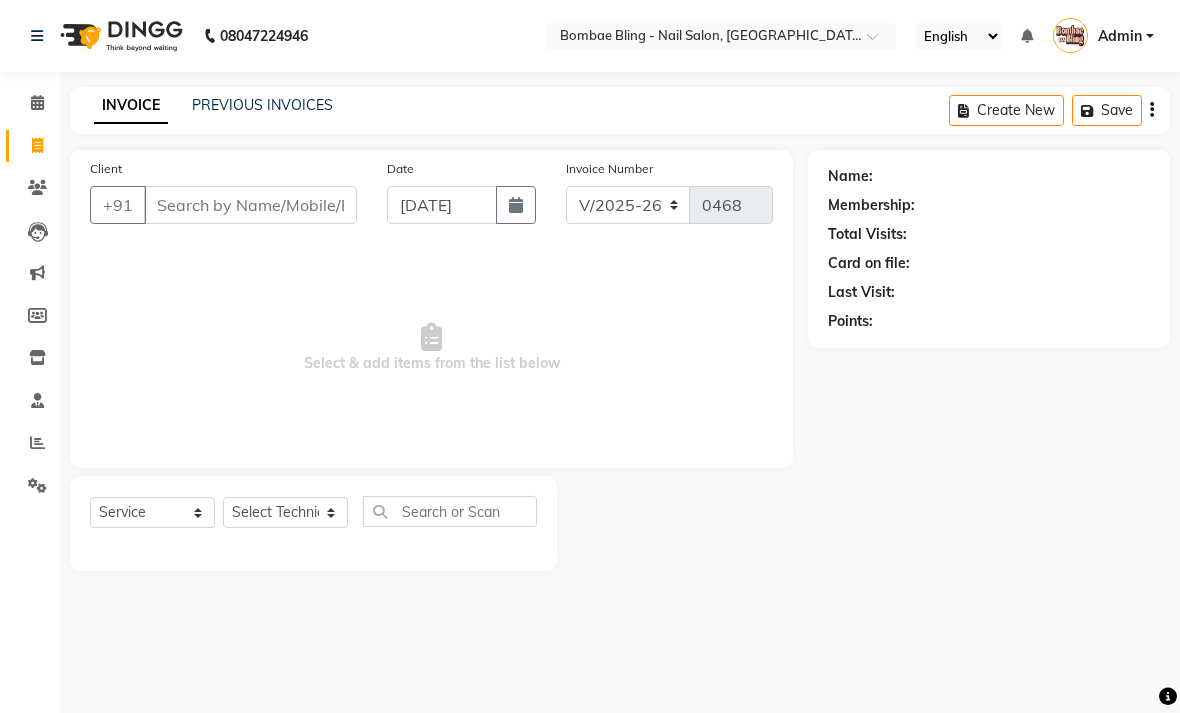 select on "7" 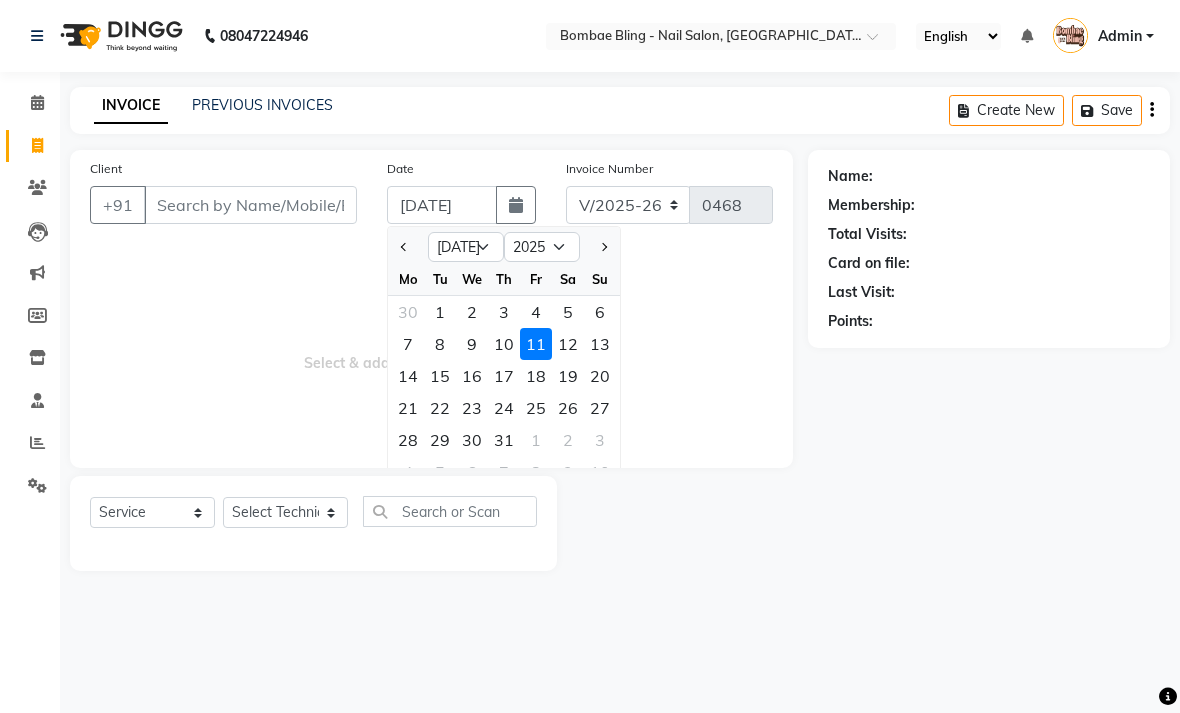 click on "9" 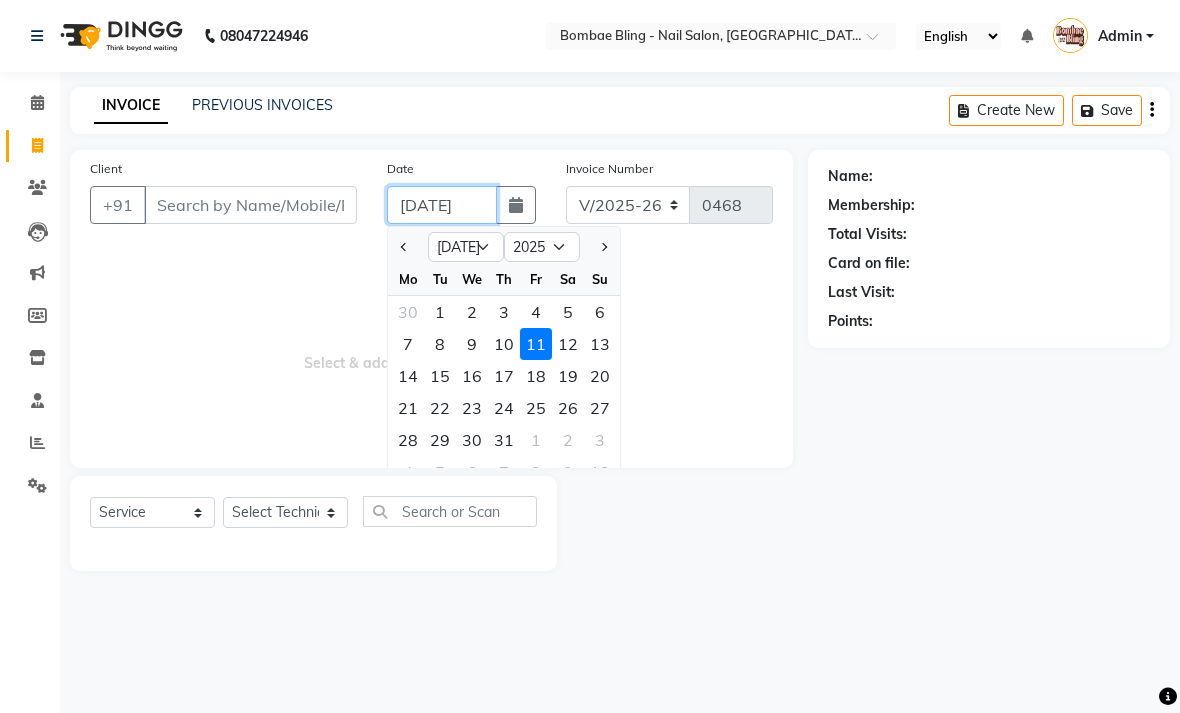 type on "09-07-2025" 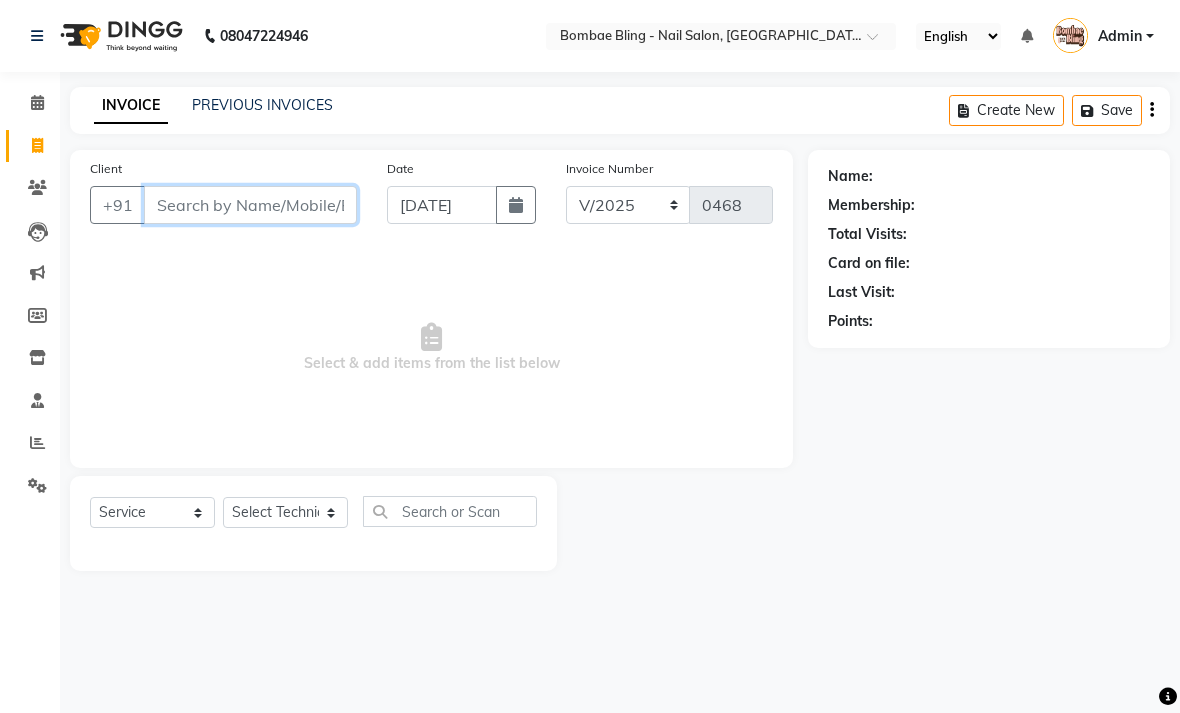 click on "Client" at bounding box center (250, 205) 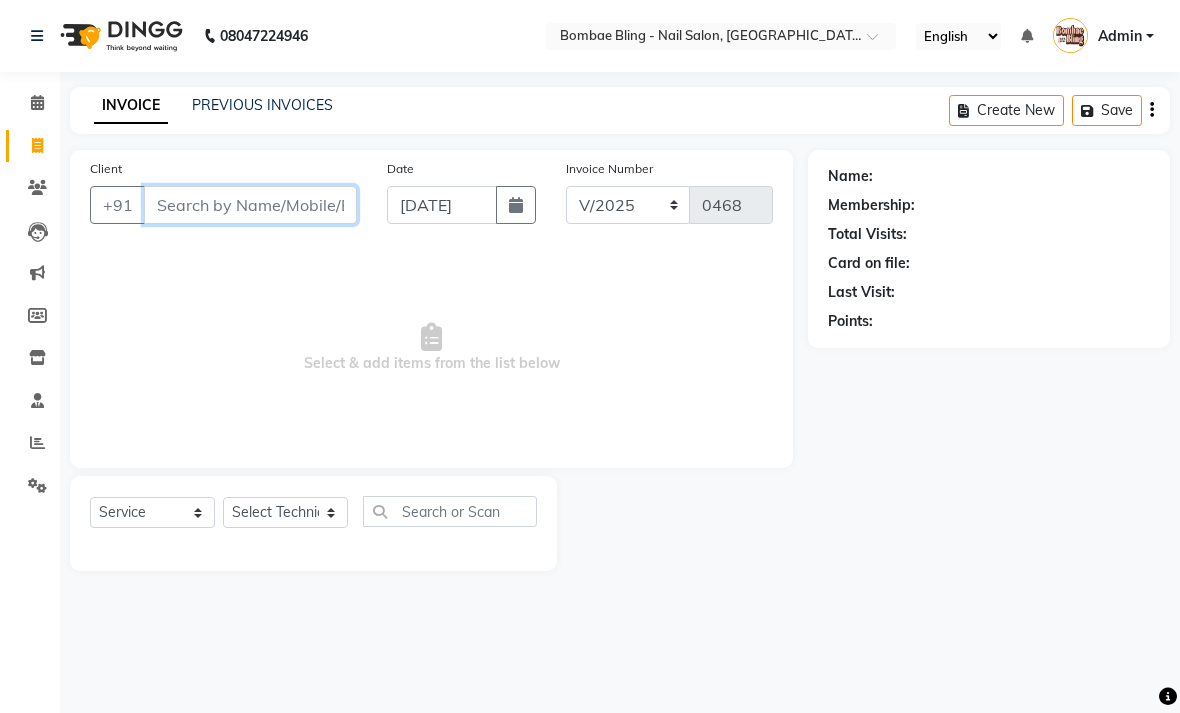 type on "9" 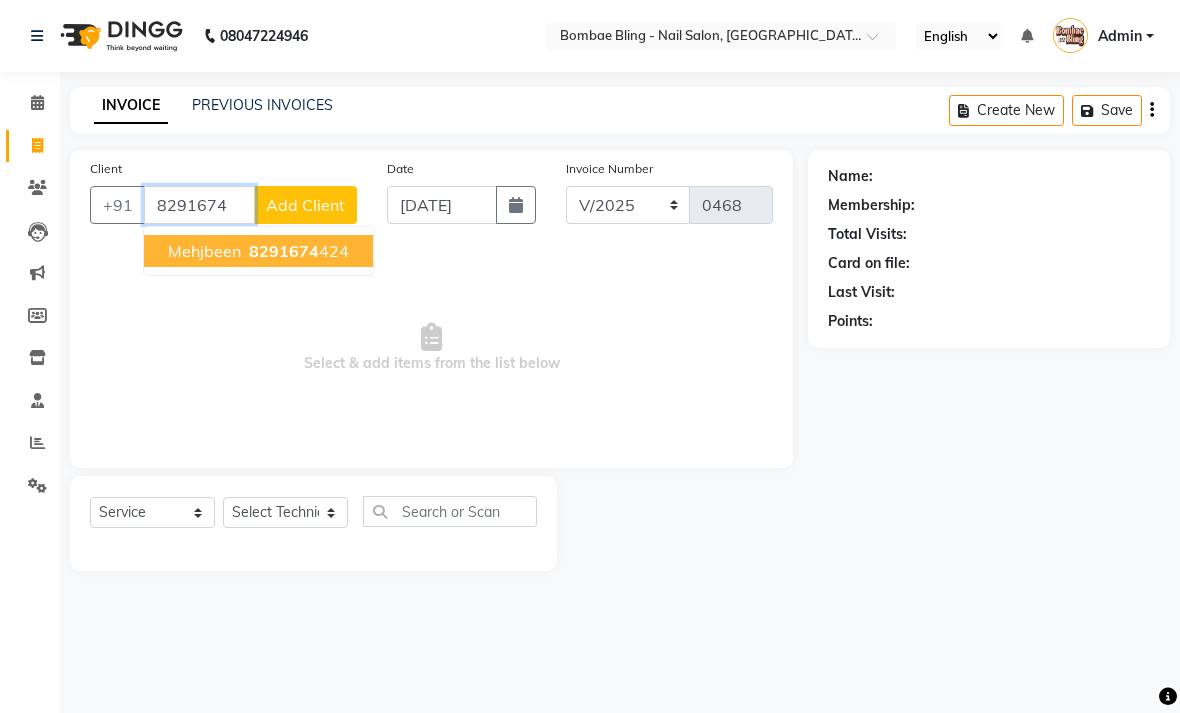 click on "Mehjbeen   8291674 424" at bounding box center [258, 251] 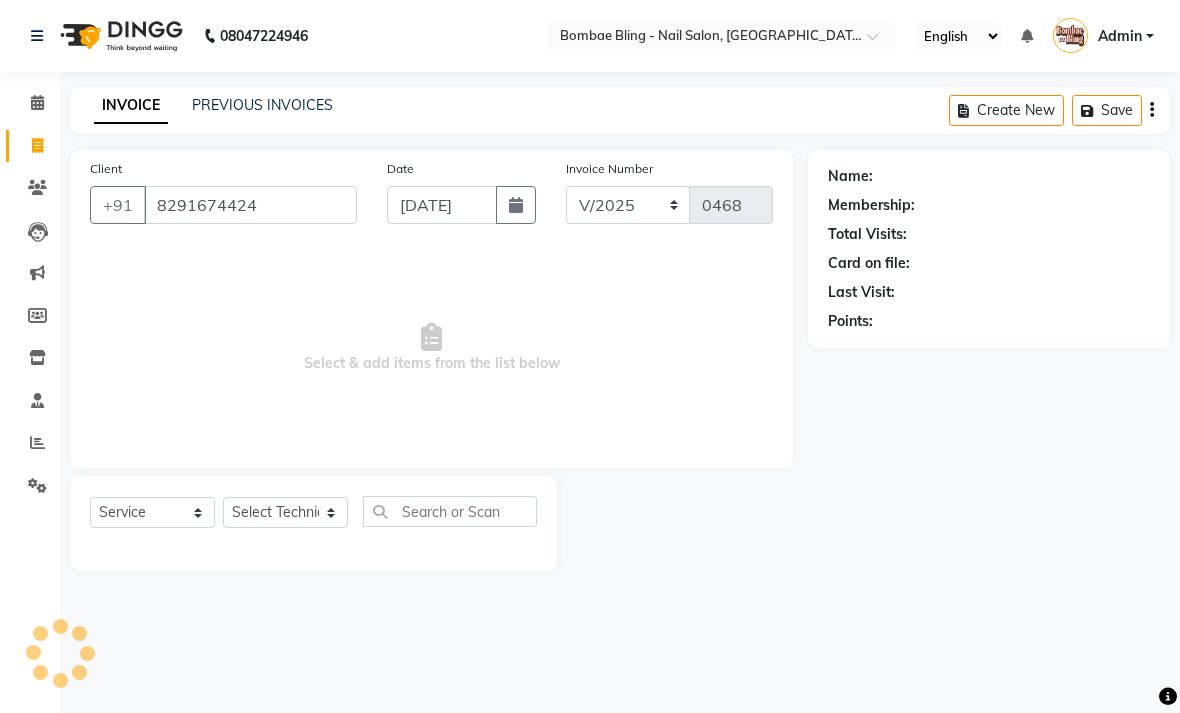 select on "1: Object" 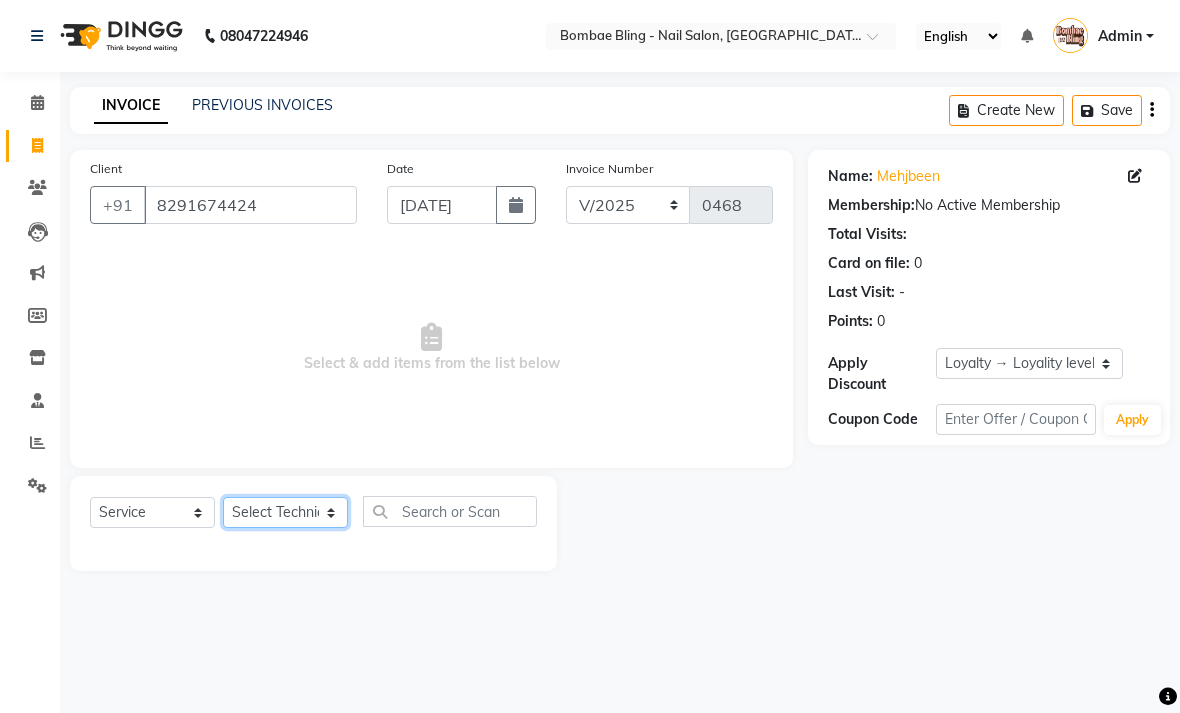 click on "Select Technician Amruta Daksha Front Desk Jyoti Kajal Komal Pei pei Salma Shiwani Shon Shrutika  Vikas" 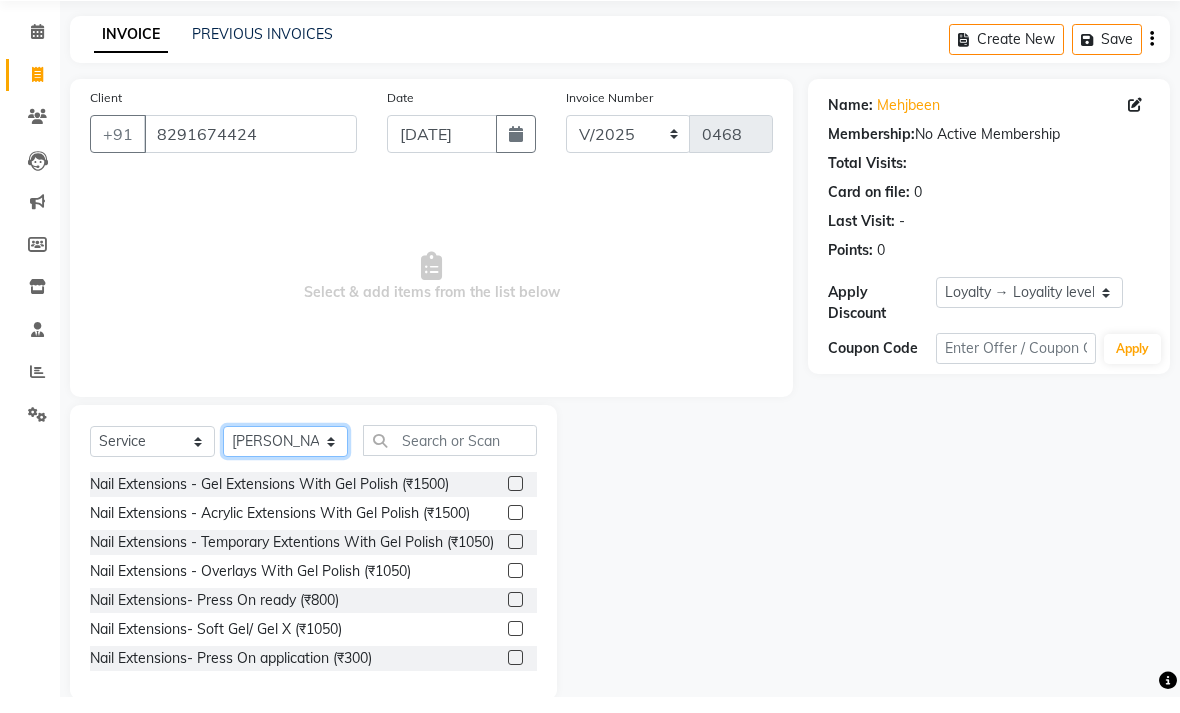 scroll, scrollTop: 52, scrollLeft: 0, axis: vertical 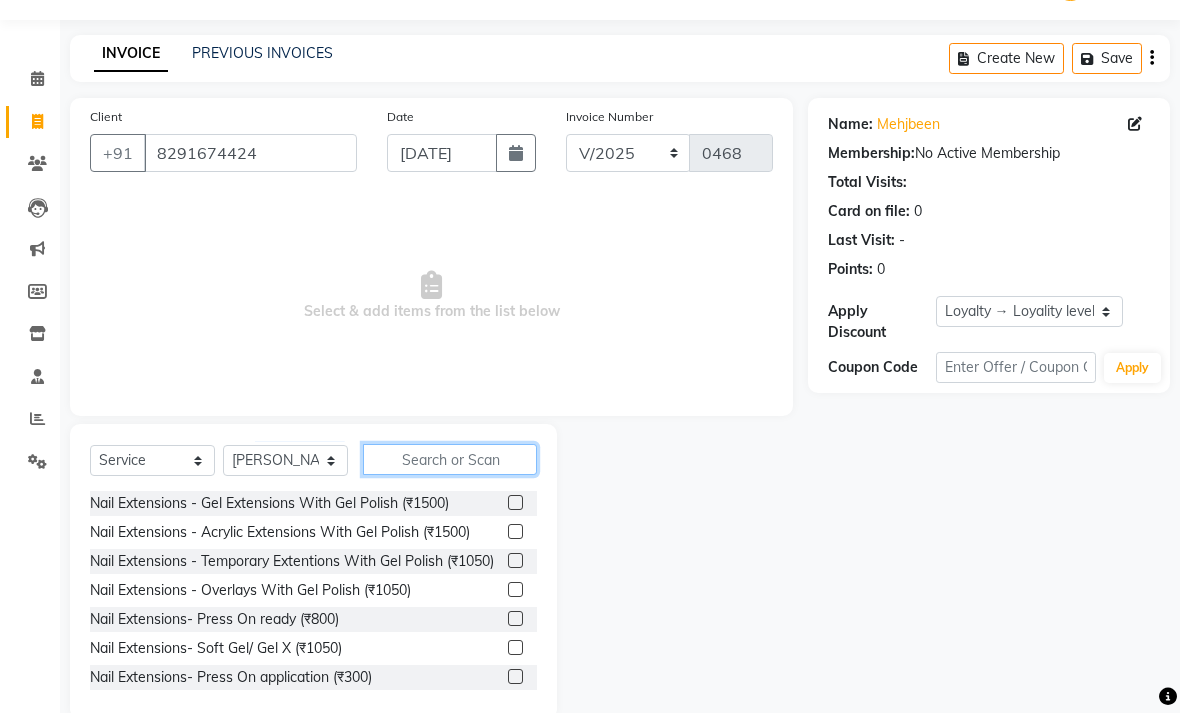 click 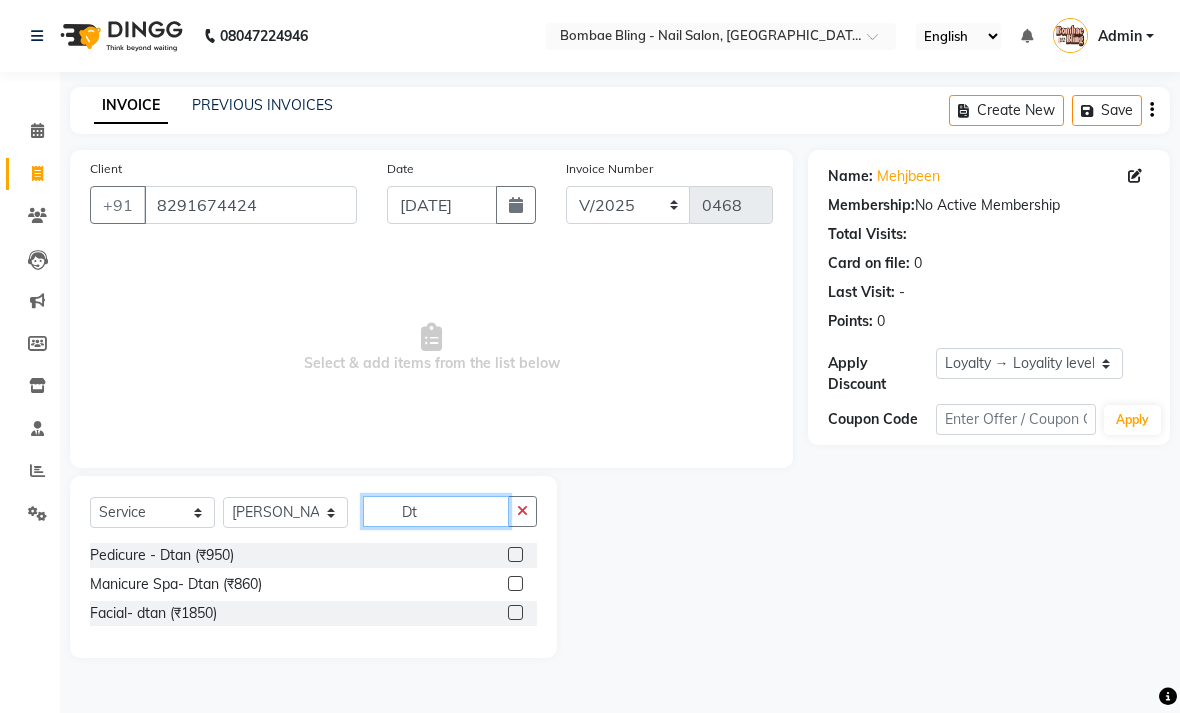 scroll, scrollTop: 3, scrollLeft: 0, axis: vertical 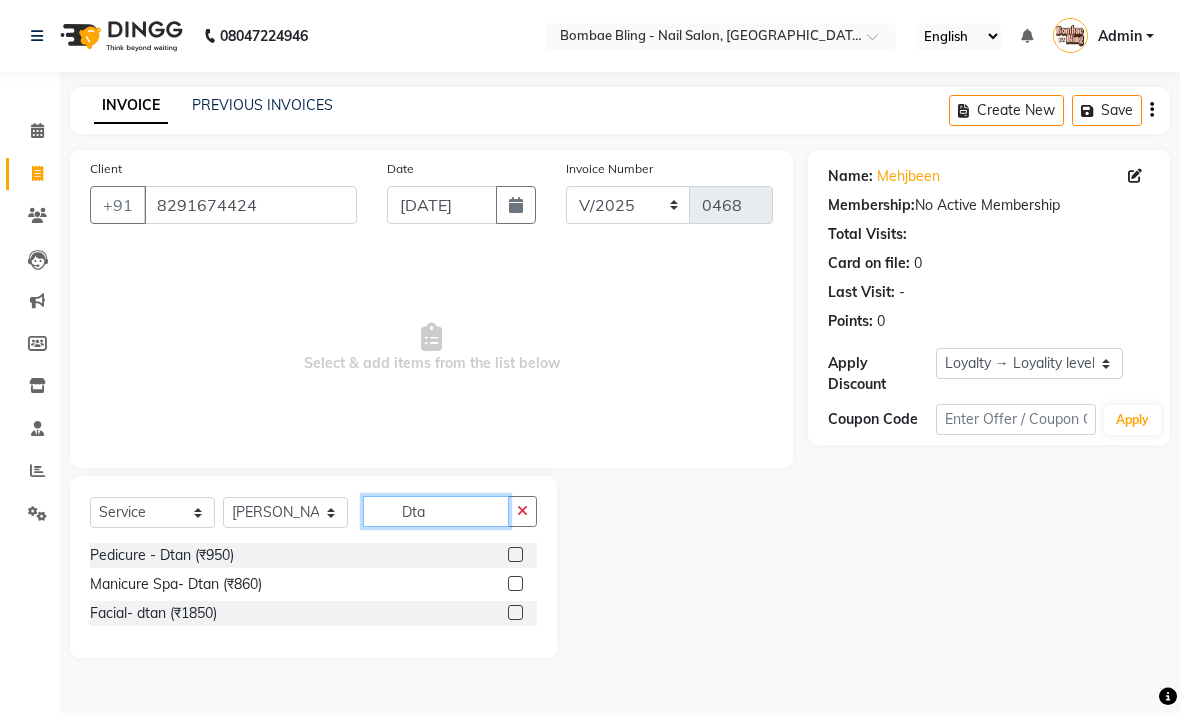 type on "Dta" 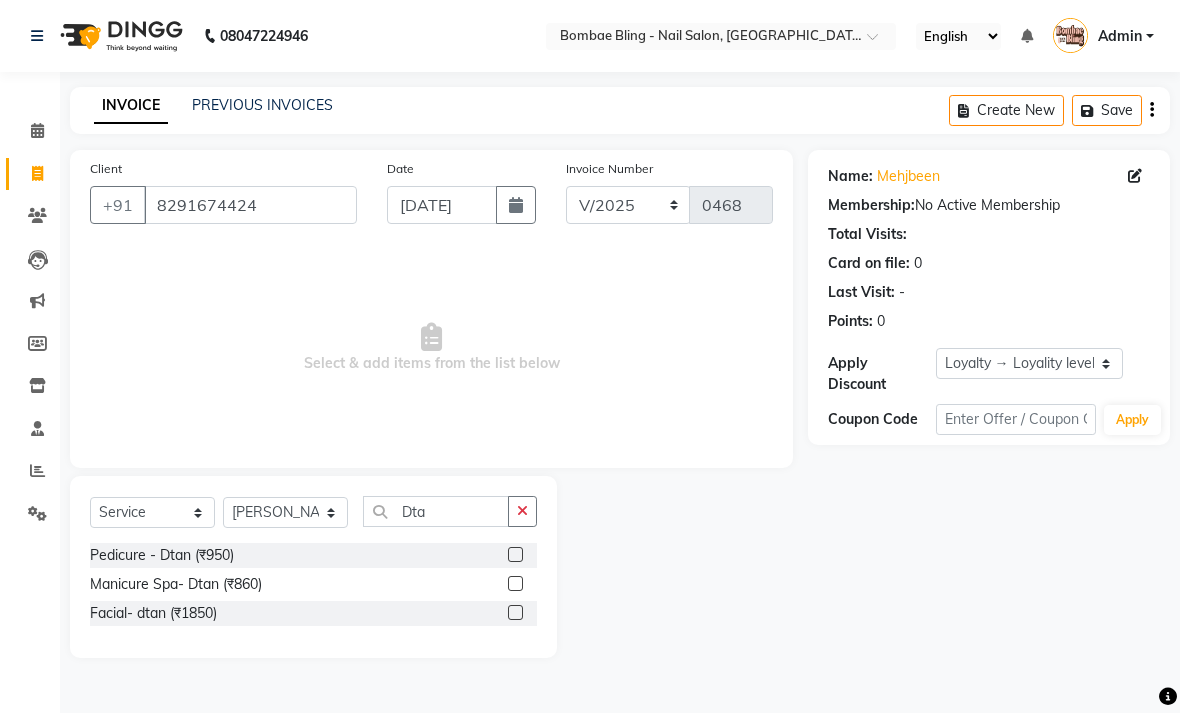 click 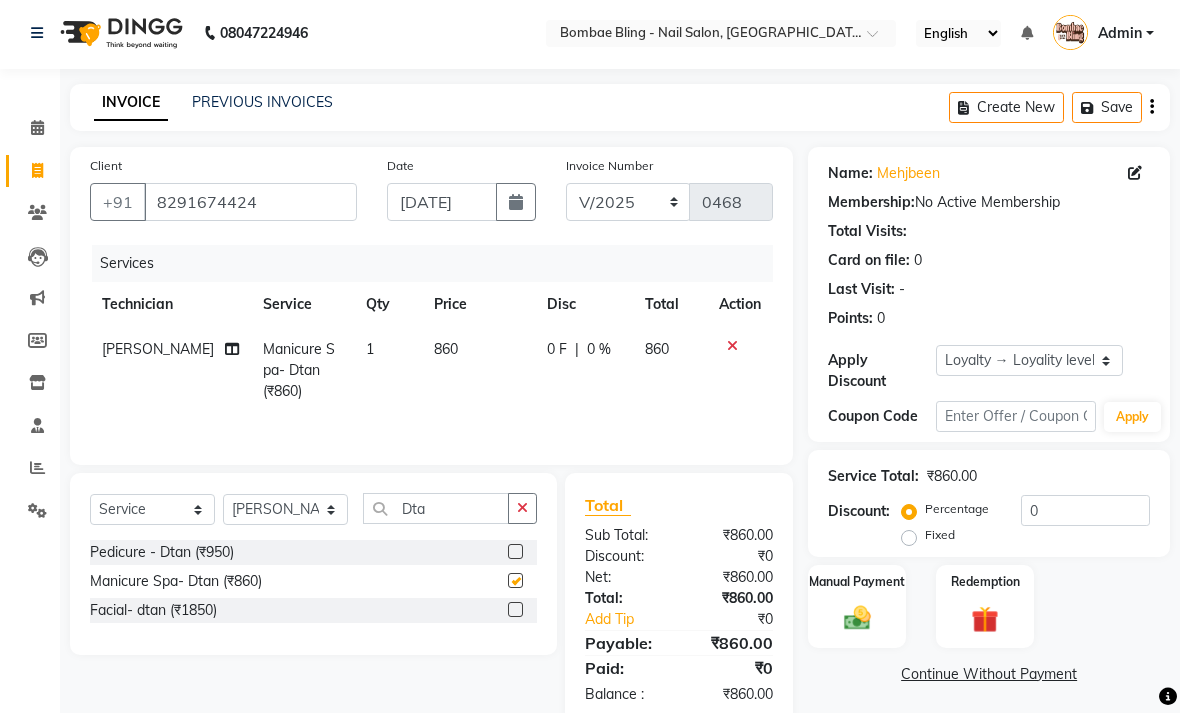 checkbox on "false" 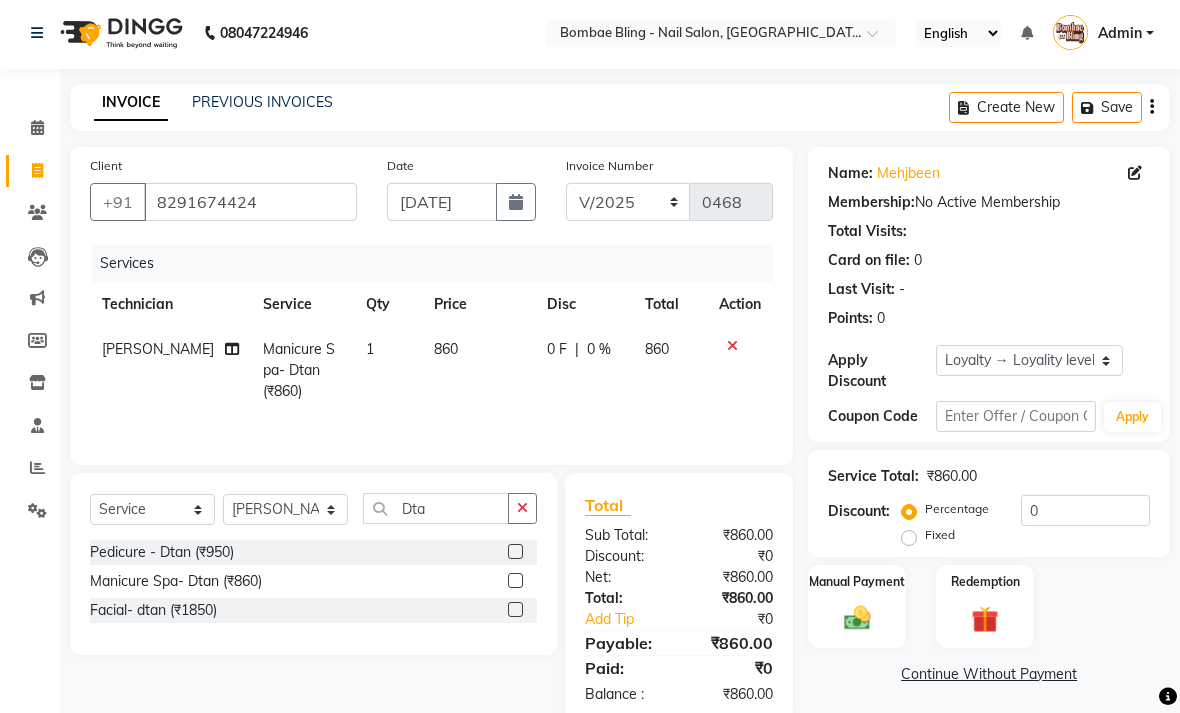 click 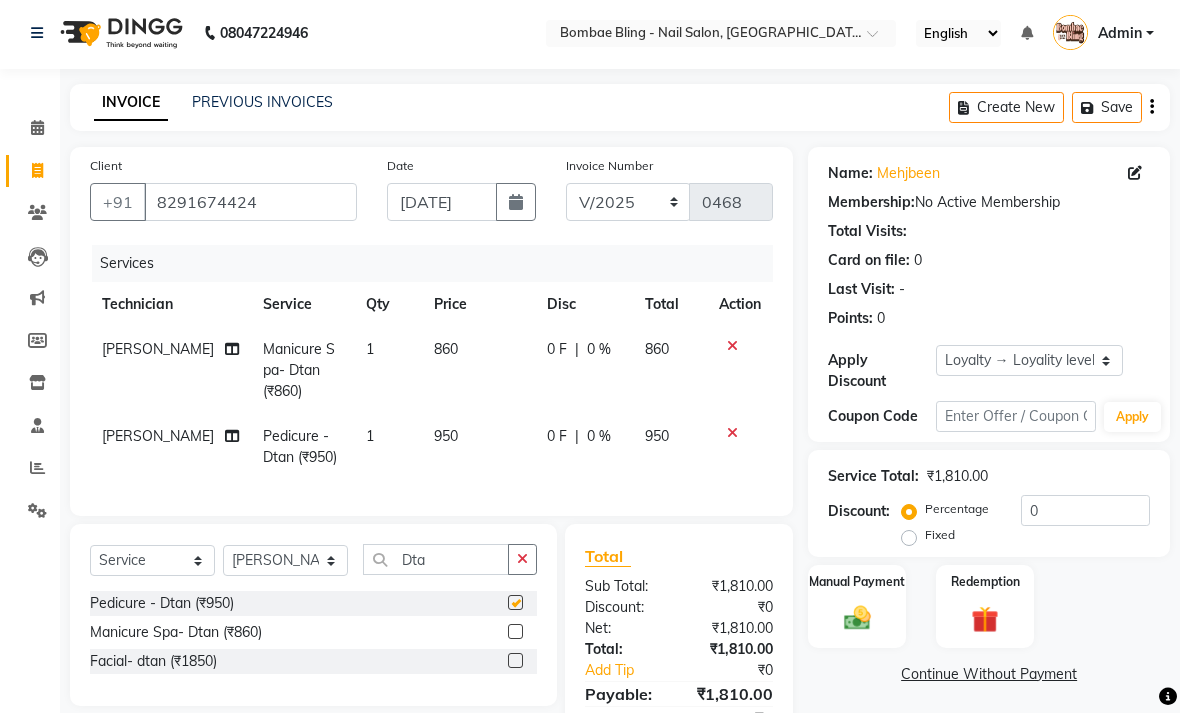 checkbox on "false" 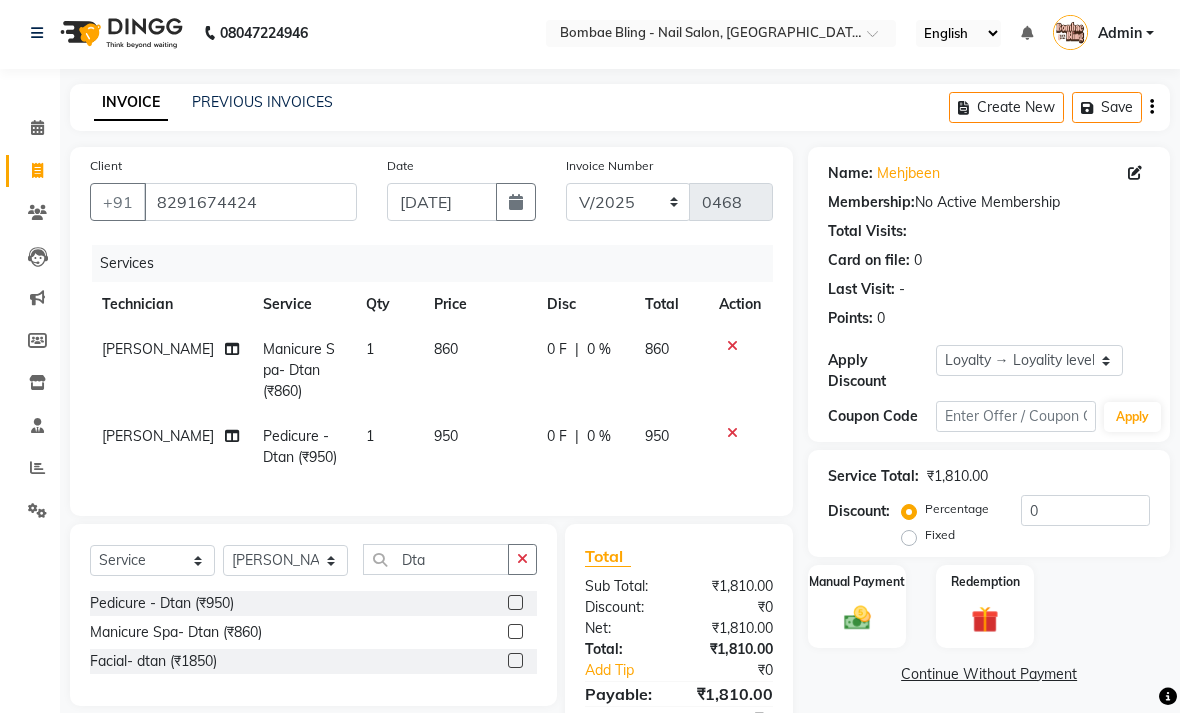 click 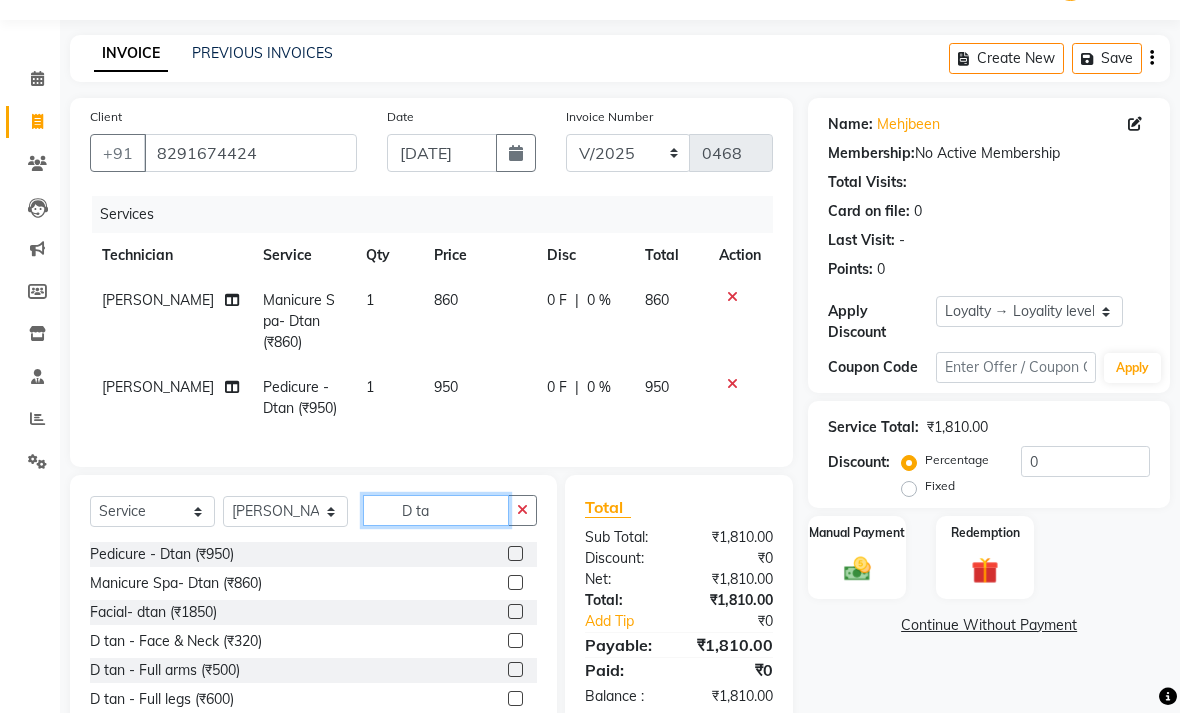 scroll, scrollTop: 55, scrollLeft: 0, axis: vertical 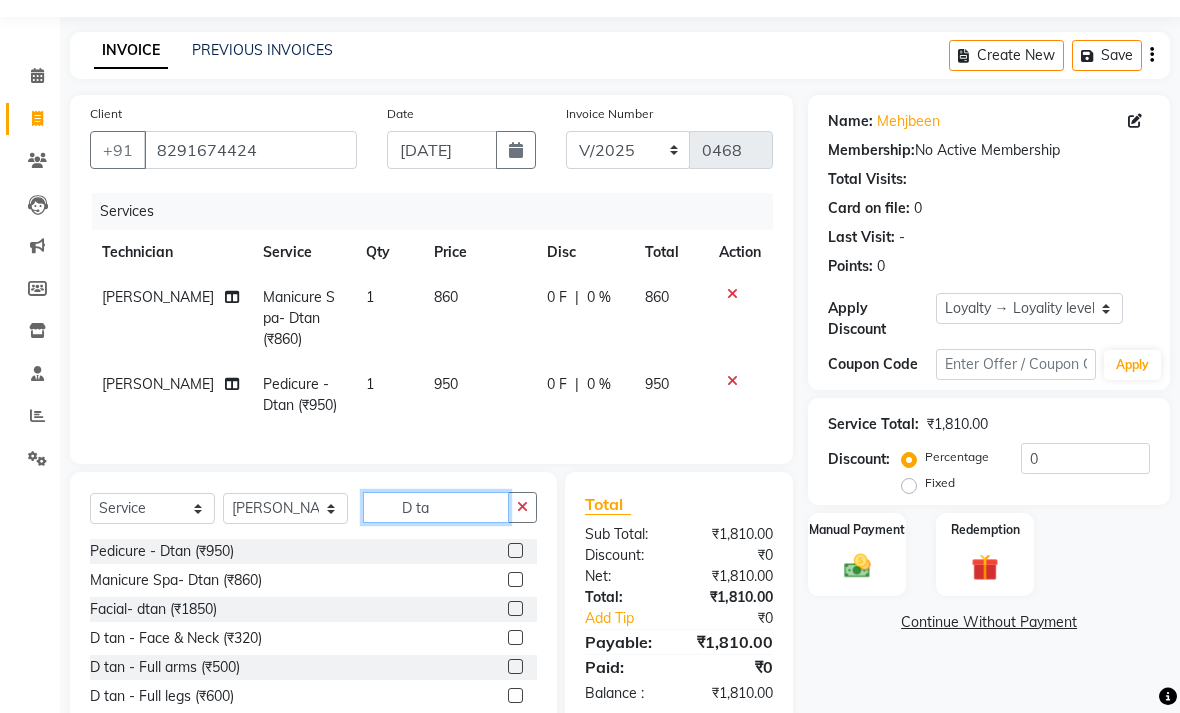 type on "D ta" 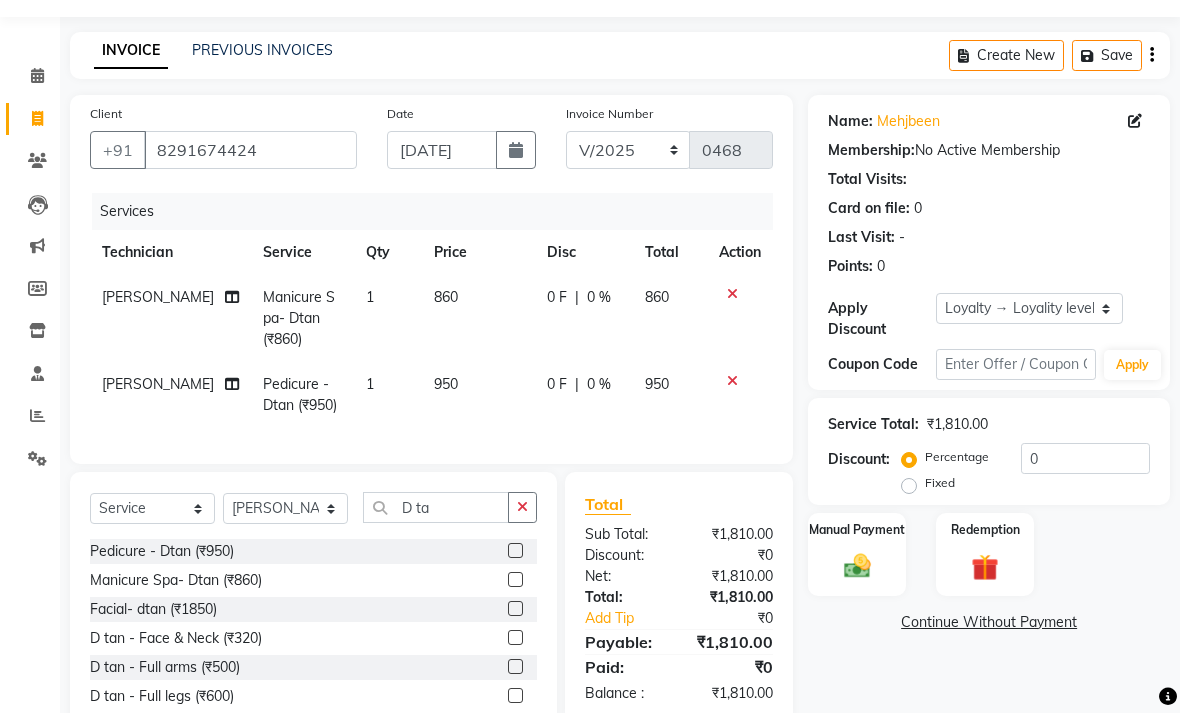 click on "D tan - Face & Neck (₹320)" 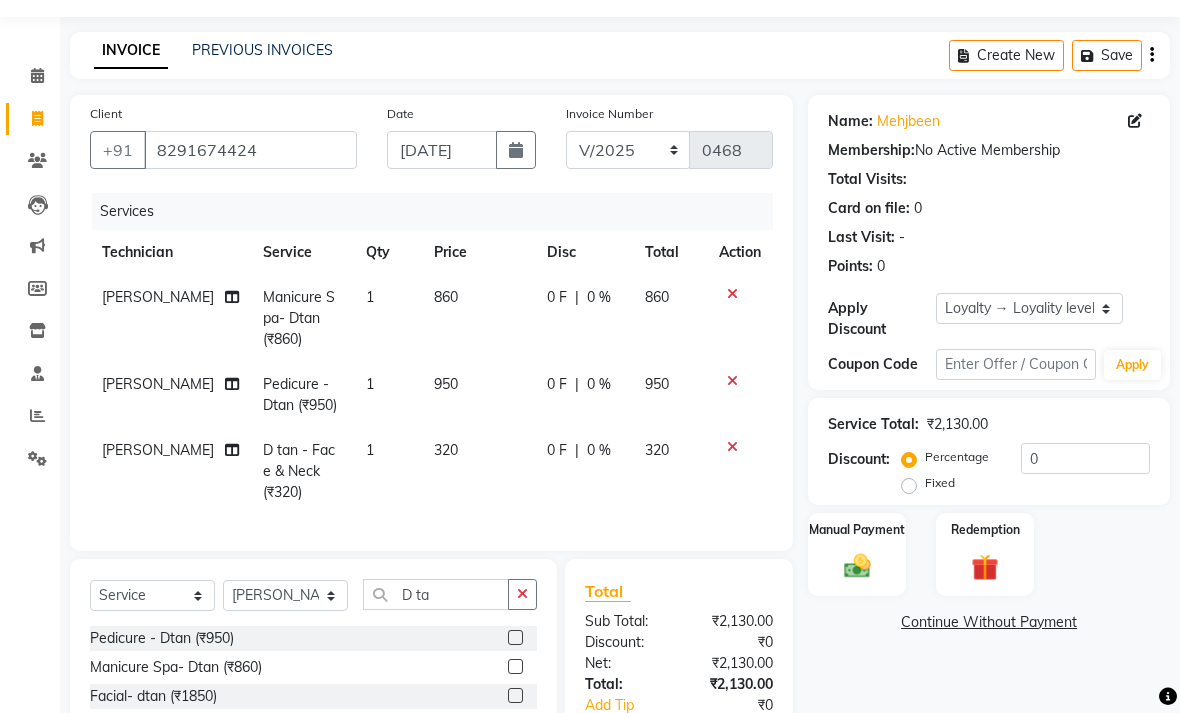 checkbox on "false" 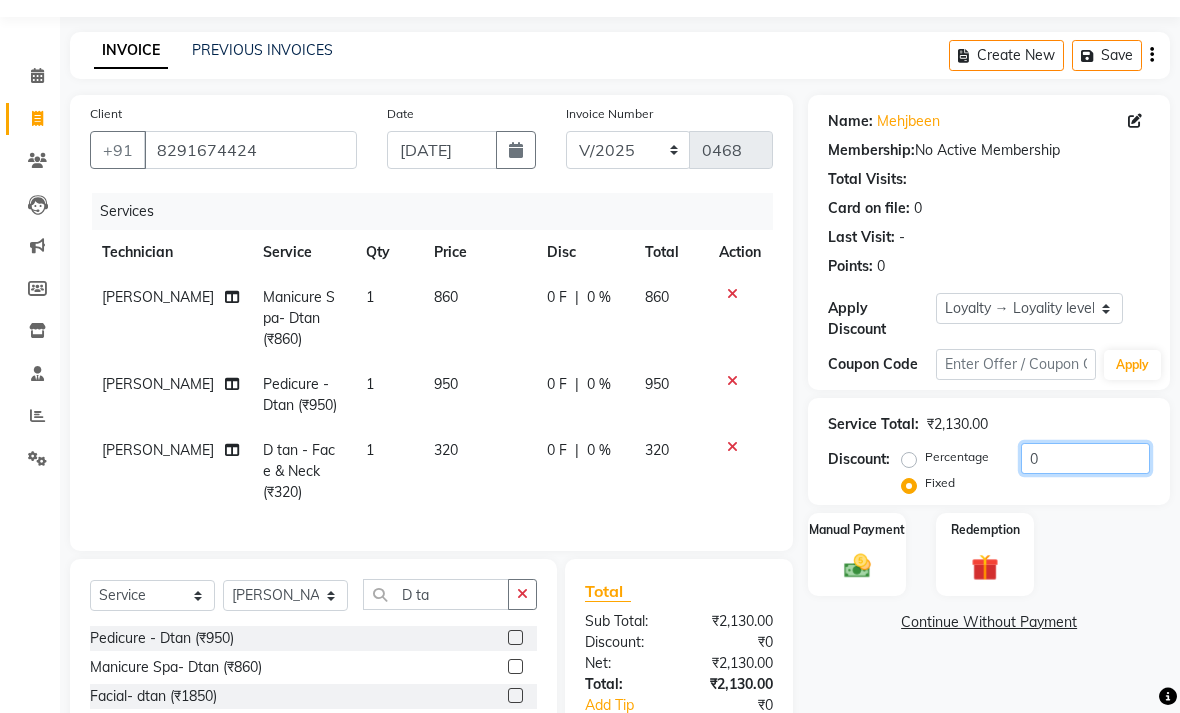 click on "0" 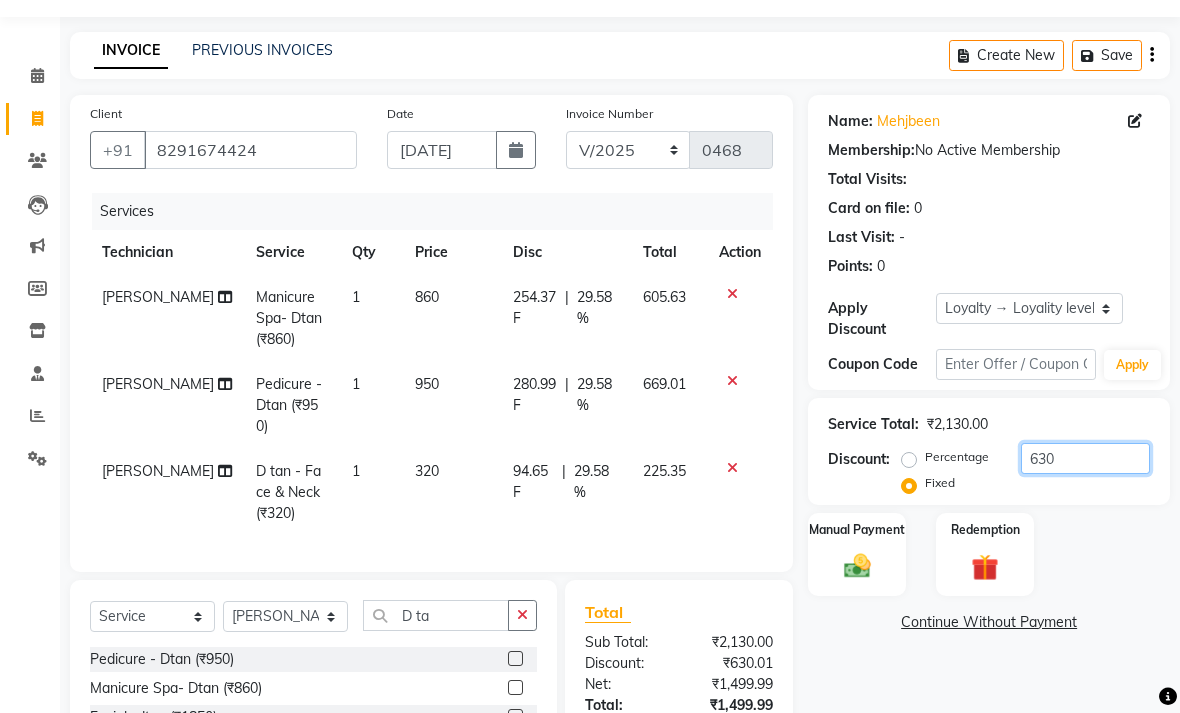 type on "630" 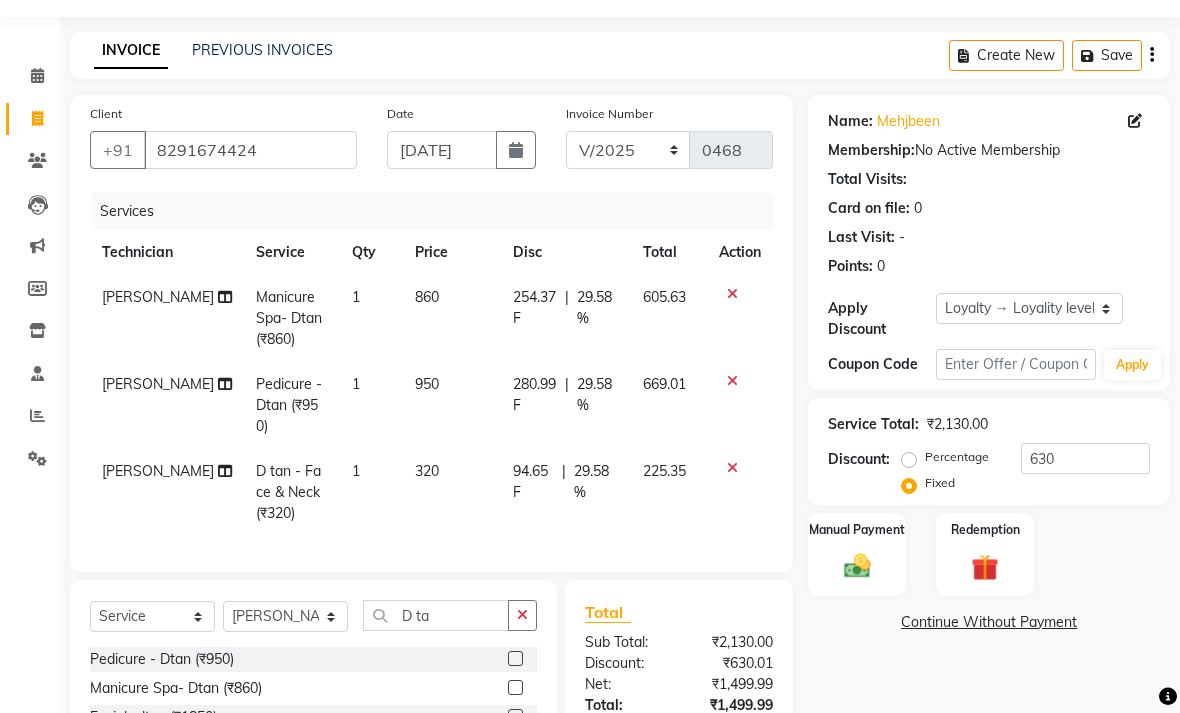 click on "Name: Mehjbeen  Membership:  No Active Membership  Total Visits:   Card on file:  0 Last Visit:   - Points:   0" 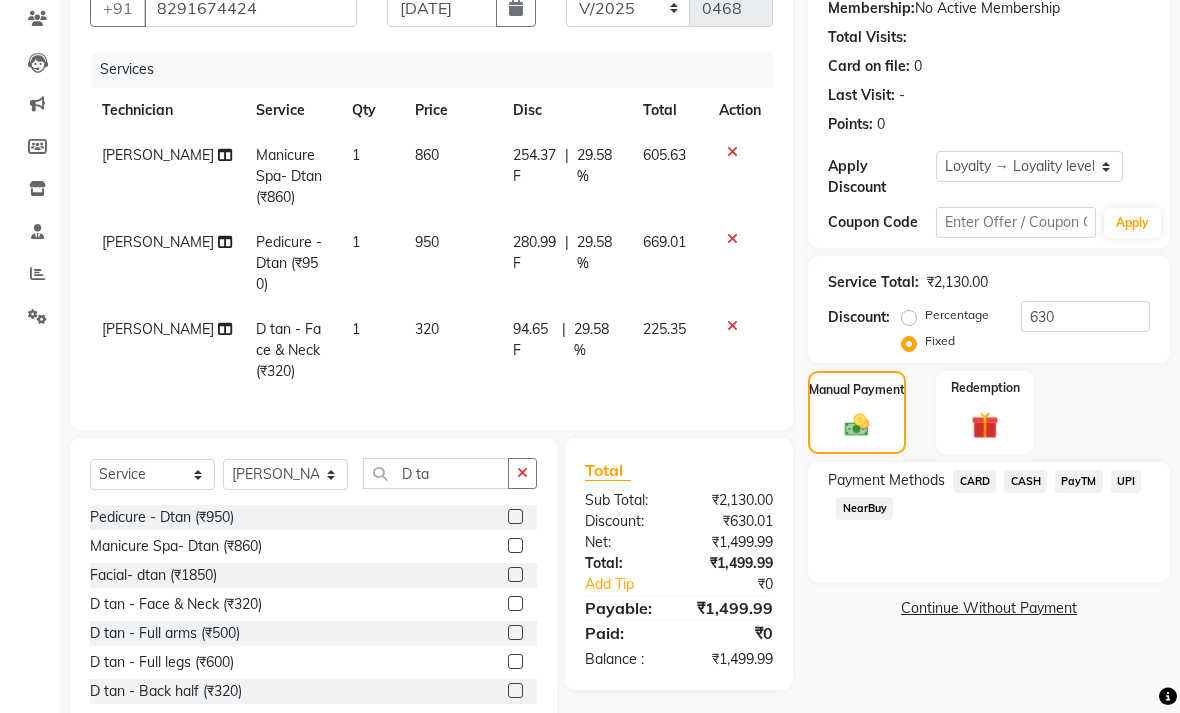 scroll, scrollTop: 211, scrollLeft: 0, axis: vertical 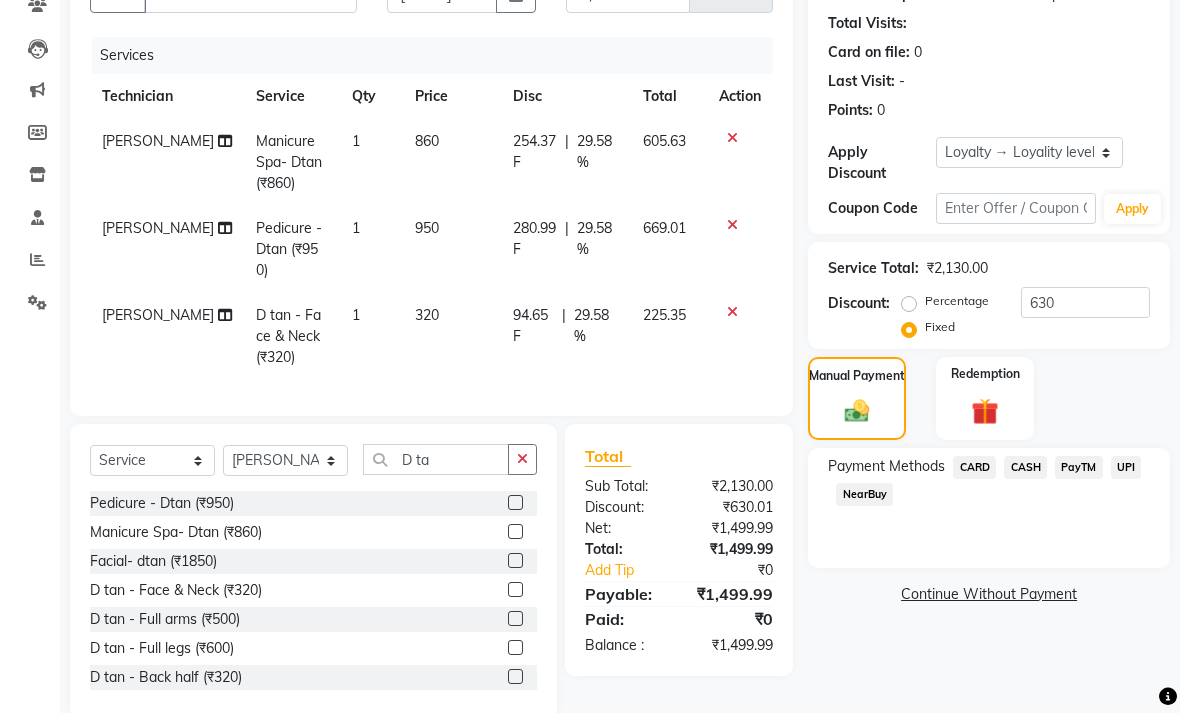 click on "PayTM" 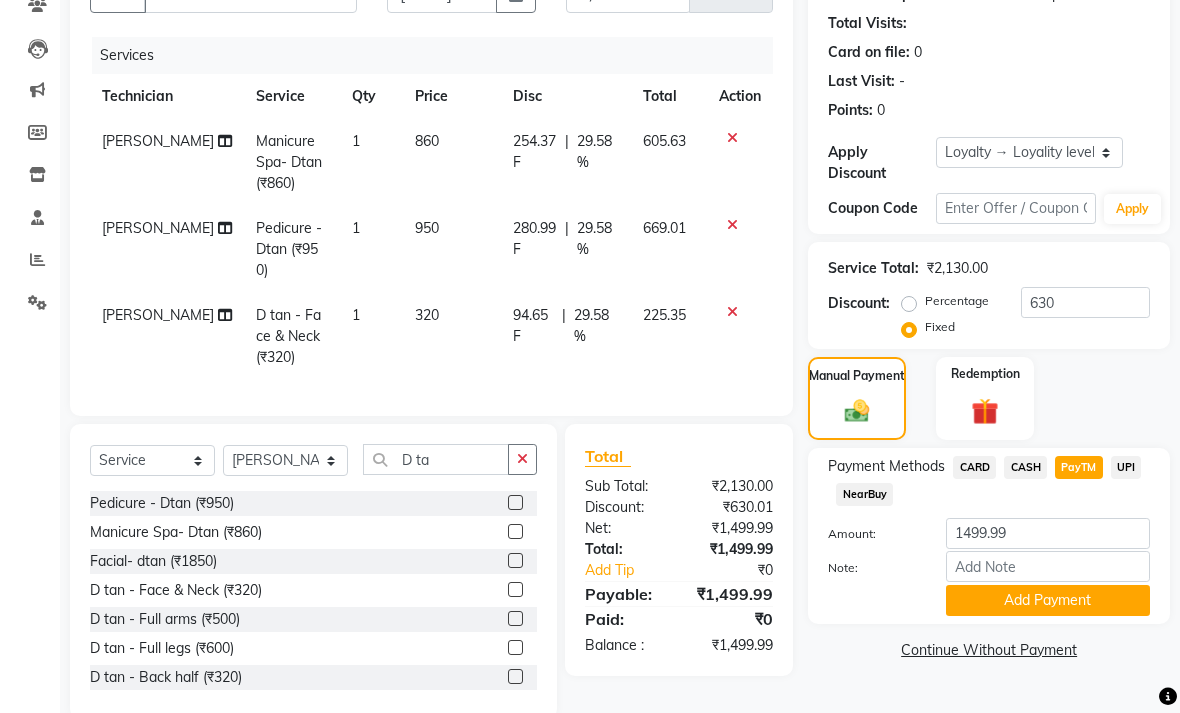 click on "Add Payment" 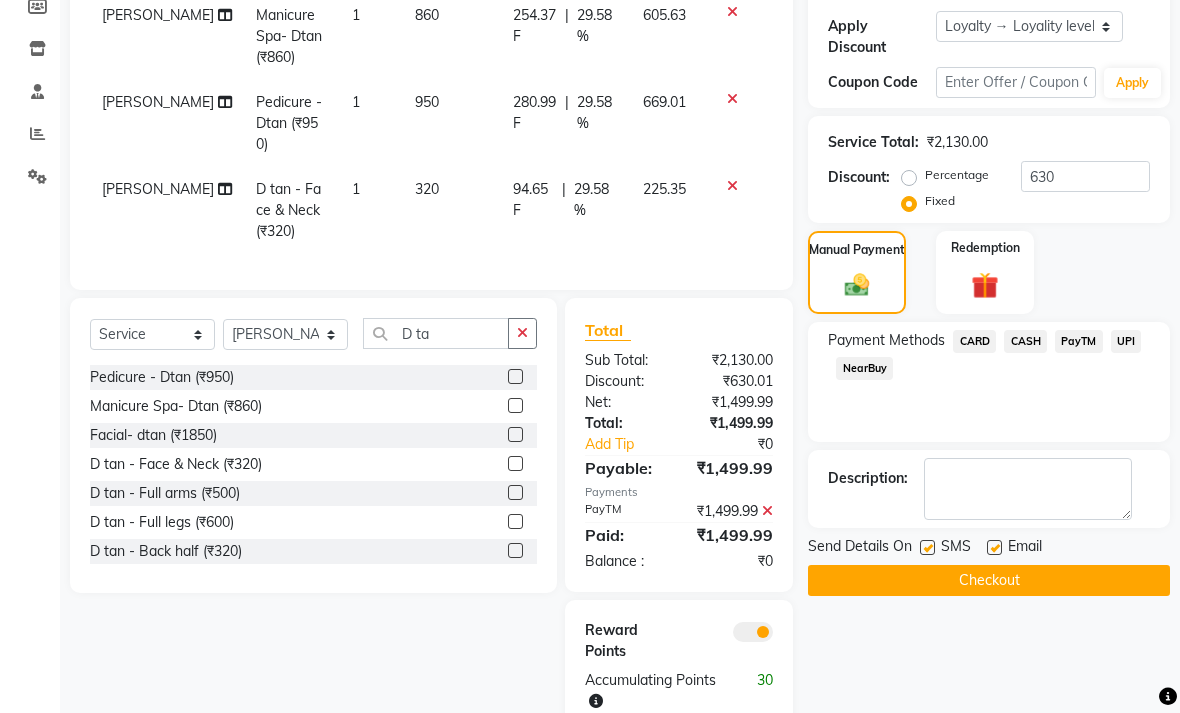 scroll, scrollTop: 370, scrollLeft: 0, axis: vertical 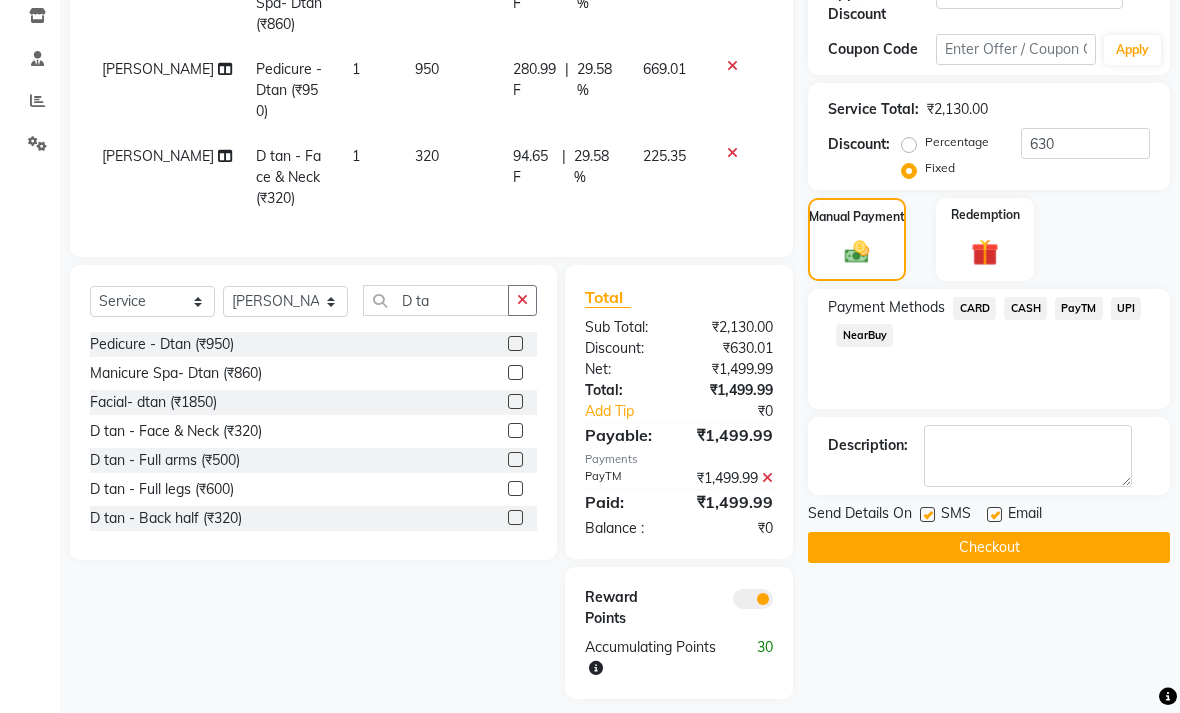 click 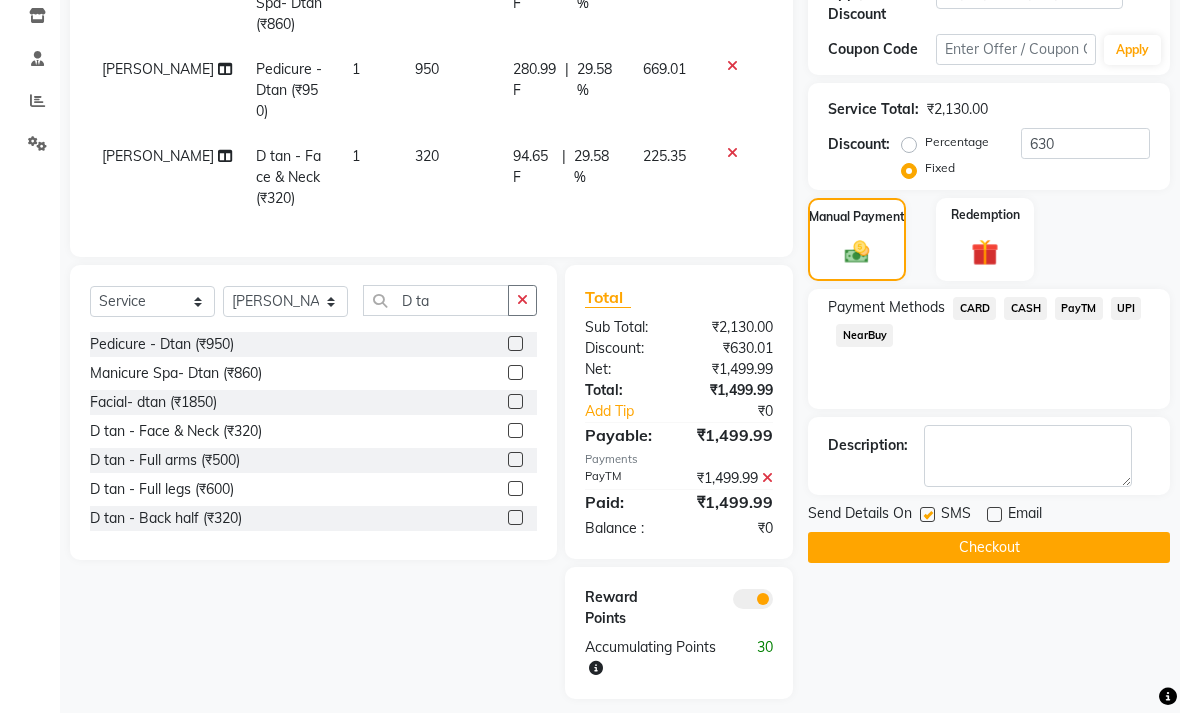 click 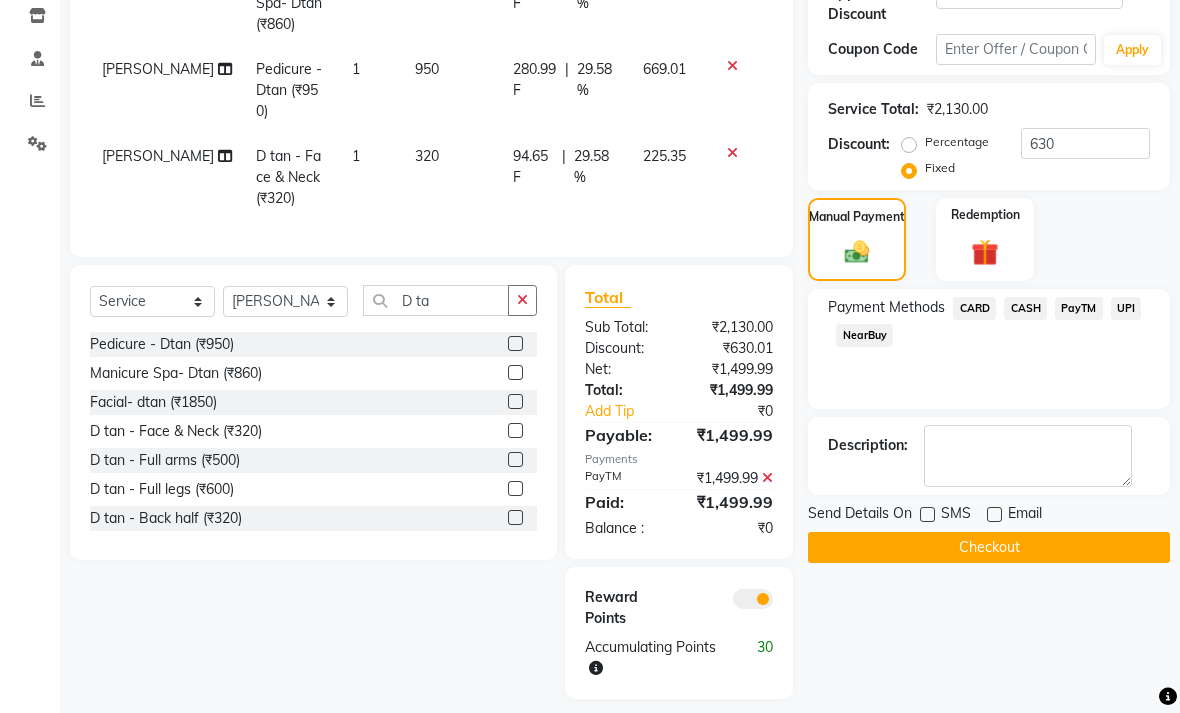 click on "Checkout" 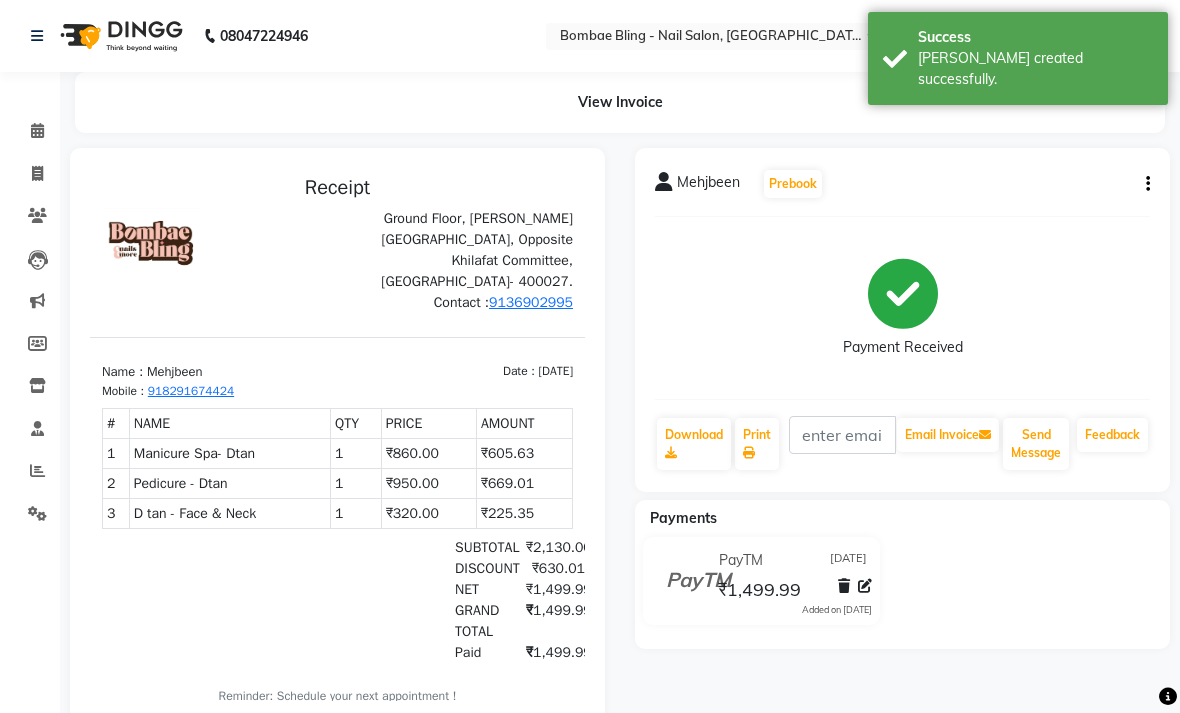 scroll, scrollTop: 0, scrollLeft: 0, axis: both 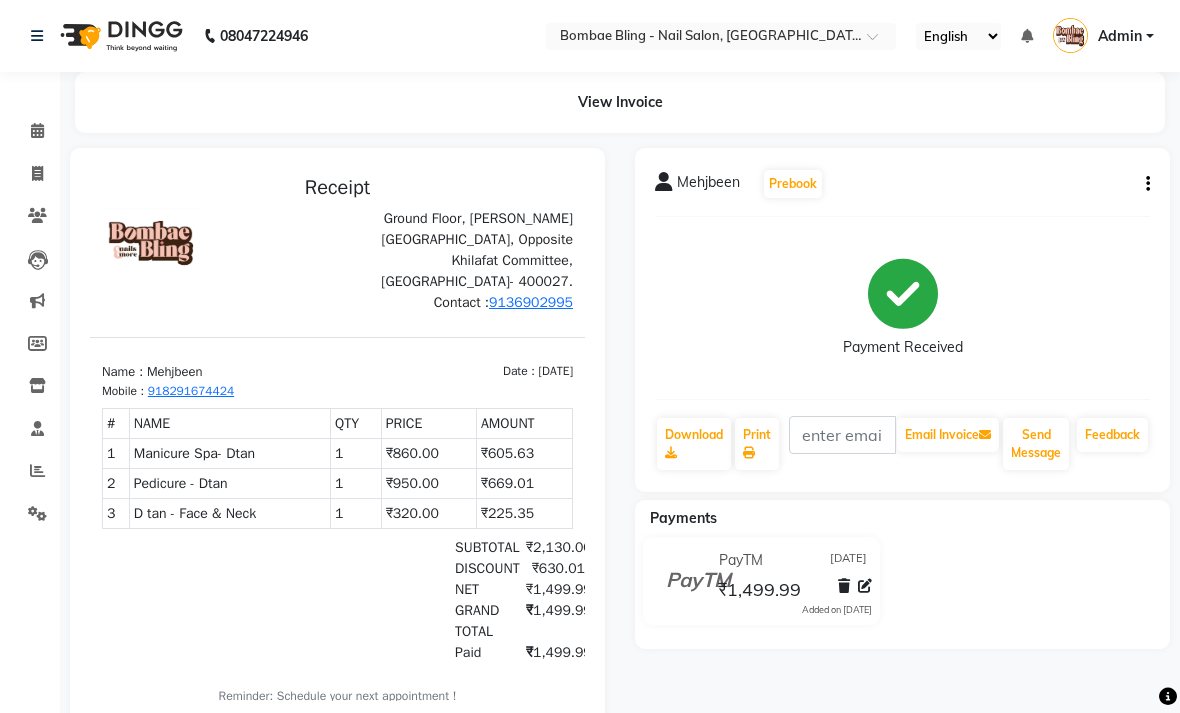 click 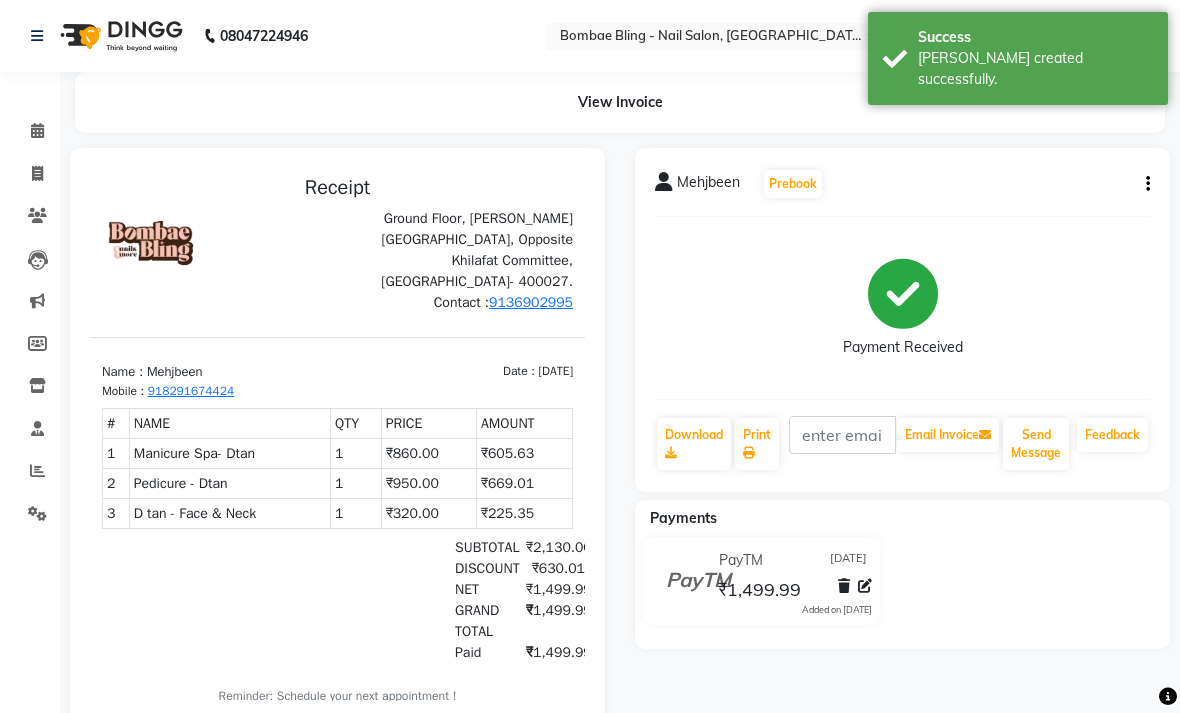 select on "service" 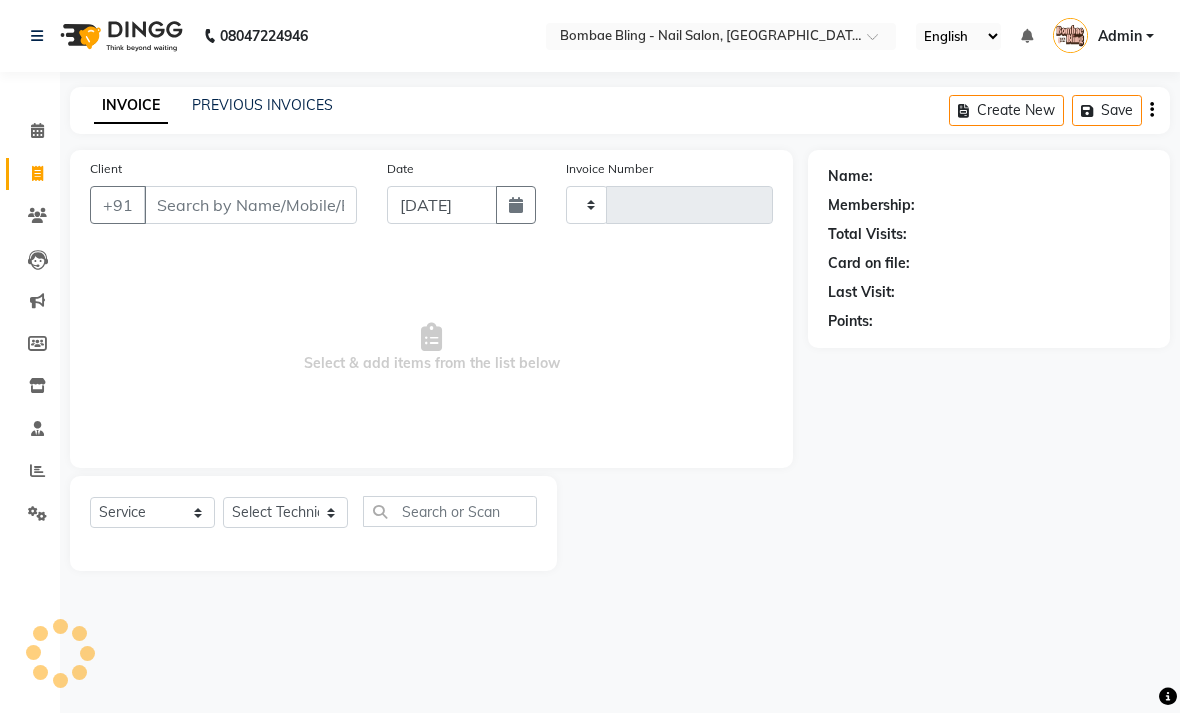 type on "0469" 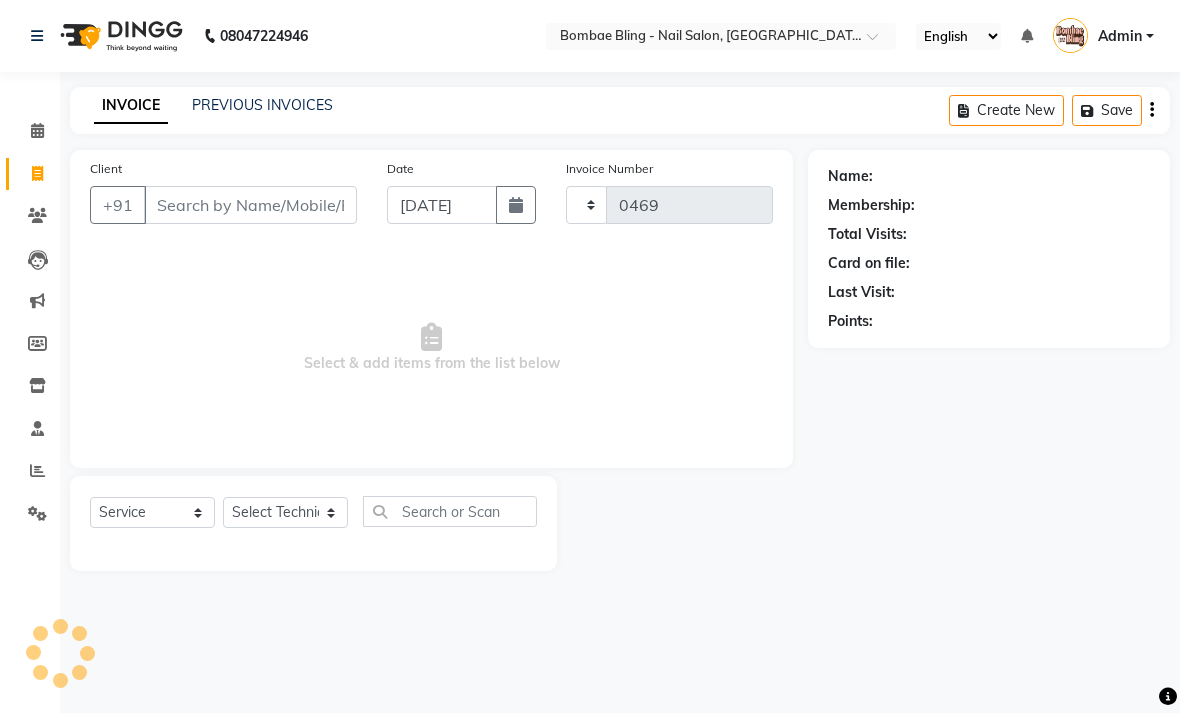 select on "912" 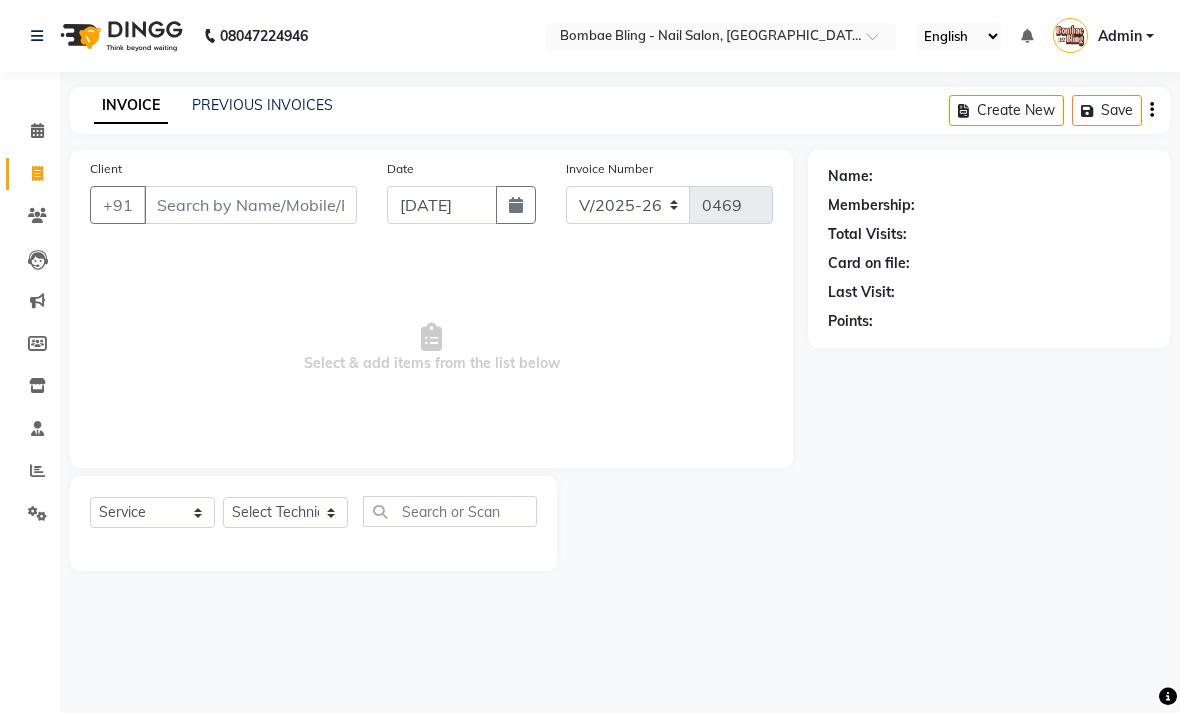 click 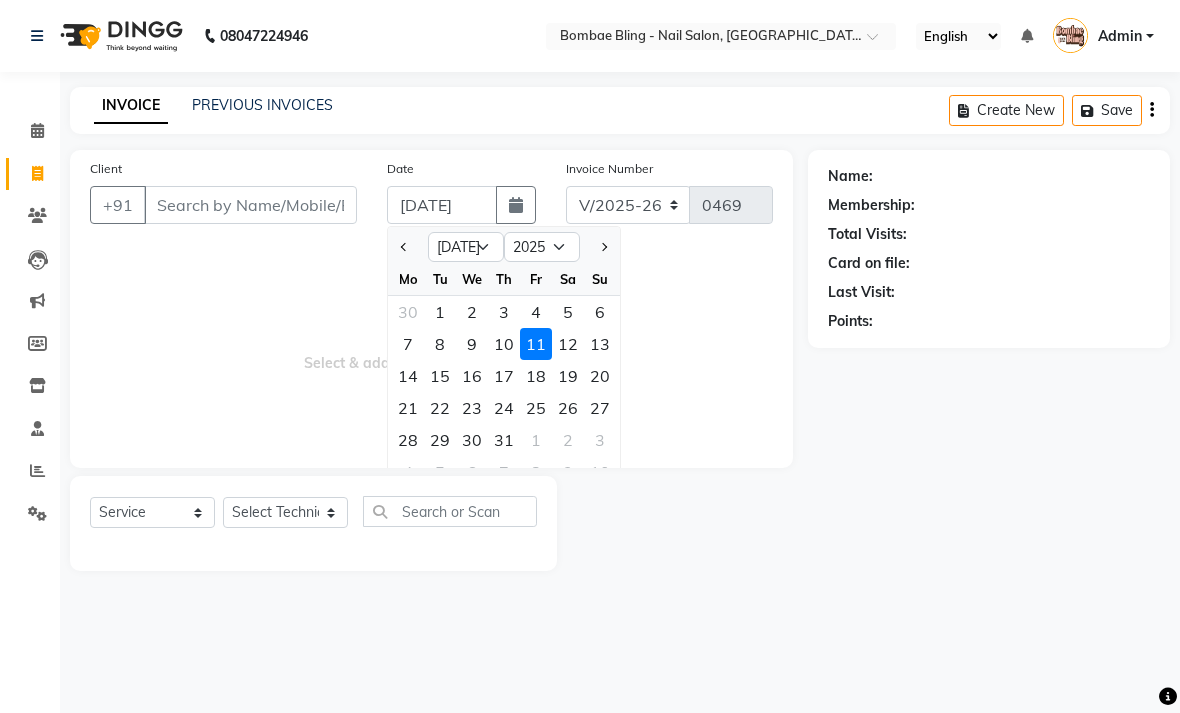 click on "8" 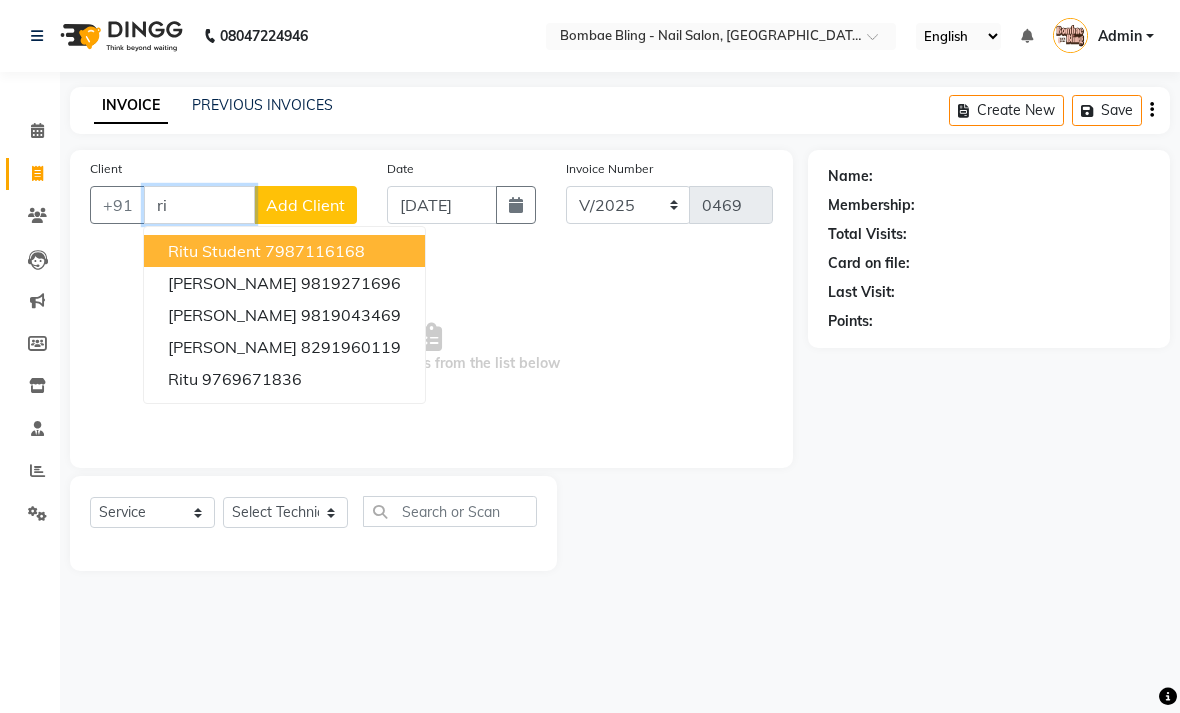 type on "r" 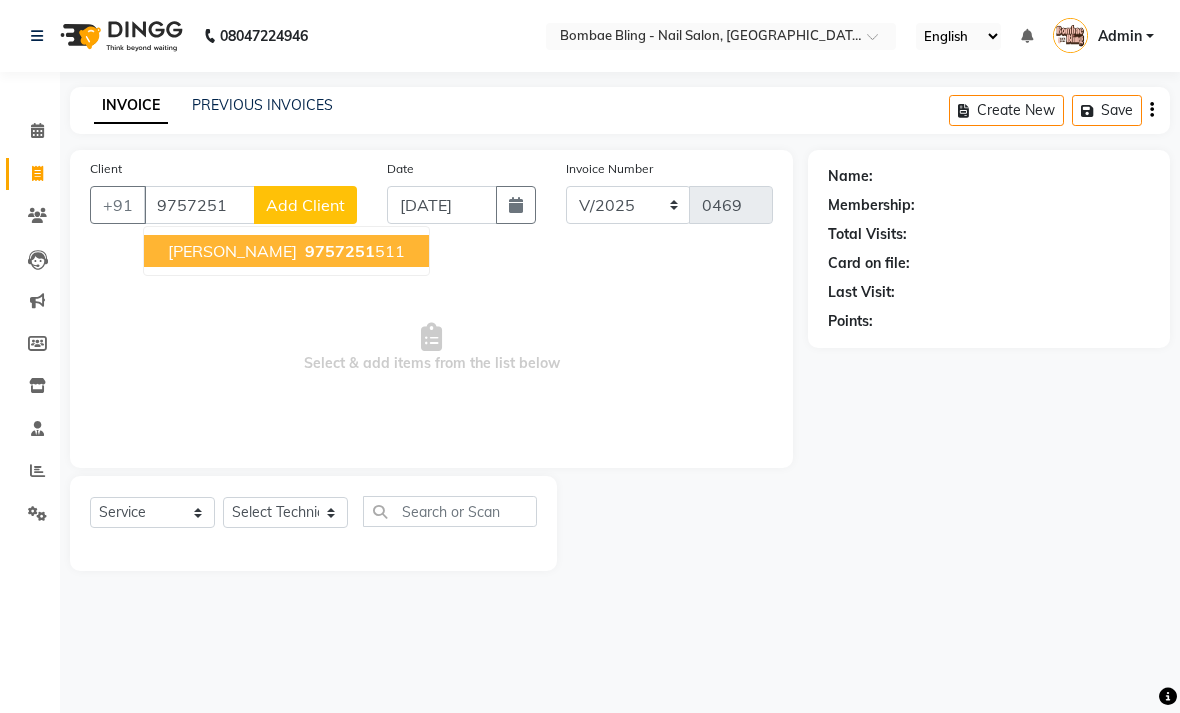 click on "Name: Membership: Total Visits: Card on file: Last Visit:  Points:" 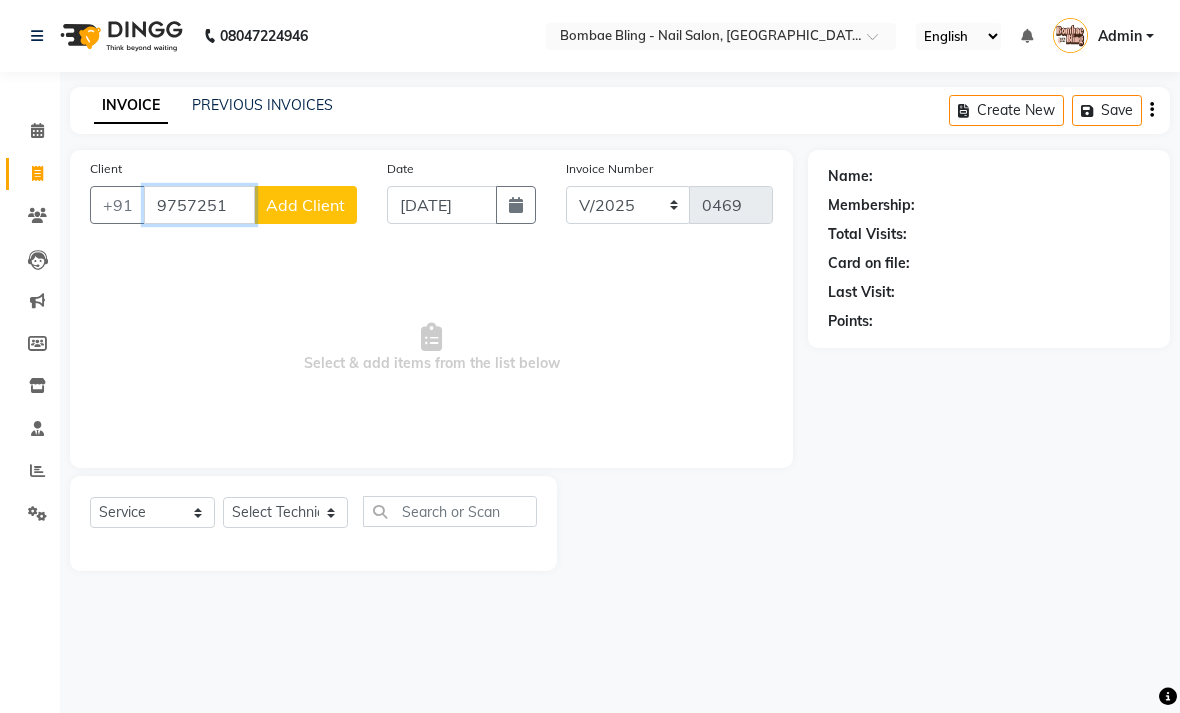 click on "9757251" at bounding box center (199, 205) 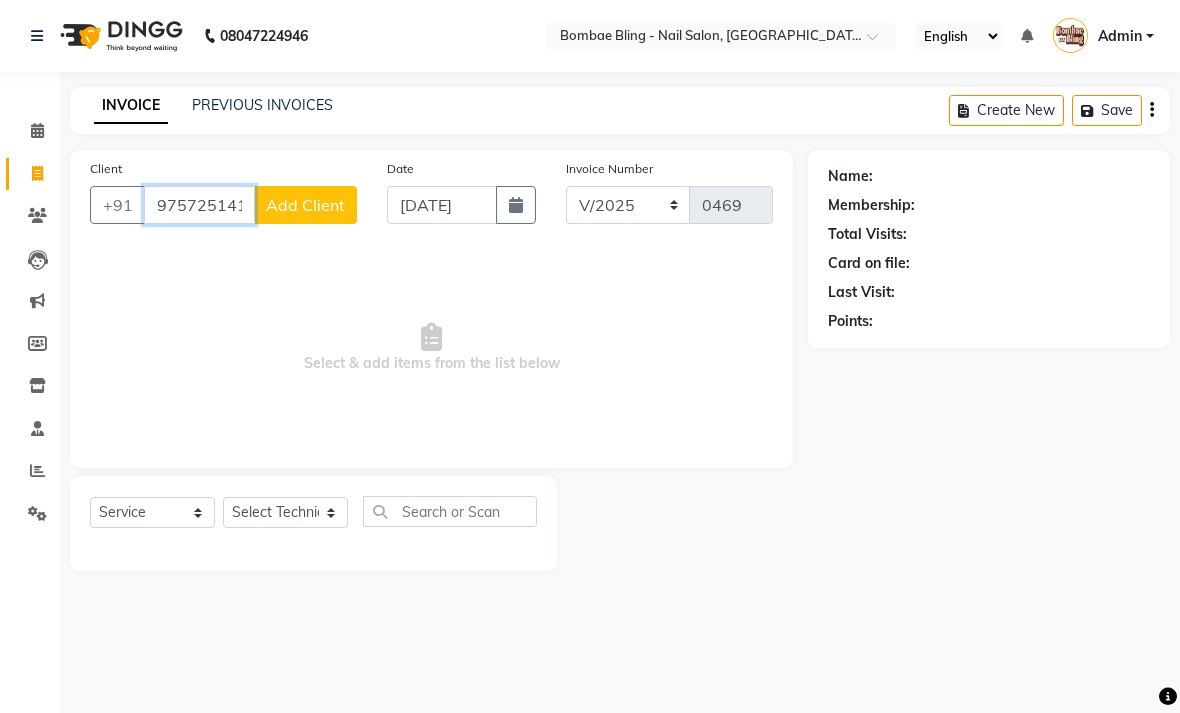 type on "9757251411" 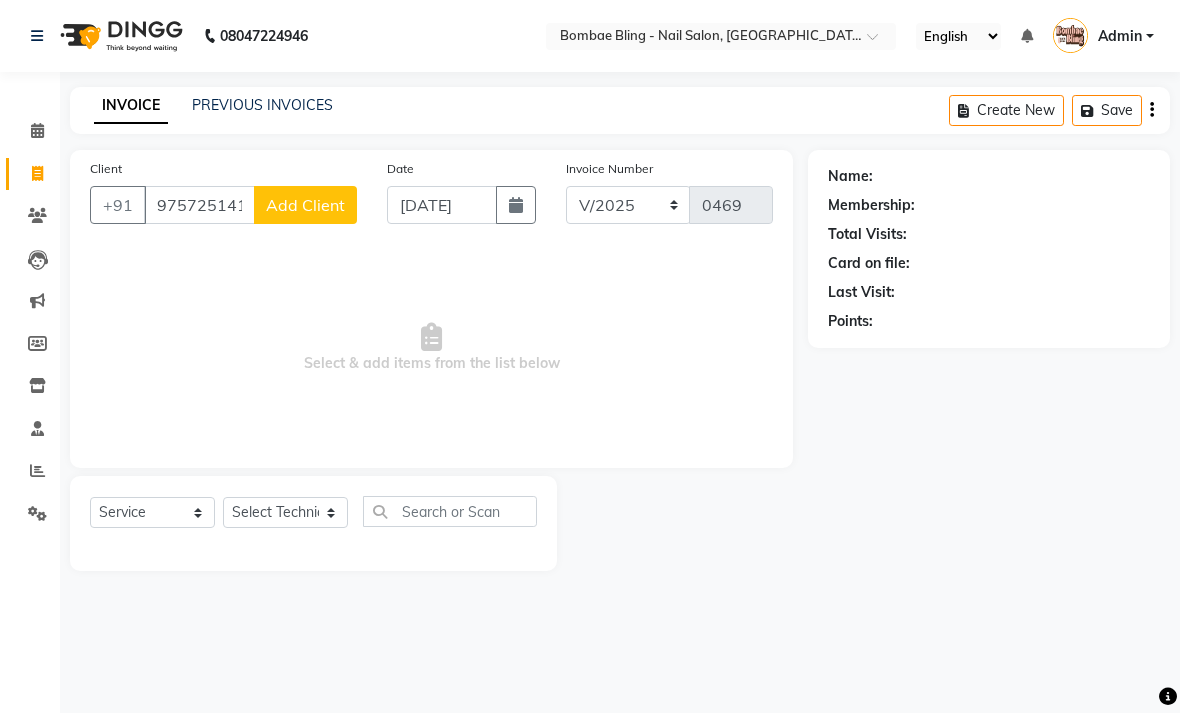 click on "Add Client" 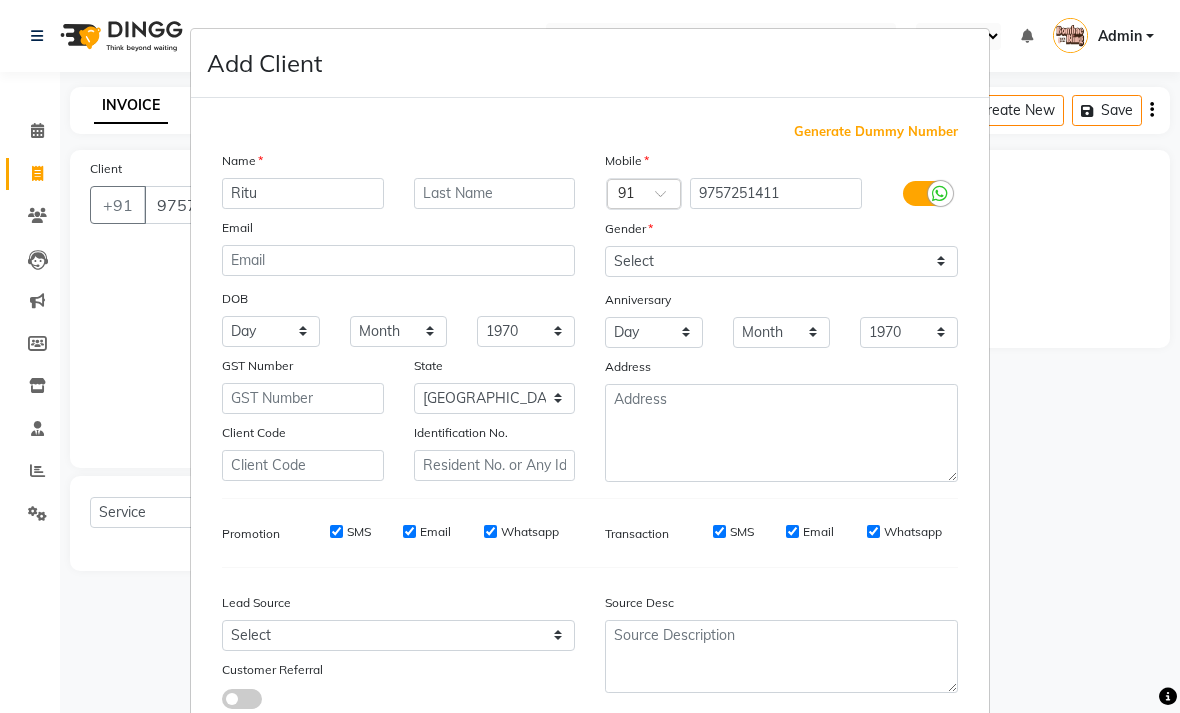 type on "Ritu" 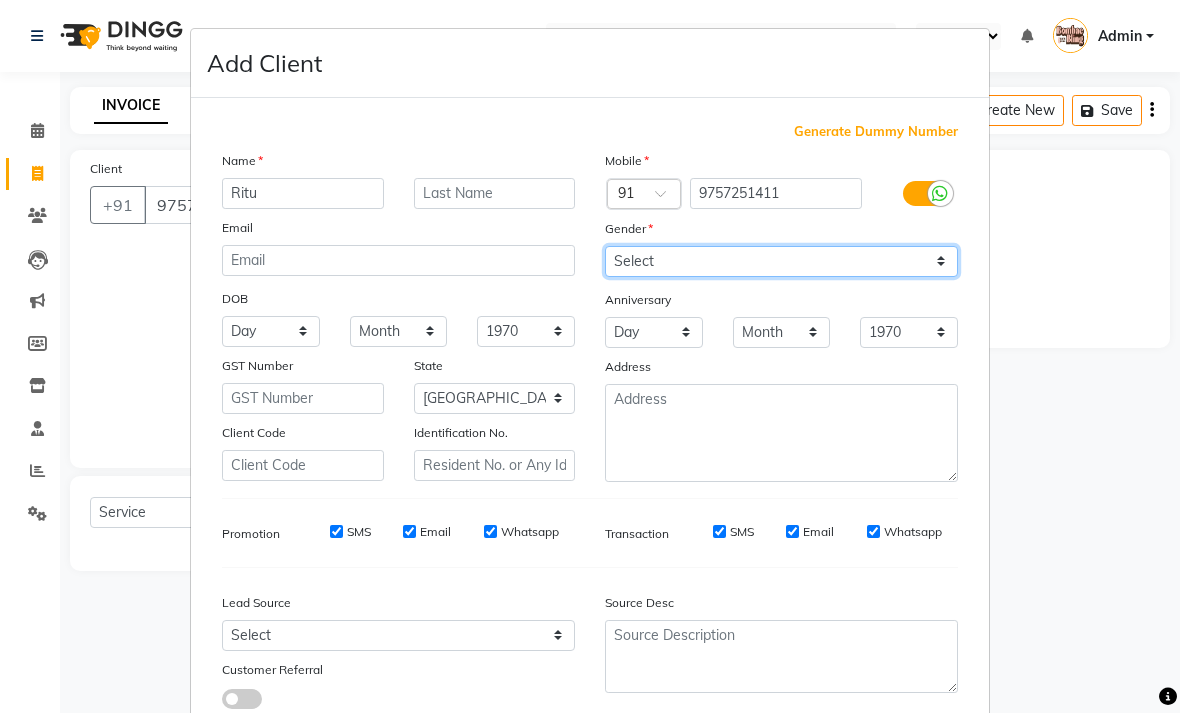 click on "Select Male Female Other Prefer Not To Say" at bounding box center [781, 261] 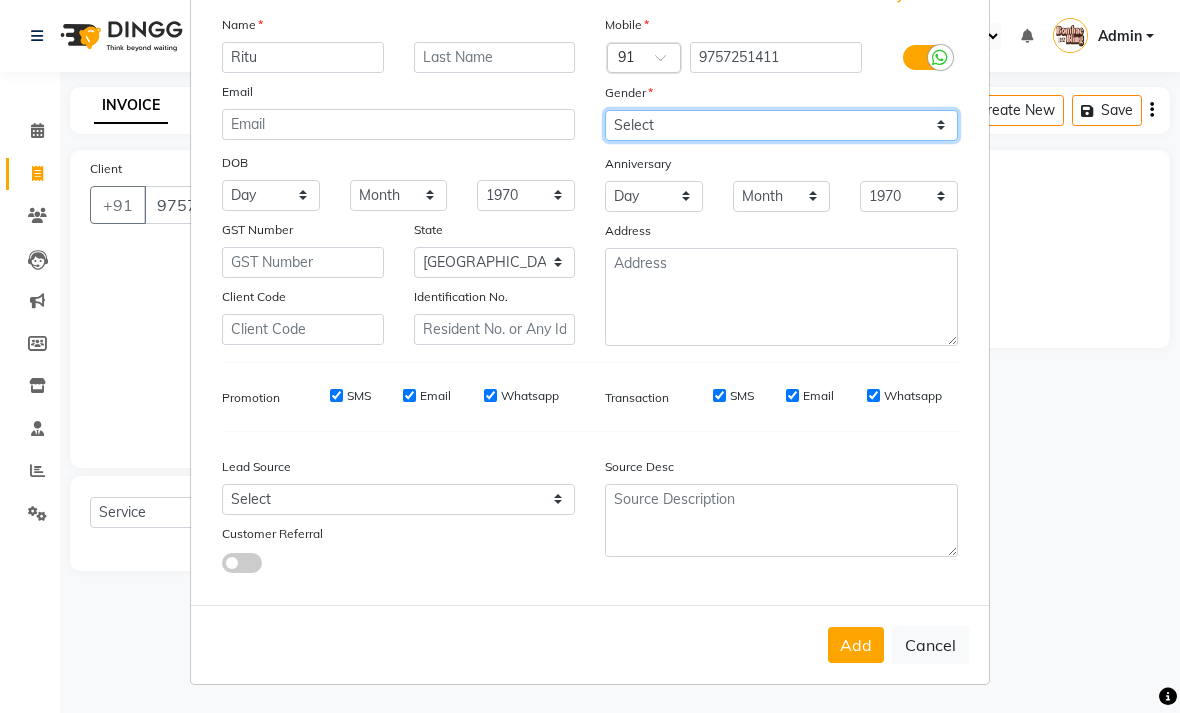 scroll, scrollTop: 135, scrollLeft: 0, axis: vertical 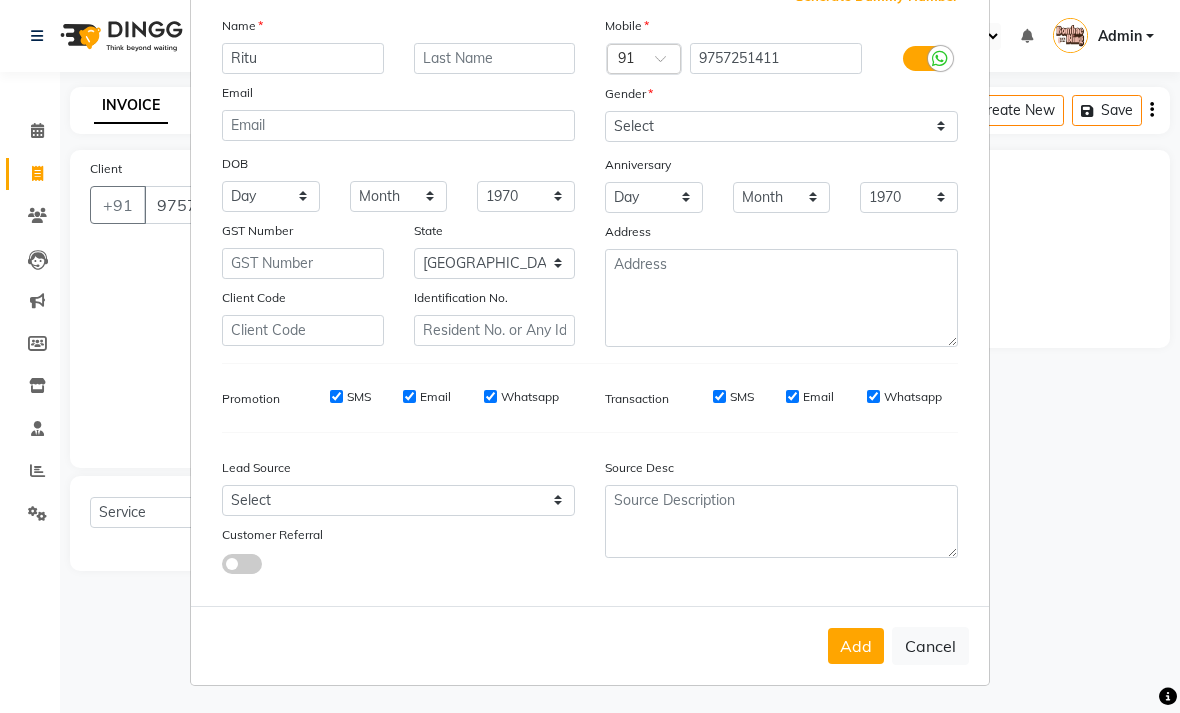 click on "Add" at bounding box center [856, 646] 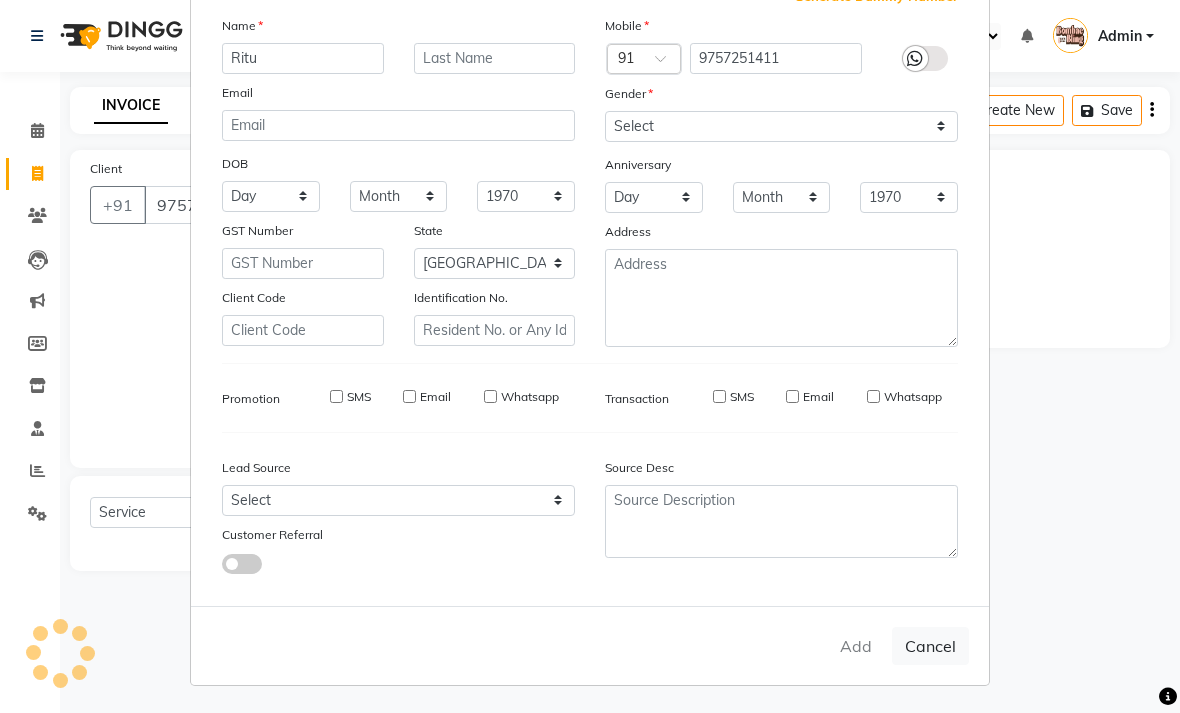type 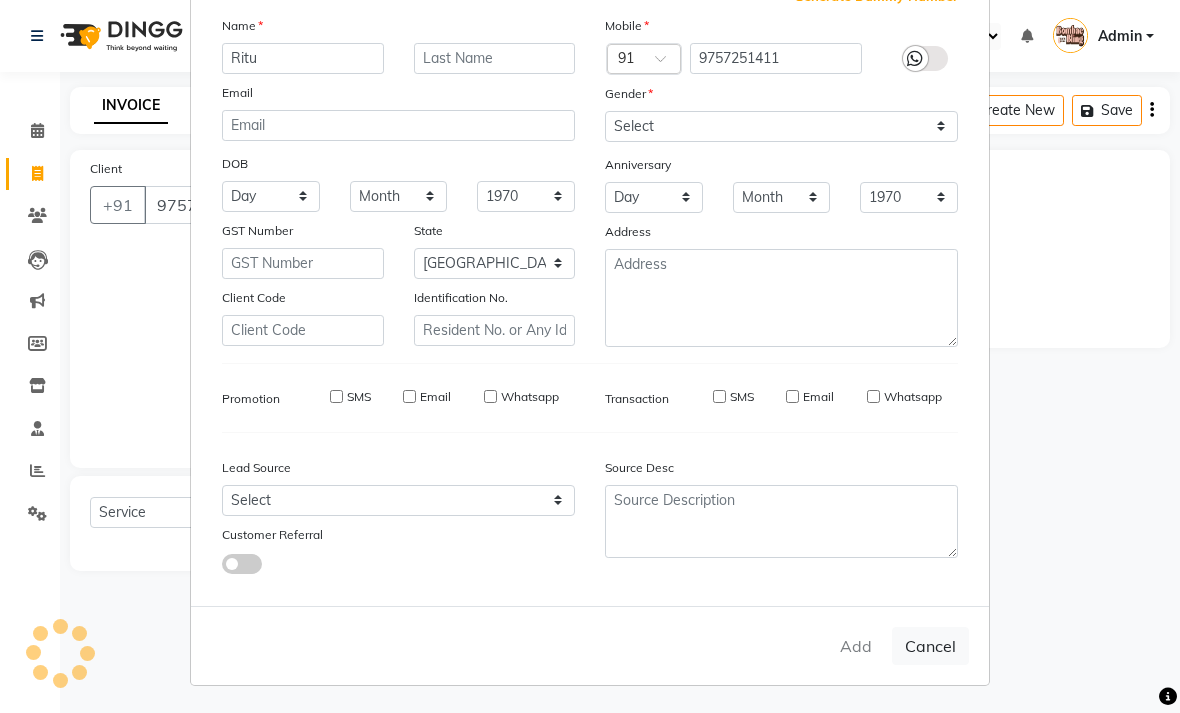 select 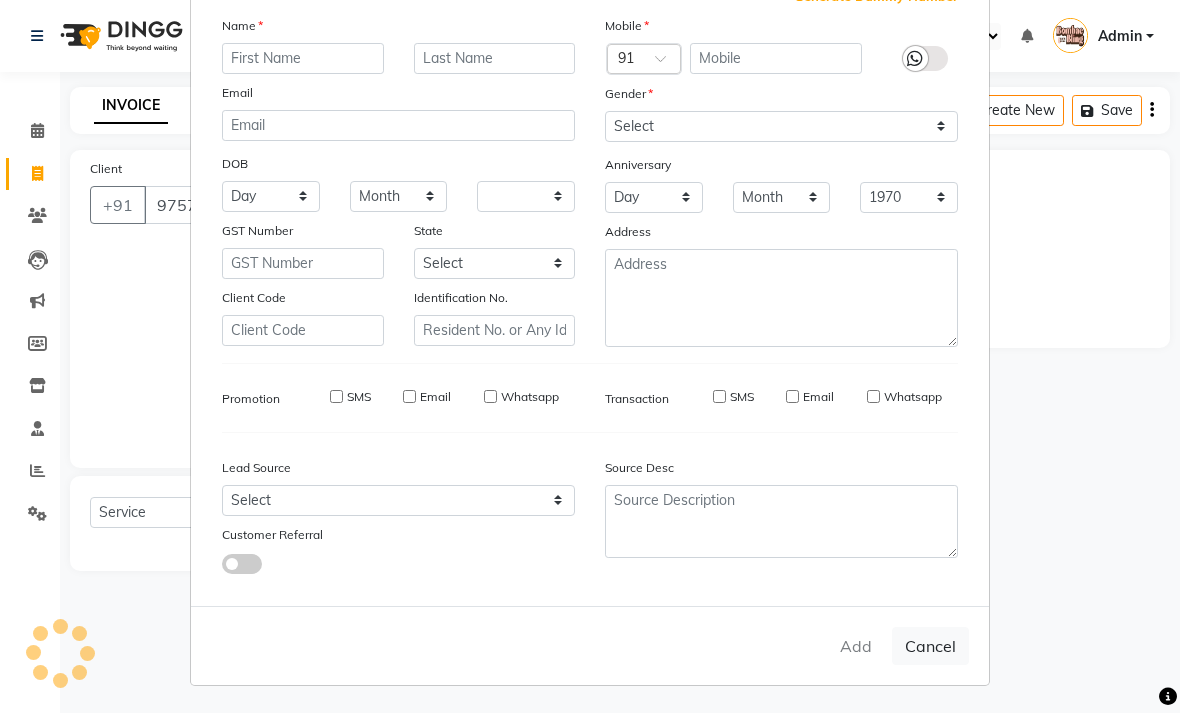 select 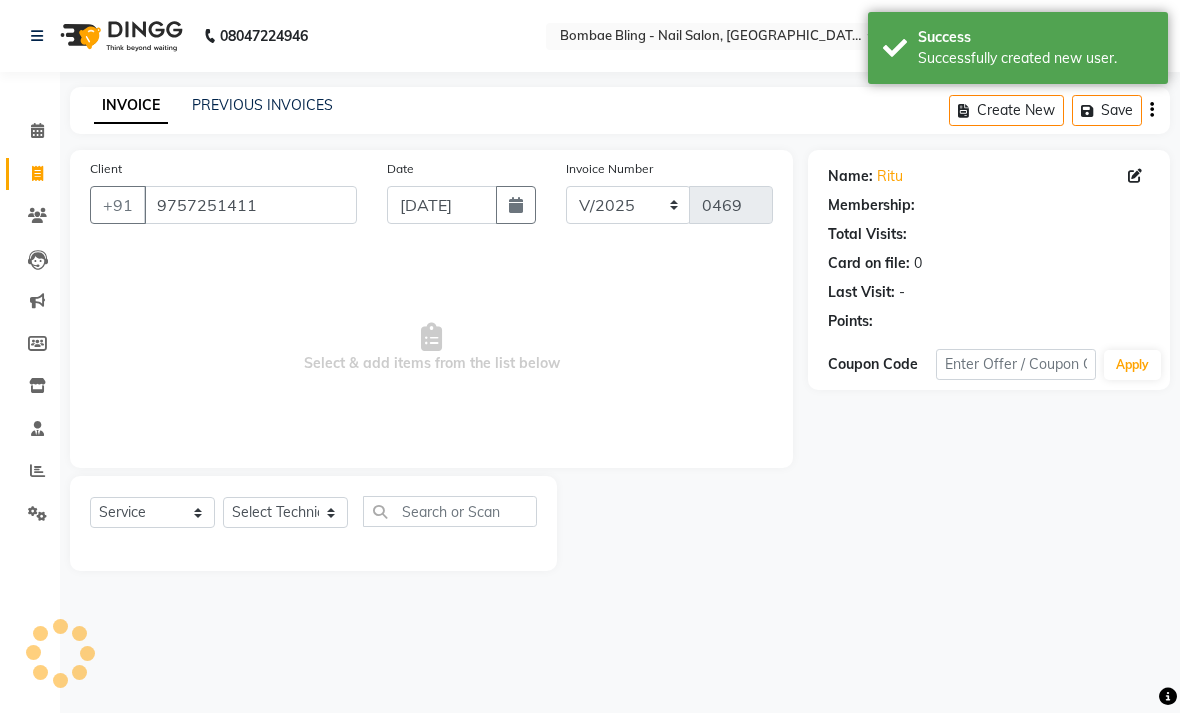 select on "1: Object" 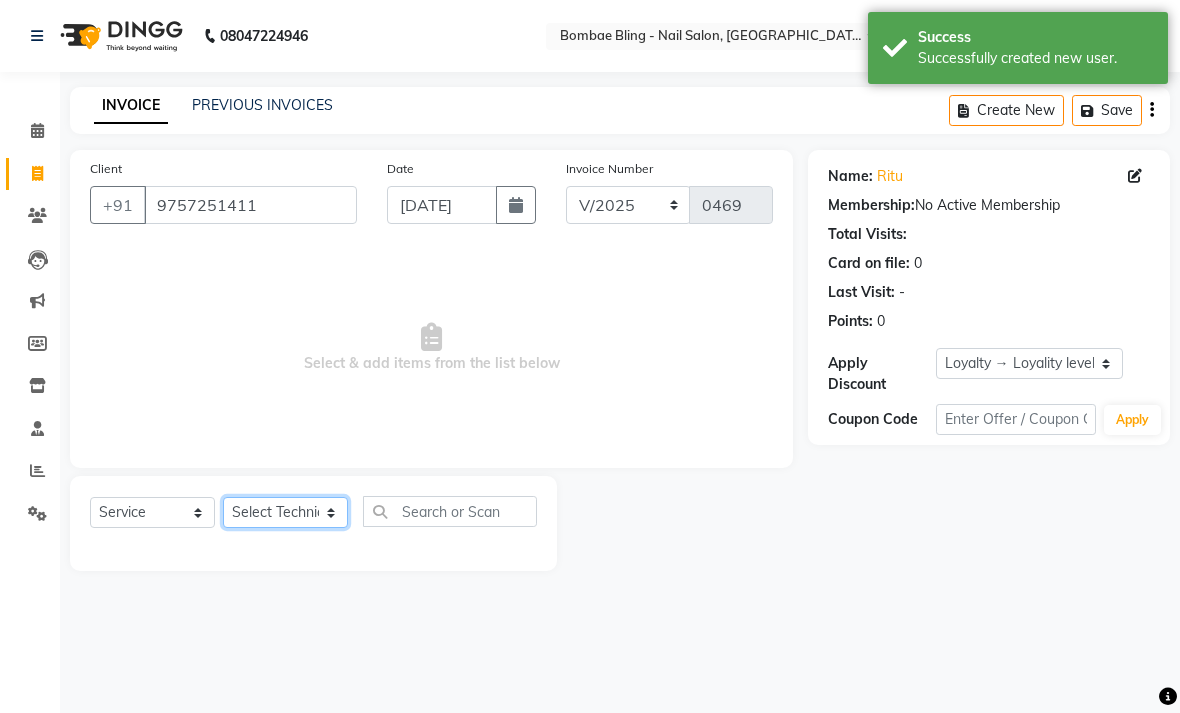 click on "Select Technician Amruta Daksha Front Desk Jyoti Kajal Komal Pei pei Salma Shiwani Shon Shrutika  Vikas" 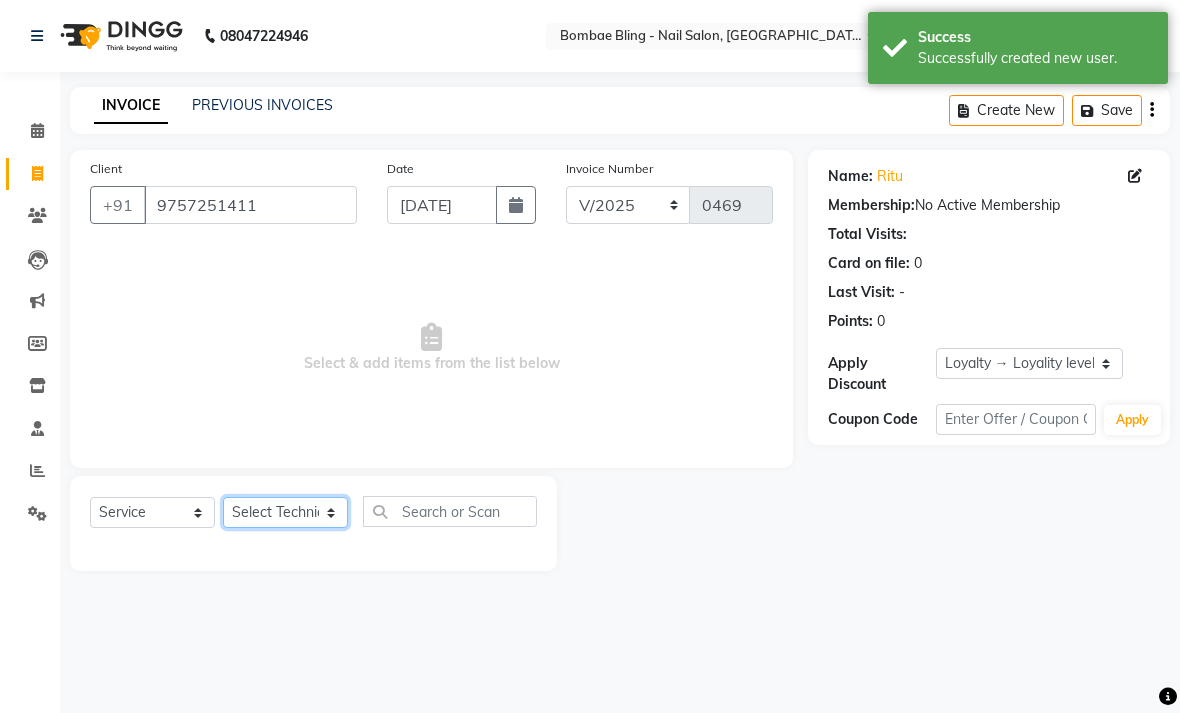 select on "62175" 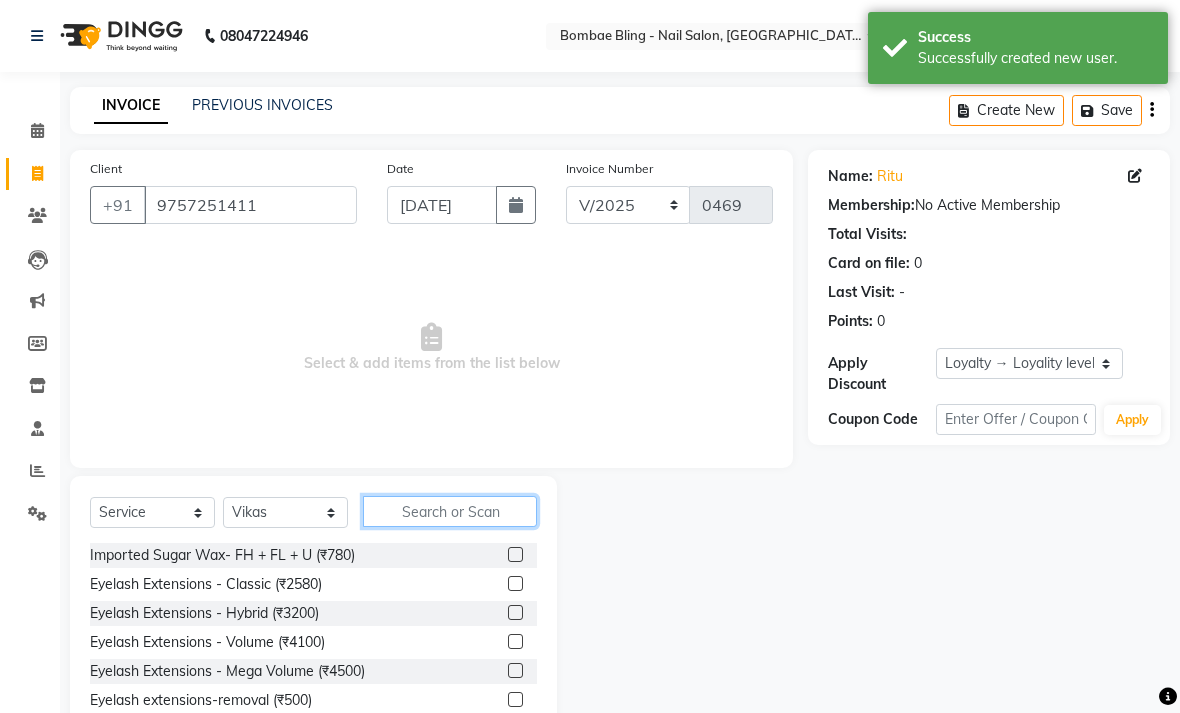 click 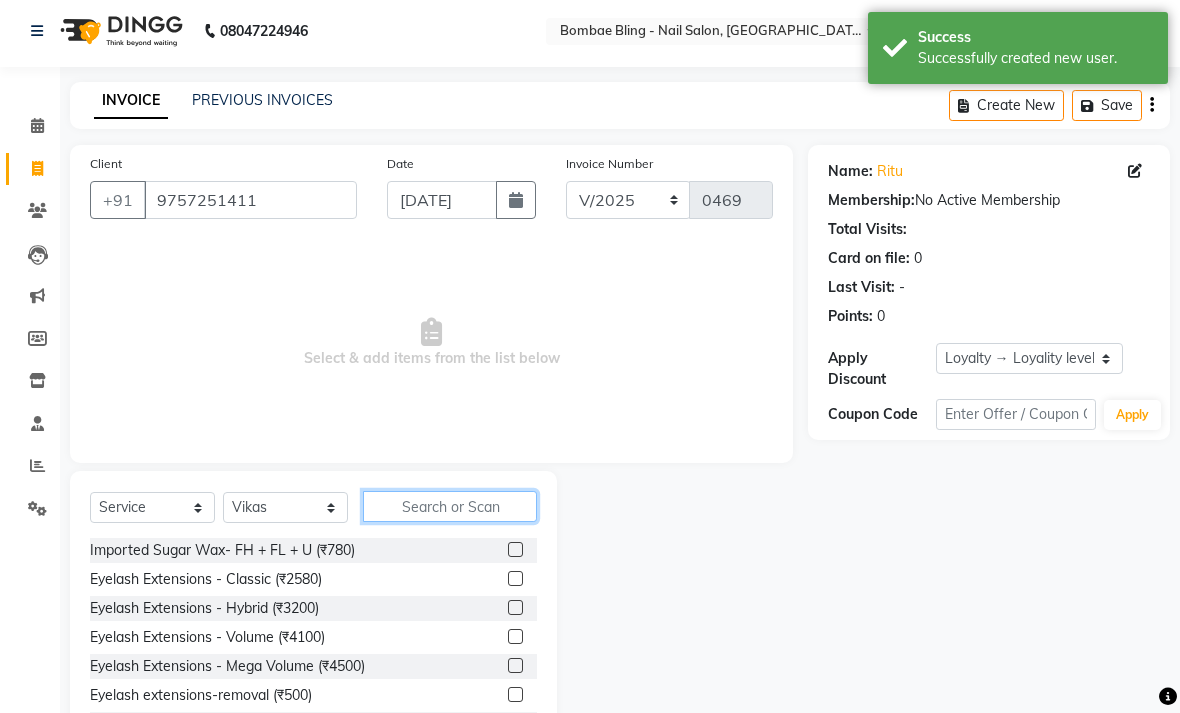 scroll, scrollTop: 52, scrollLeft: 0, axis: vertical 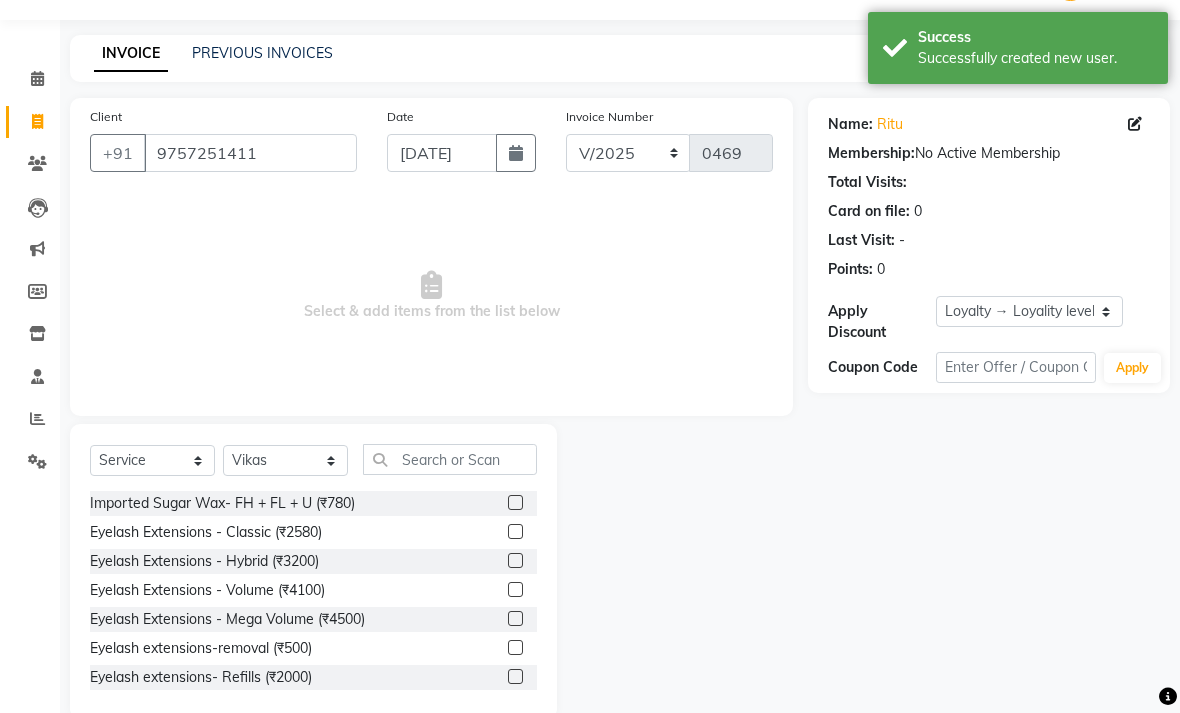 click on "Eyelash extensions- Refills (₹2000)" 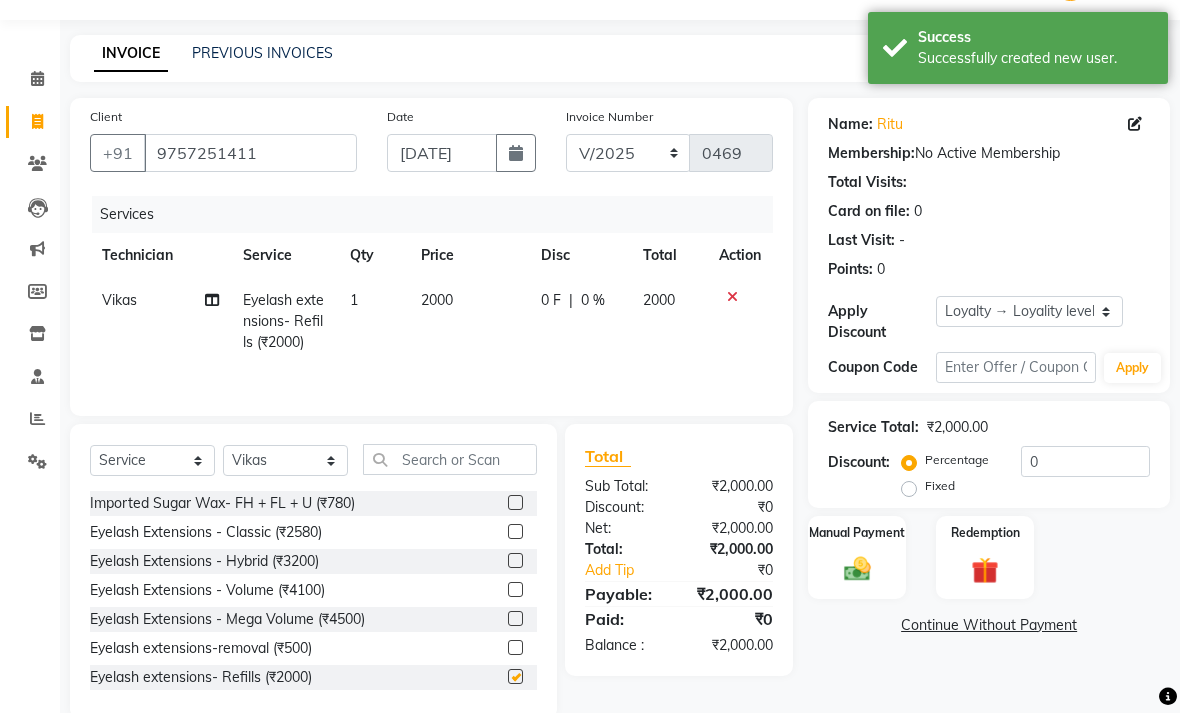 checkbox on "false" 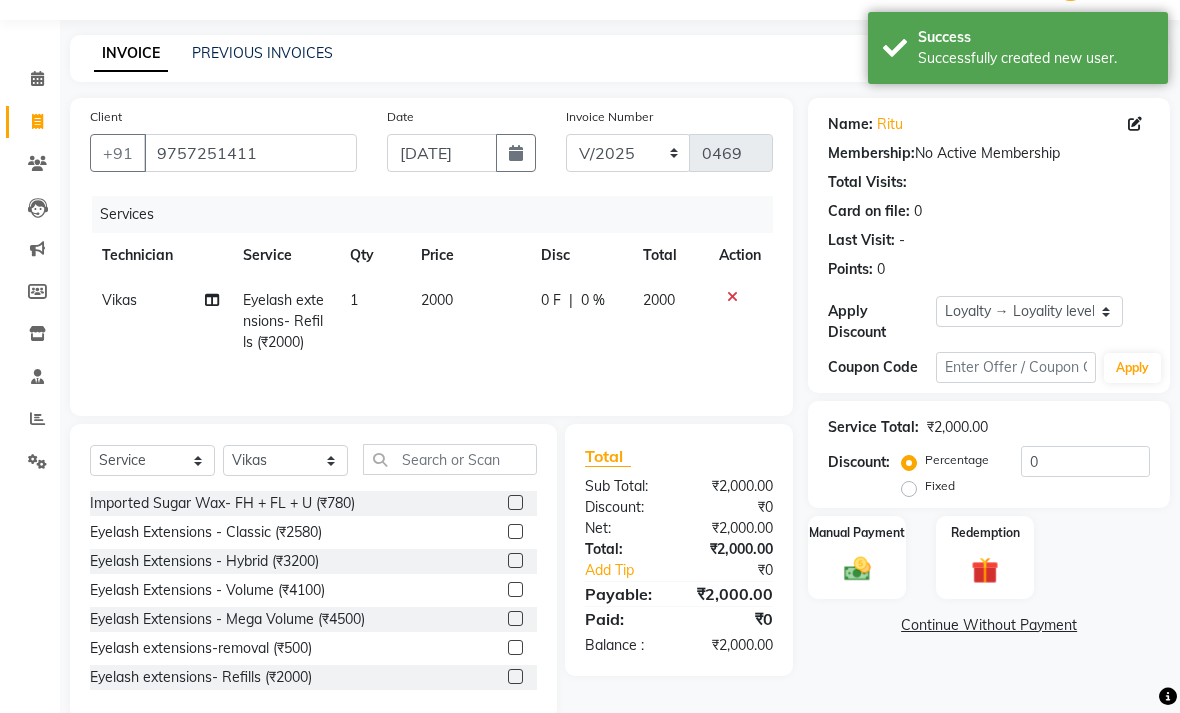 click on "2000" 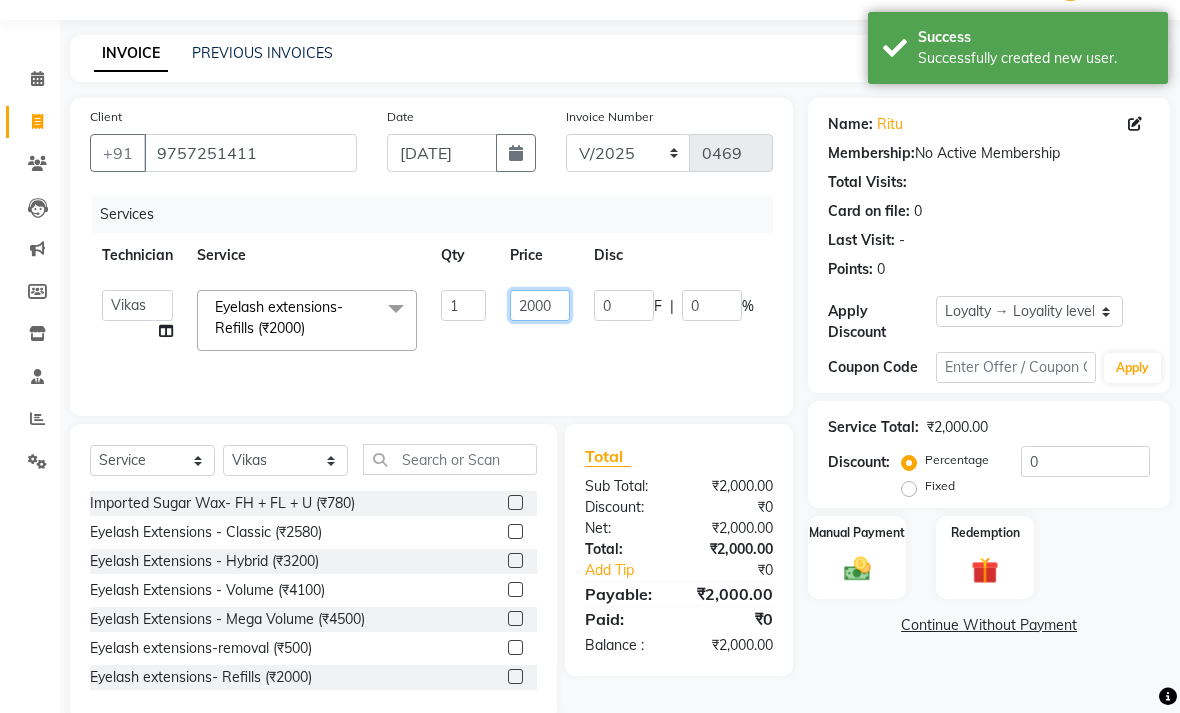 click on "2000" 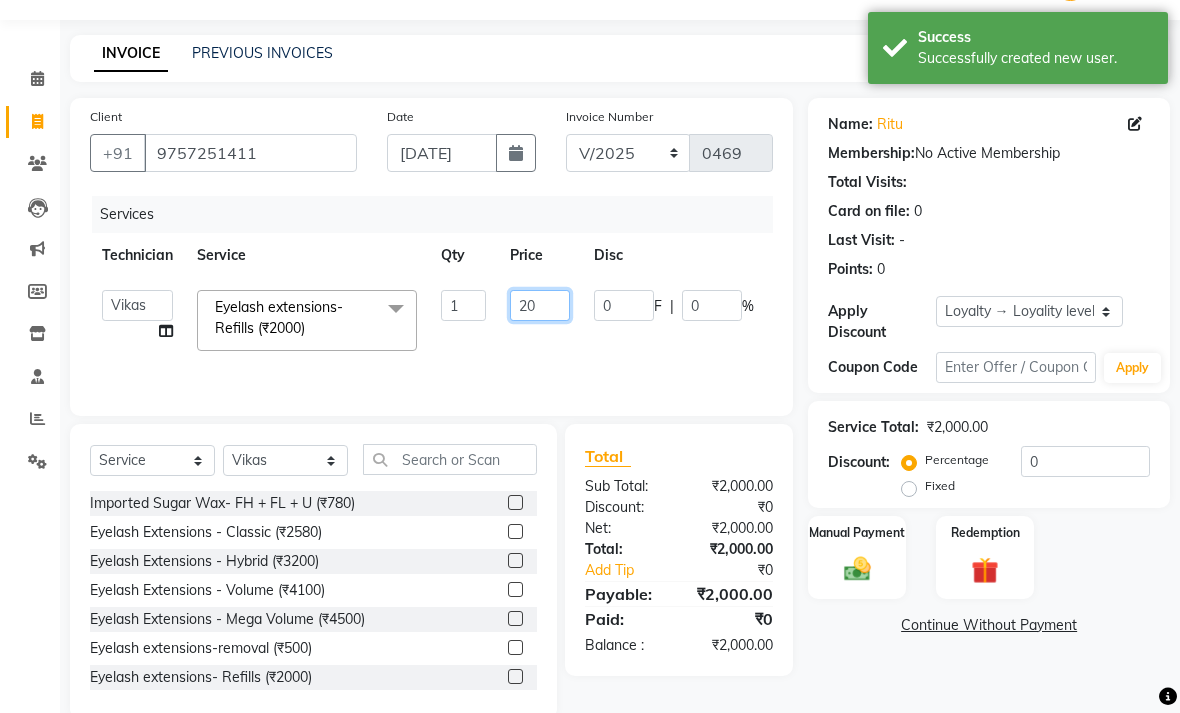type on "2" 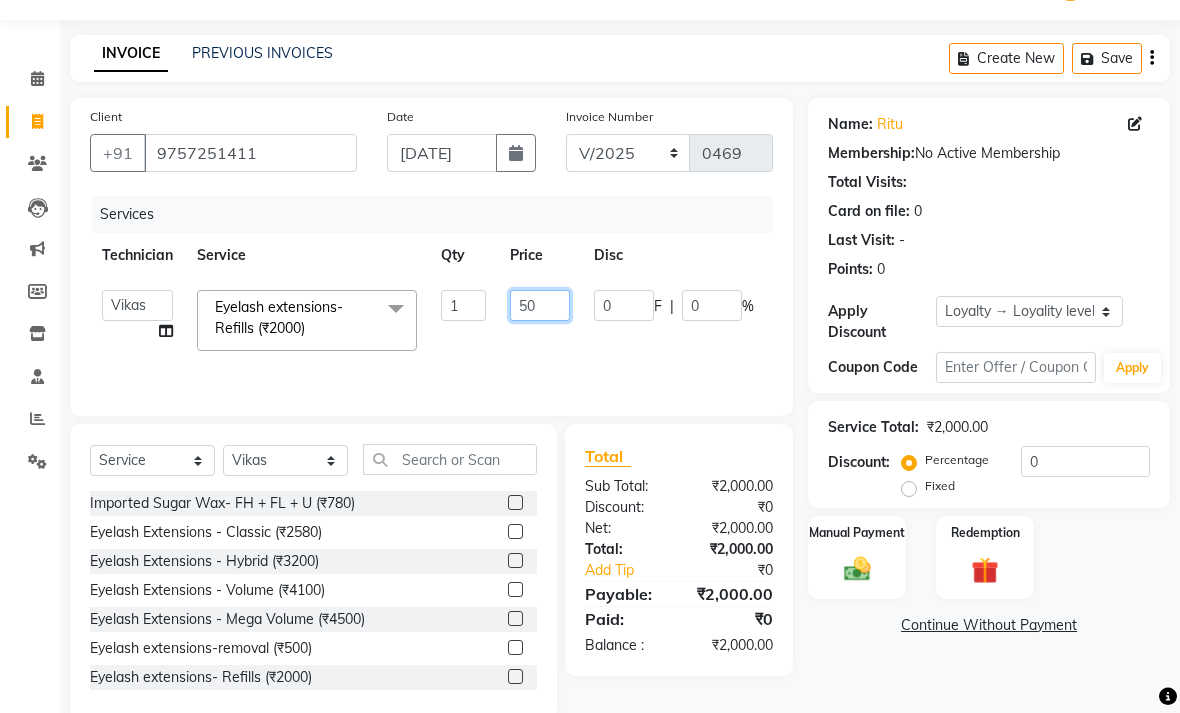 type on "500" 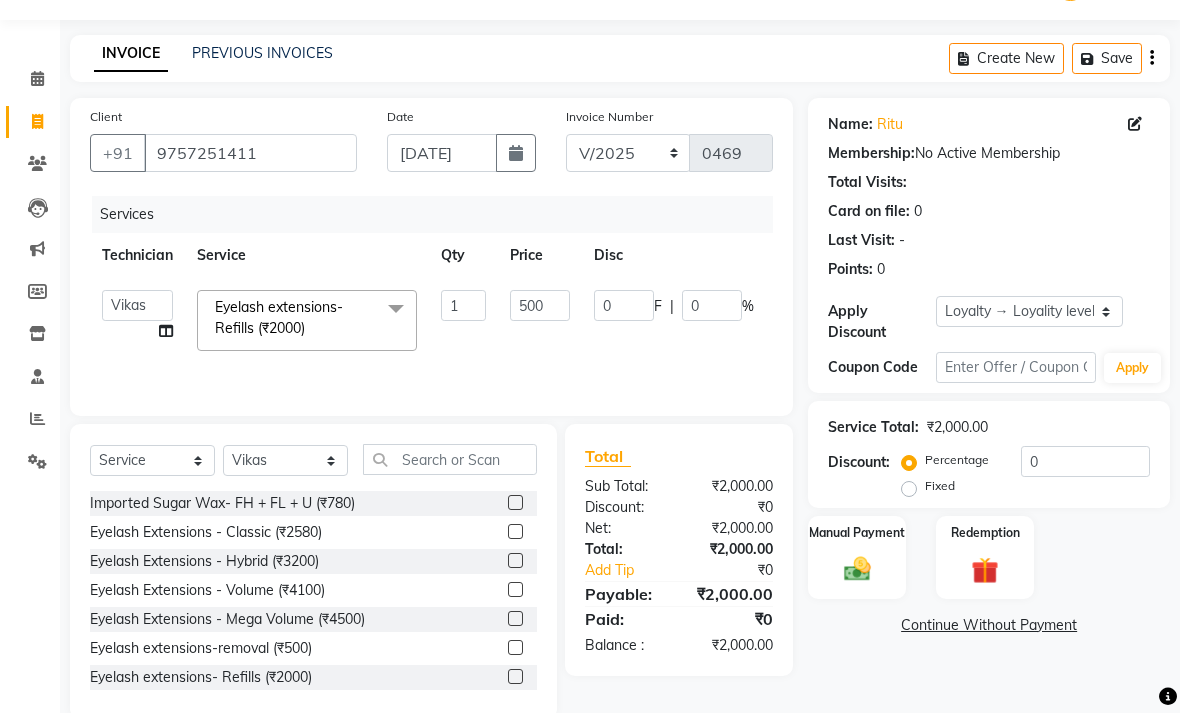 click on "Name: Ritu  Membership:  No Active Membership  Total Visits:   Card on file:  0 Last Visit:   - Points:   0" 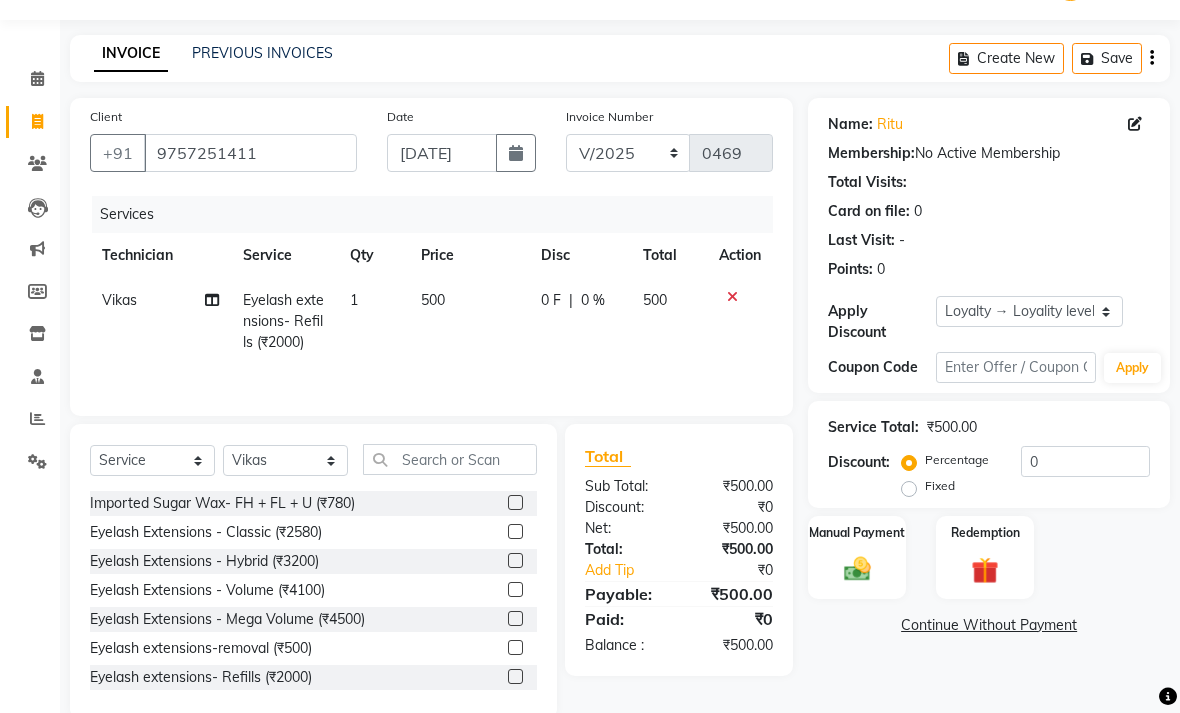 click on "Manual Payment" 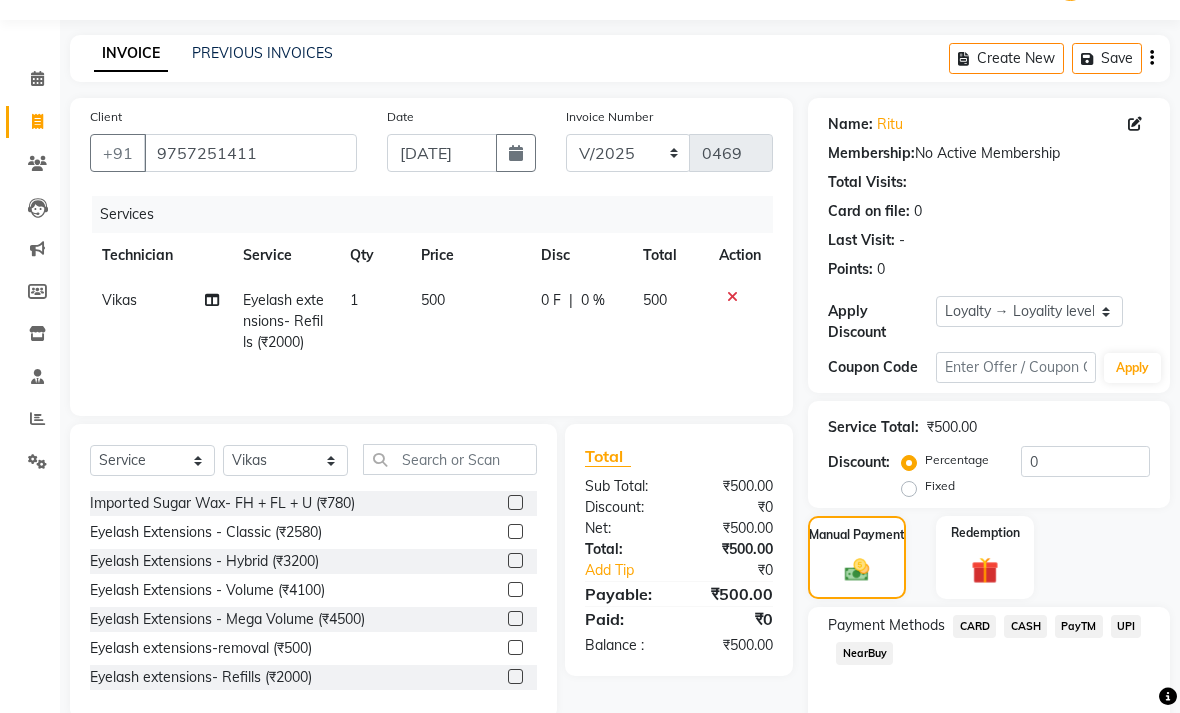 click on "PayTM" 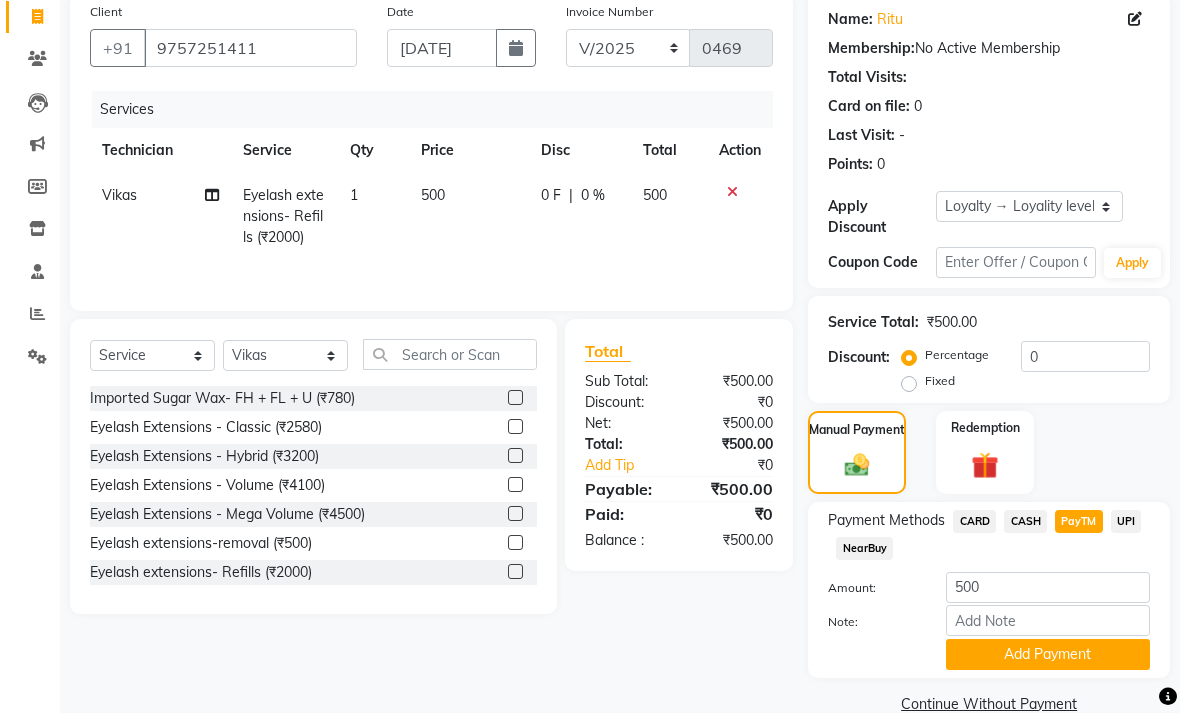 scroll, scrollTop: 160, scrollLeft: 0, axis: vertical 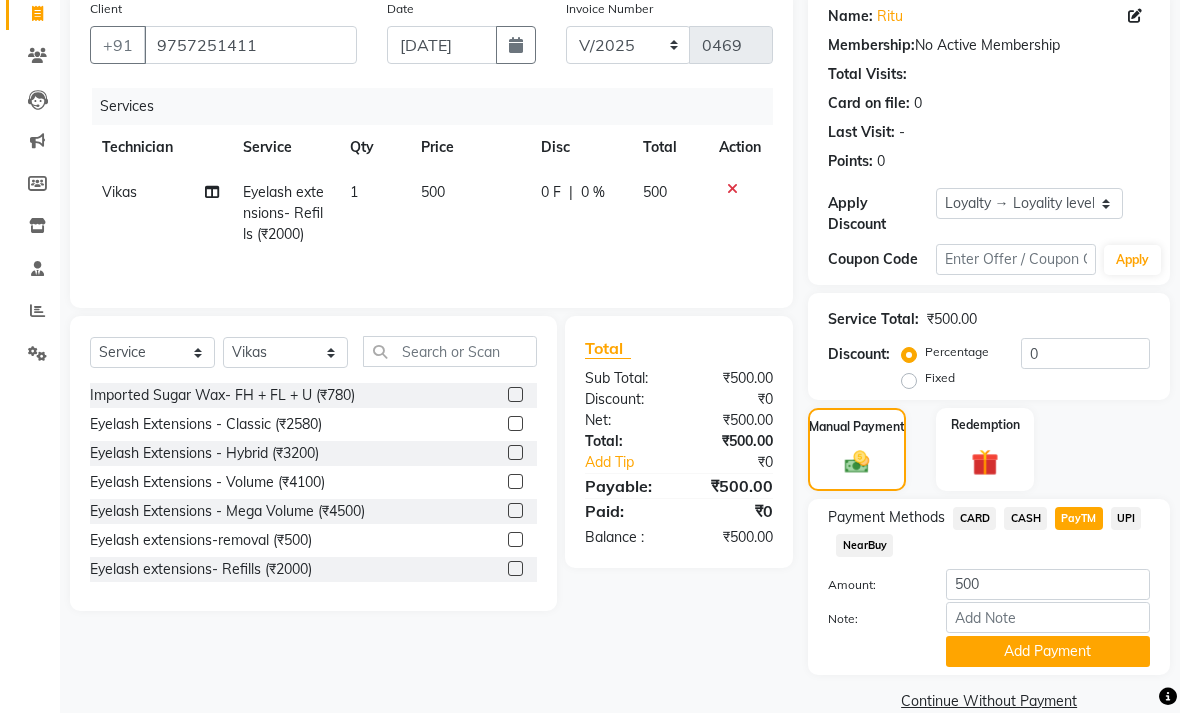 click on "Add Payment" 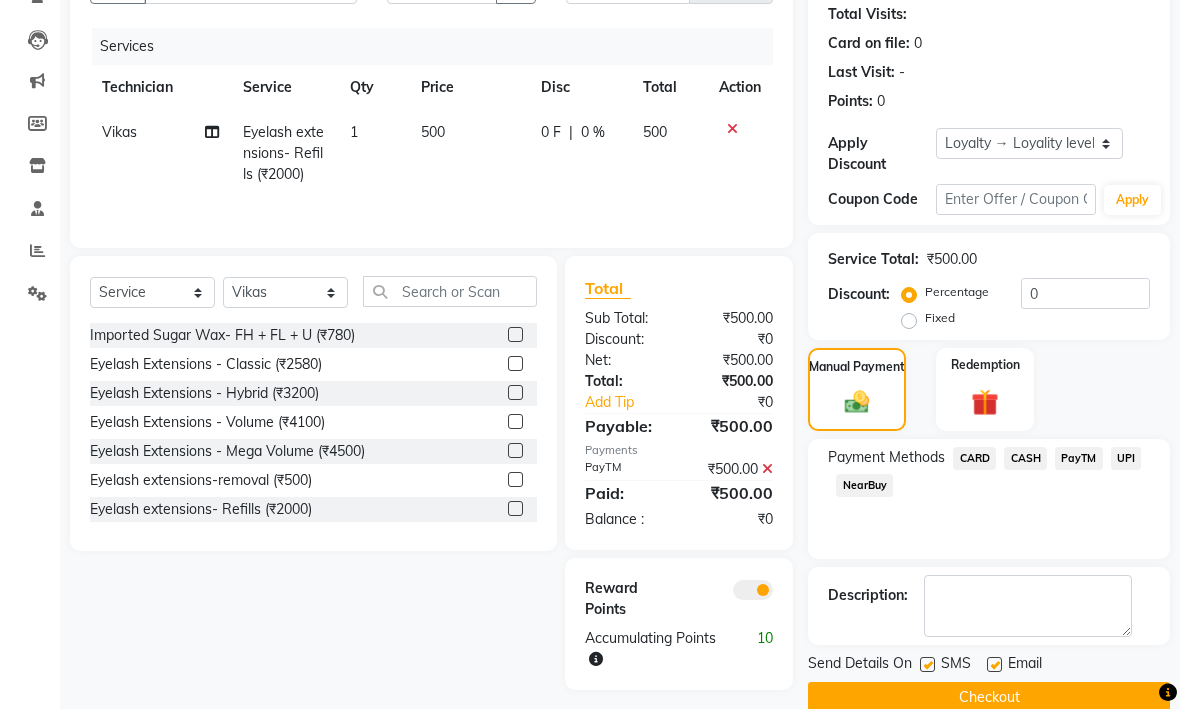 scroll, scrollTop: 218, scrollLeft: 0, axis: vertical 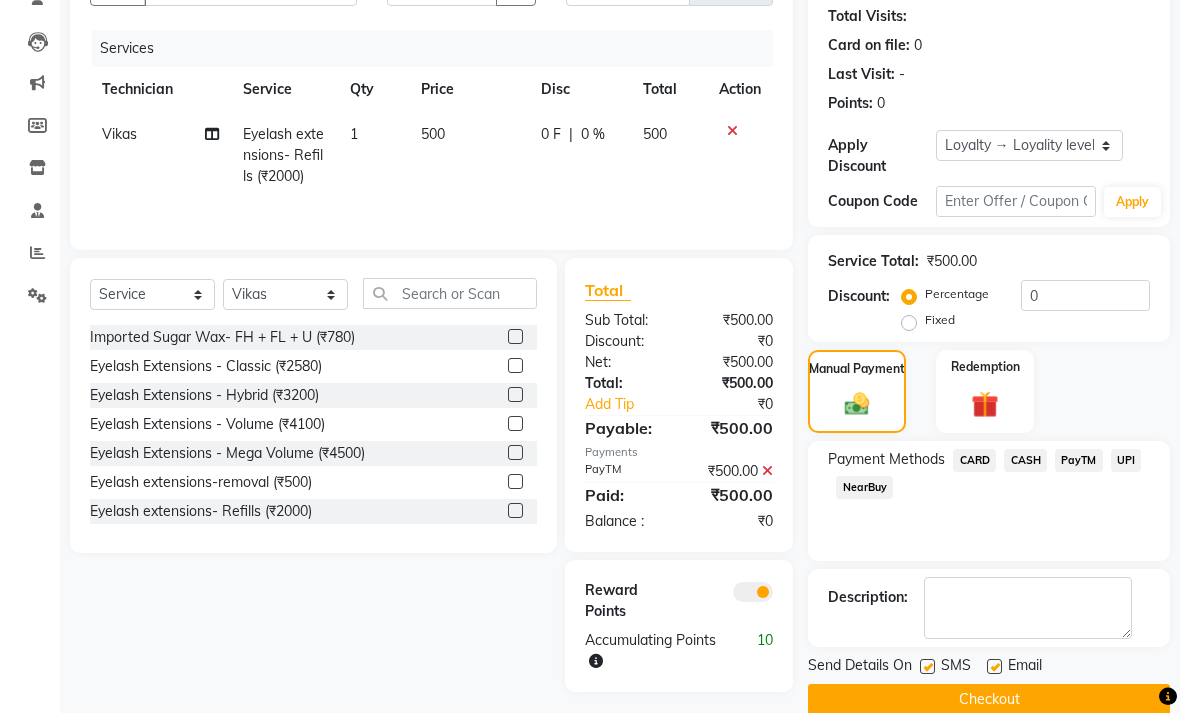 click 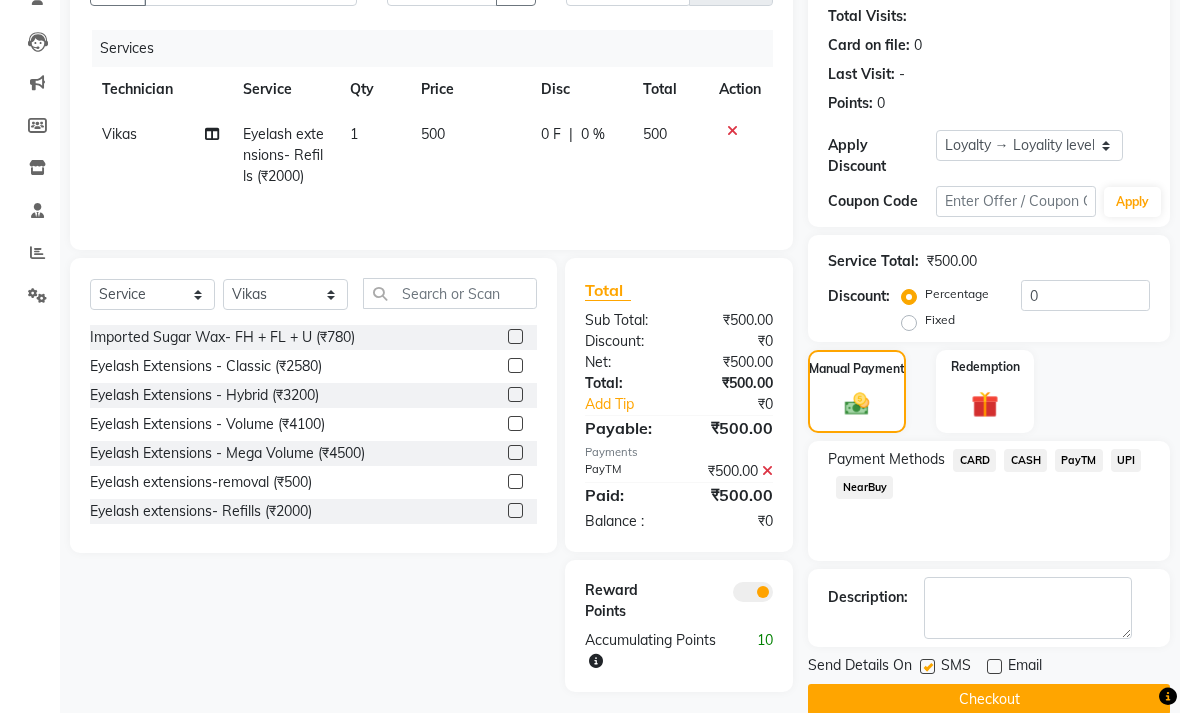 click 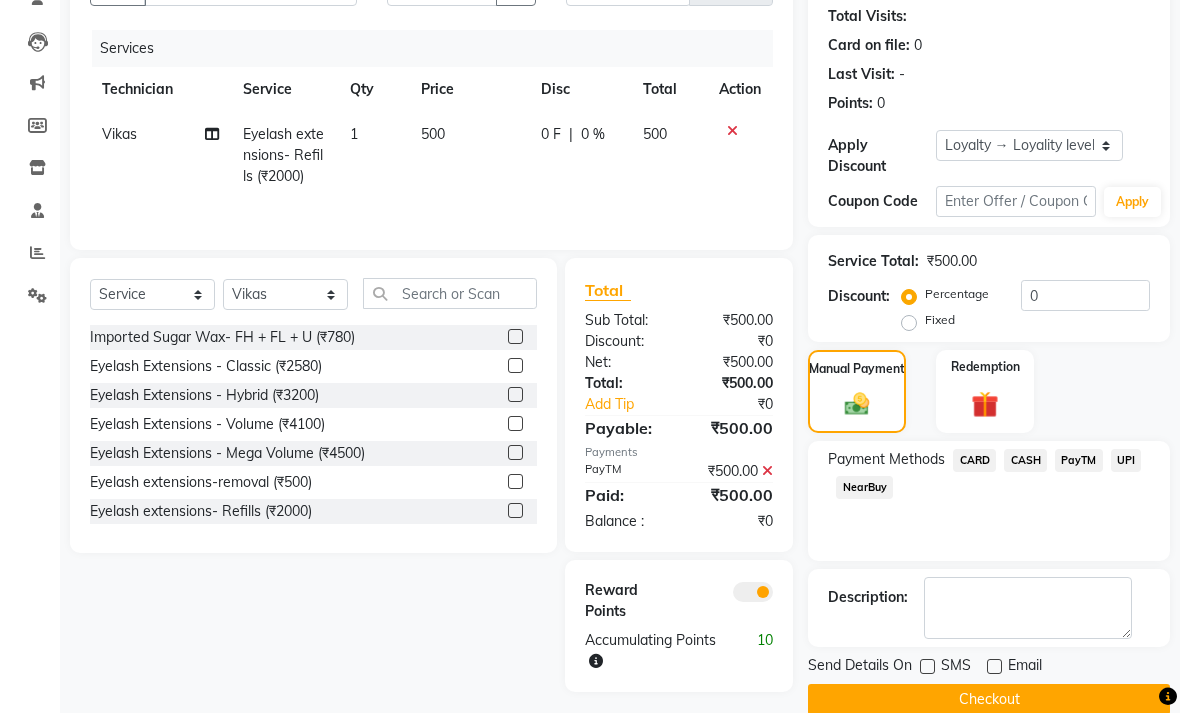 click on "Checkout" 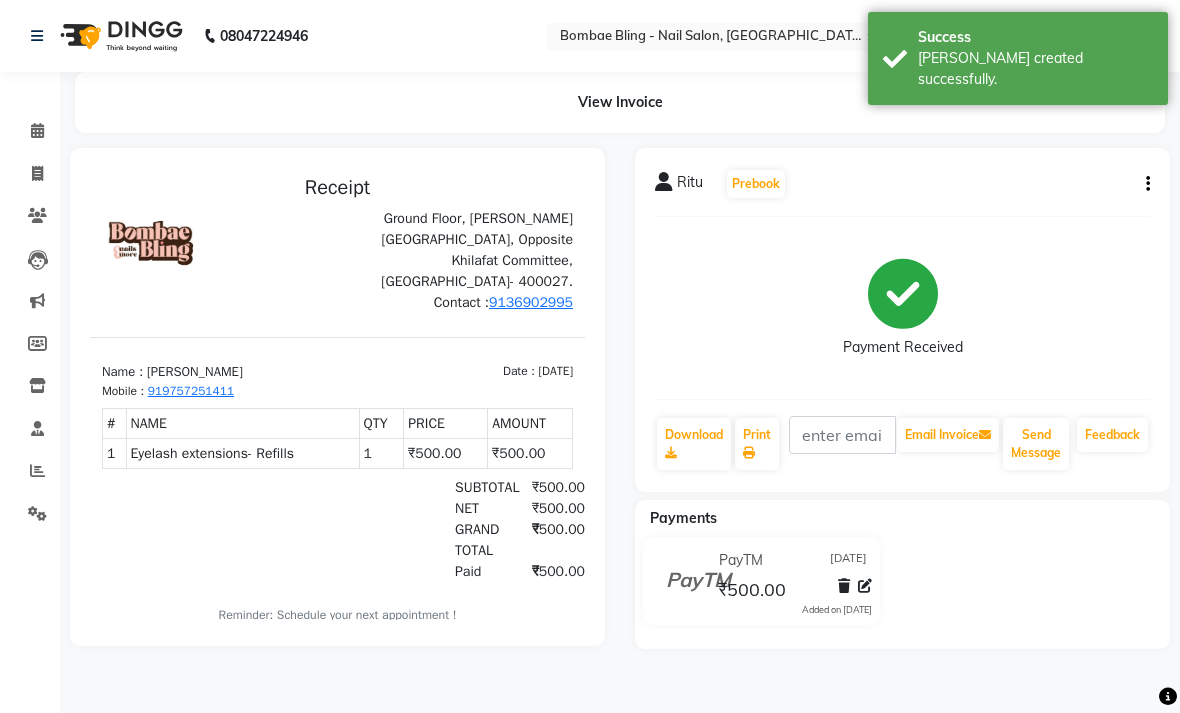 scroll, scrollTop: 0, scrollLeft: 0, axis: both 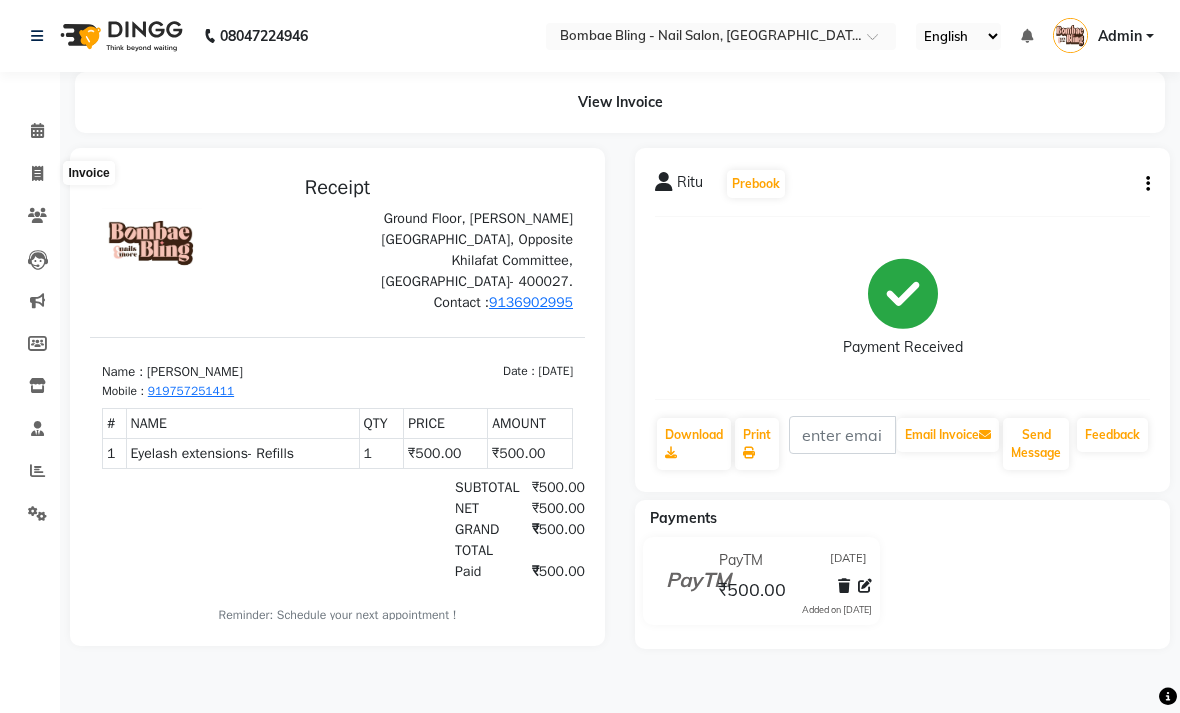 click 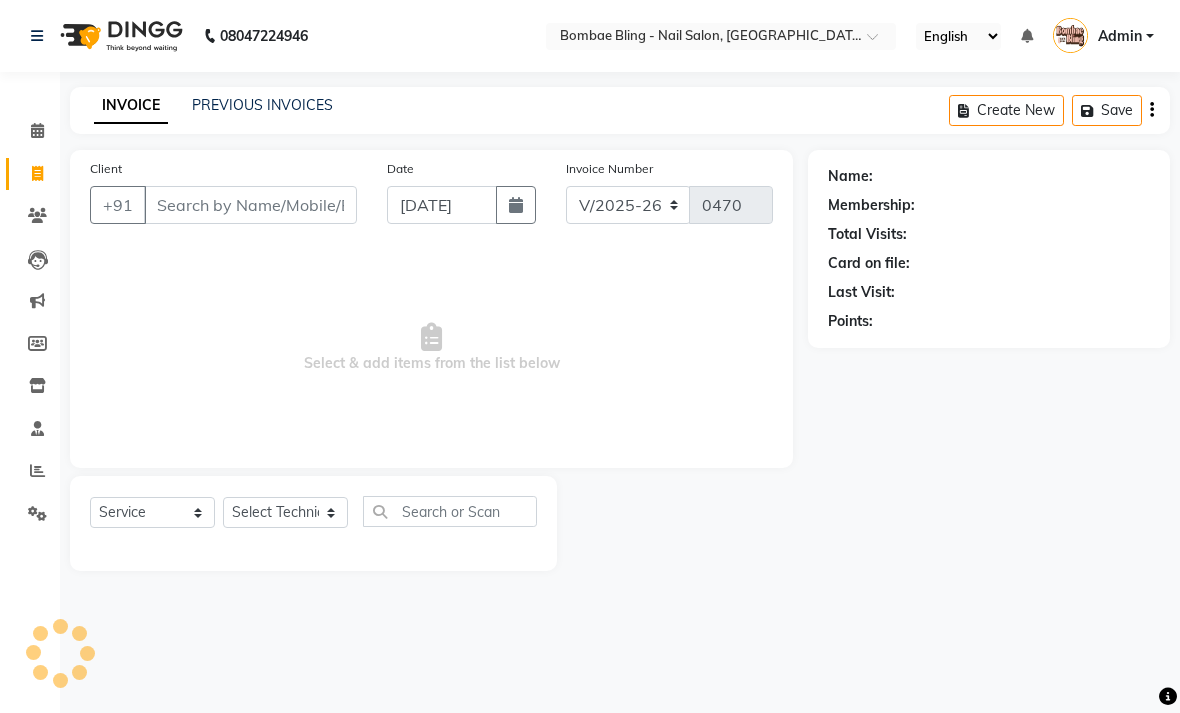 click on "PREVIOUS INVOICES" 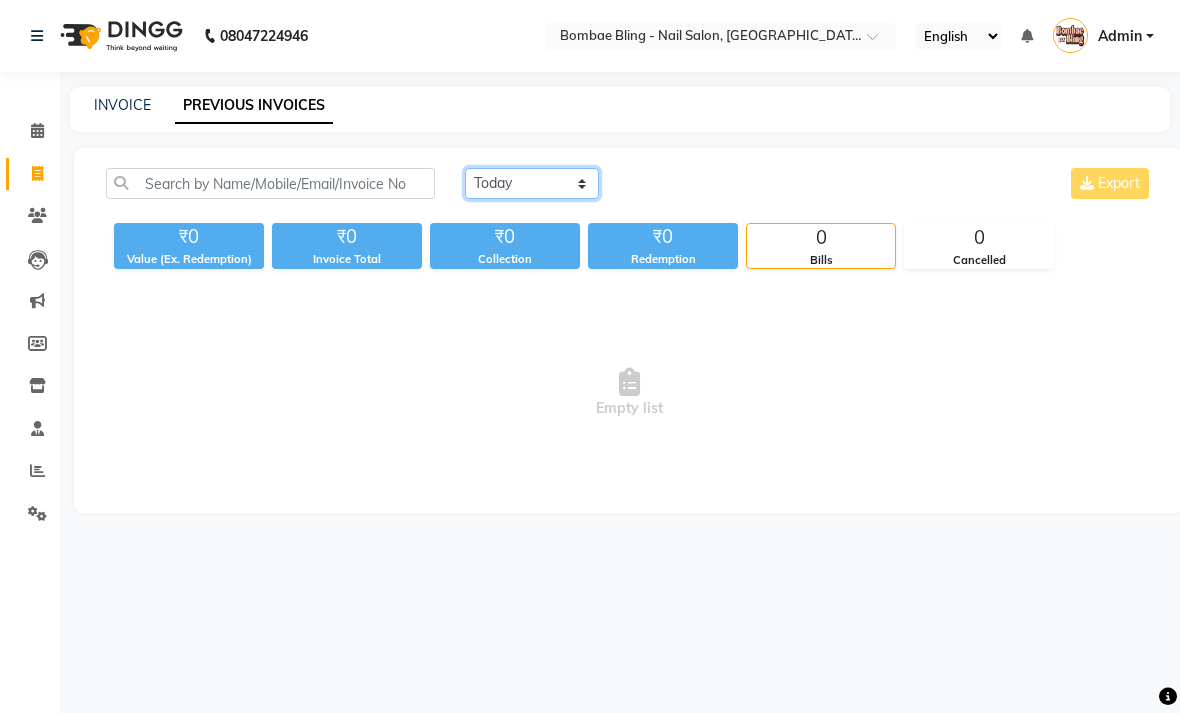 click on "Today Yesterday Custom Range" 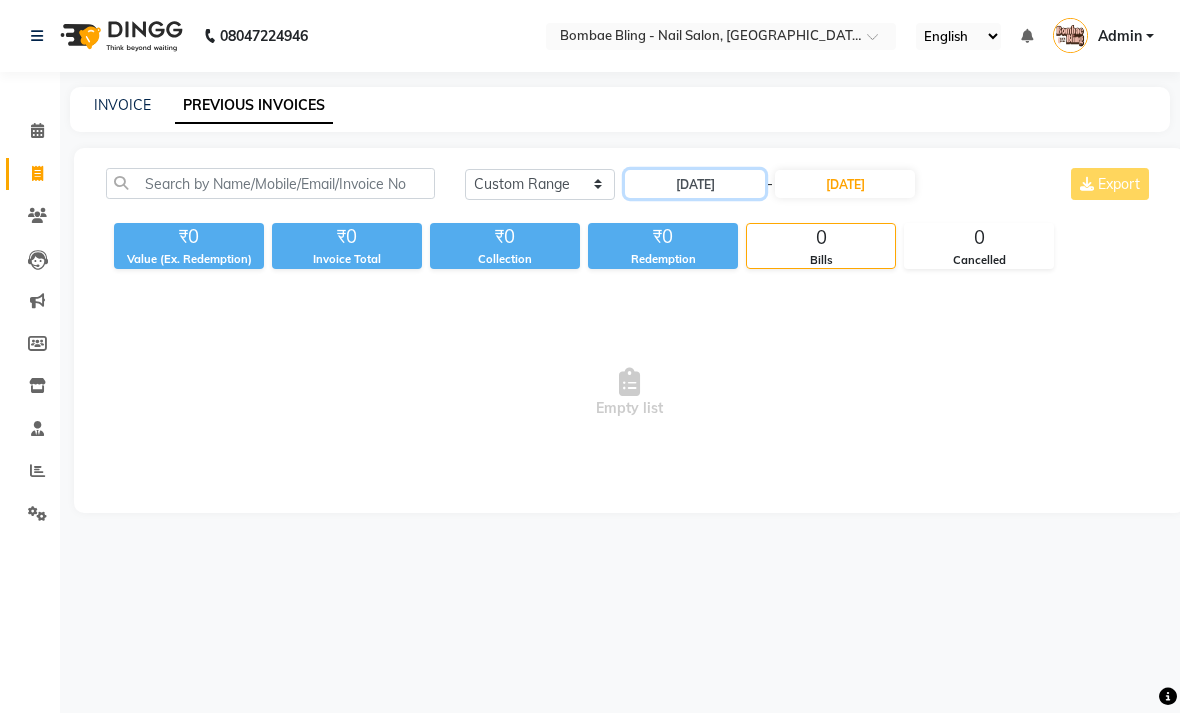 click on "[DATE]" 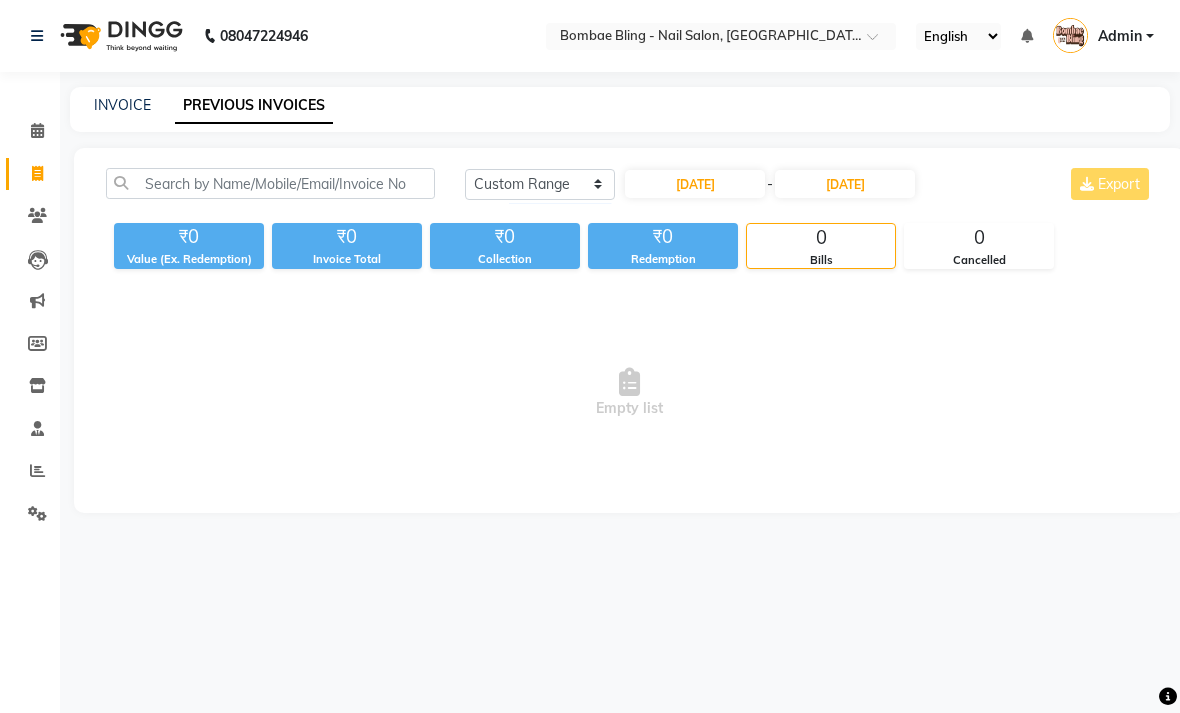 select on "7" 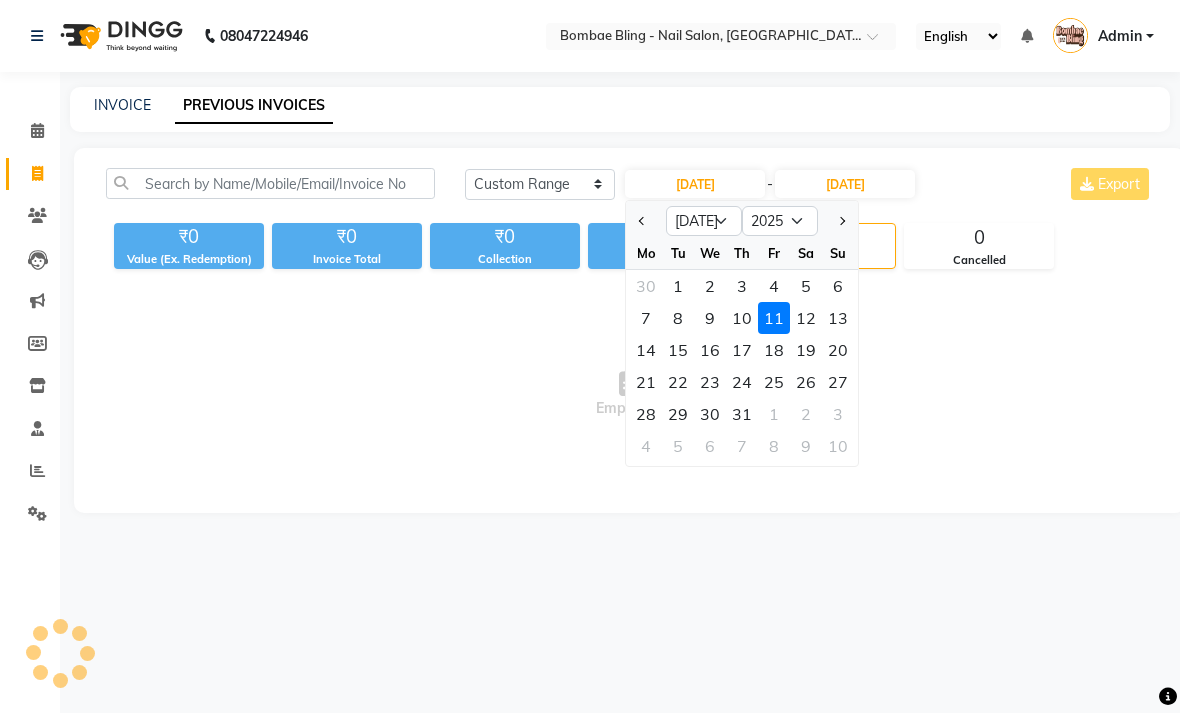 click 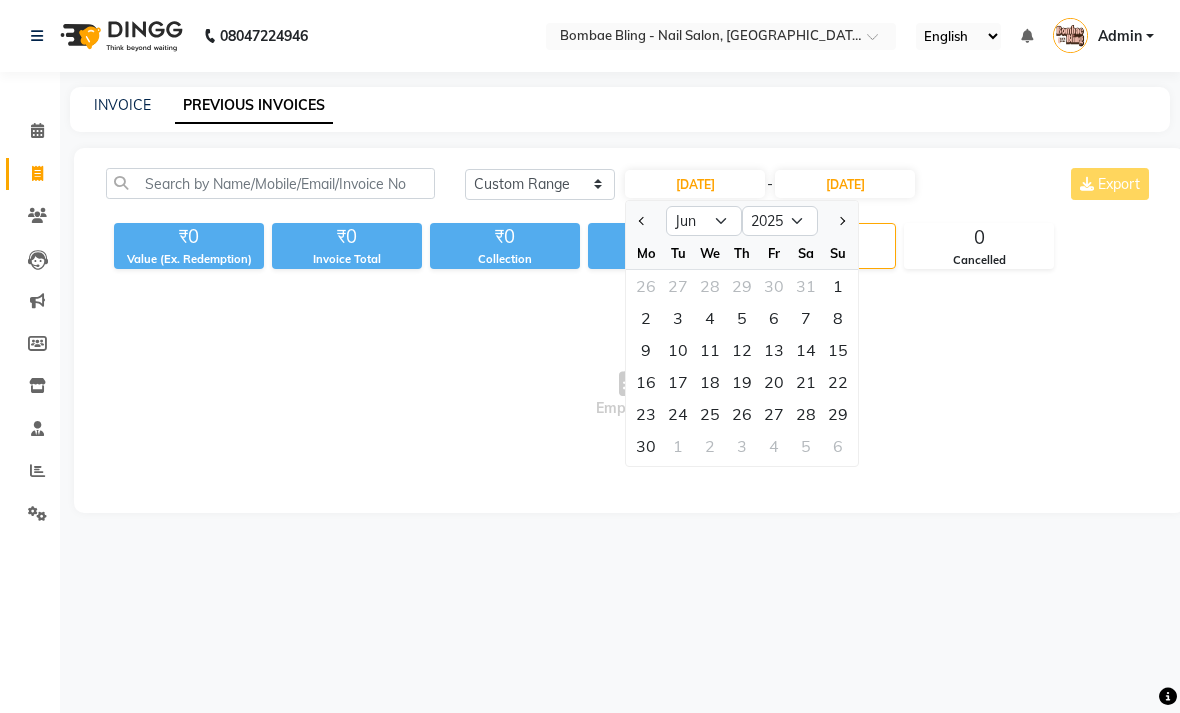 click on "29" 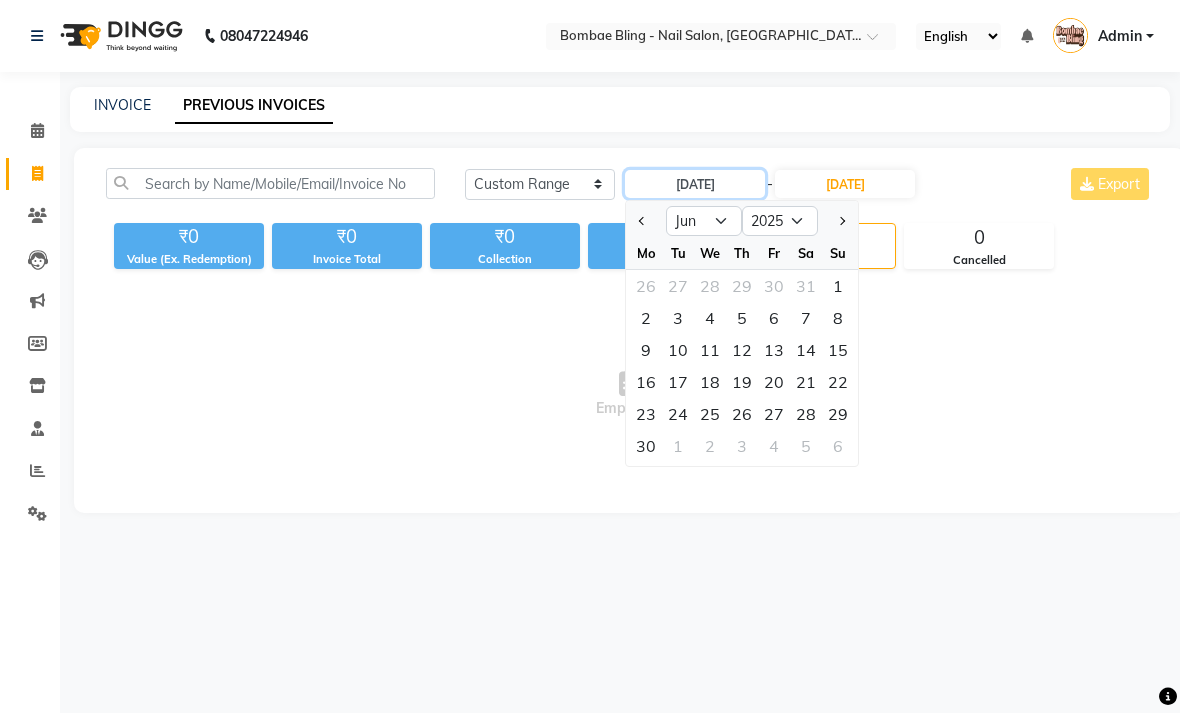 type on "29-06-2025" 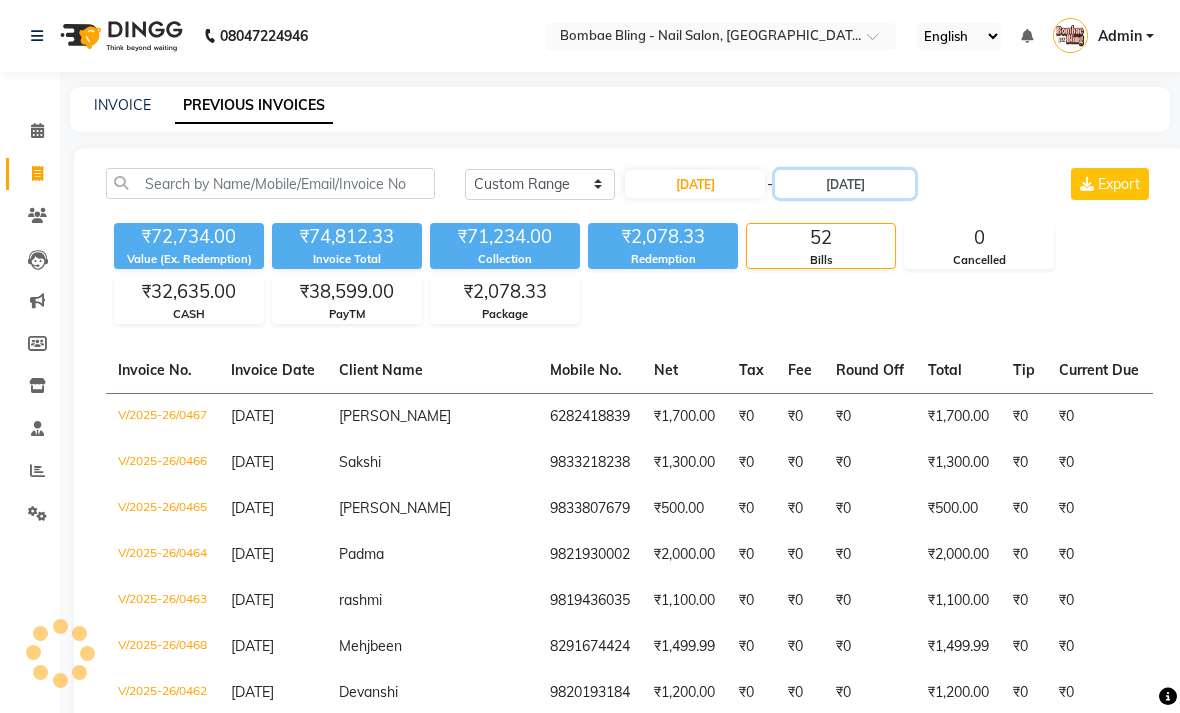 click on "[DATE]" 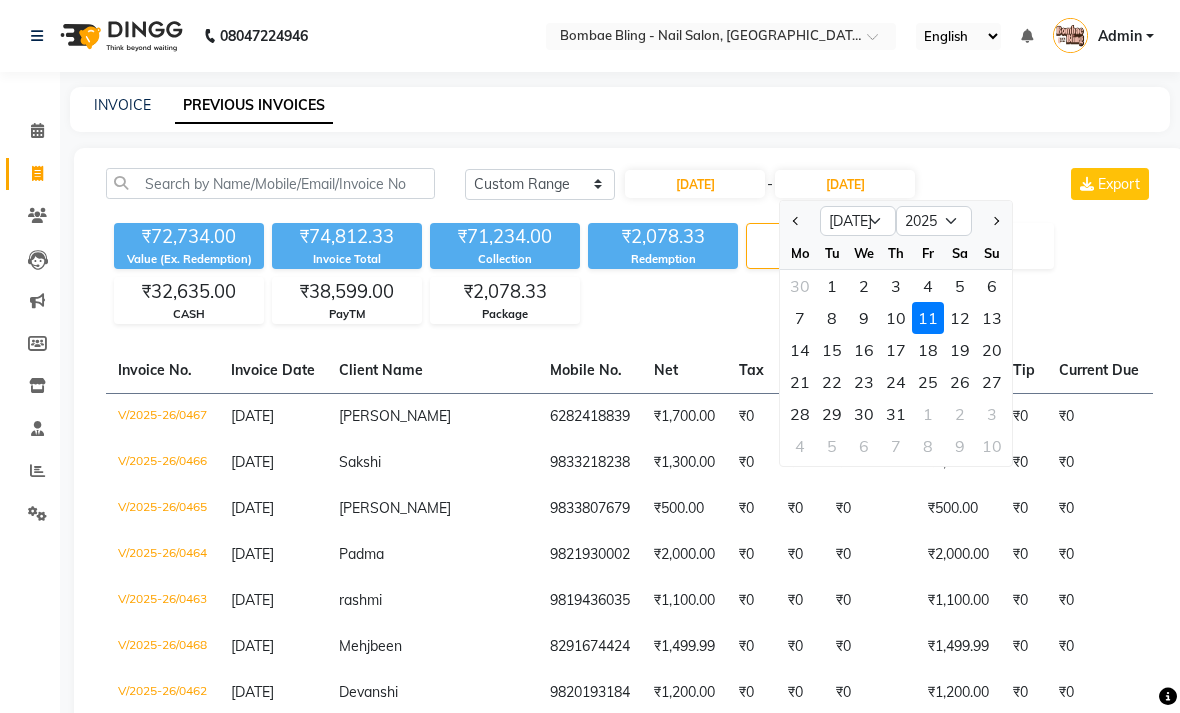 click 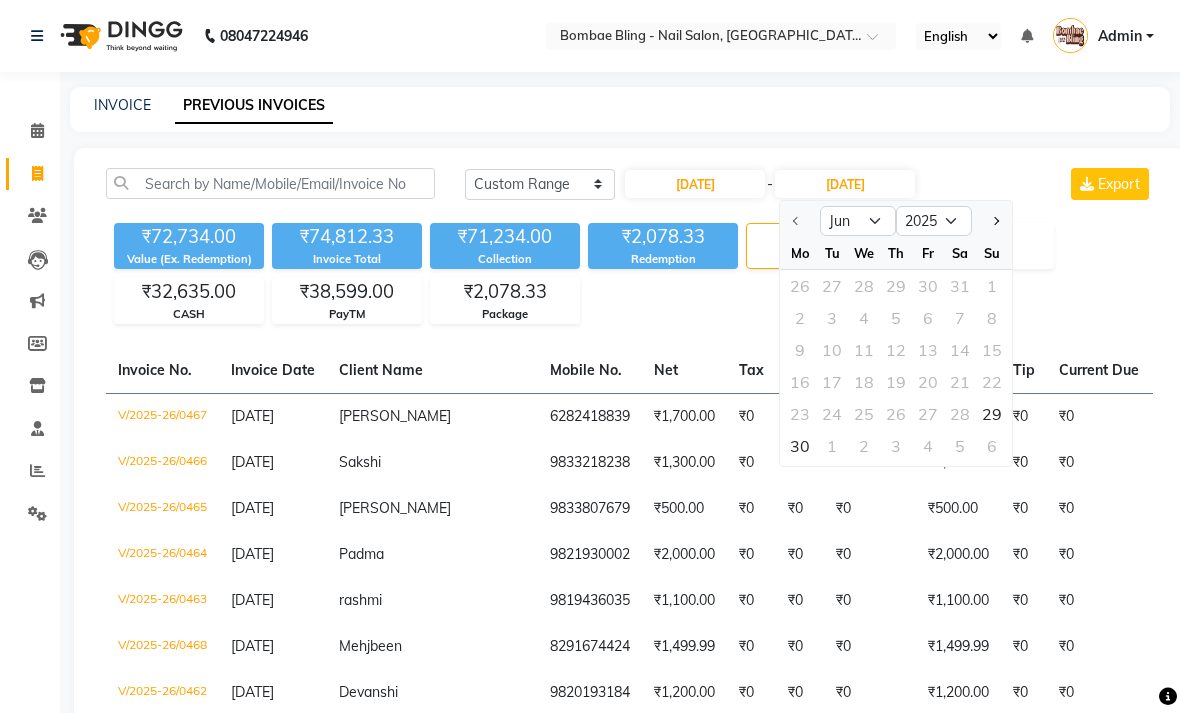 click on "29" 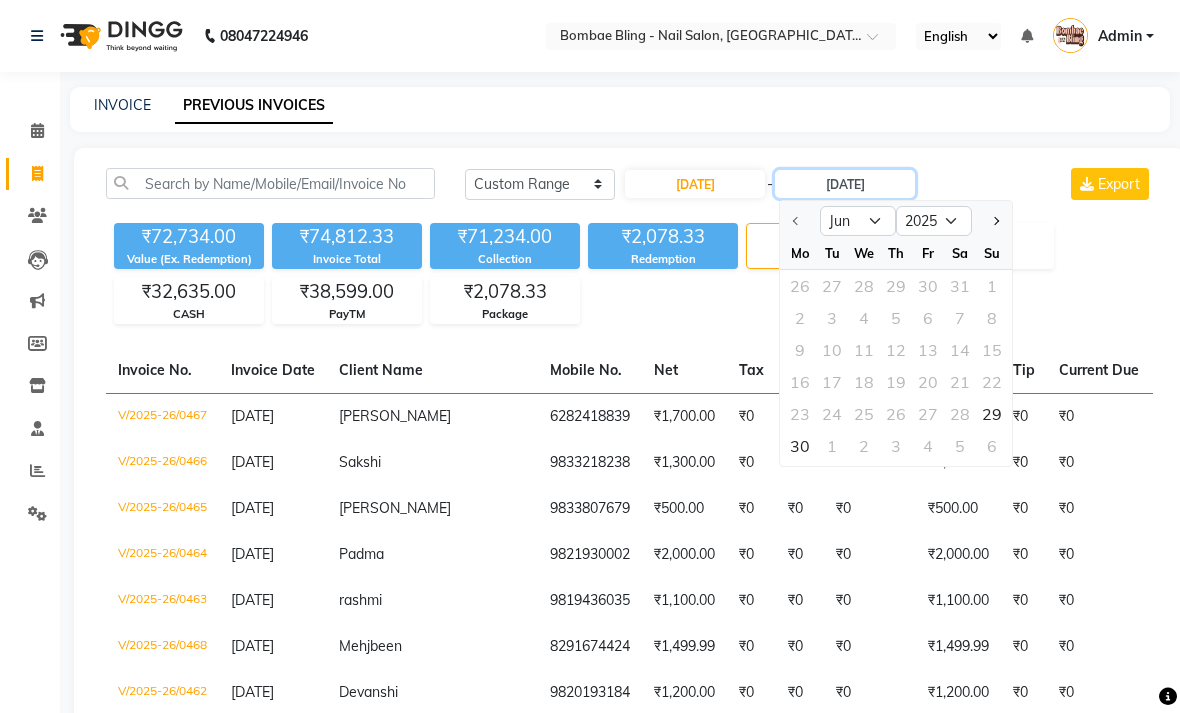 type on "29-06-2025" 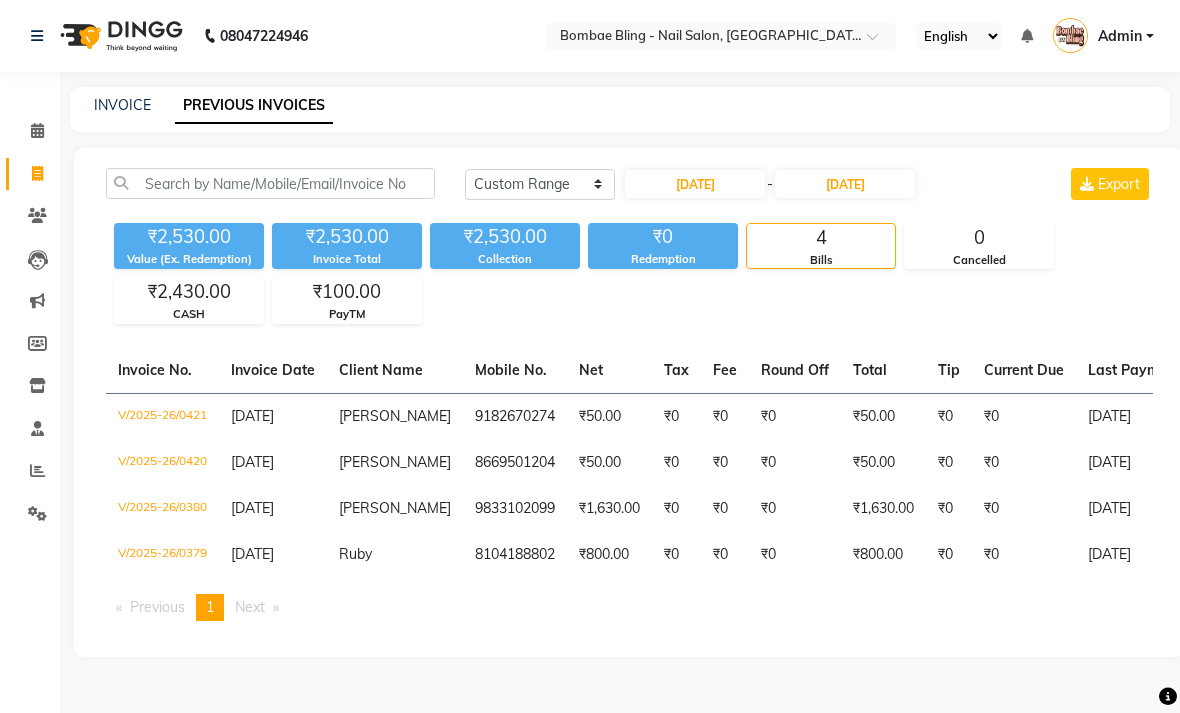 click on "₹2,530.00 Value (Ex. Redemption) ₹2,530.00 Invoice Total  ₹2,530.00 Collection ₹0 Redemption 4 Bills 0 Cancelled ₹2,430.00 CASH ₹100.00 PayTM" 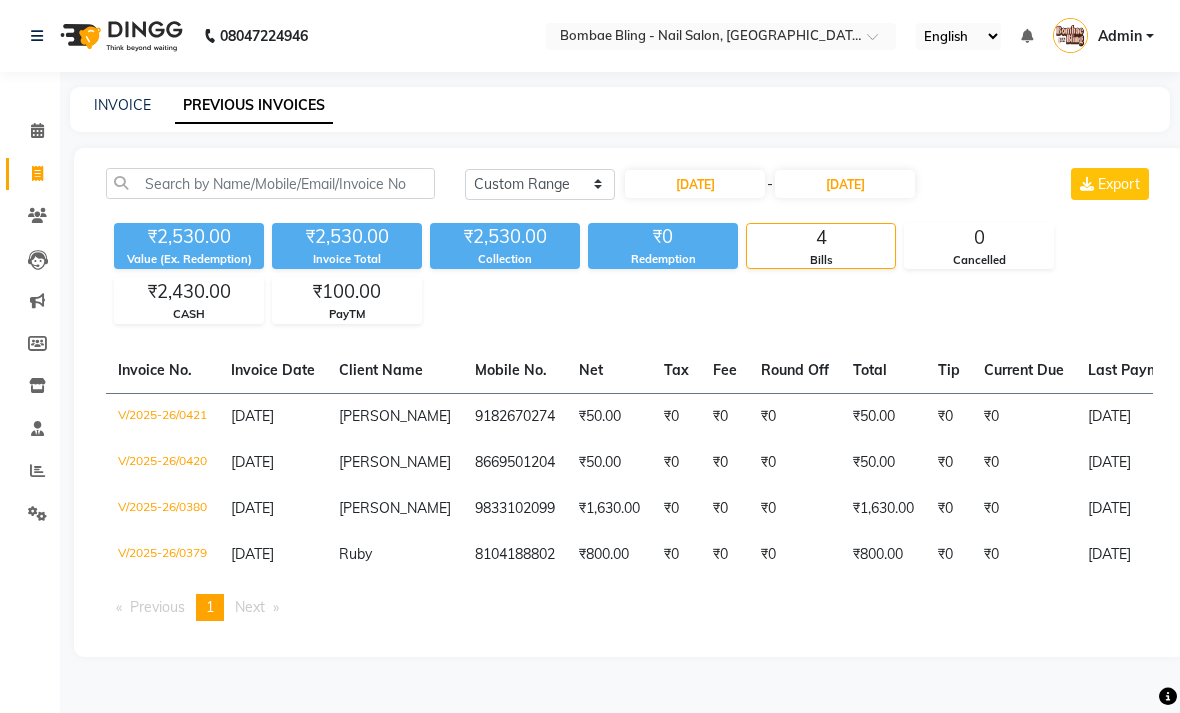 click on "₹100.00" 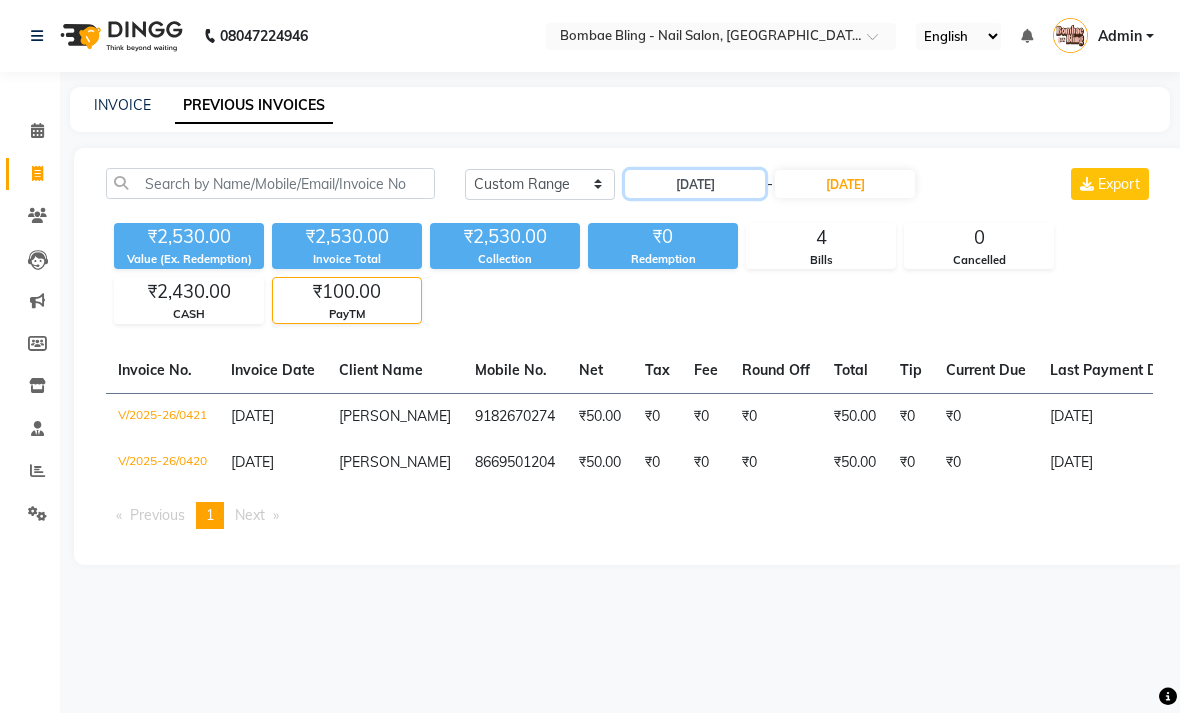 click on "29-06-2025" 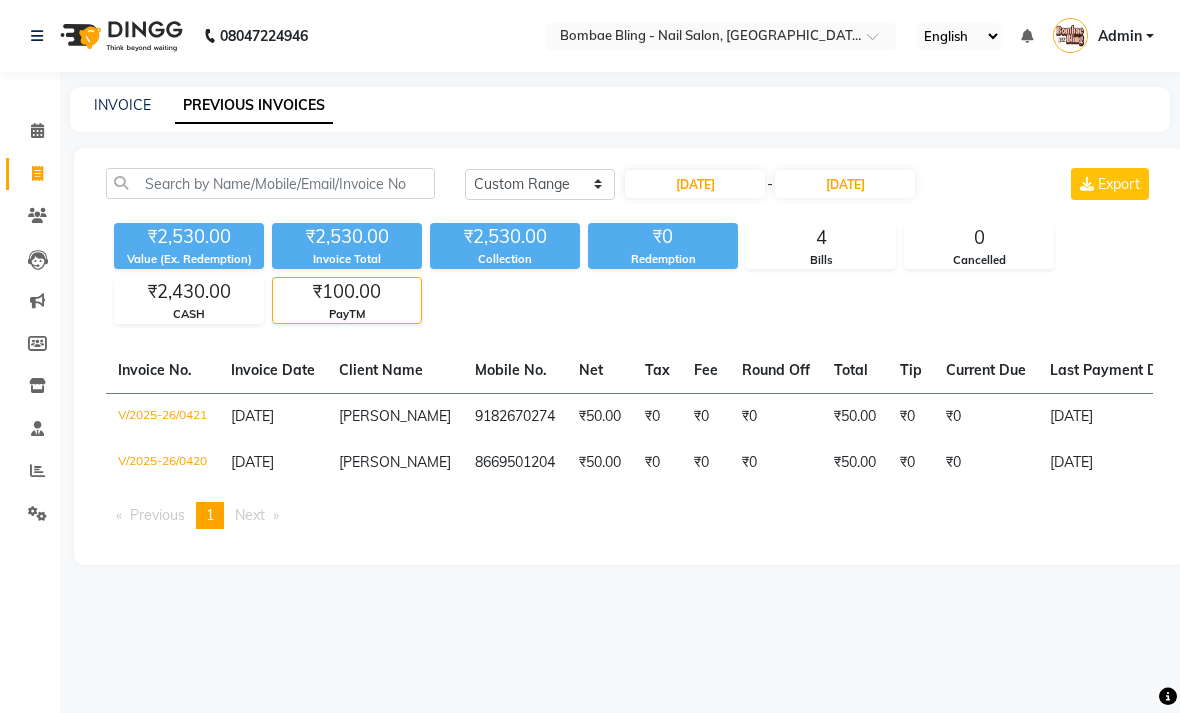 select on "6" 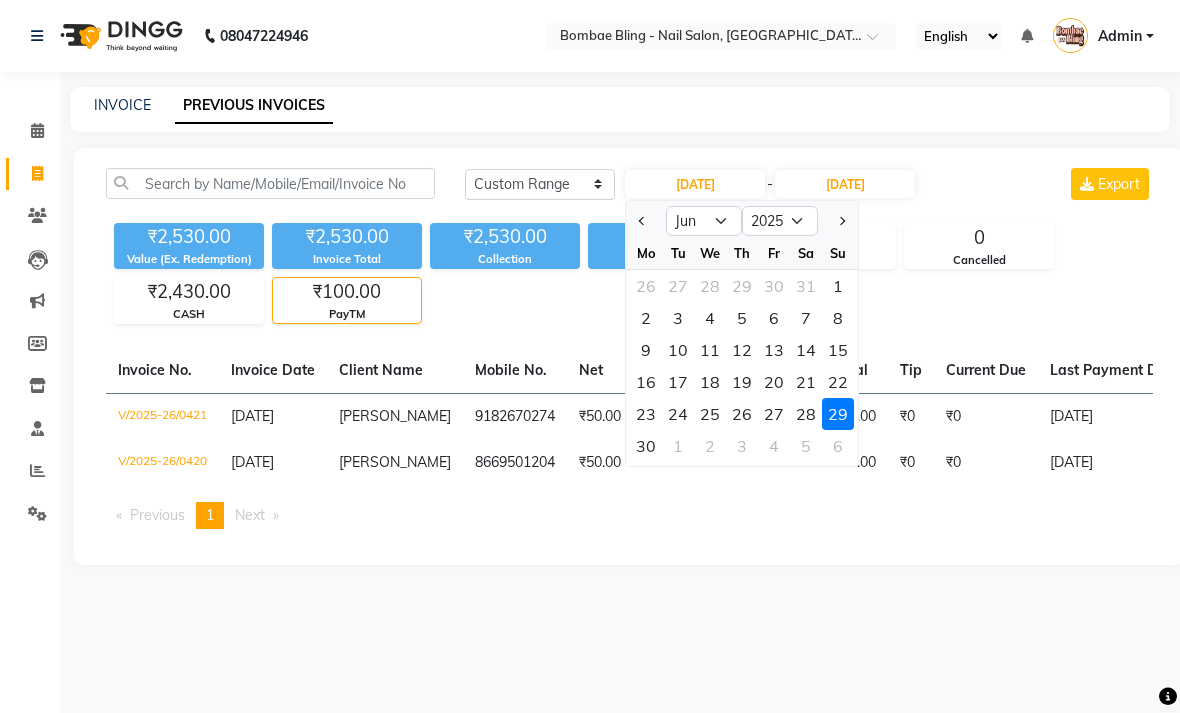 click on "29" 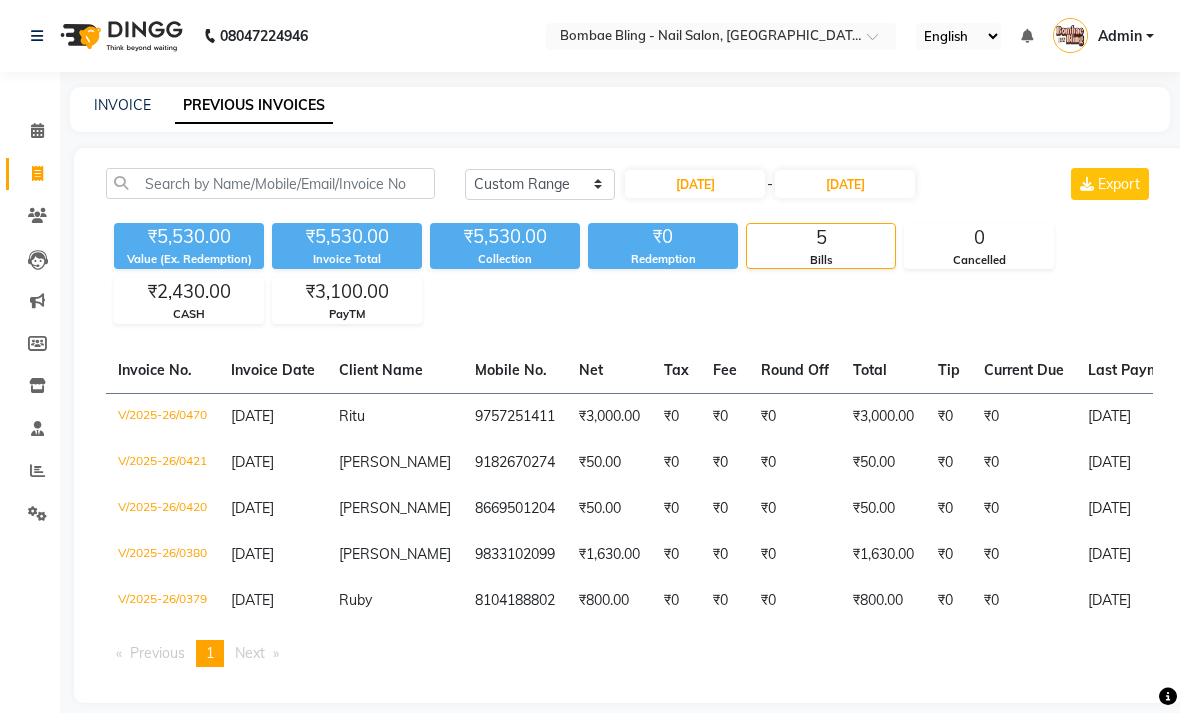click on "Today Yesterday Custom Range 29-06-2025 - 29-06-2025 Export ₹5,530.00 Value (Ex. Redemption) ₹5,530.00 Invoice Total  ₹5,530.00 Collection ₹0 Redemption 5 Bills 0 Cancelled ₹2,430.00 CASH ₹3,100.00 PayTM  Invoice No.   Invoice Date   Client Name   Mobile No.   Net   Tax   Fee   Round Off   Total   Tip   Current Due   Last Payment Date   Payment Amount   Payment Methods   Cancel Reason   Status   V/2025-26/0470  29-06-2025 Ritu   9757251411 ₹3,000.00 ₹0  ₹0  ₹0 ₹3,000.00 ₹0 ₹0 29-06-2025 ₹3,000.00  PayTM - PAID  V/2025-26/0421  29-06-2025 Shradha   9182670274 ₹50.00 ₹0  ₹0  ₹0 ₹50.00 ₹0 ₹0 29-06-2025 ₹50.00  PayTM - PAID  V/2025-26/0420  29-06-2025 Tejal   8669501204 ₹50.00 ₹0  ₹0  ₹0 ₹50.00 ₹0 ₹0 29-06-2025 ₹50.00  PayTM - PAID  V/2025-26/0380  29-06-2025 Ruchita   9833102099 ₹1,630.00 ₹0  ₹0  ₹0 ₹1,630.00 ₹0 ₹0 29-06-2025 ₹1,630.00  CASH - PAID  V/2025-26/0379  29-06-2025 Ruby   8104188802 ₹800.00 ₹0  ₹0  ₹0 ₹800.00 ₹0 -" 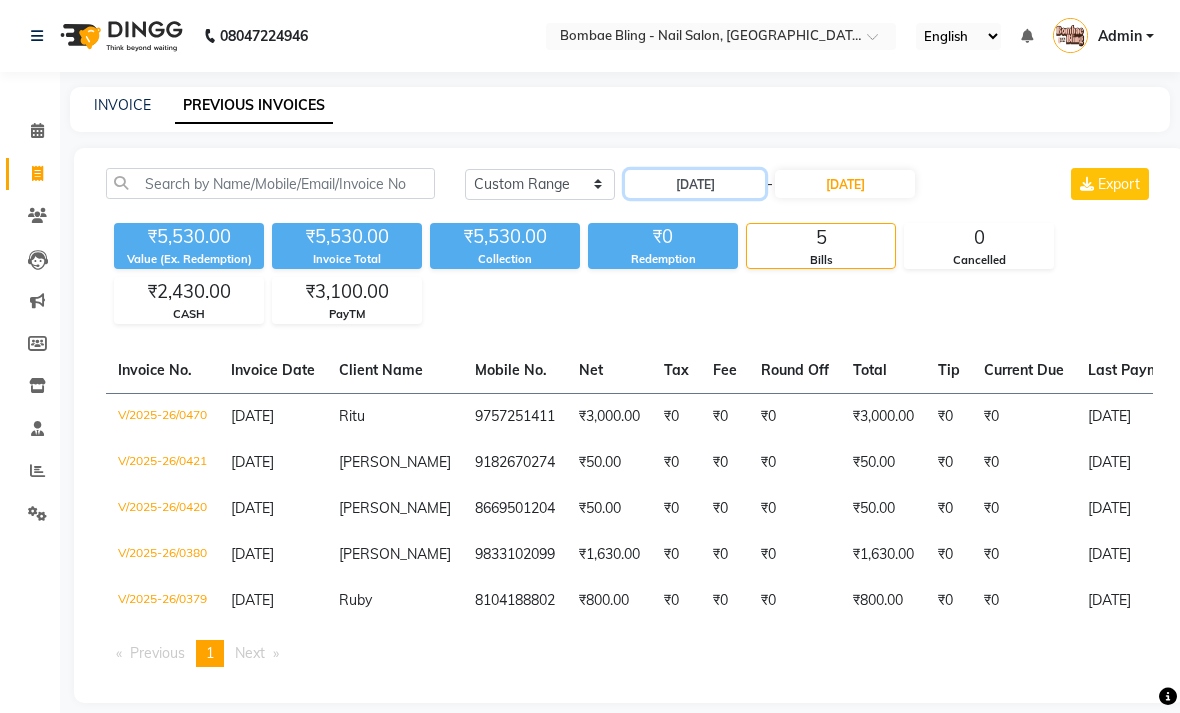click on "29-06-2025" 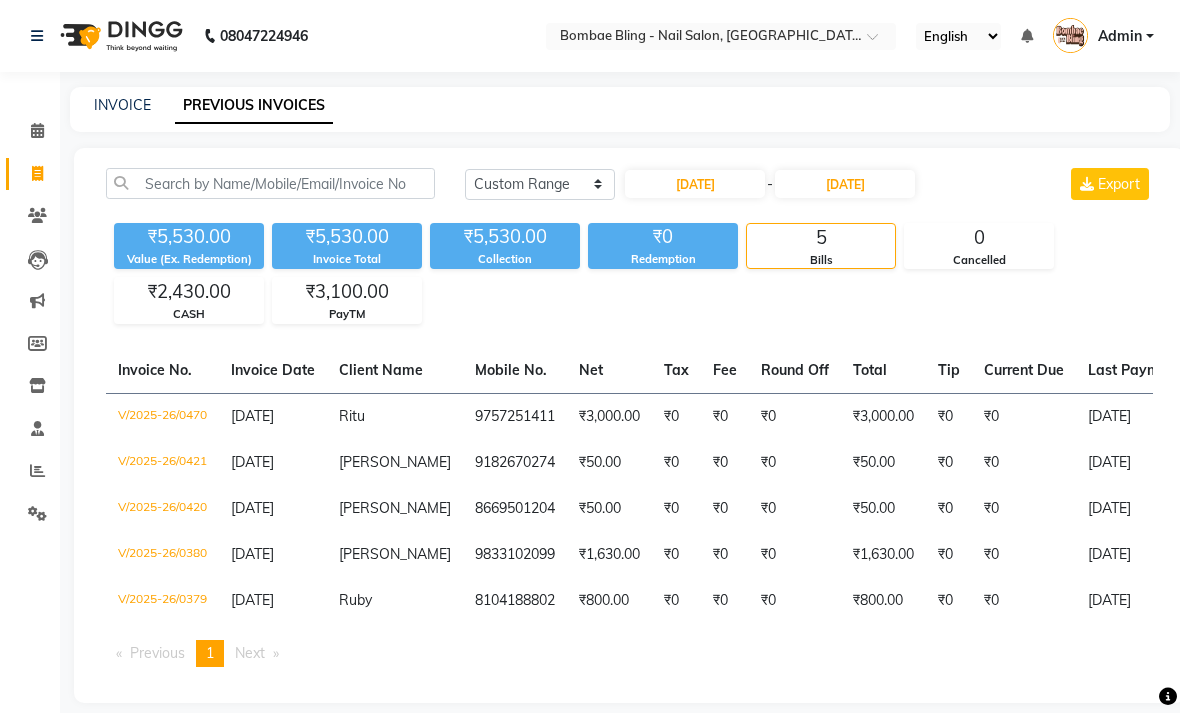 select on "6" 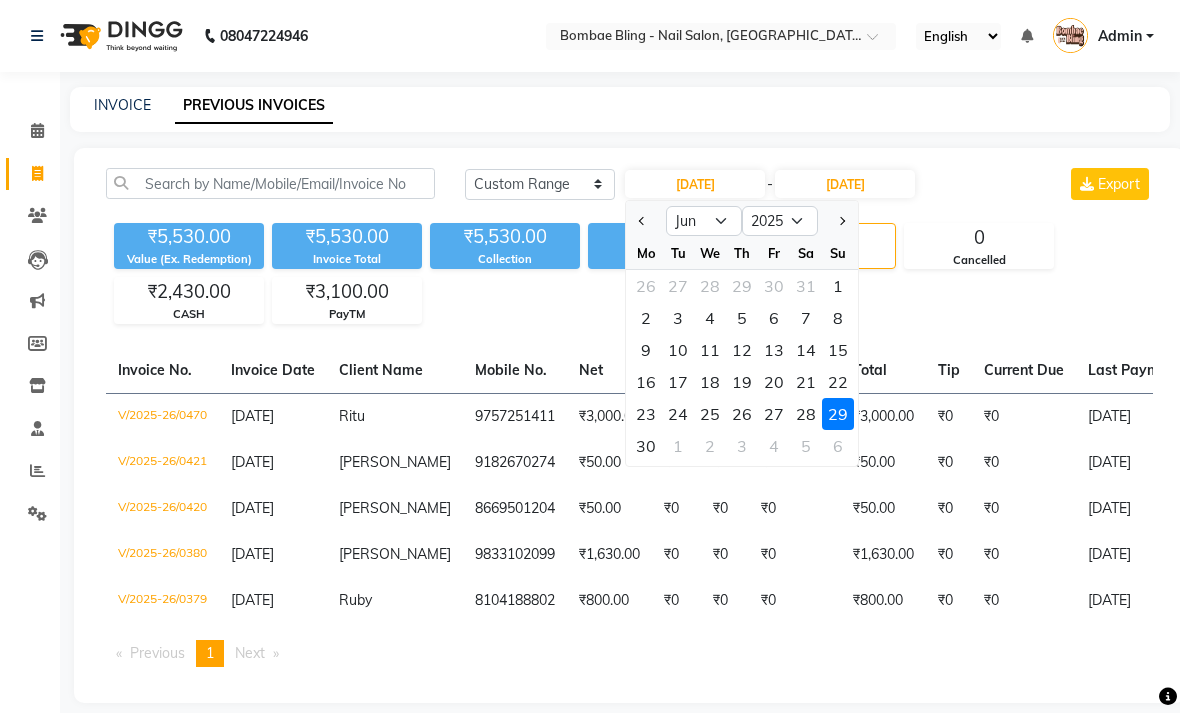 click on "28" 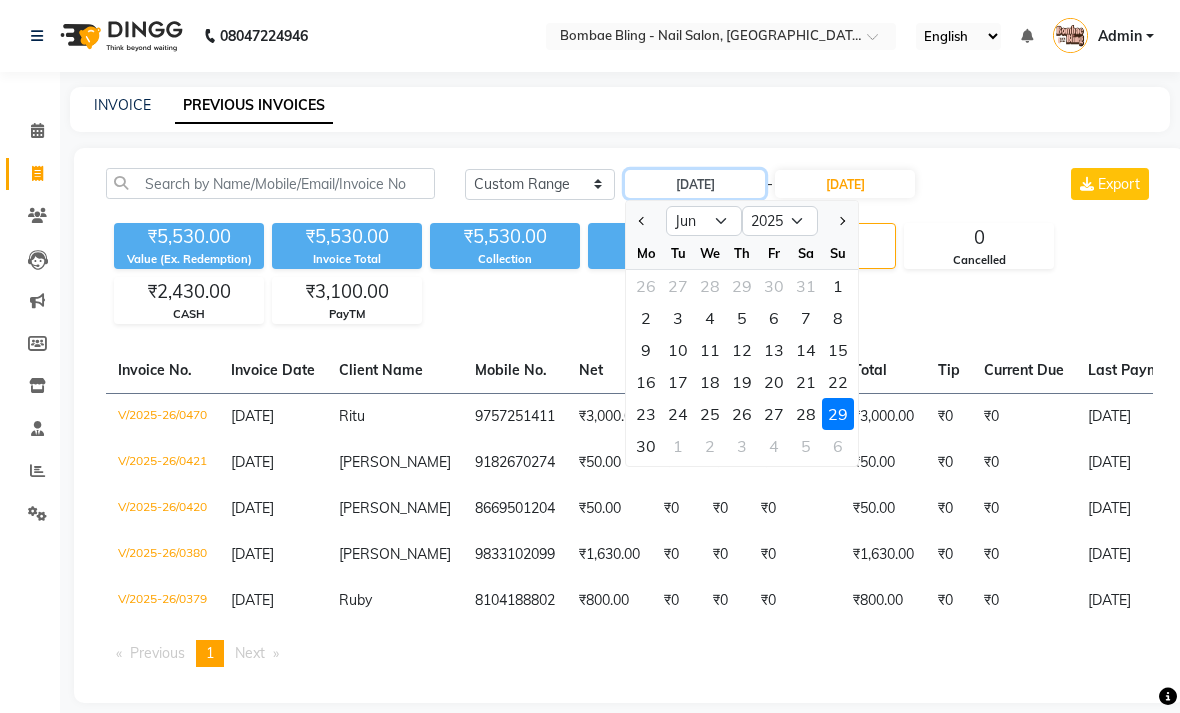 type on "28-06-2025" 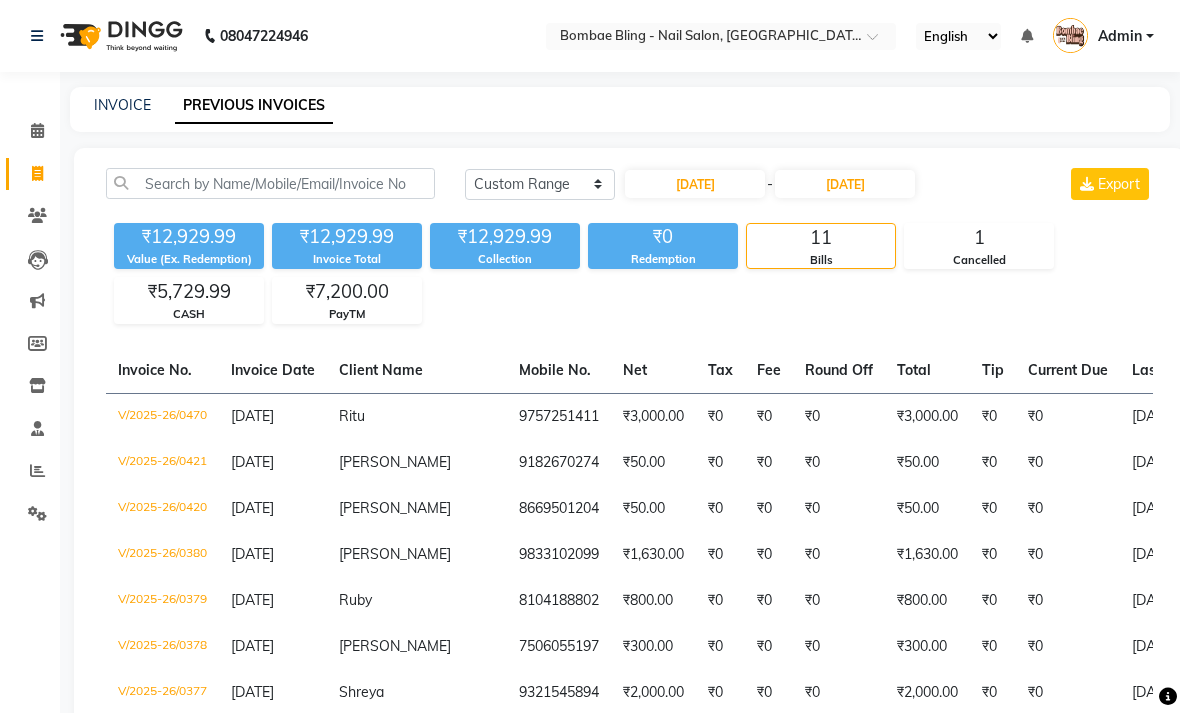 click on "Today Yesterday Custom Range 28-06-2025 - 29-06-2025 Export ₹12,929.99 Value (Ex. Redemption) ₹12,929.99 Invoice Total  ₹12,929.99 Collection ₹0 Redemption 11 Bills 1 Cancelled ₹5,729.99 CASH ₹7,200.00 PayTM  Invoice No.   Invoice Date   Client Name   Mobile No.   Net   Tax   Fee   Round Off   Total   Tip   Current Due   Last Payment Date   Payment Amount   Payment Methods   Cancel Reason   Status   V/2025-26/0470  29-06-2025 Ritu   9757251411 ₹3,000.00 ₹0  ₹0  ₹0 ₹3,000.00 ₹0 ₹0 29-06-2025 ₹3,000.00  PayTM - PAID  V/2025-26/0421  29-06-2025 Shradha   9182670274 ₹50.00 ₹0  ₹0  ₹0 ₹50.00 ₹0 ₹0 29-06-2025 ₹50.00  PayTM - PAID  V/2025-26/0420  29-06-2025 Tejal   8669501204 ₹50.00 ₹0  ₹0  ₹0 ₹50.00 ₹0 ₹0 29-06-2025 ₹50.00  PayTM - PAID  V/2025-26/0380  29-06-2025 Ruchita   9833102099 ₹1,630.00 ₹0  ₹0  ₹0 ₹1,630.00 ₹0 ₹0 29-06-2025 ₹1,630.00  CASH - PAID  V/2025-26/0379  29-06-2025 Ruby   8104188802 ₹800.00 ₹0  ₹0  ₹0 ₹800.00 -" 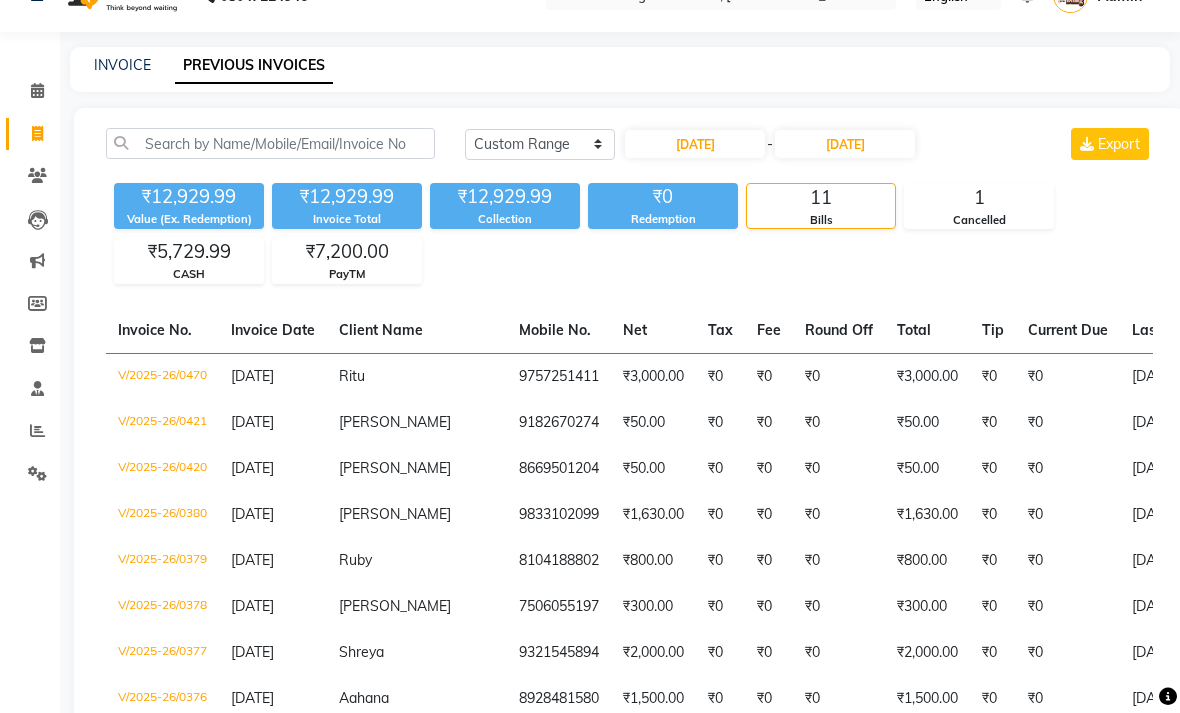 click on "₹7,200.00" 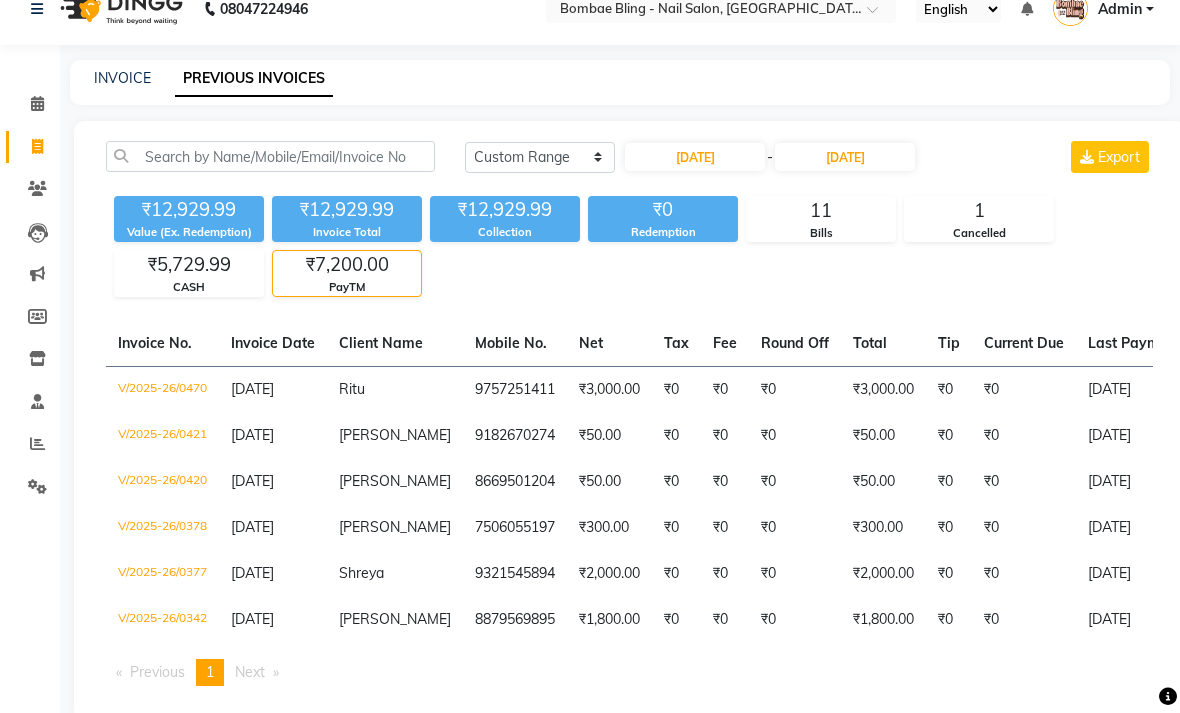 click on "CASH" 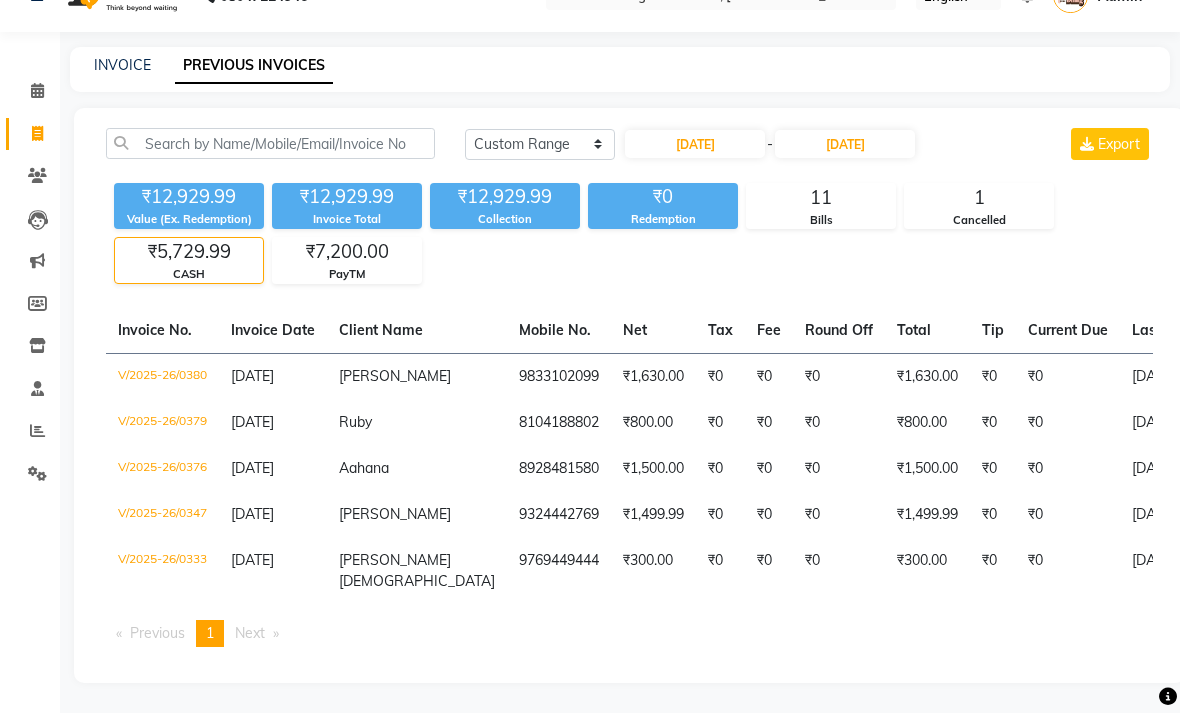 scroll, scrollTop: 45, scrollLeft: 0, axis: vertical 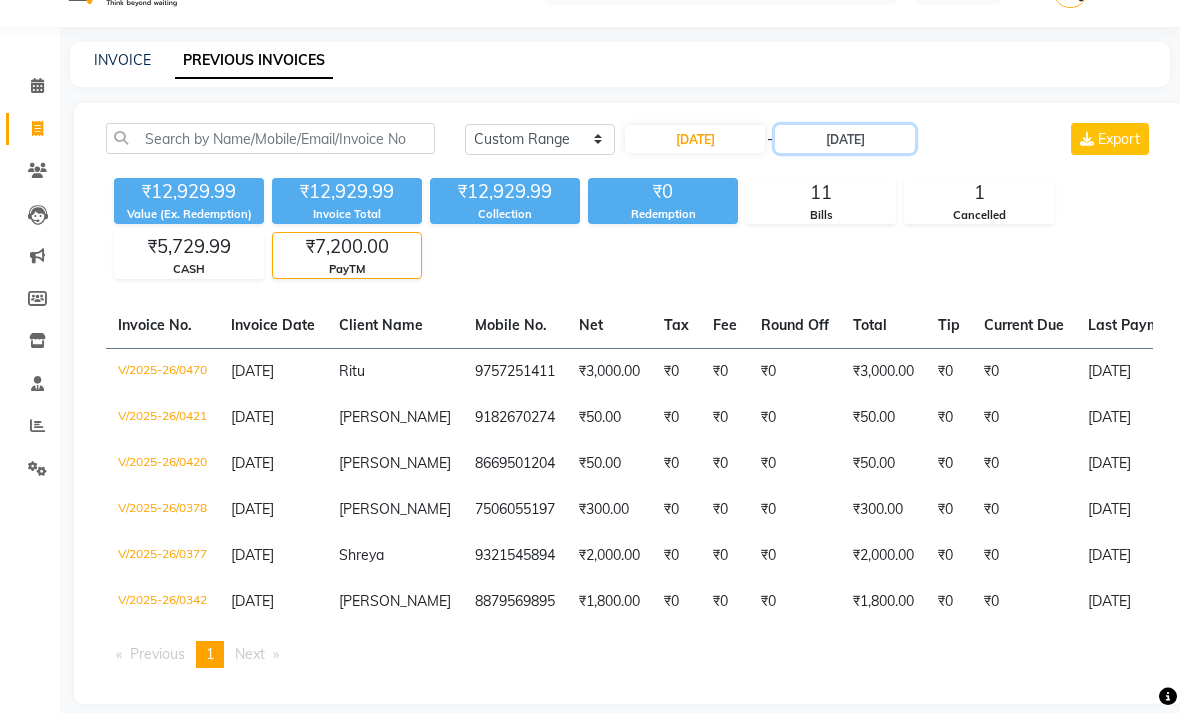 click on "29-06-2025" 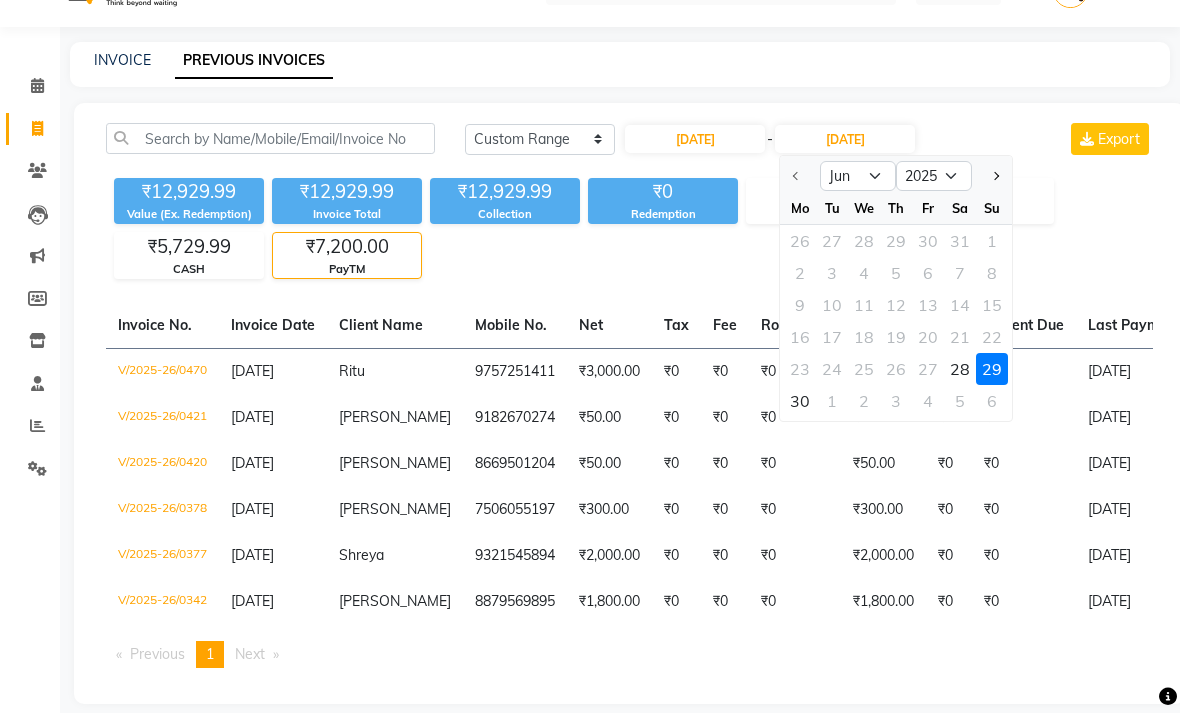 click on "28" 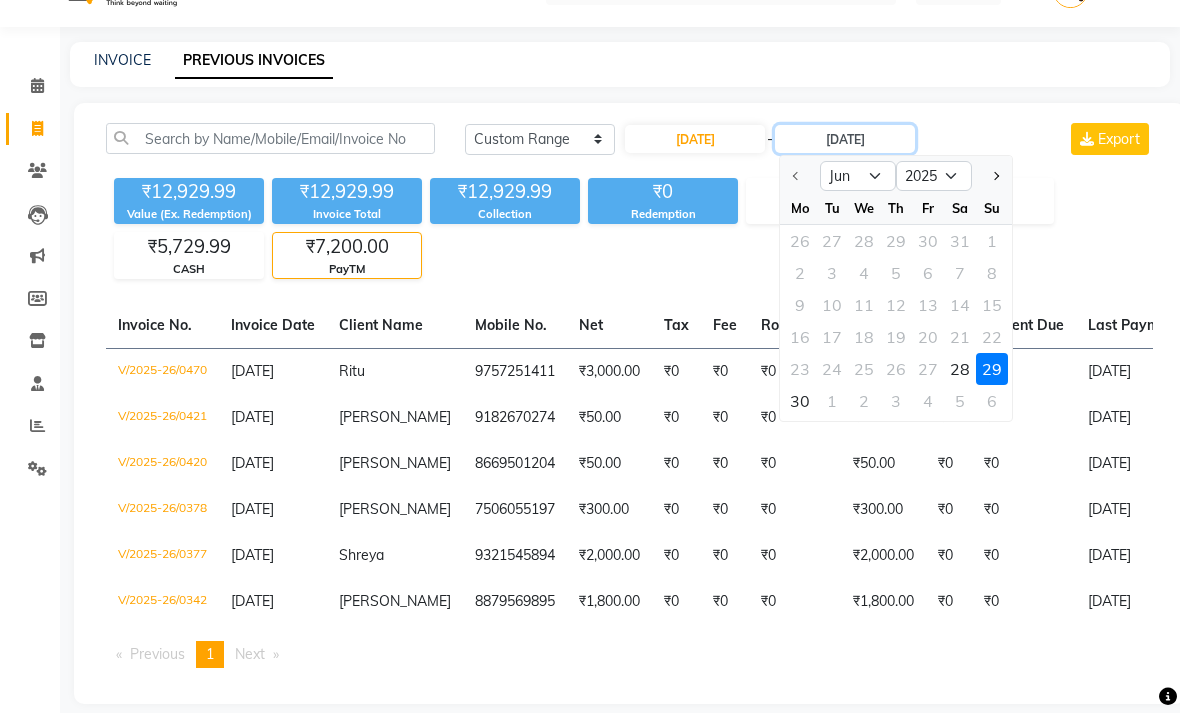 type on "28-06-2025" 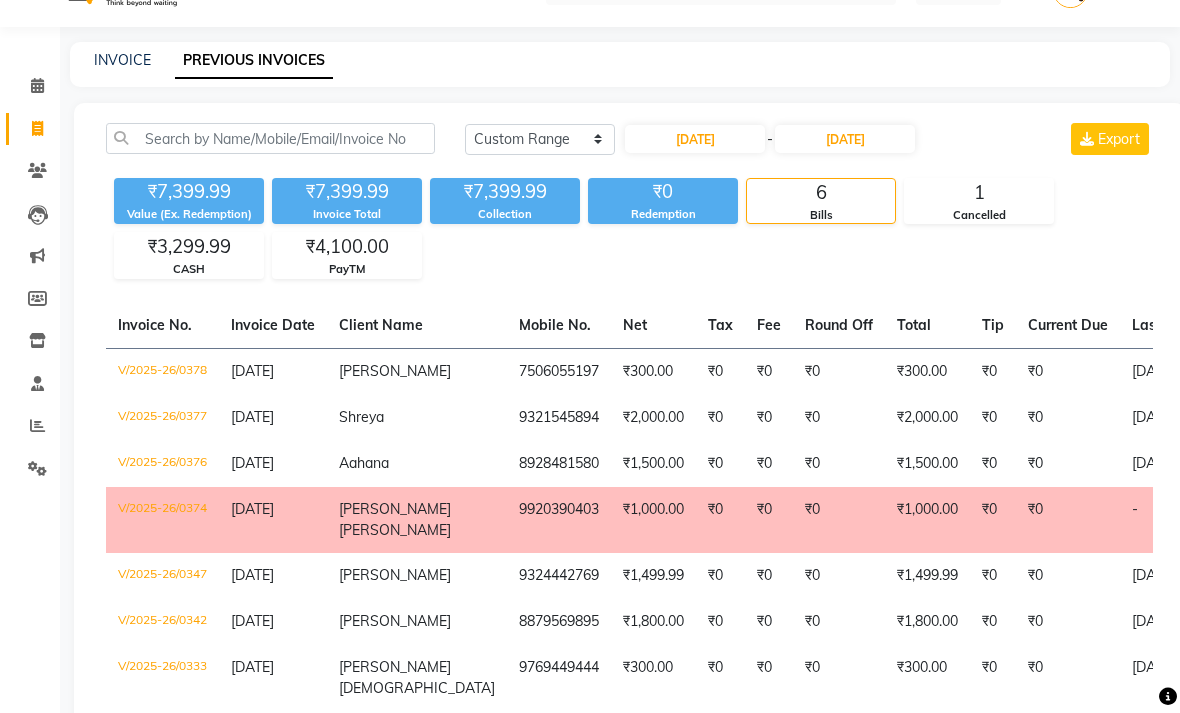 click on "₹7,399.99 Value (Ex. Redemption) ₹7,399.99 Invoice Total  ₹7,399.99 Collection ₹0 Redemption 6 Bills 1 Cancelled ₹3,299.99 CASH ₹4,100.00 PayTM" 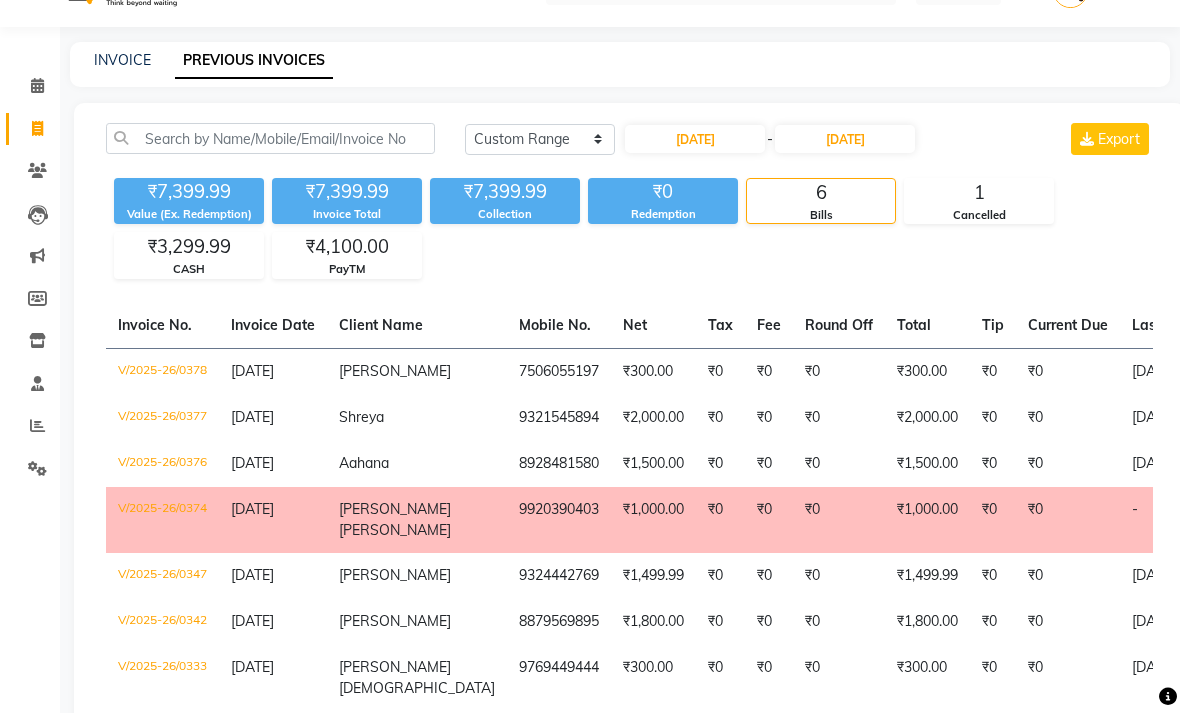 scroll, scrollTop: 0, scrollLeft: 0, axis: both 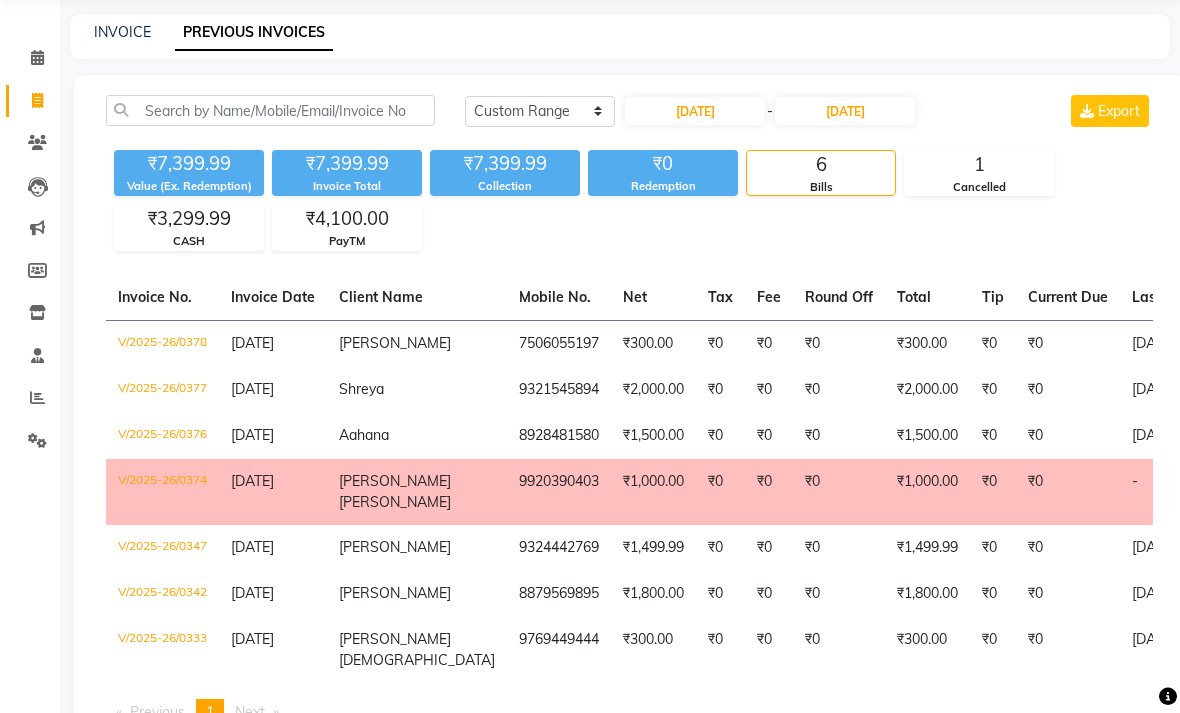 click on "₹4,100.00" 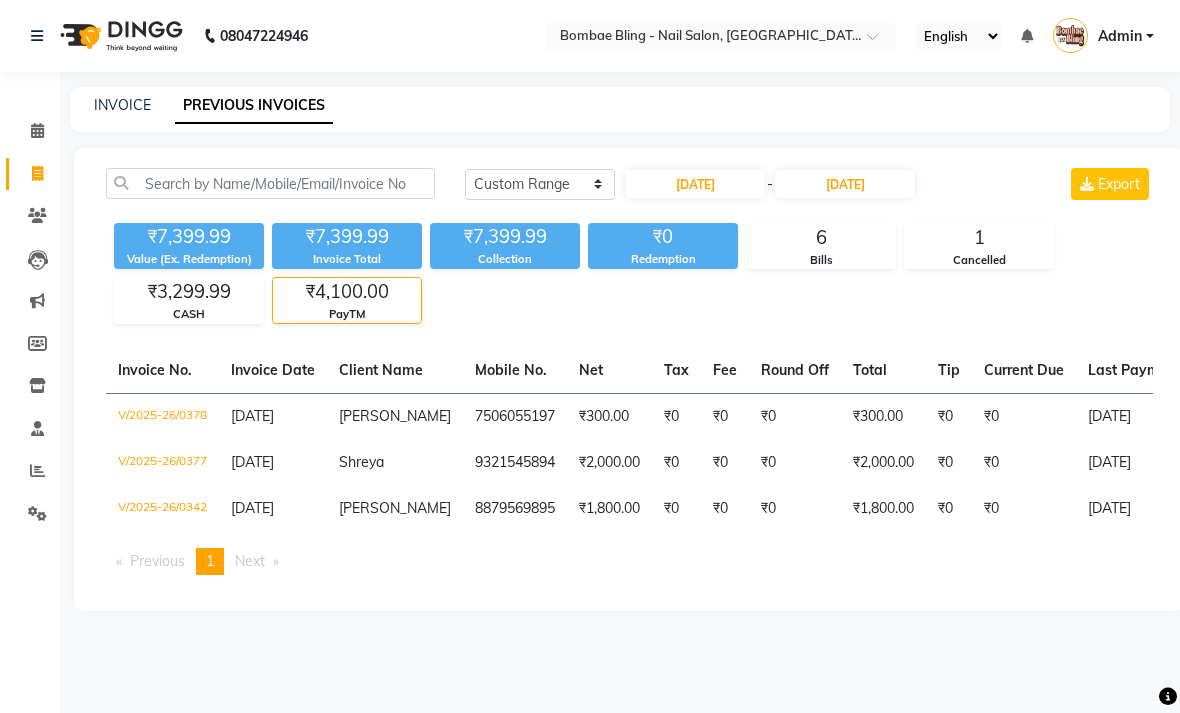 click on "₹3,299.99" 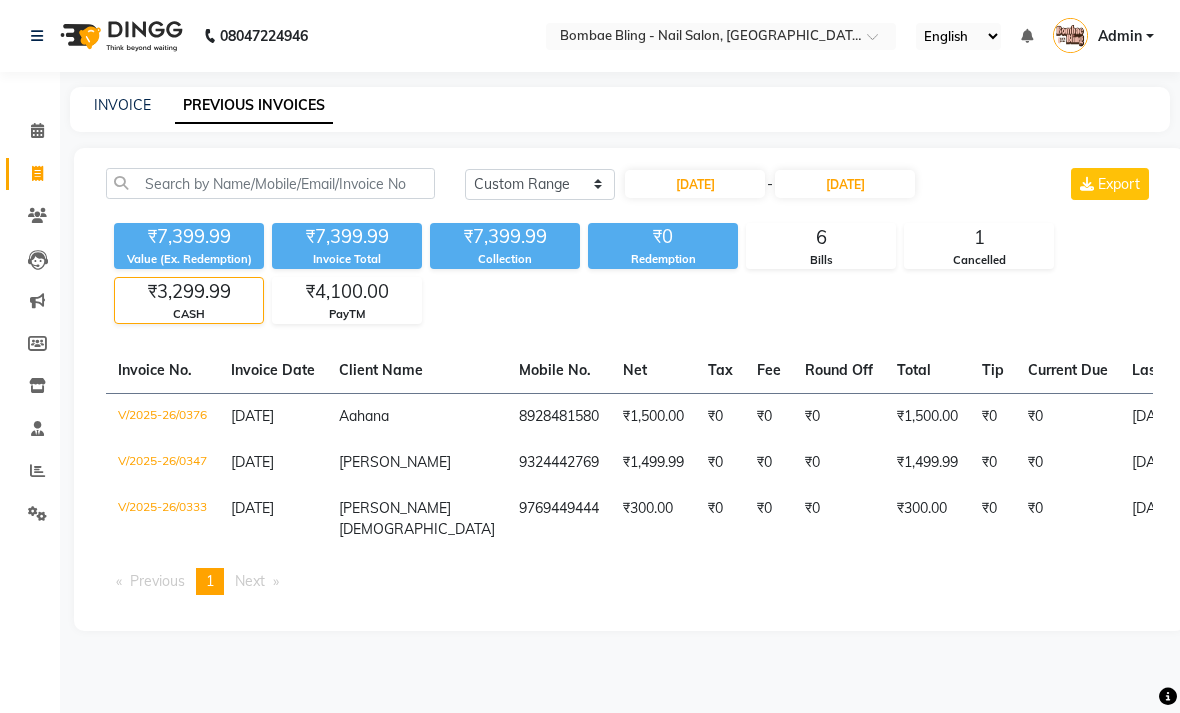 click on "₹3,299.99" 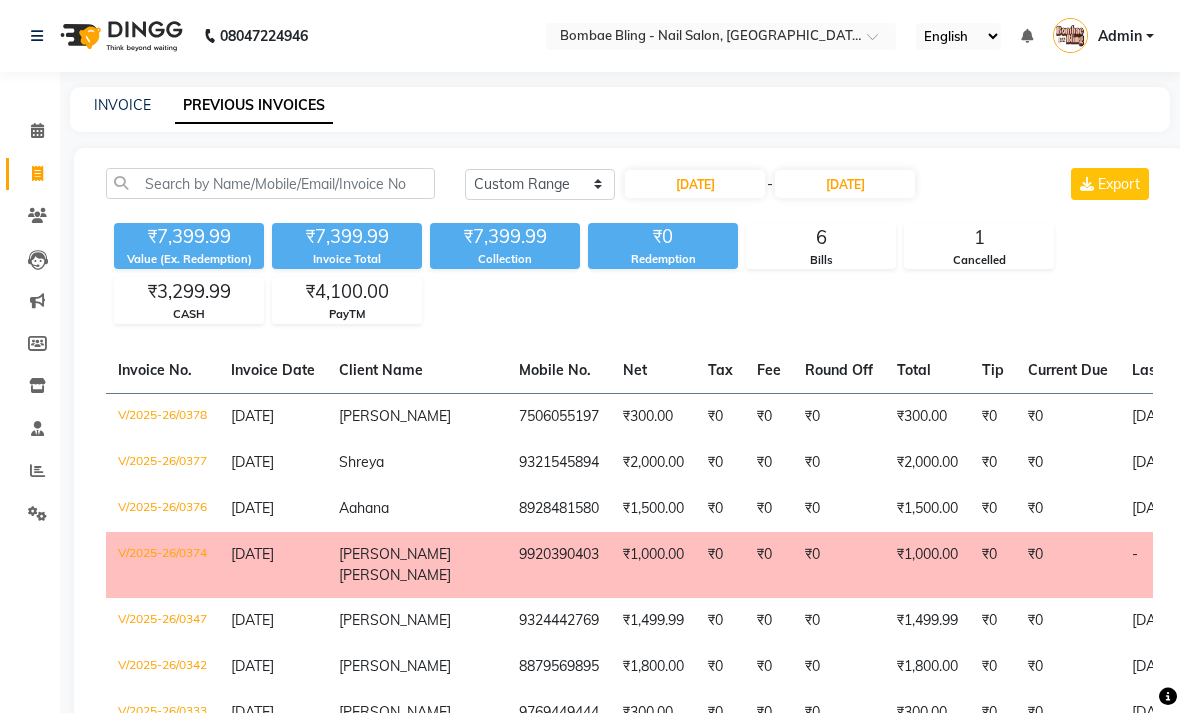 scroll, scrollTop: 0, scrollLeft: -1, axis: horizontal 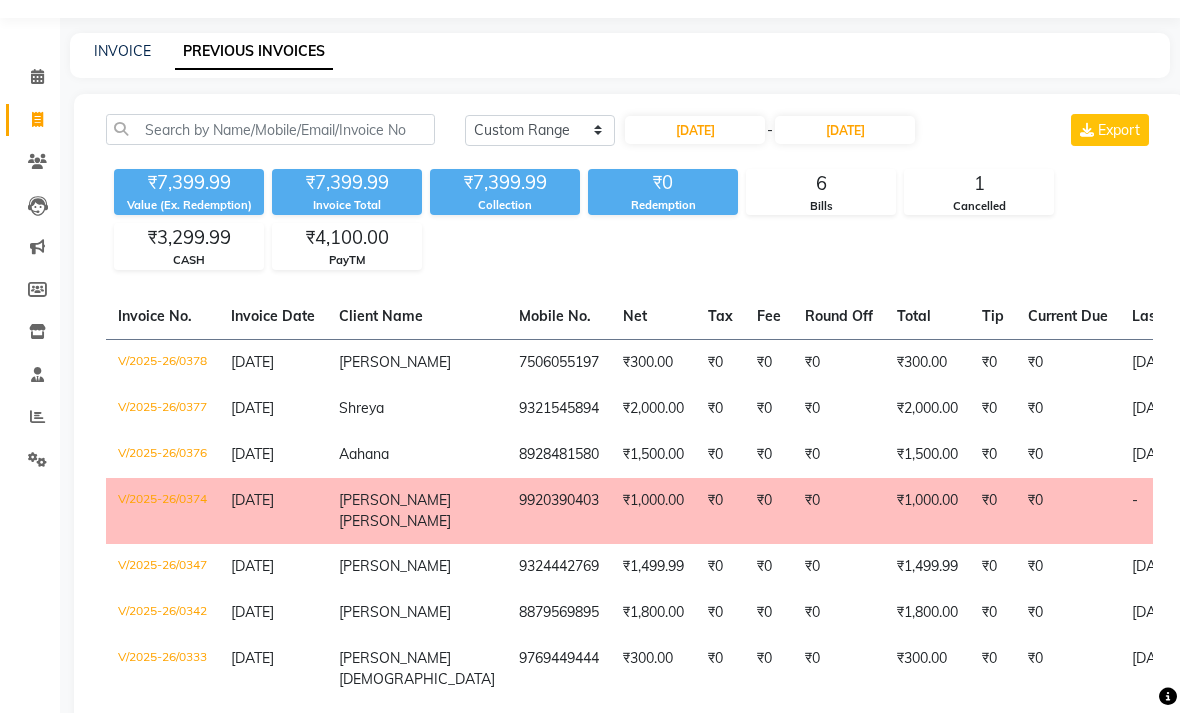 click on "₹4,100.00" 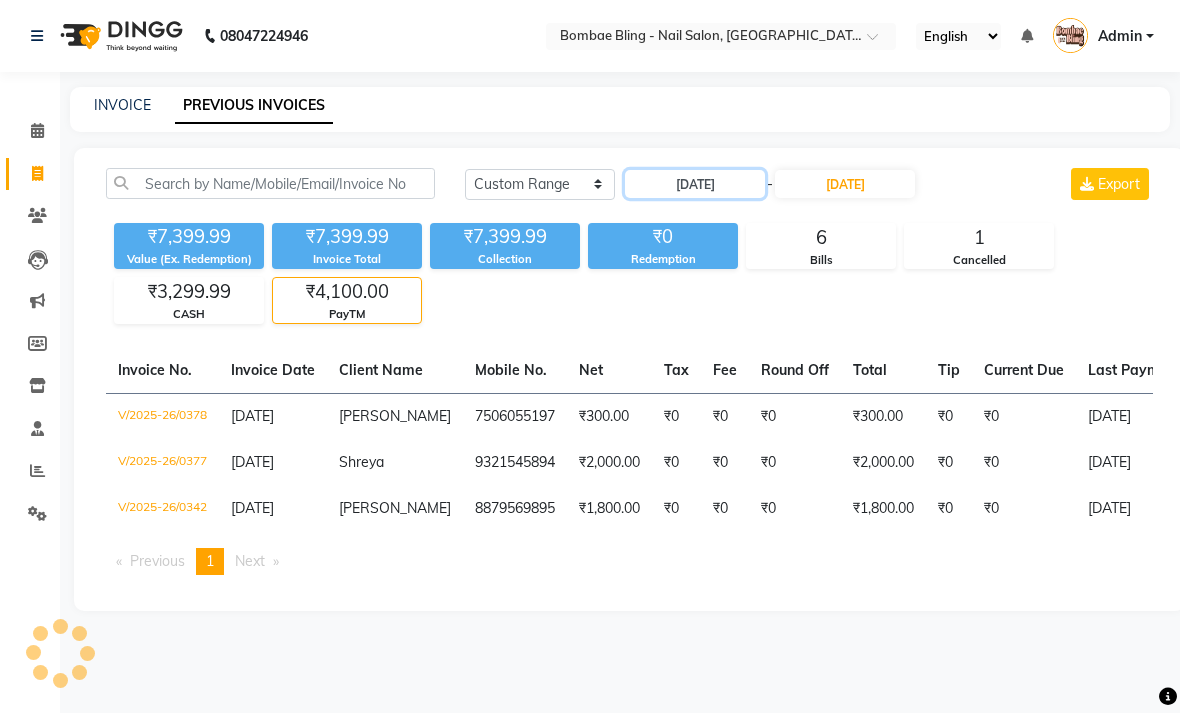 click on "28-06-2025" 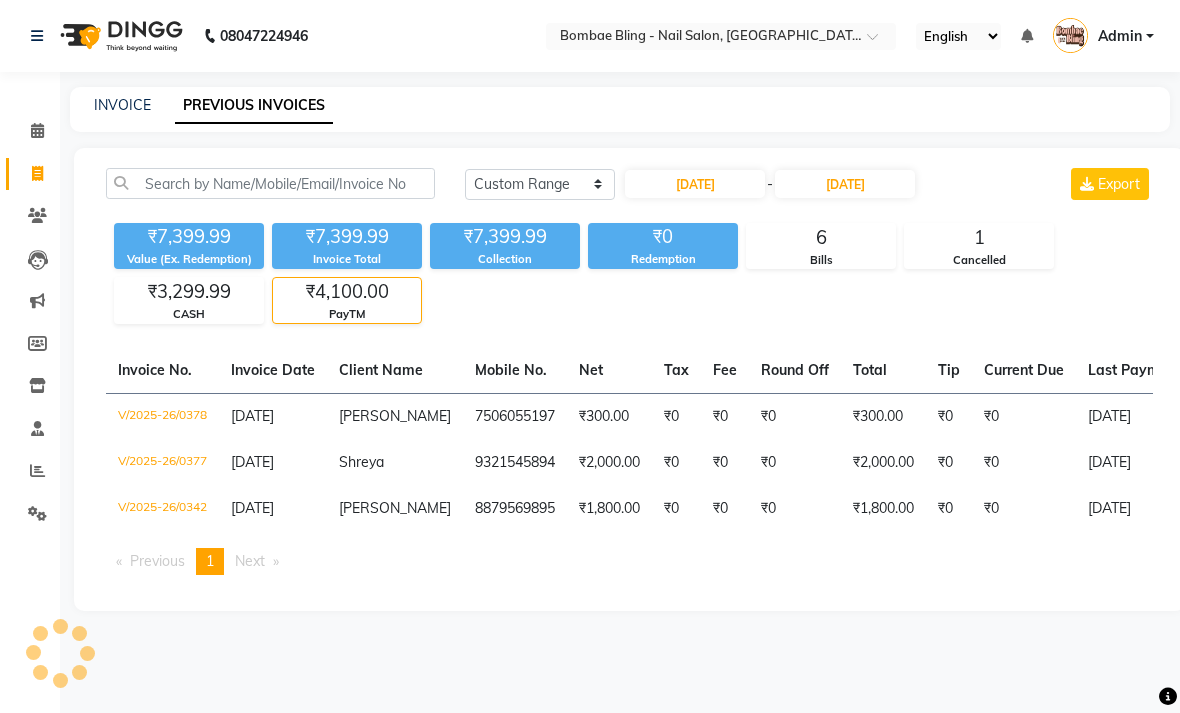 select on "6" 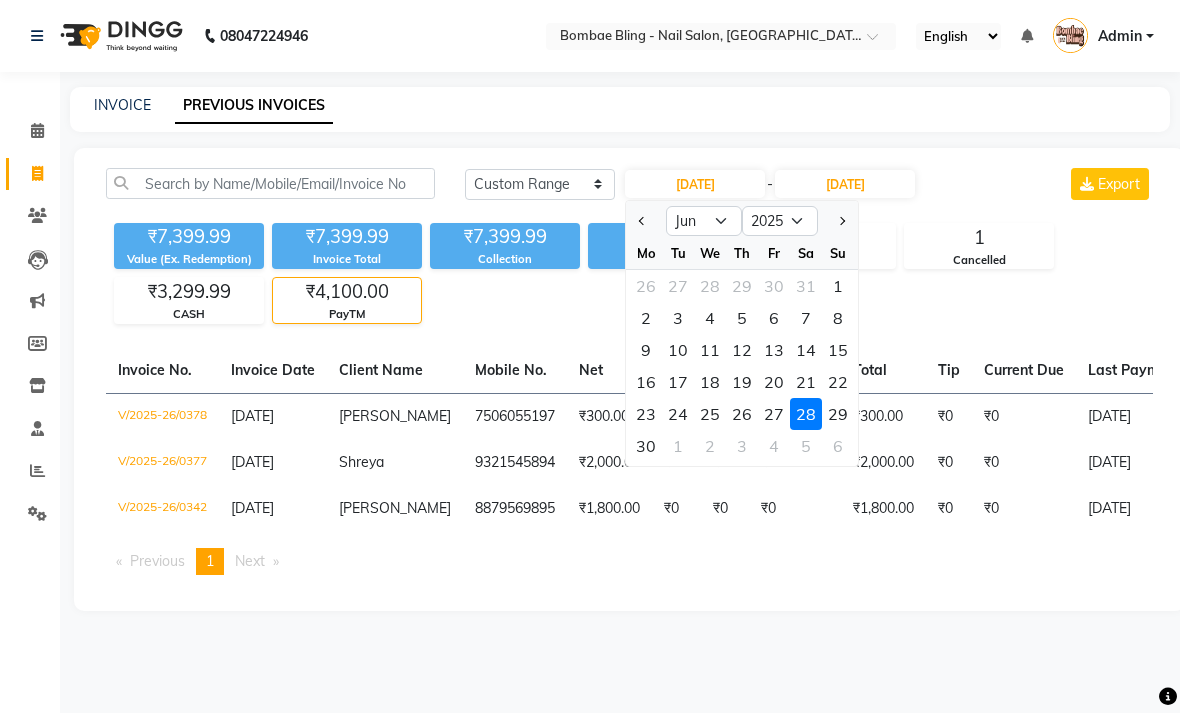 click on "27" 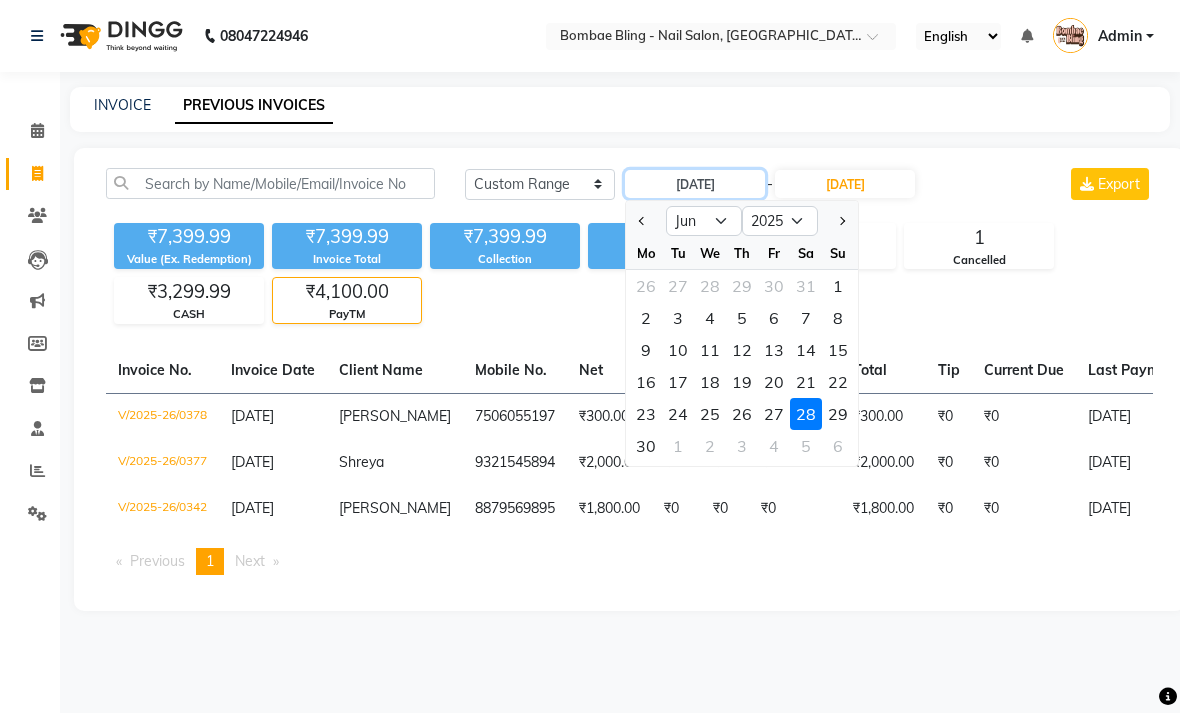 type on "27-06-2025" 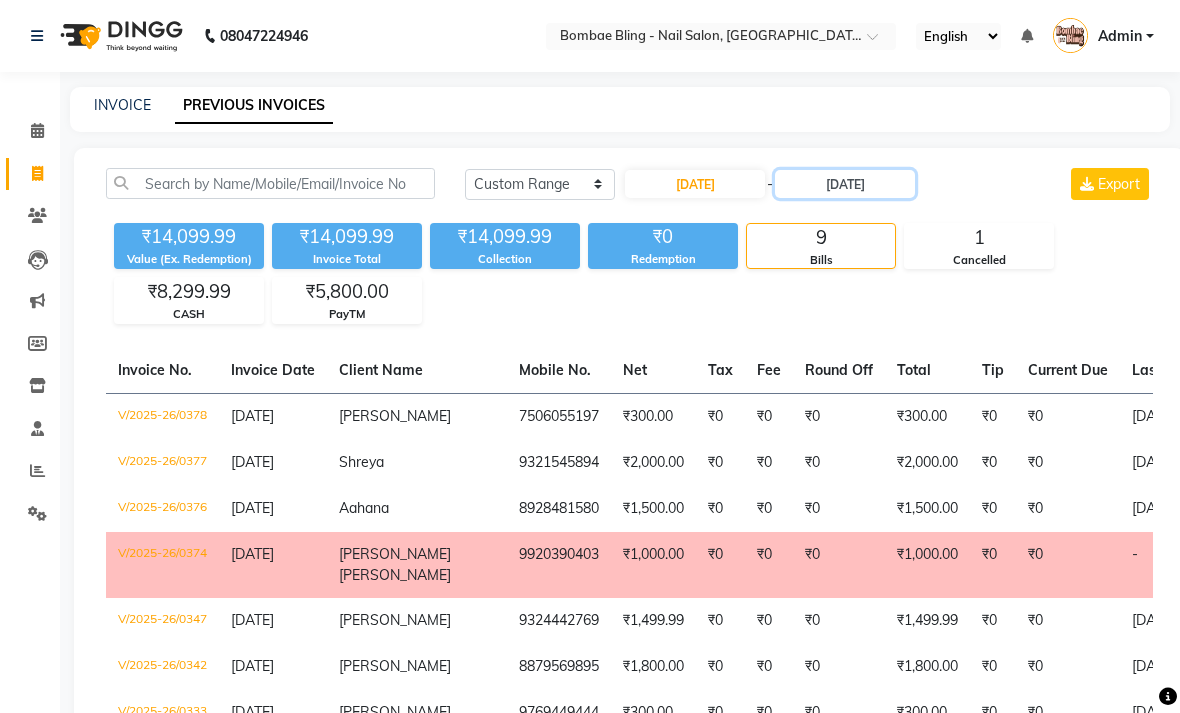 click on "28-06-2025" 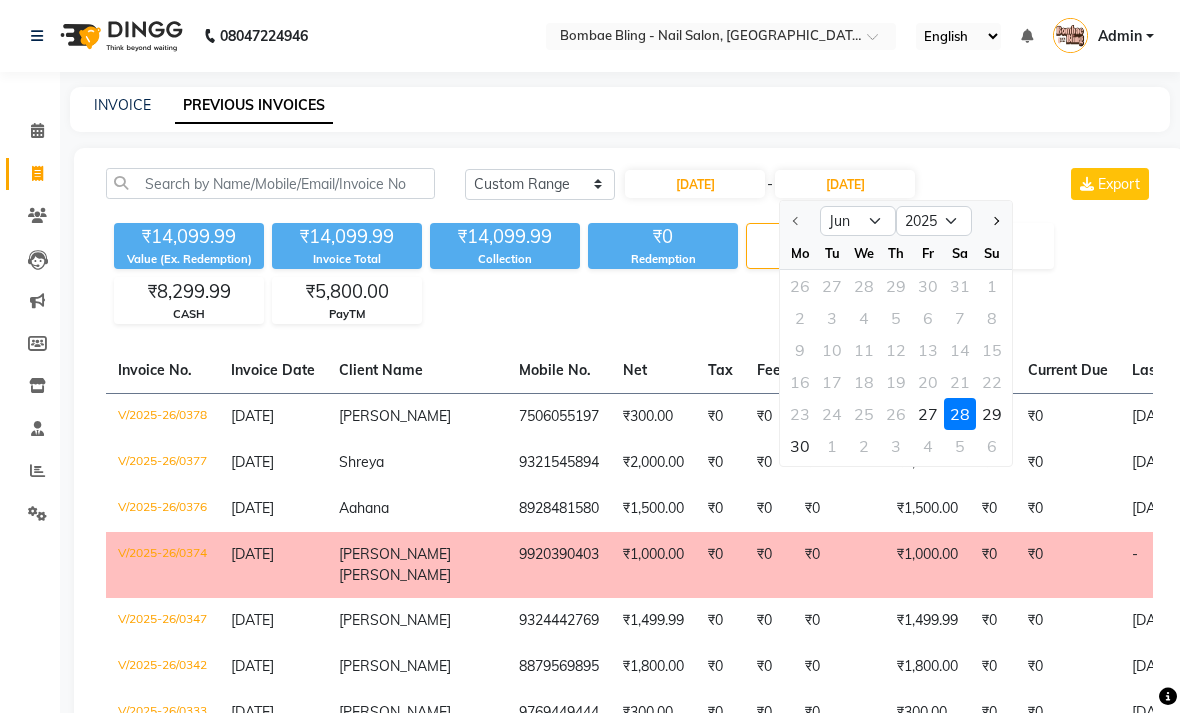 click on "27" 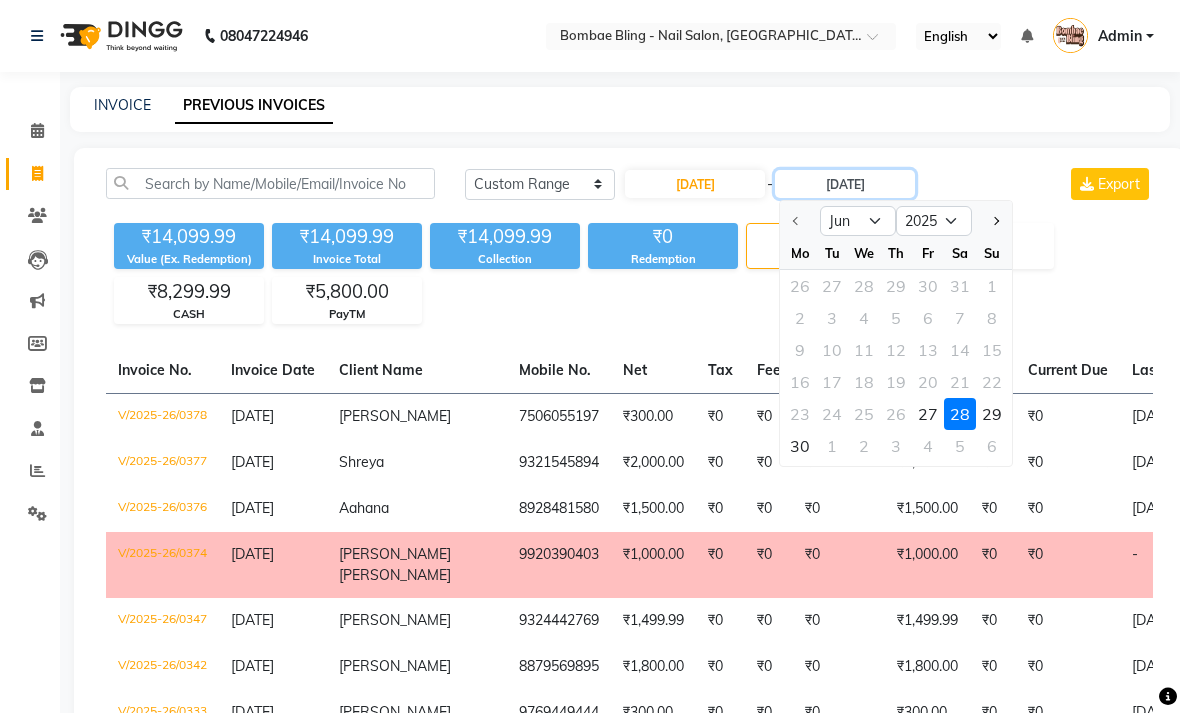 type on "27-06-2025" 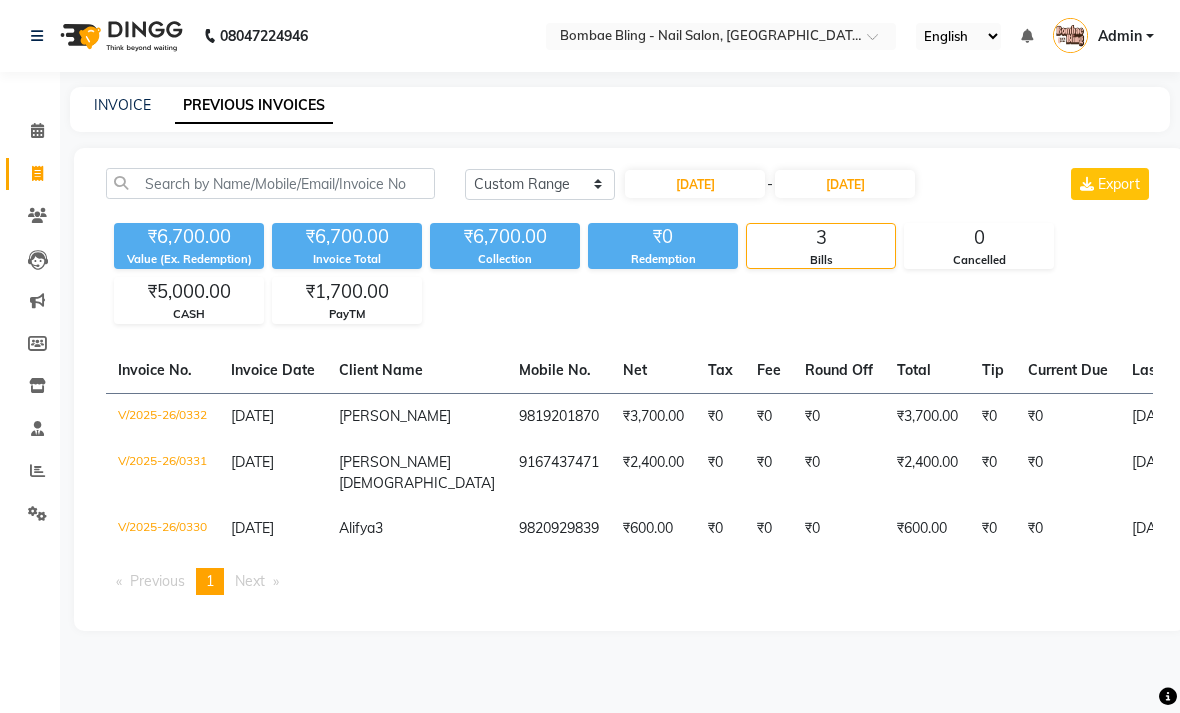 click on "₹6,700.00 Value (Ex. Redemption) ₹6,700.00 Invoice Total  ₹6,700.00 Collection ₹0 Redemption 3 Bills 0 Cancelled ₹5,000.00 CASH ₹1,700.00 PayTM" 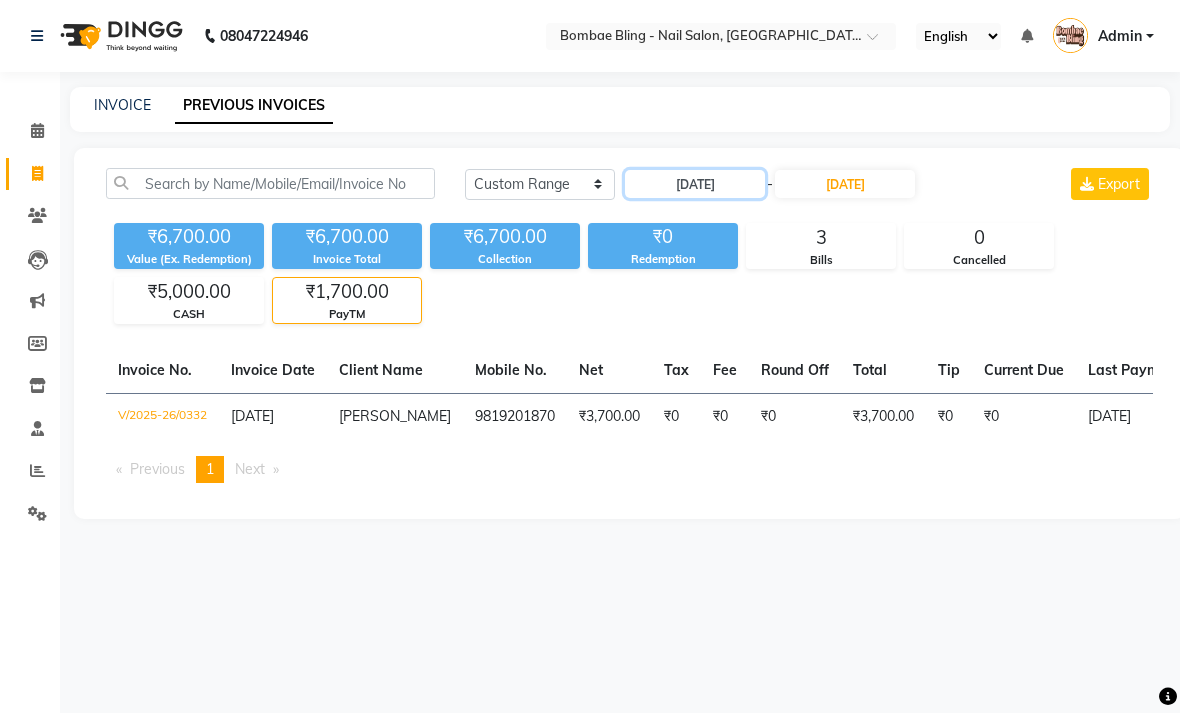 click on "27-06-2025" 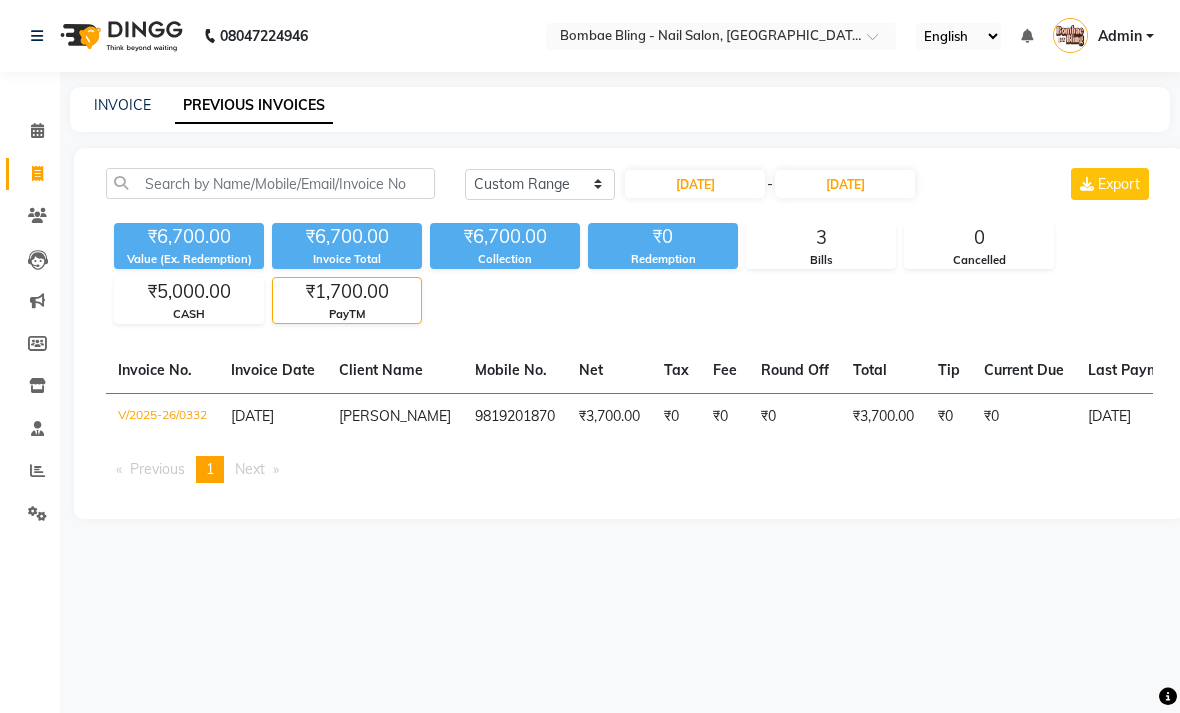 select on "6" 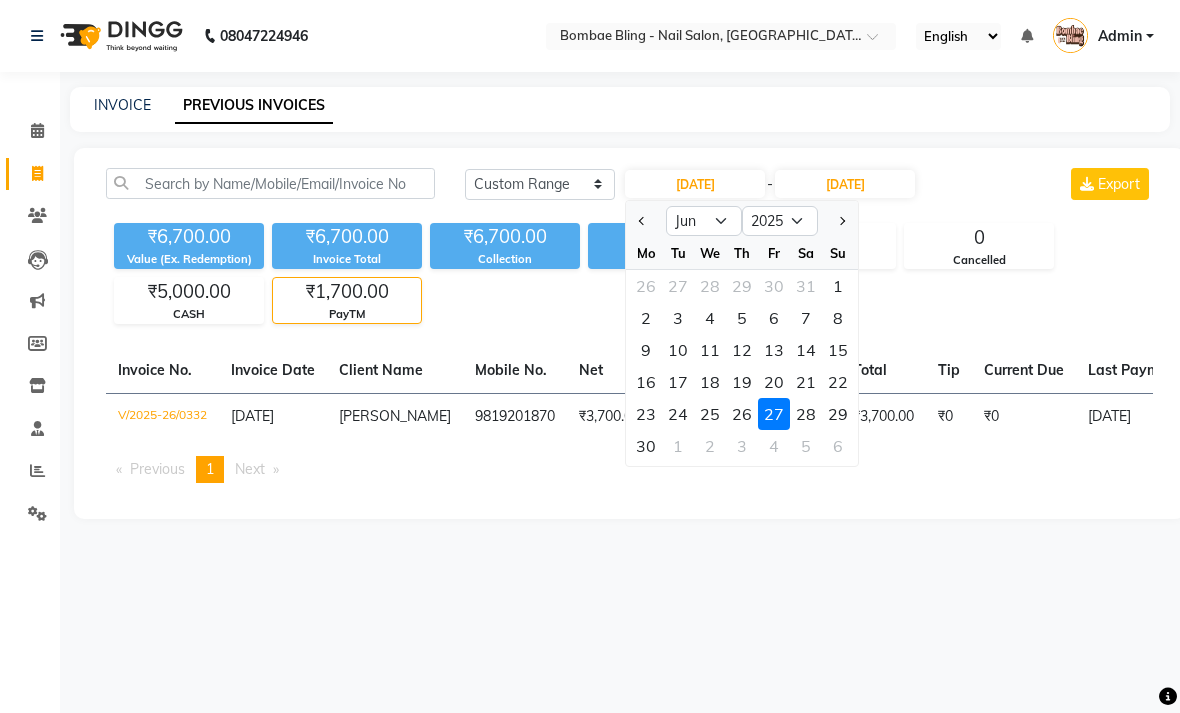 click on "26" 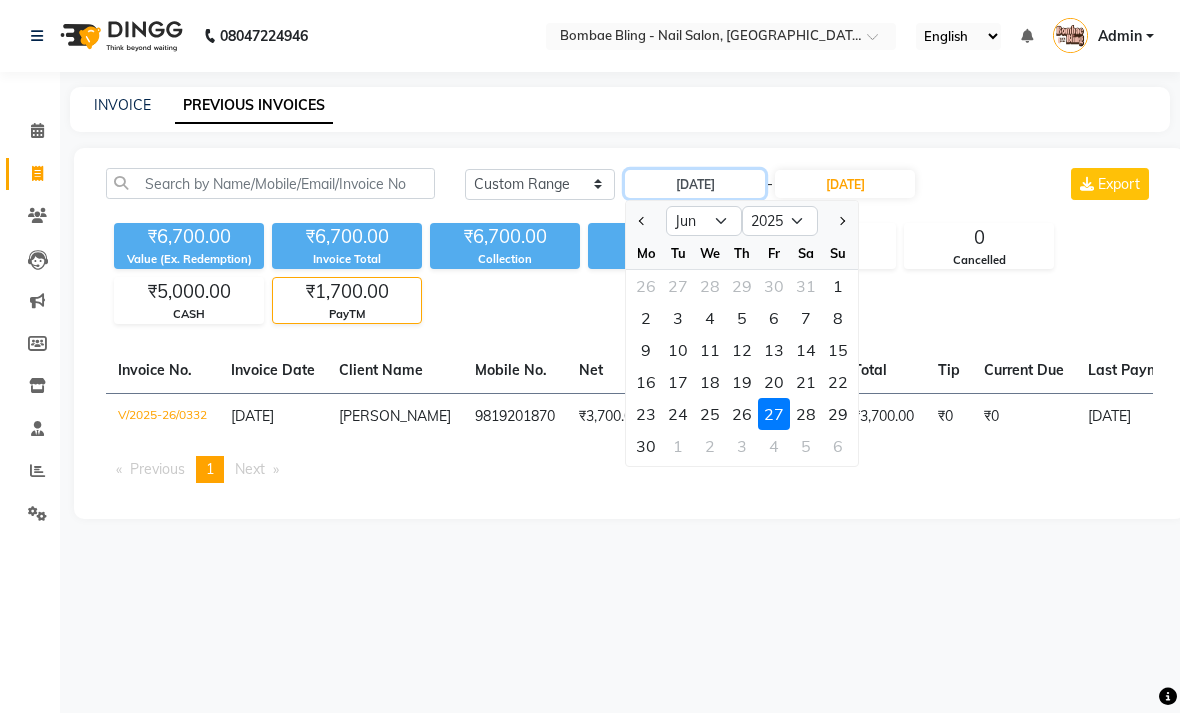 type on "26-06-2025" 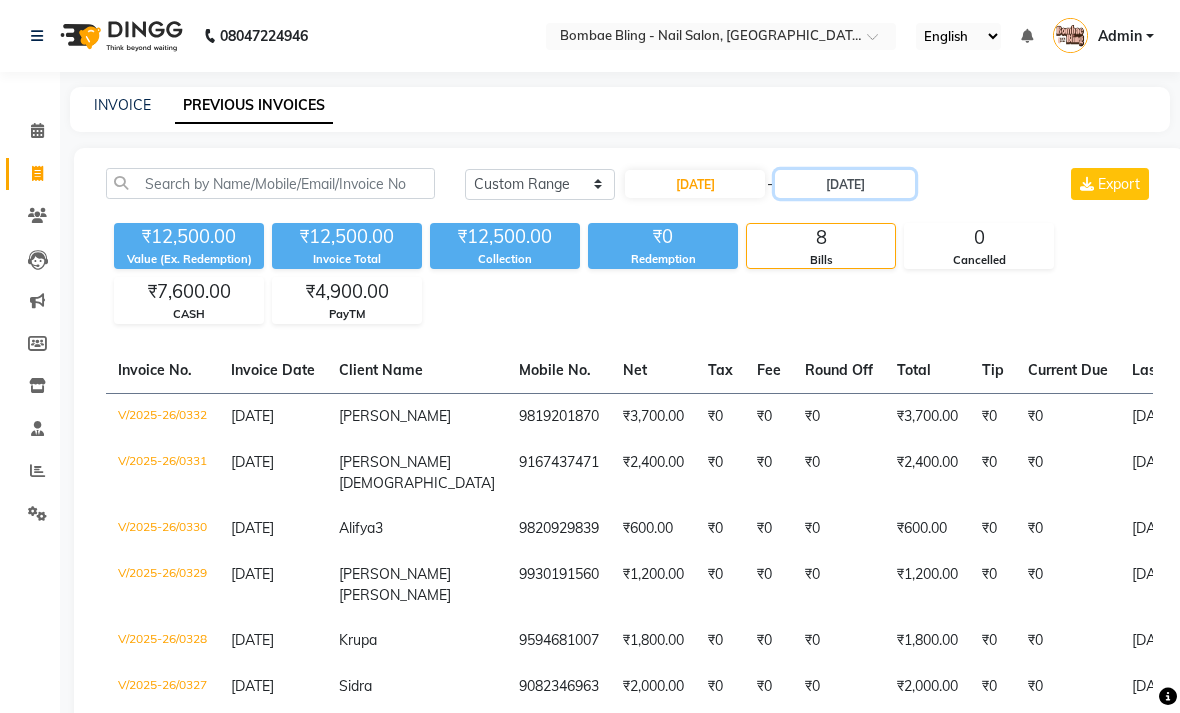 click on "27-06-2025" 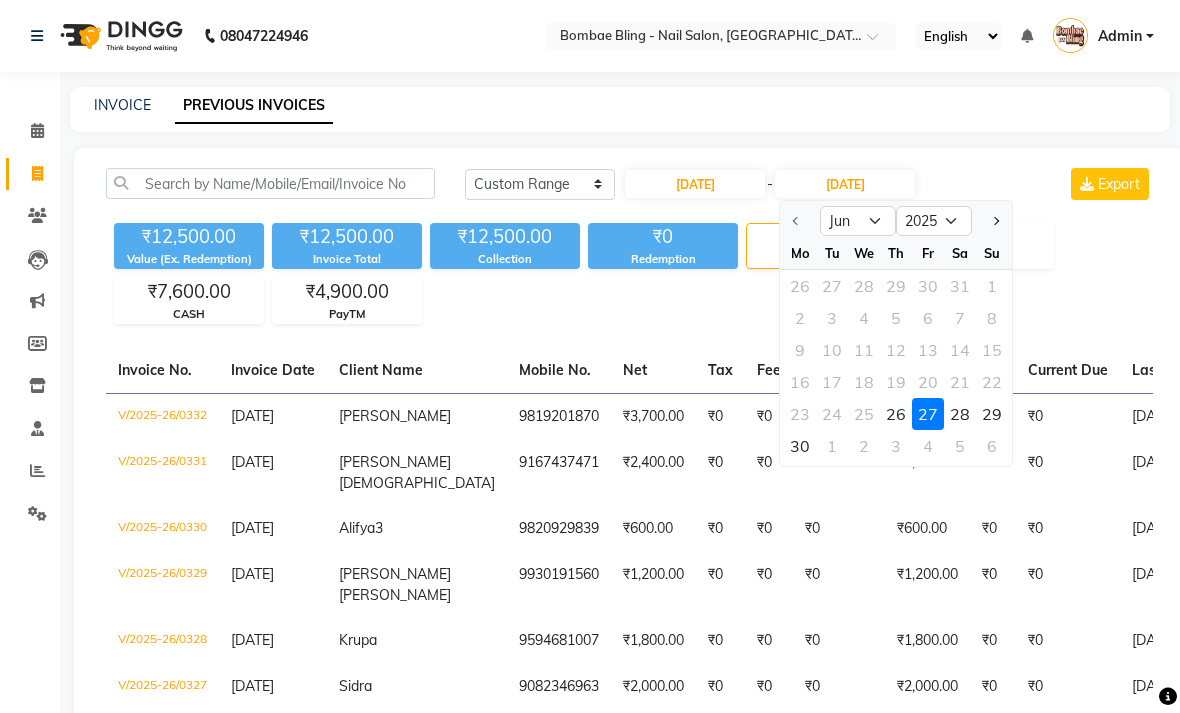 click on "26" 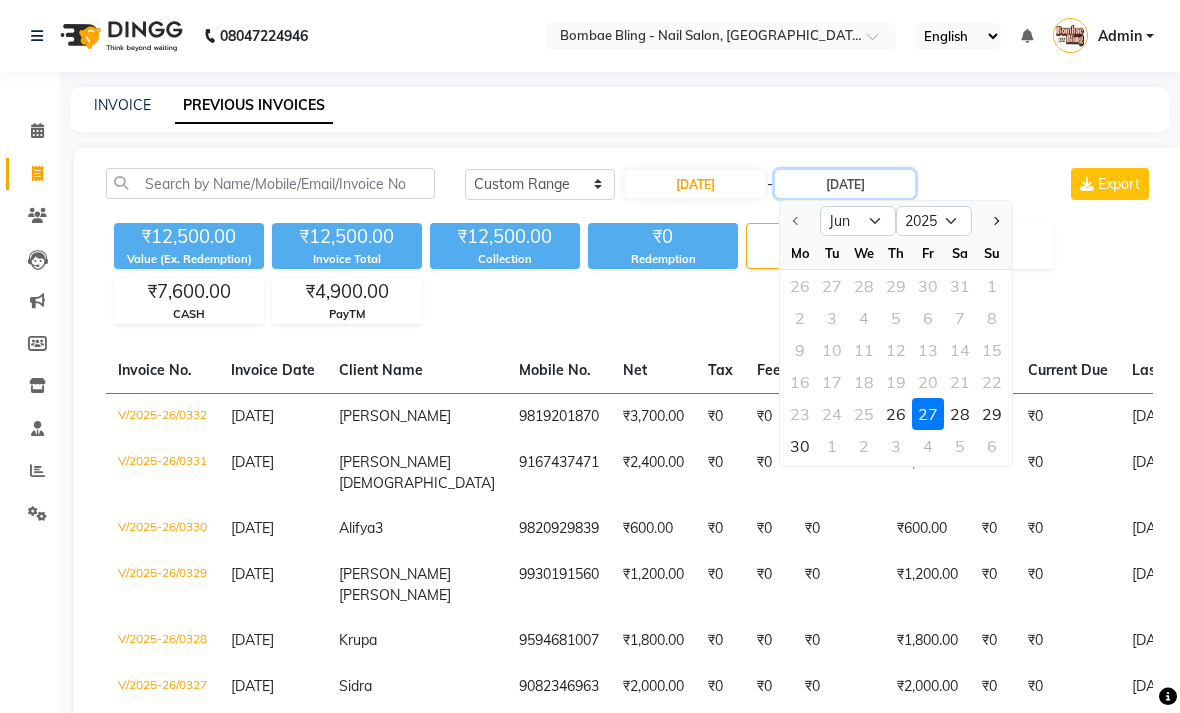 type on "26-06-2025" 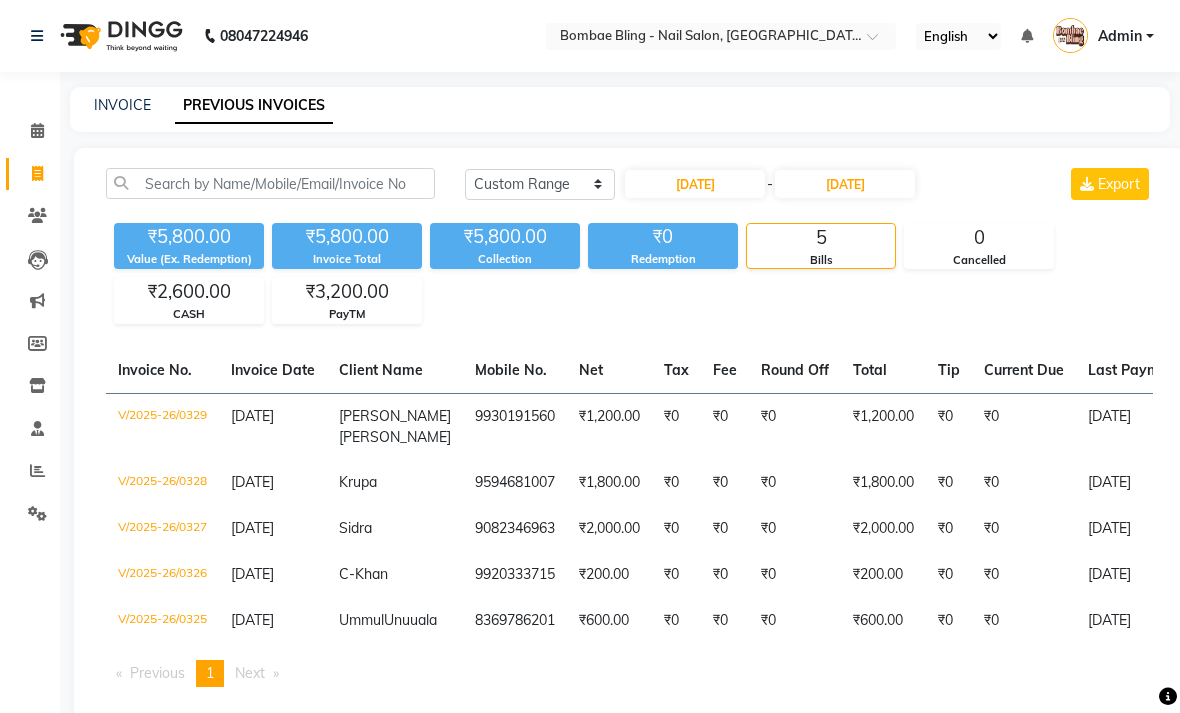 click on "₹5,800.00 Value (Ex. Redemption) ₹5,800.00 Invoice Total  ₹5,800.00 Collection ₹0 Redemption 5 Bills 0 Cancelled ₹2,600.00 CASH ₹3,200.00 PayTM" 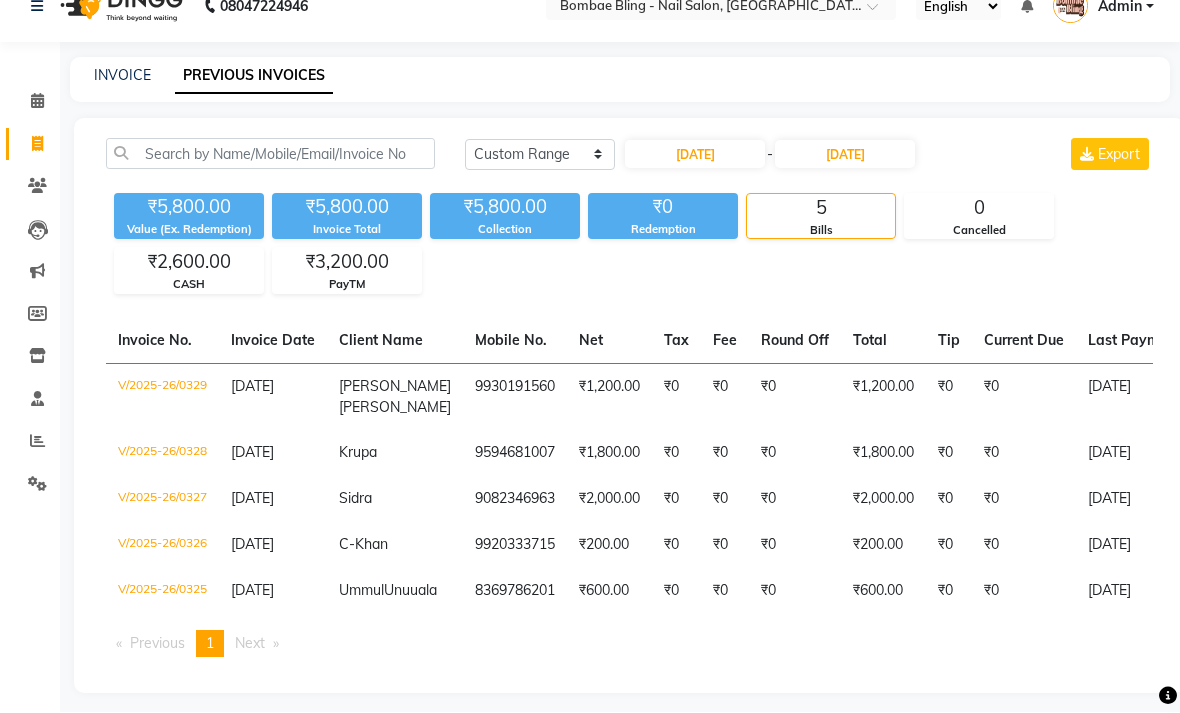 scroll, scrollTop: 21, scrollLeft: 0, axis: vertical 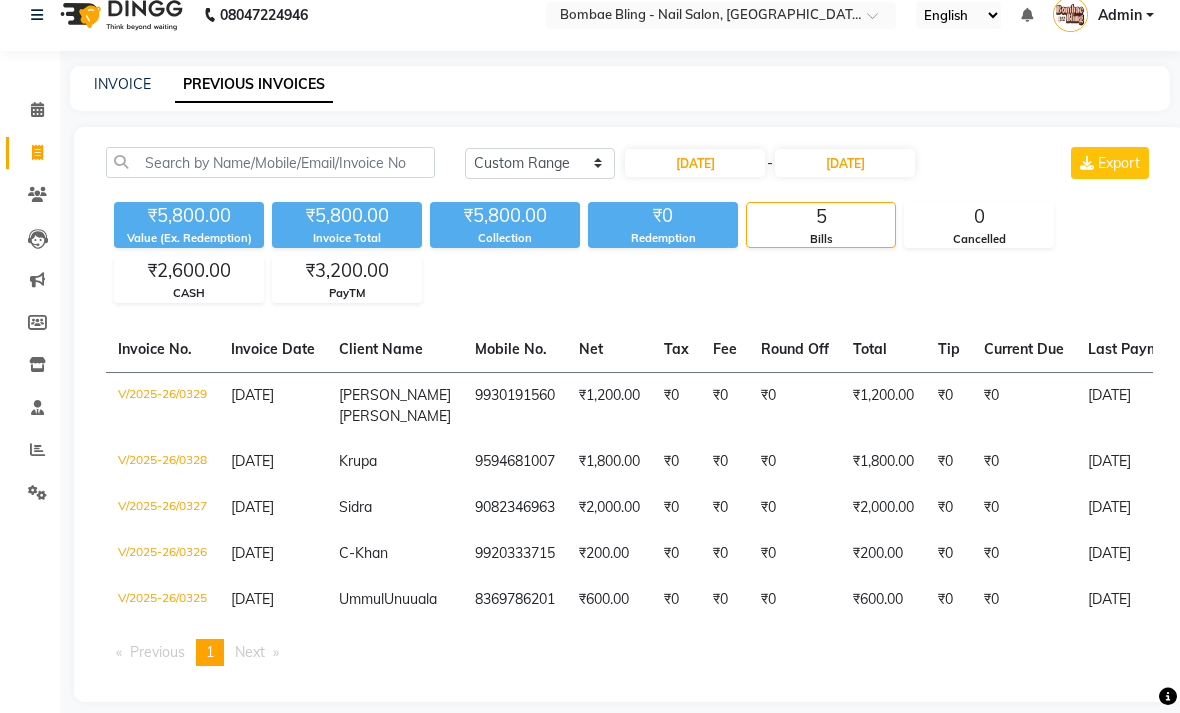 click on "₹3,200.00 PayTM" 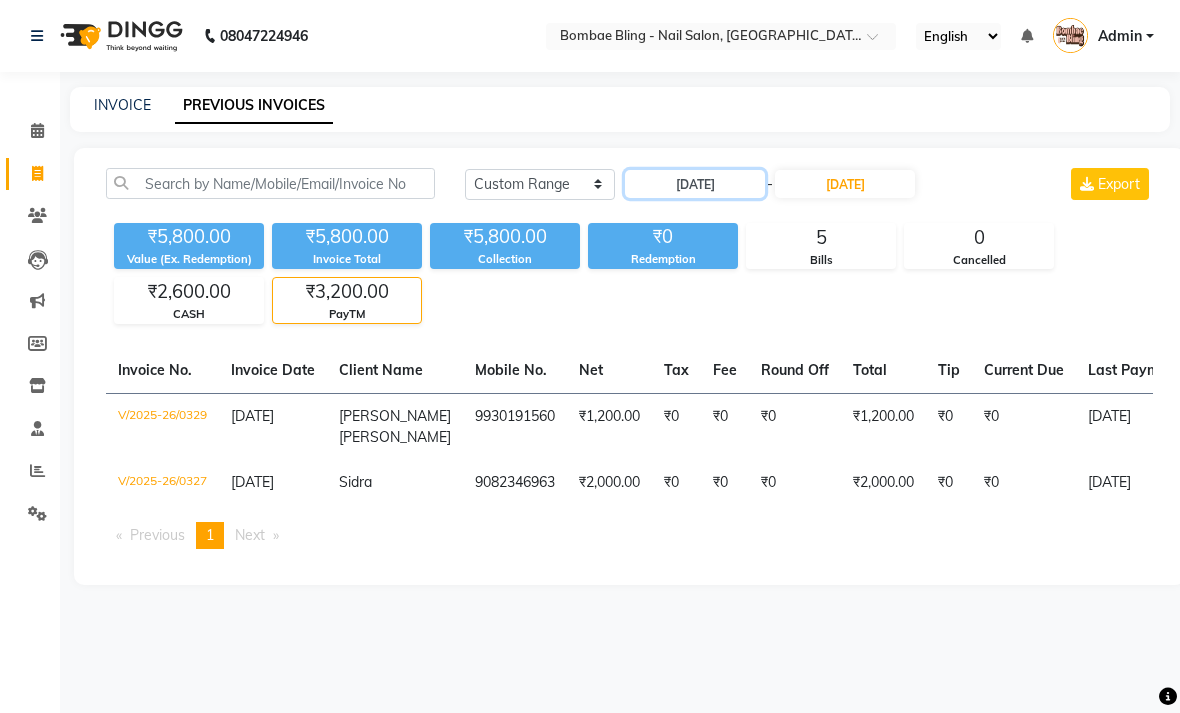 click on "26-06-2025" 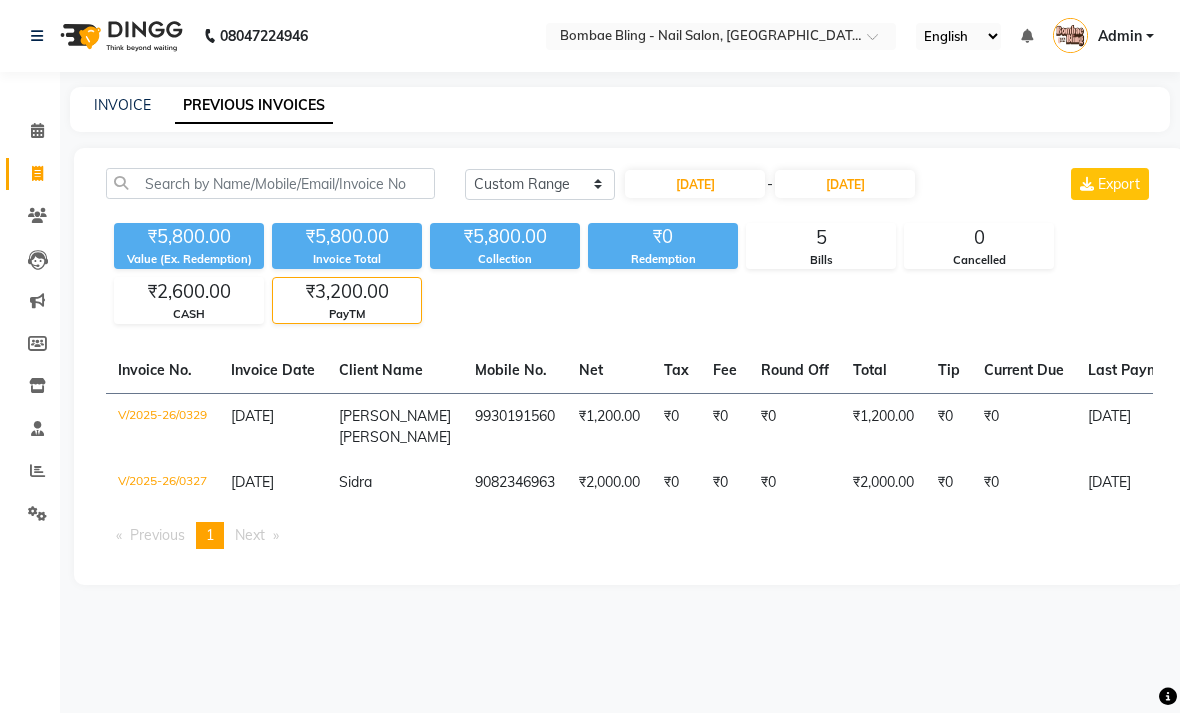 select on "6" 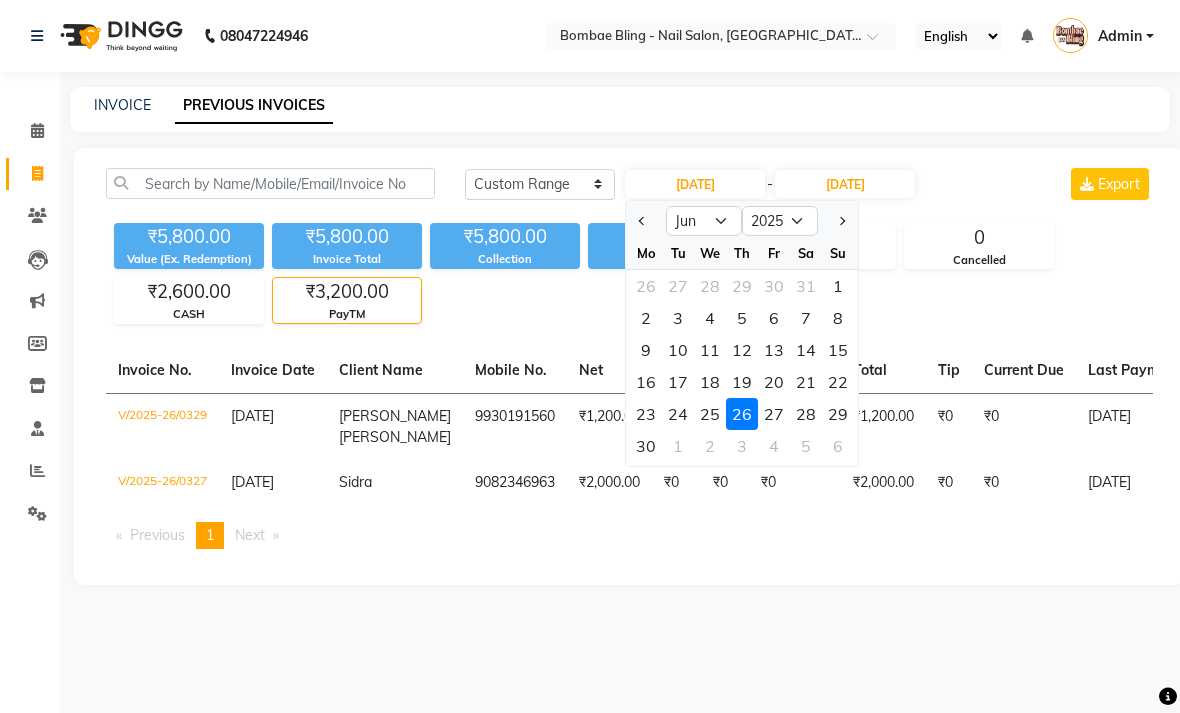 click on "25" 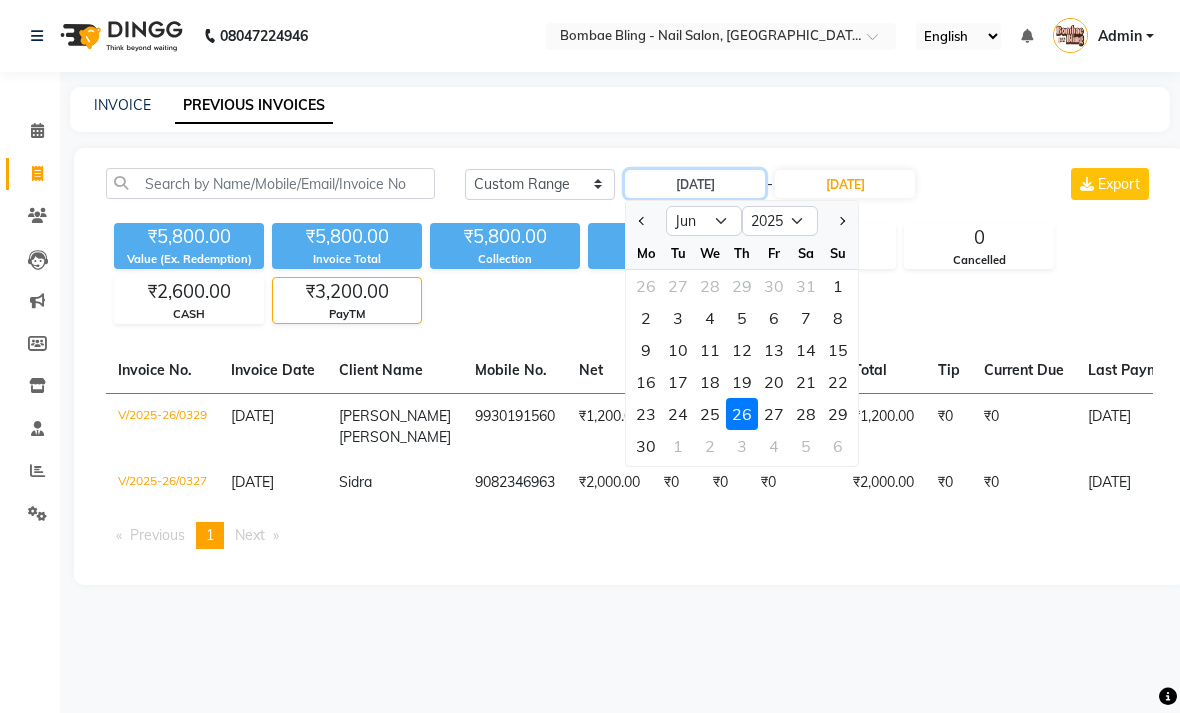 type on "25-06-2025" 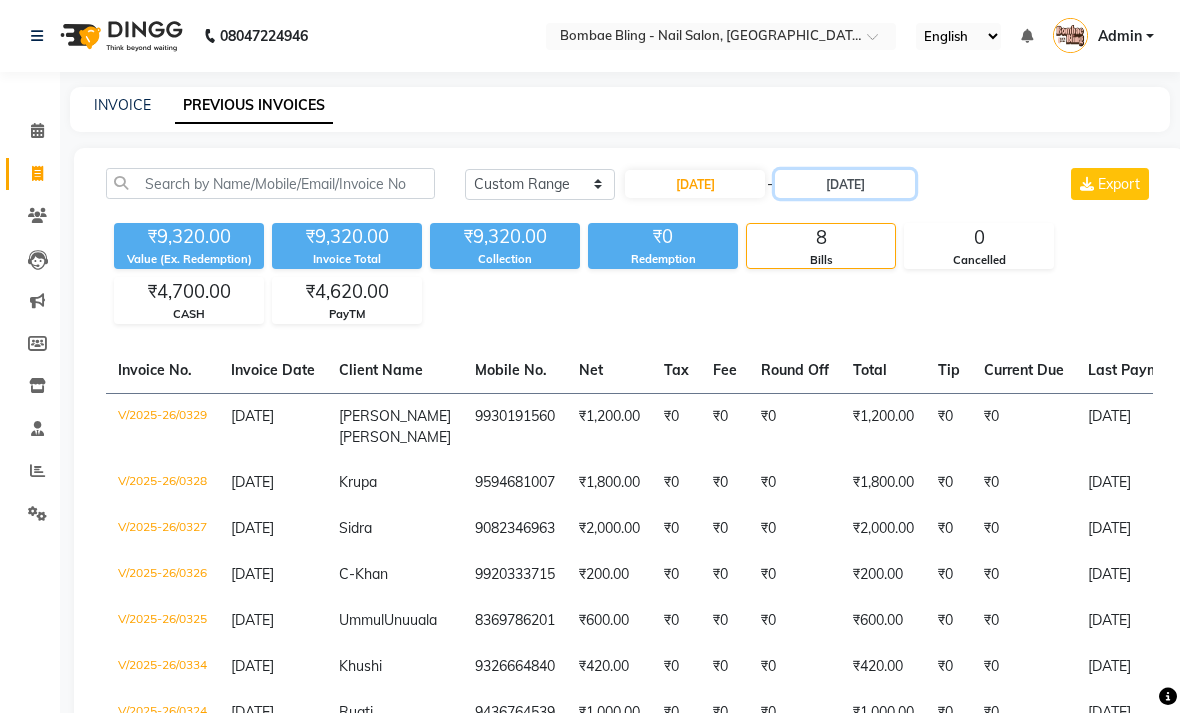 click on "26-06-2025" 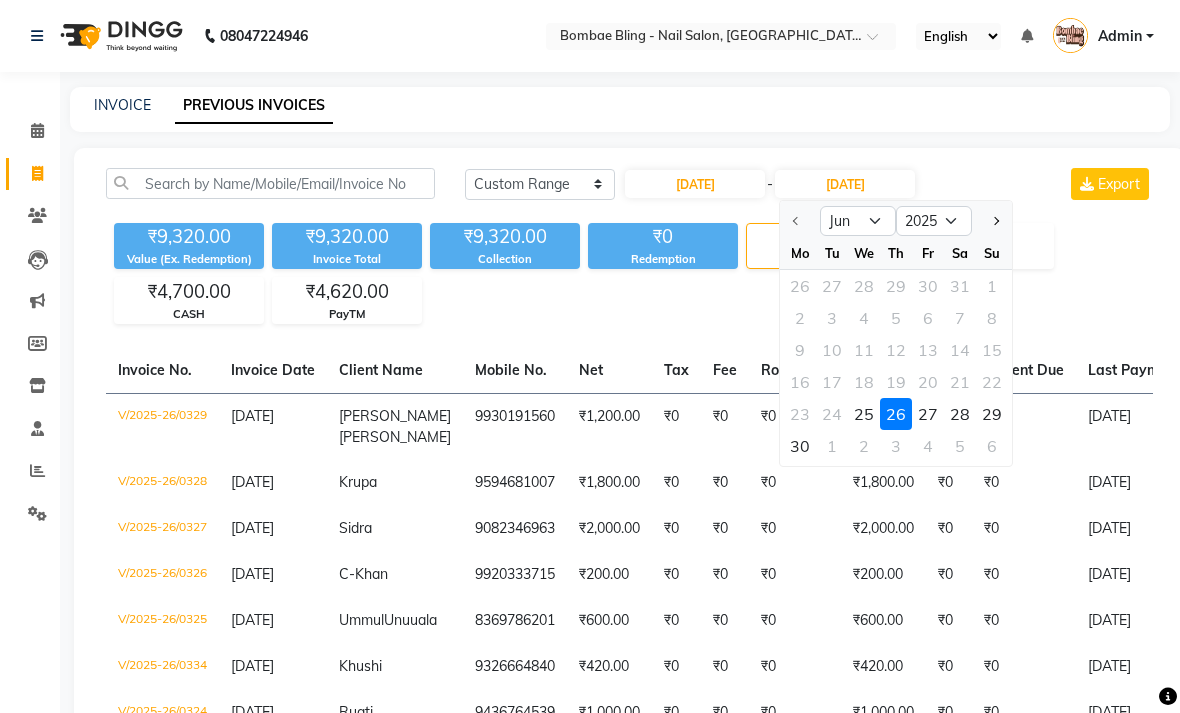 click on "25" 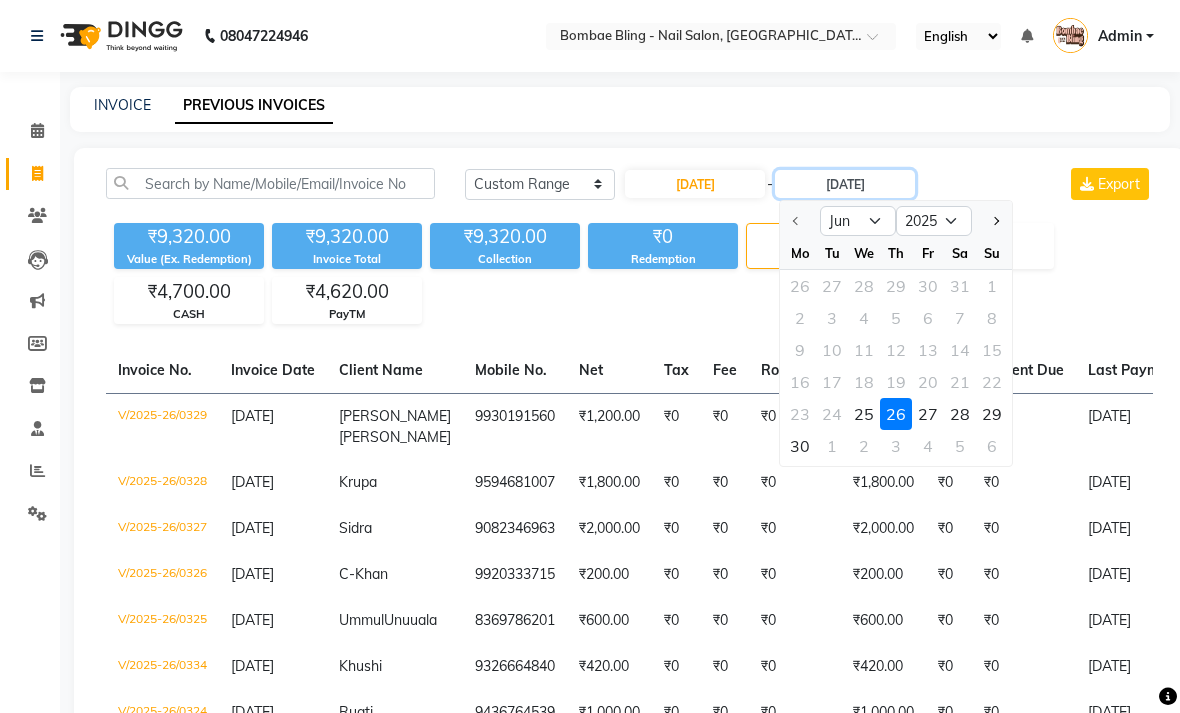 type on "25-06-2025" 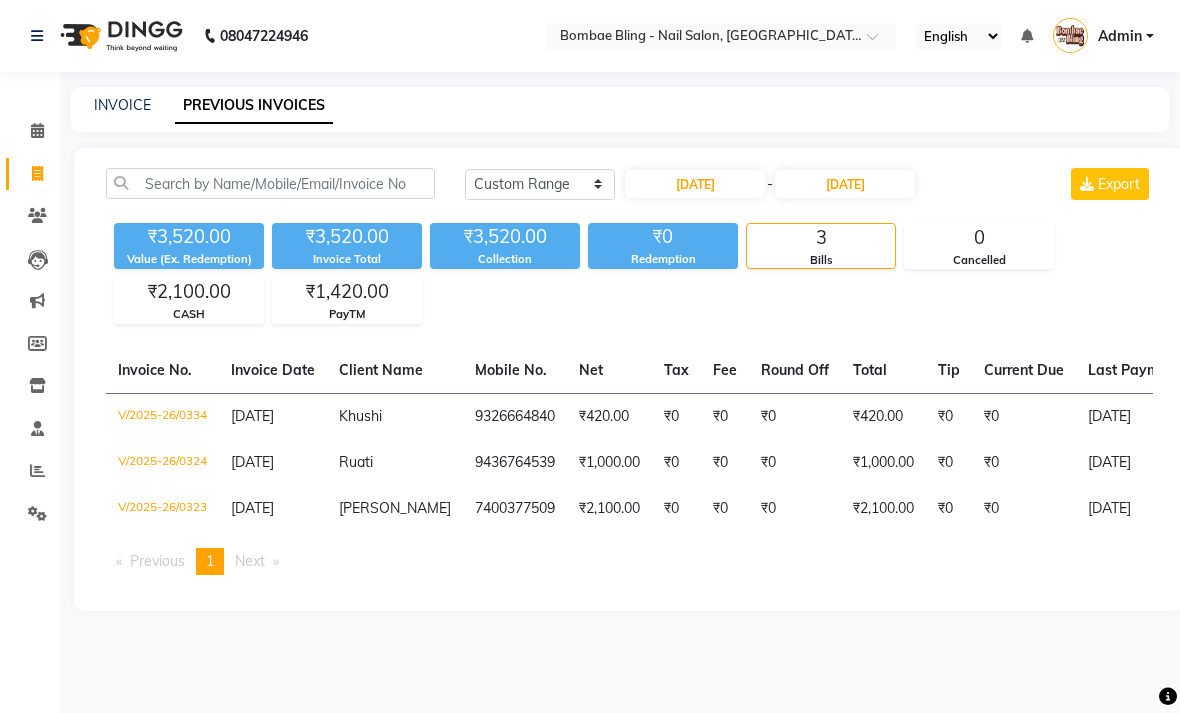click on "₹3,520.00 Value (Ex. Redemption) ₹3,520.00 Invoice Total  ₹3,520.00 Collection ₹0 Redemption 3 Bills 0 Cancelled ₹2,100.00 CASH ₹1,420.00 PayTM" 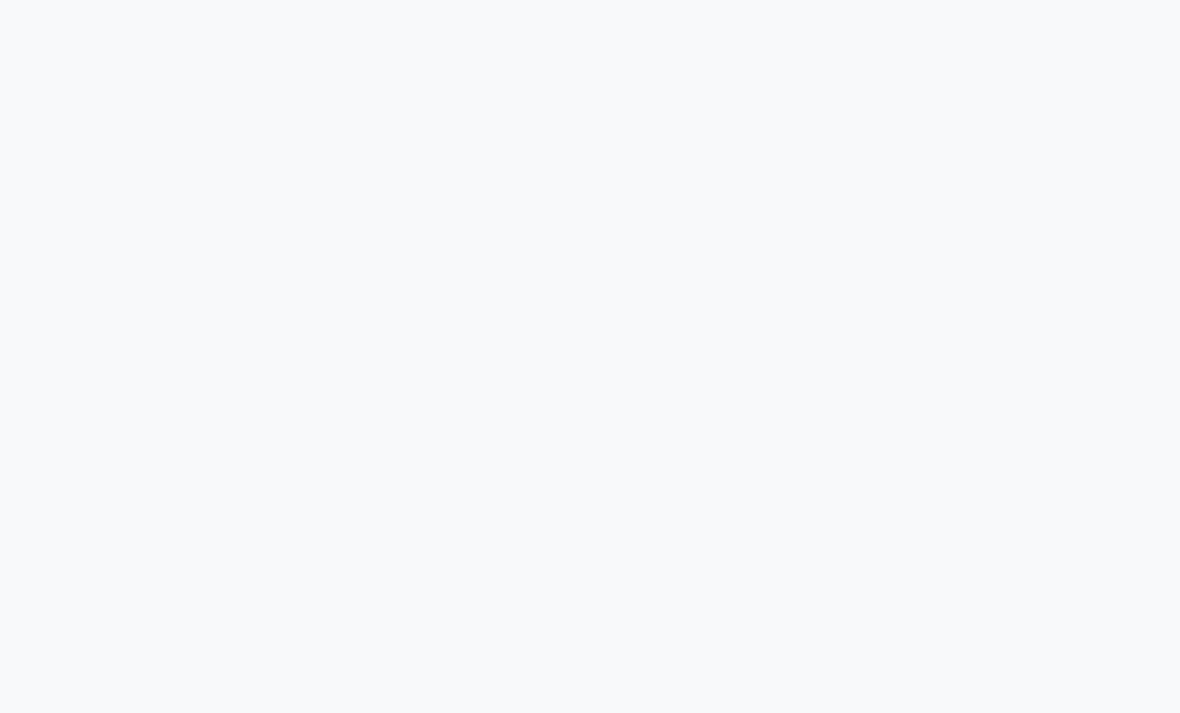 scroll, scrollTop: 0, scrollLeft: 0, axis: both 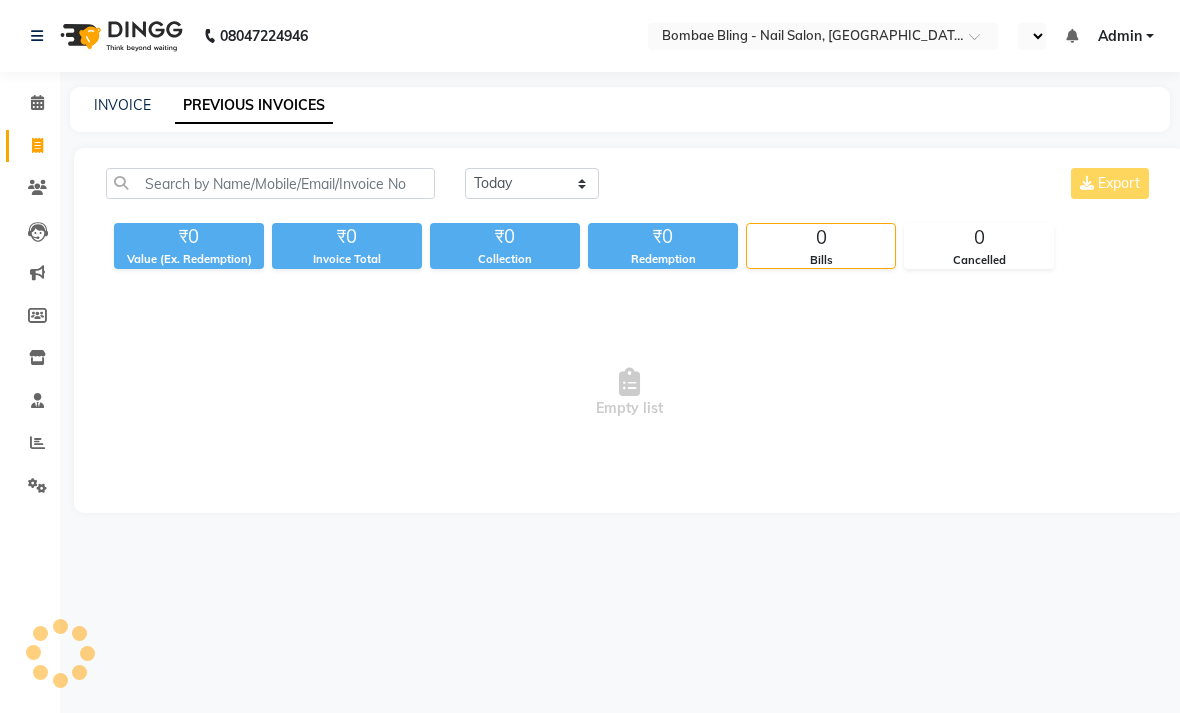 select on "en" 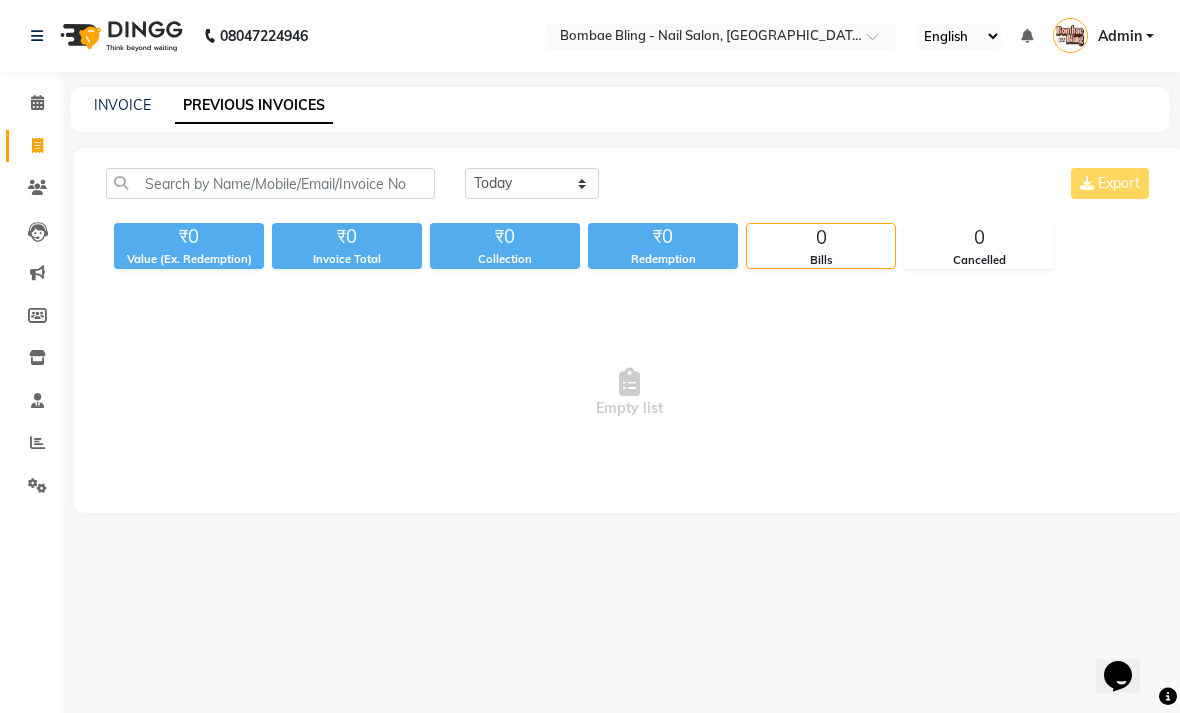 scroll, scrollTop: 0, scrollLeft: 0, axis: both 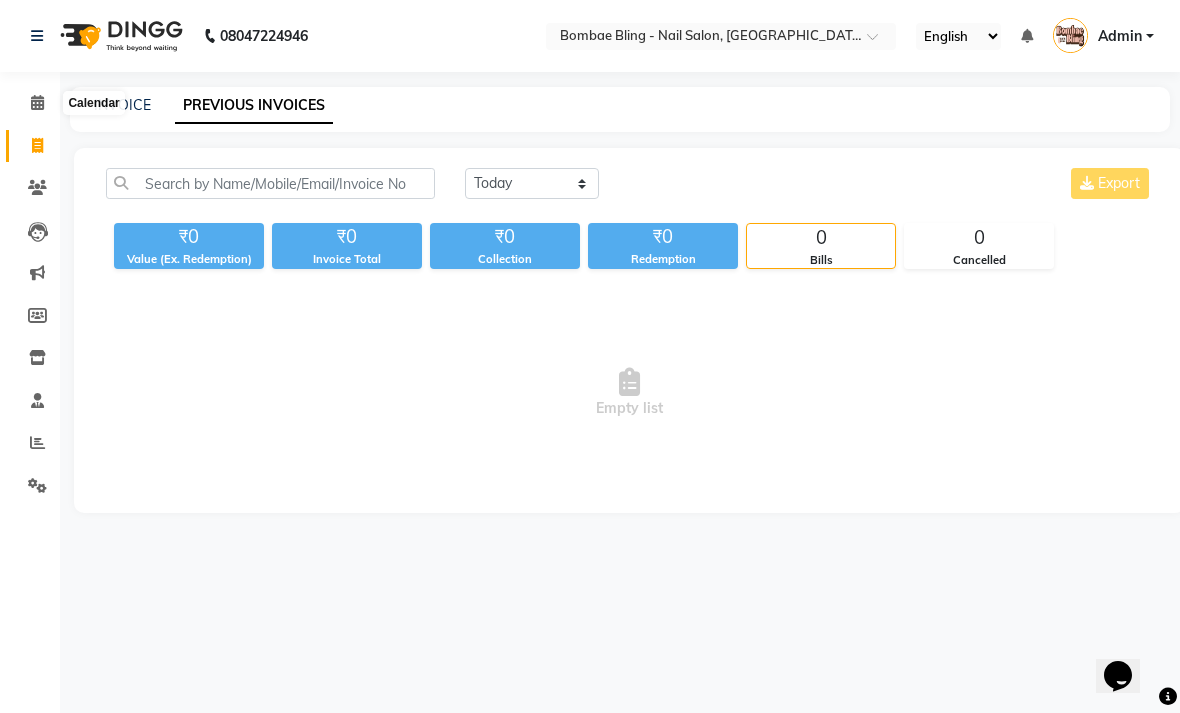 click 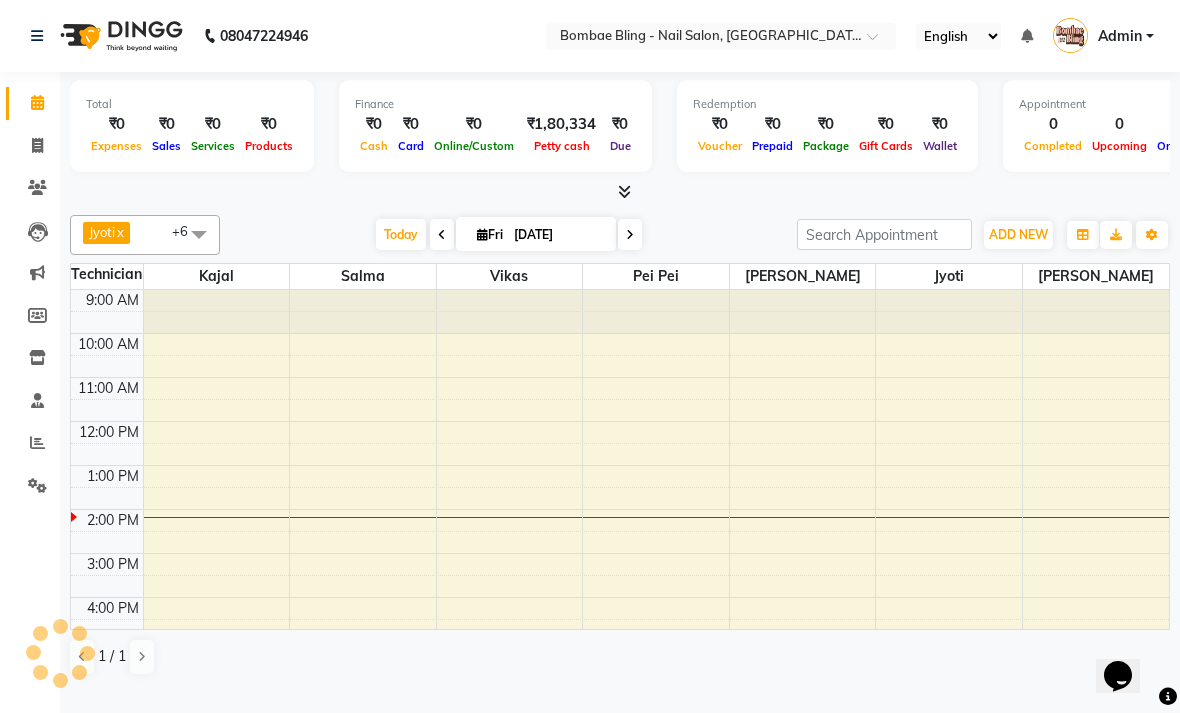 scroll, scrollTop: 221, scrollLeft: 0, axis: vertical 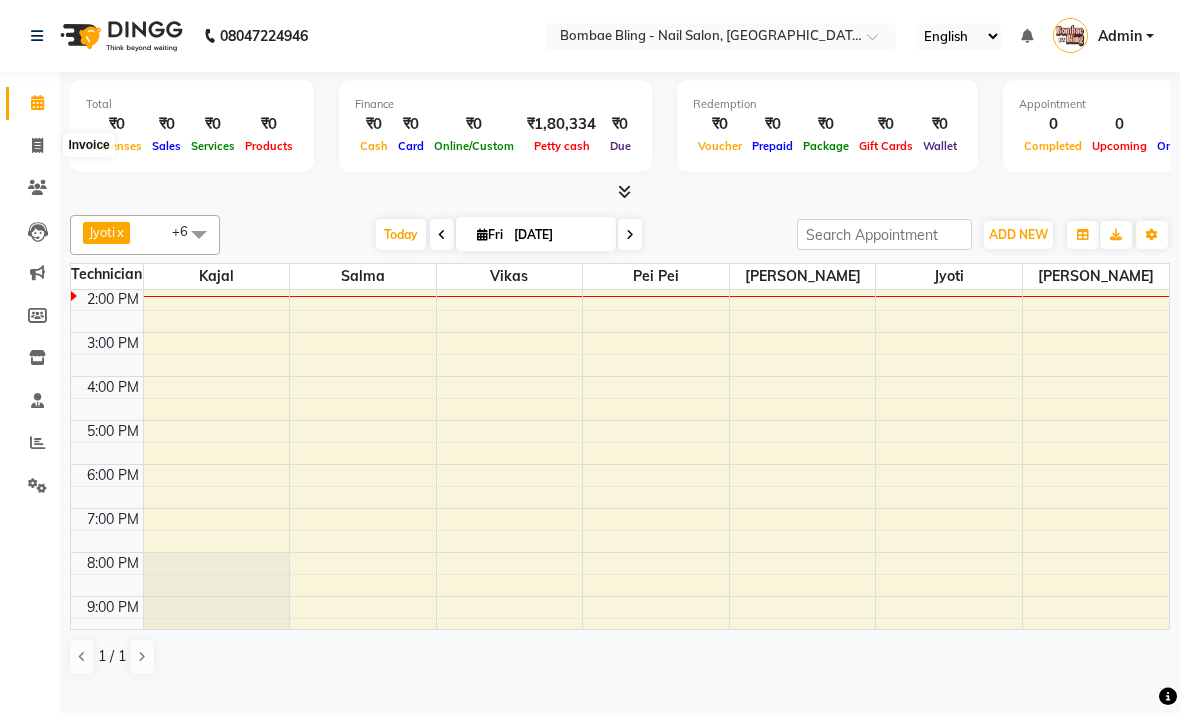 click 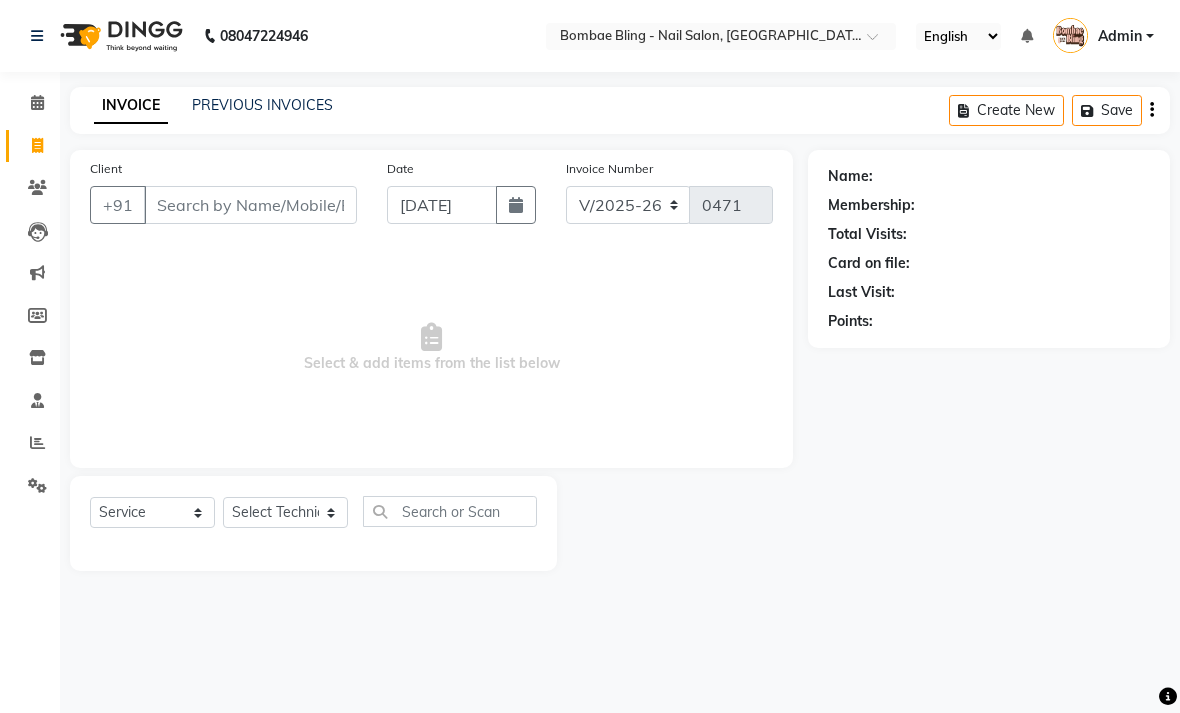 click on "PREVIOUS INVOICES" 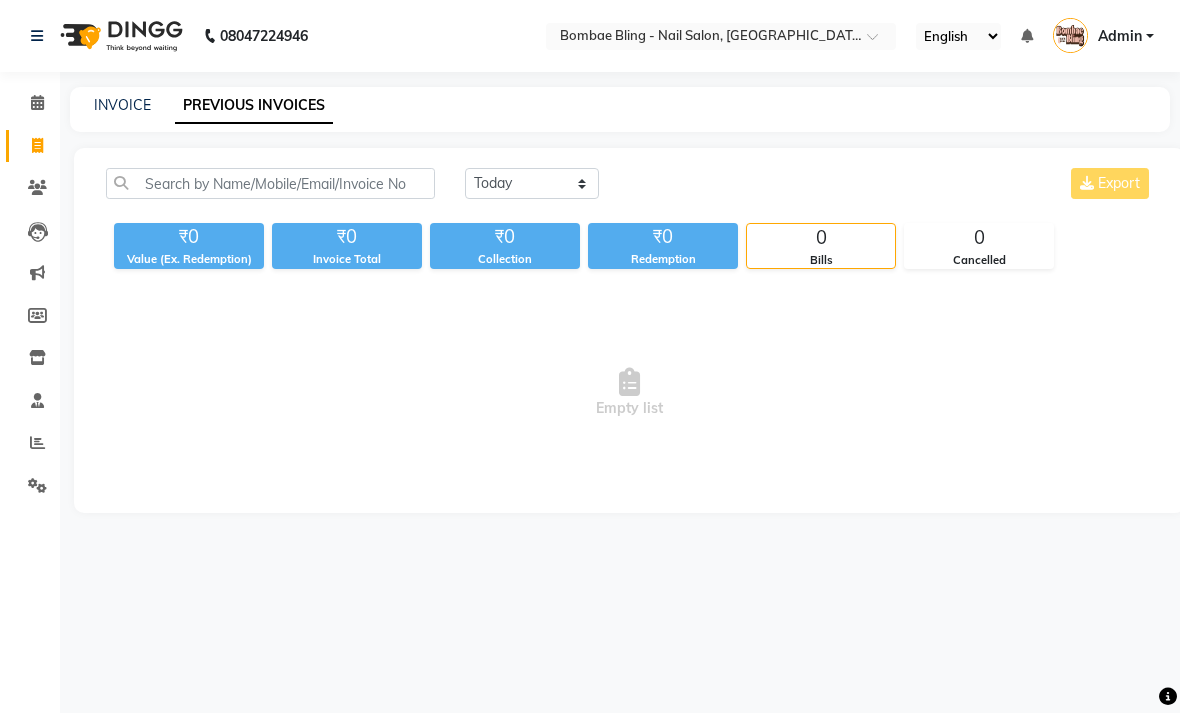click 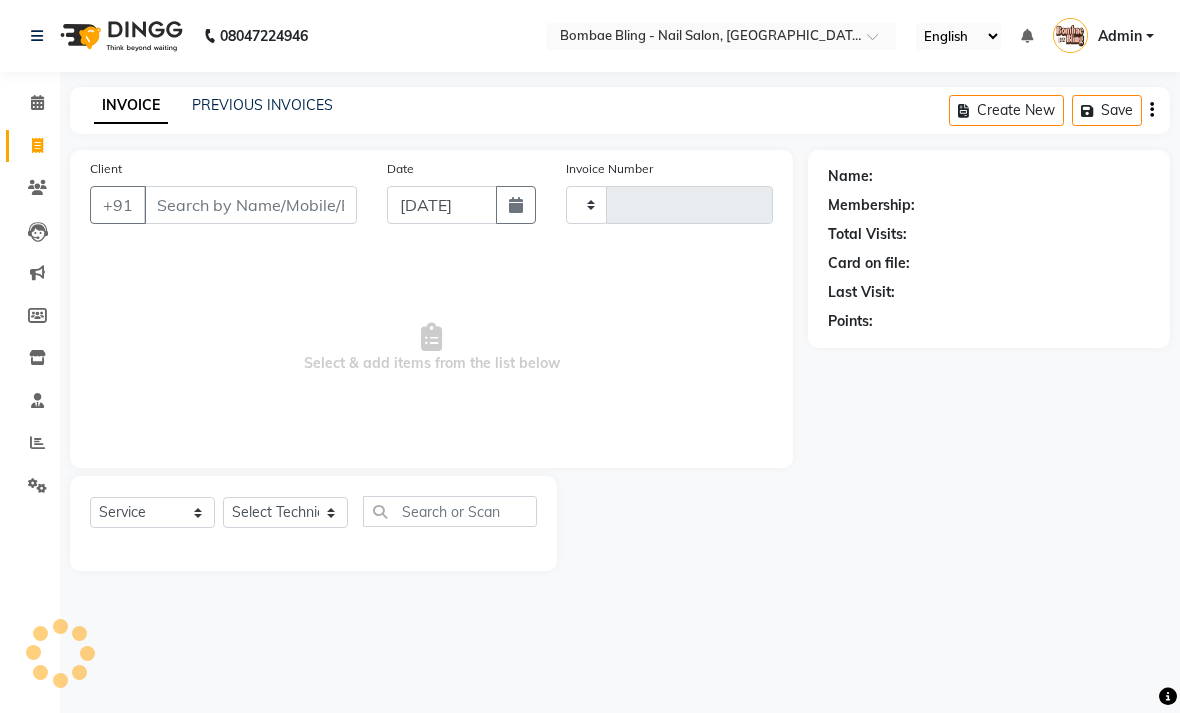type on "0471" 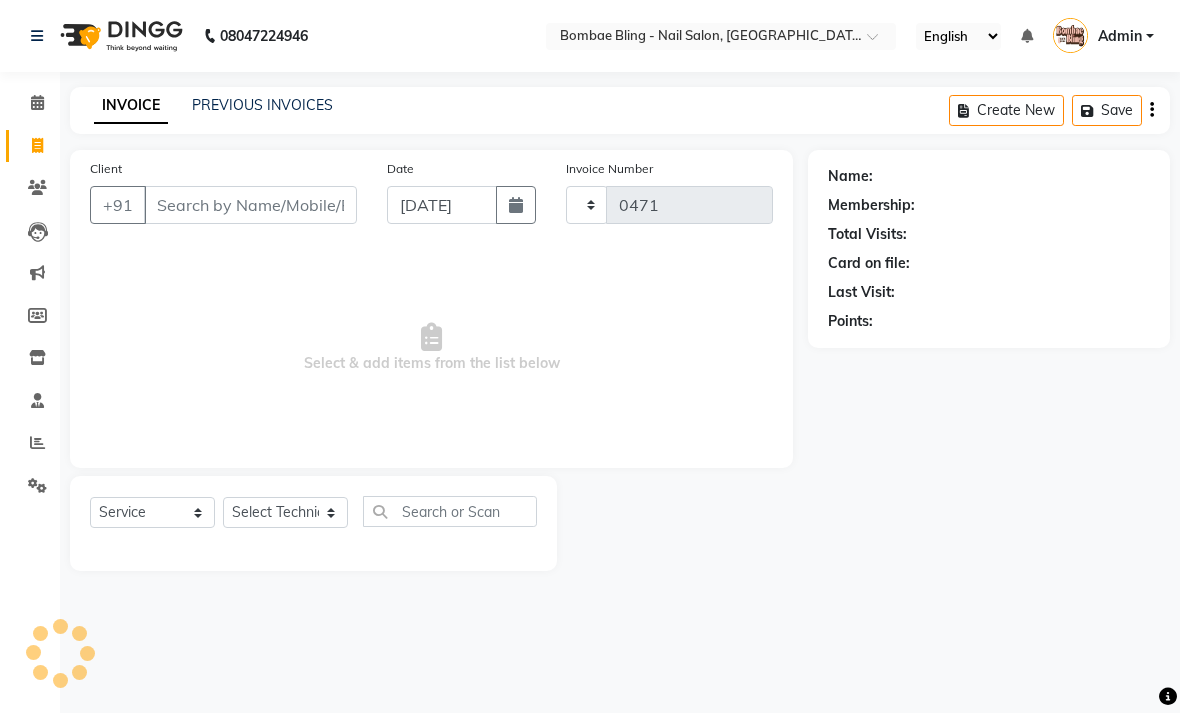 select on "912" 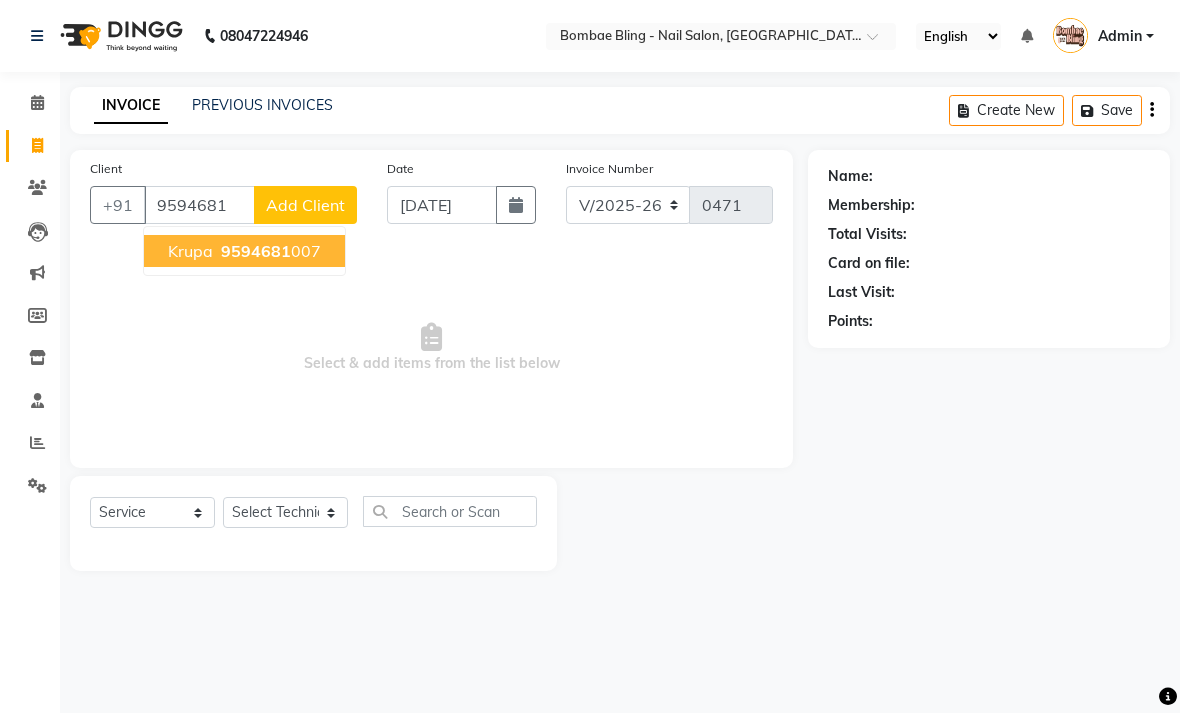 click on "9594681 007" at bounding box center [269, 251] 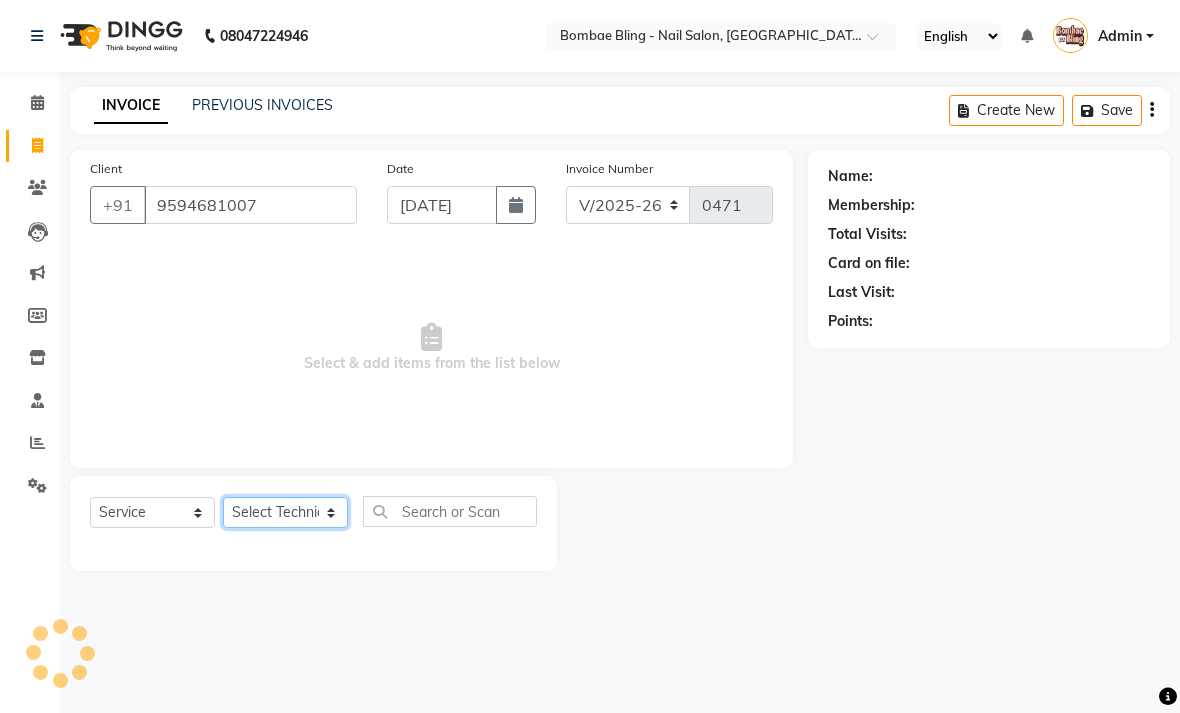 click on "Select Technician Amruta Daksha Front Desk Jyoti Kajal Komal Pei pei Salma Shiwani Shon Shrutika  Vikas" 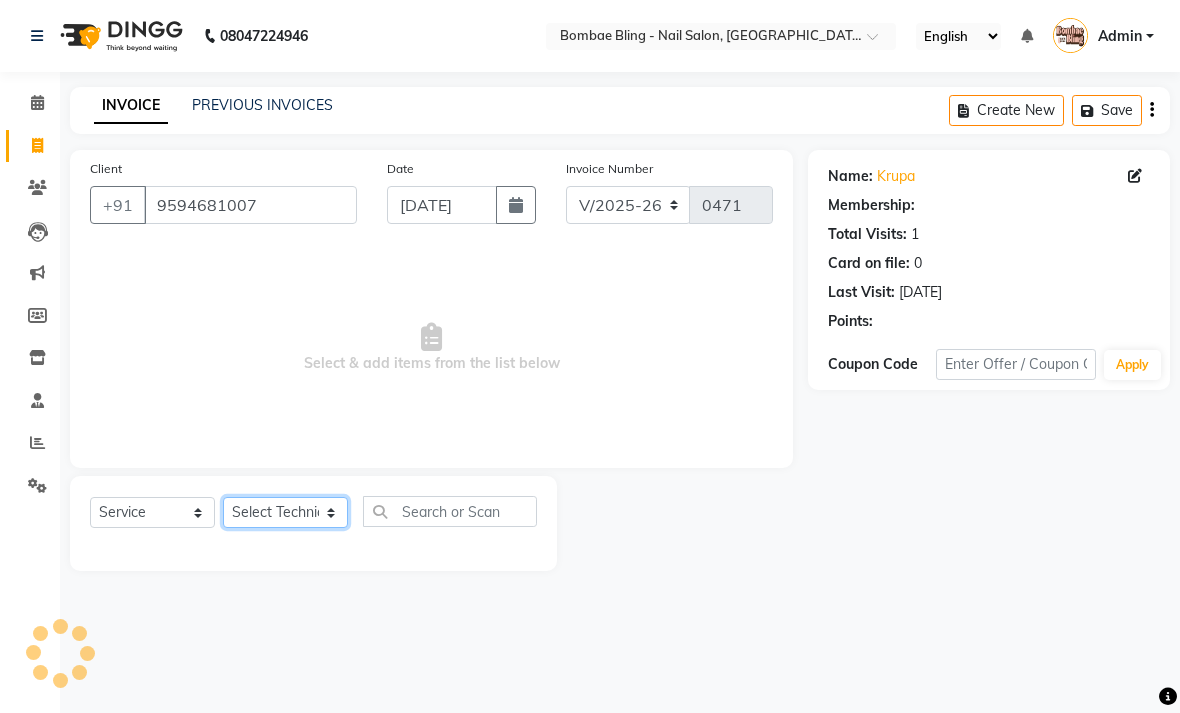select on "1: Object" 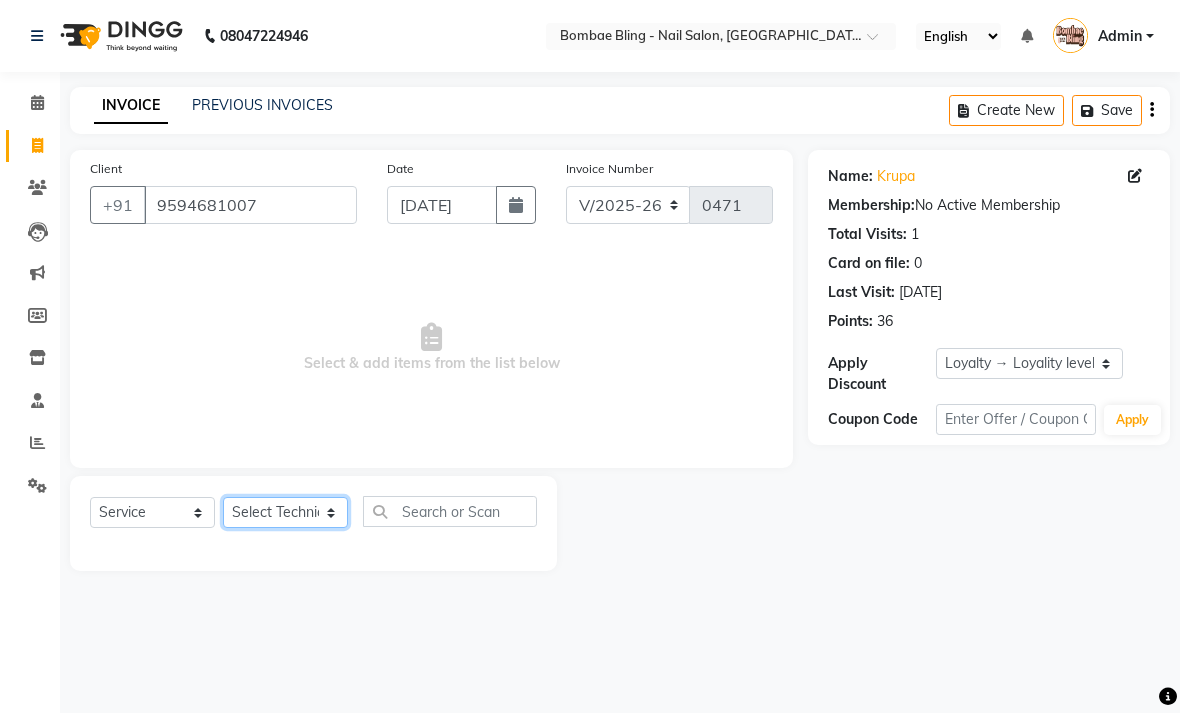 select on "84576" 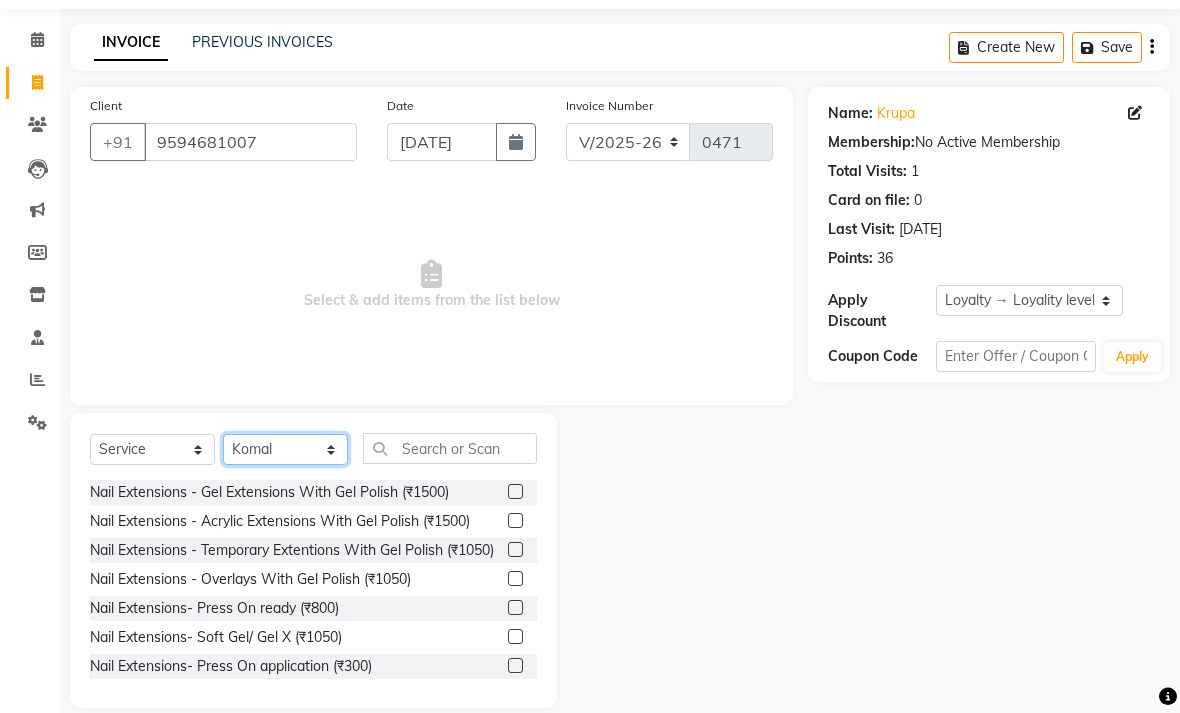 scroll, scrollTop: 52, scrollLeft: 0, axis: vertical 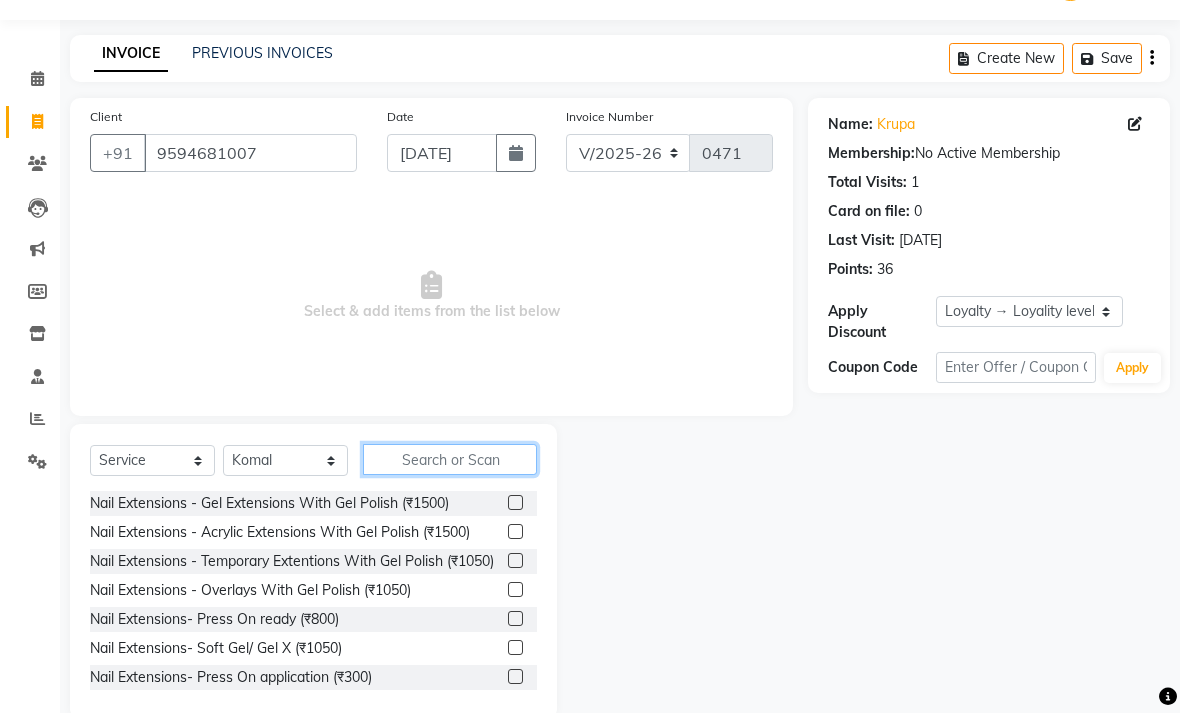 click 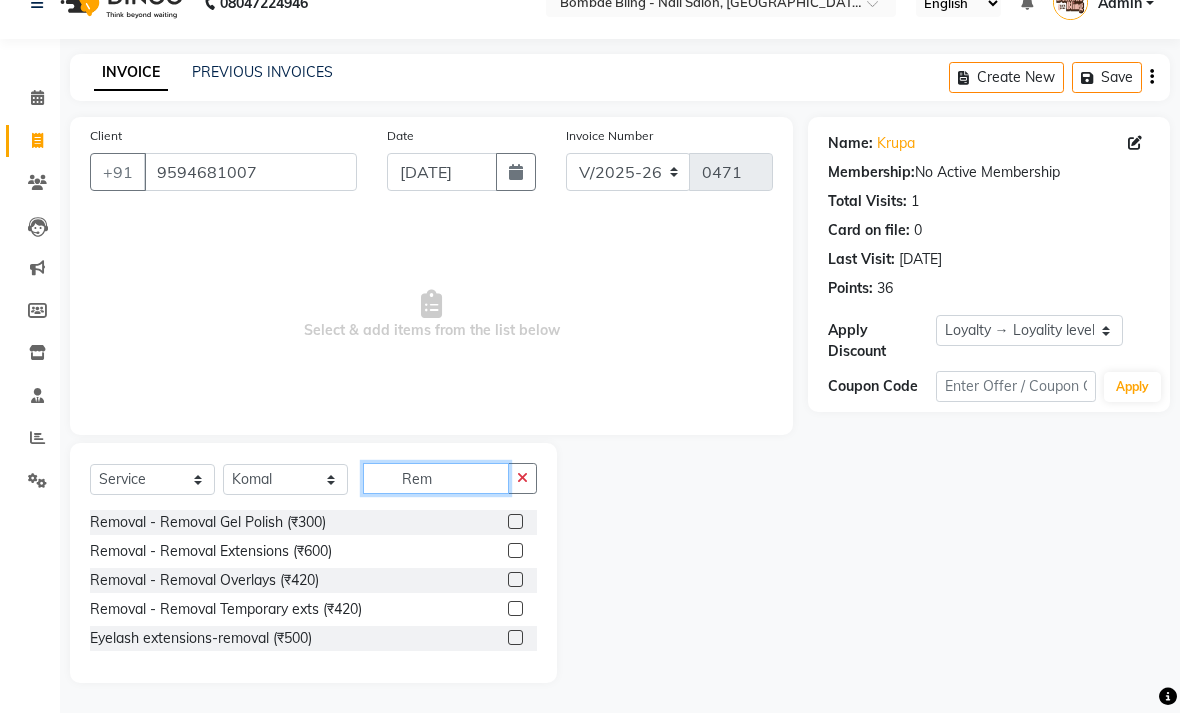 scroll, scrollTop: 61, scrollLeft: 0, axis: vertical 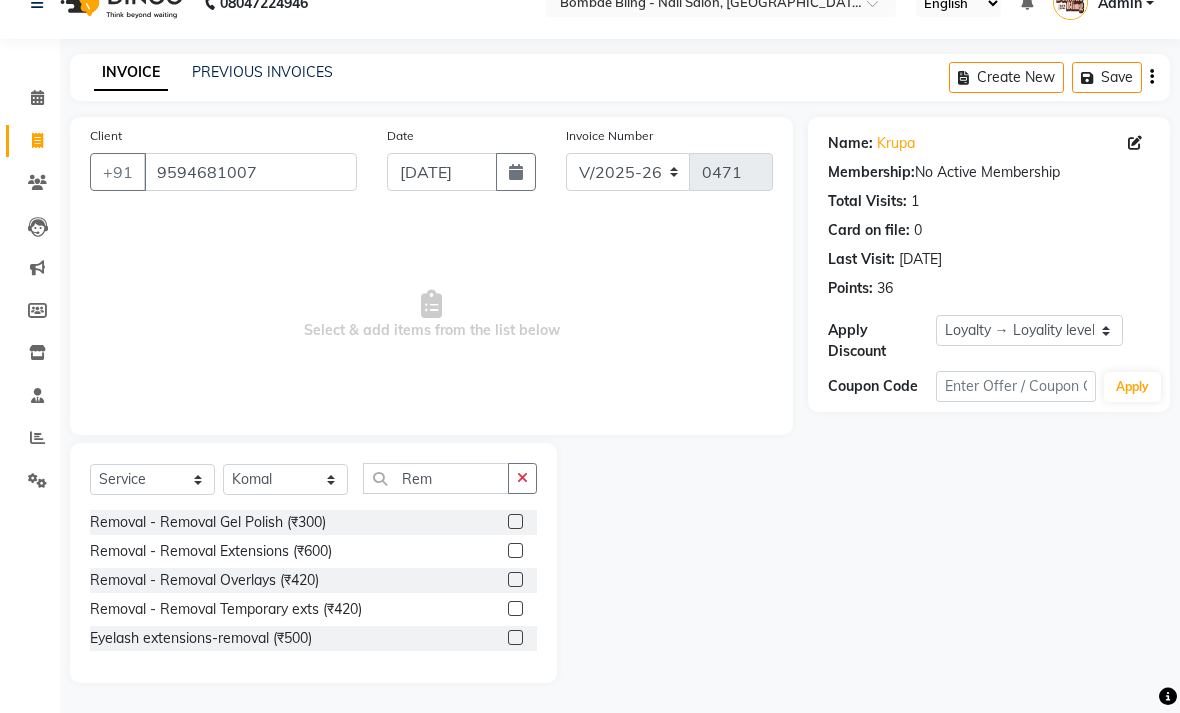 click 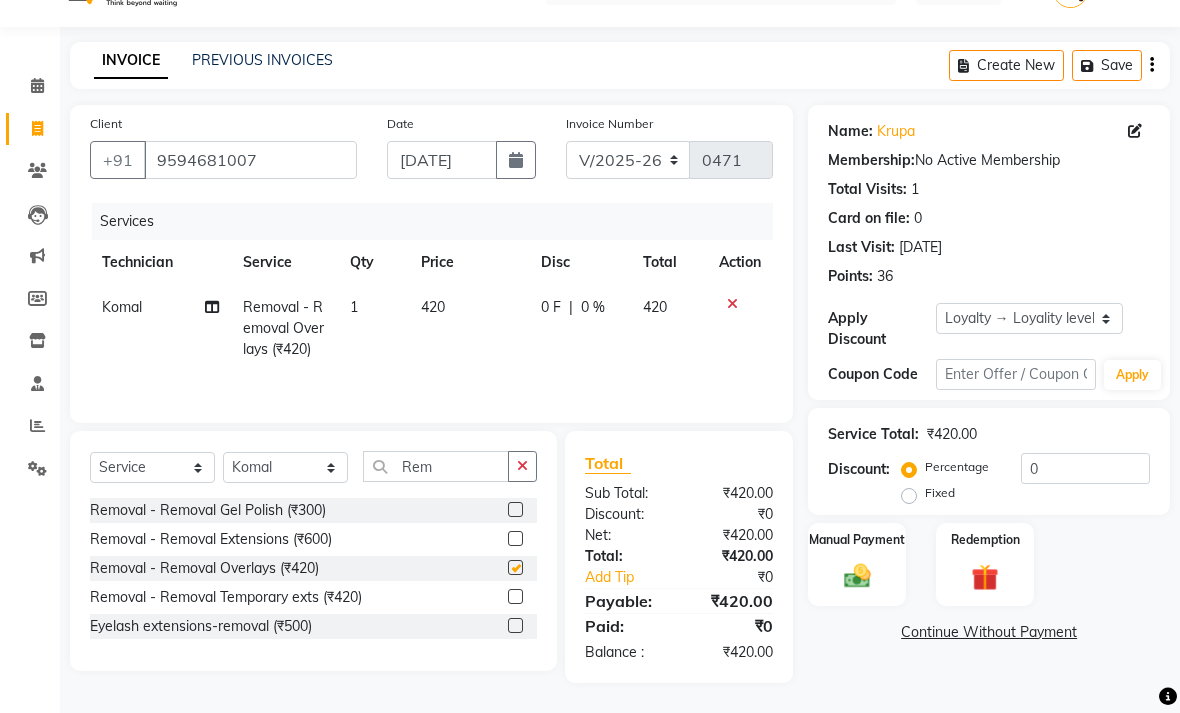 checkbox on "false" 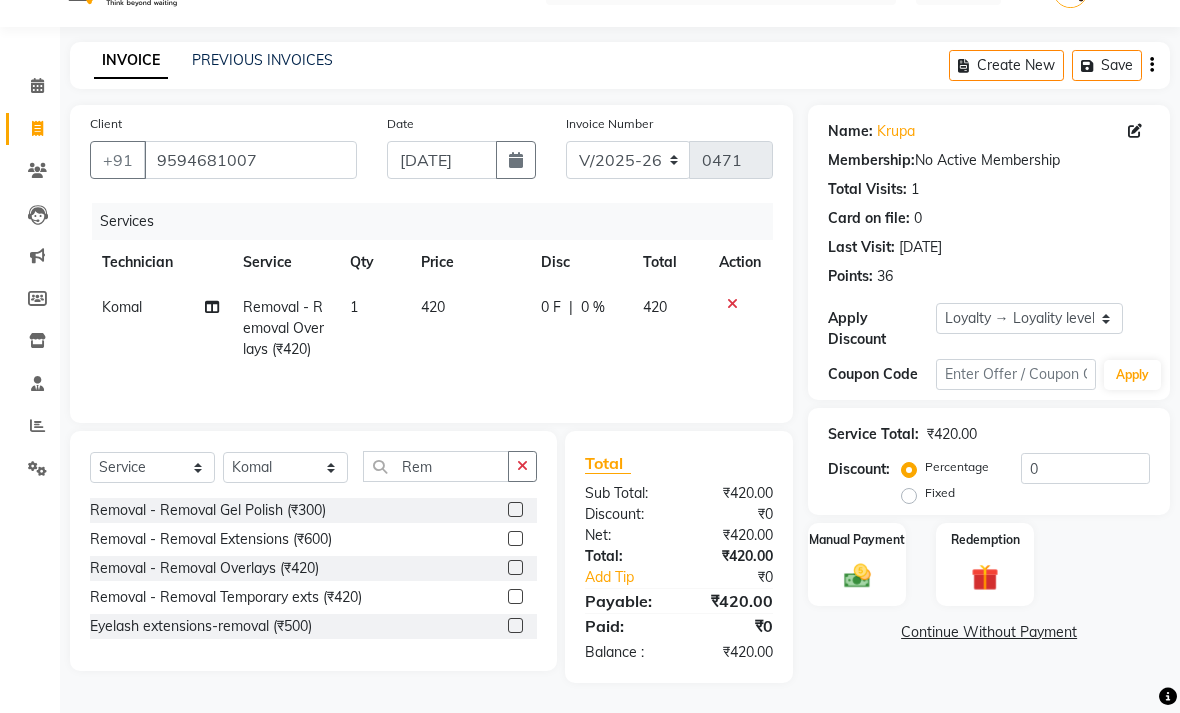 click on "Manual Payment" 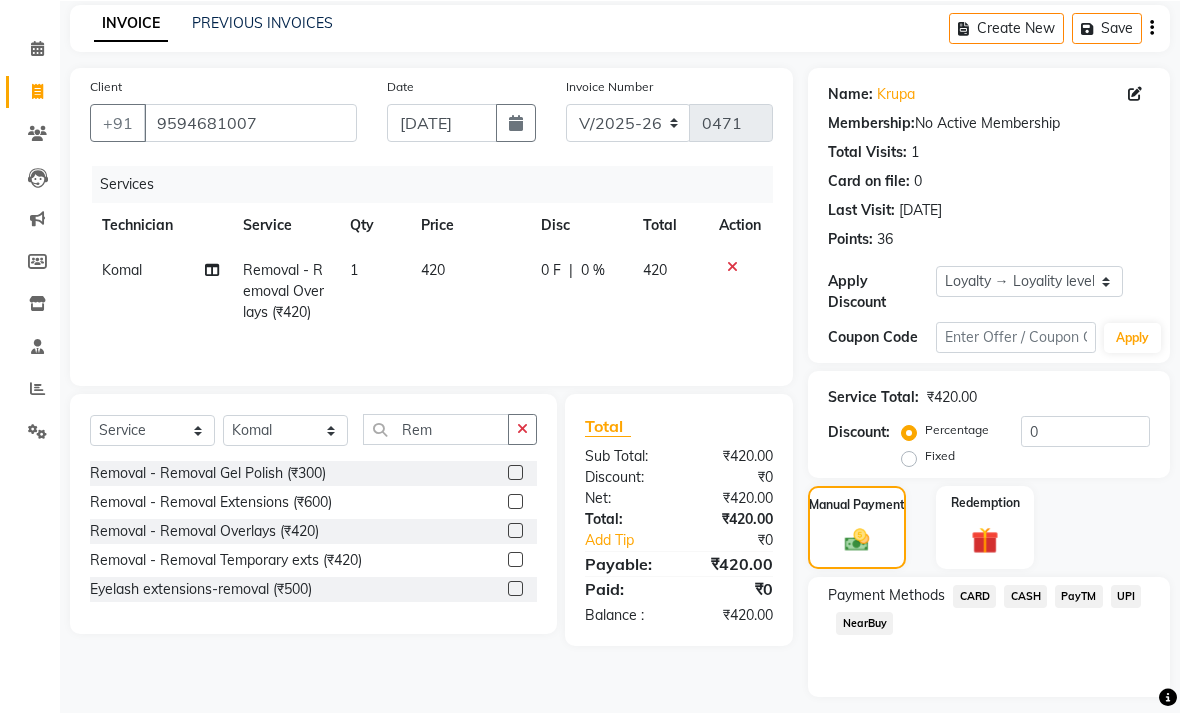 click on "CASH" 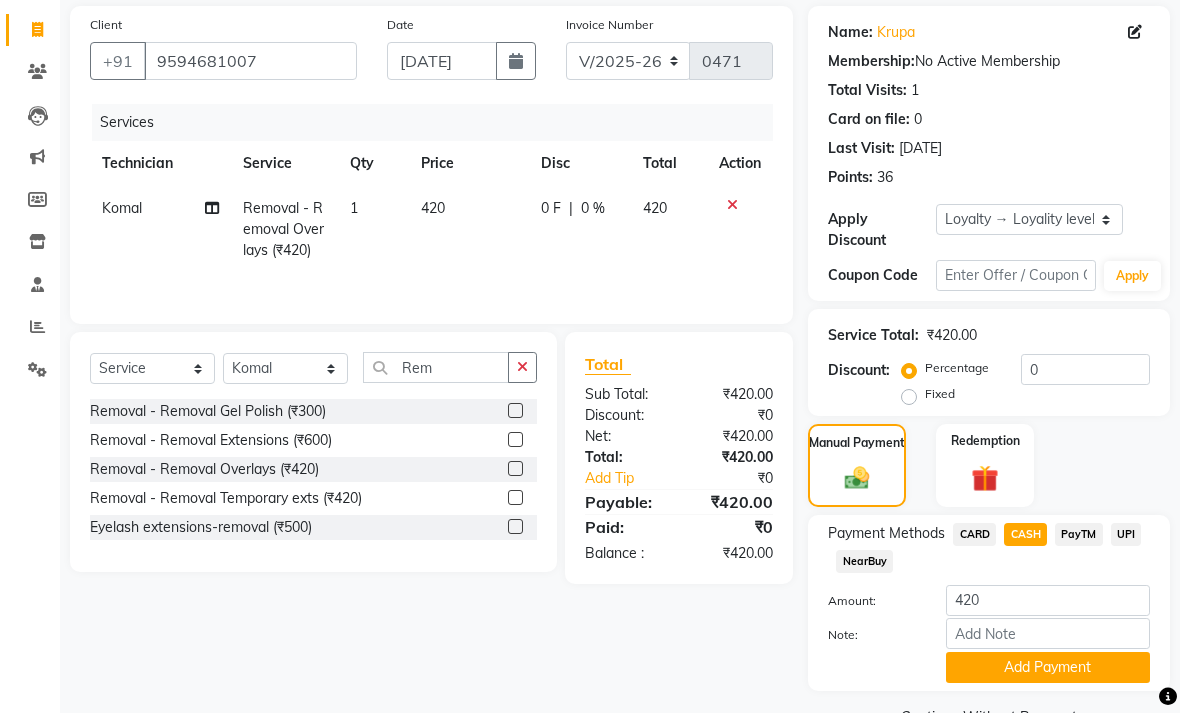 click on "Add Payment" 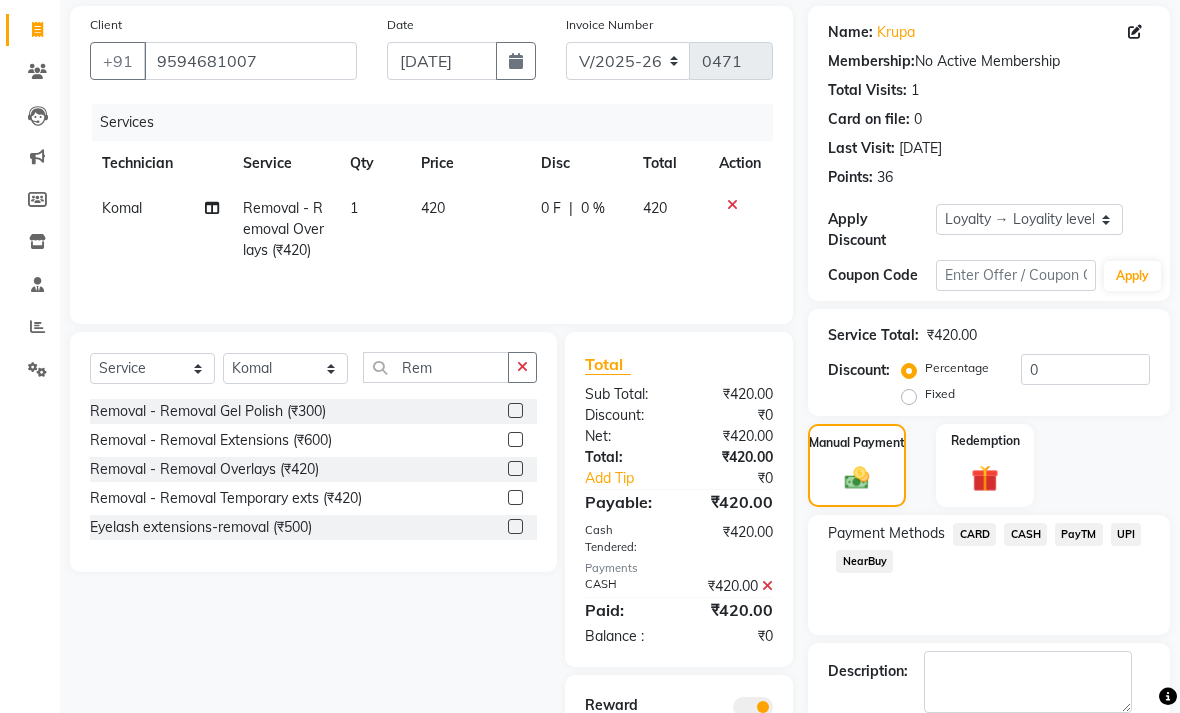scroll, scrollTop: 230, scrollLeft: 0, axis: vertical 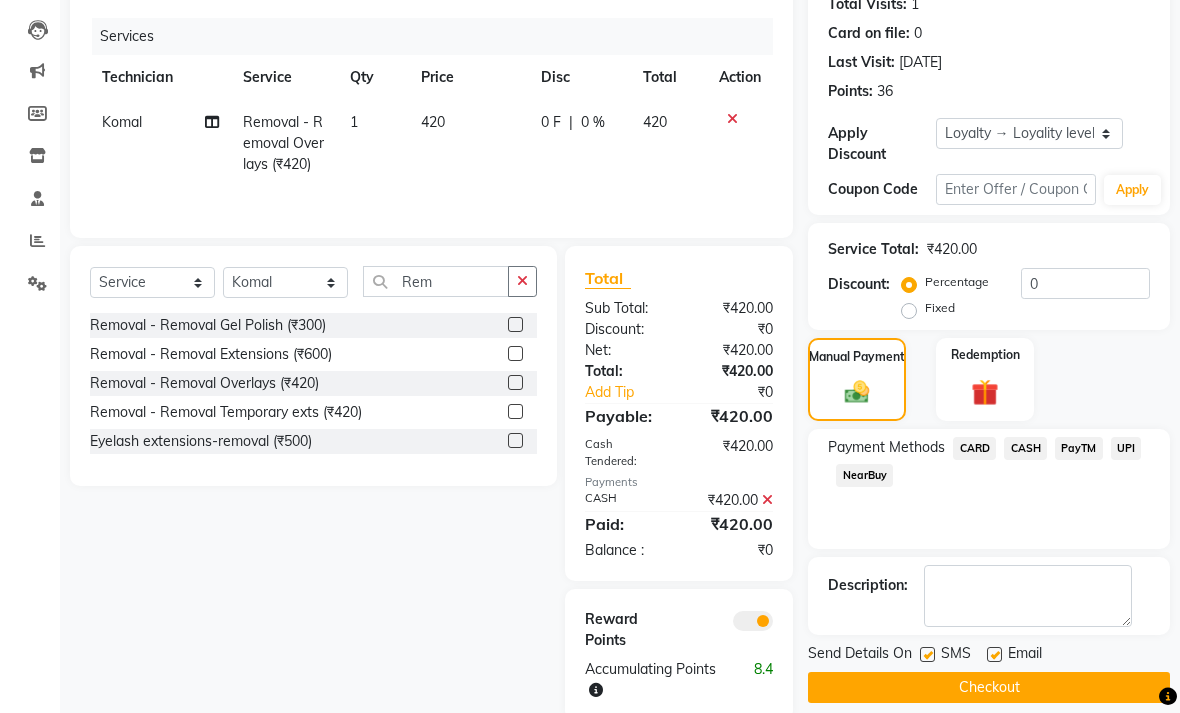 click on "SMS" 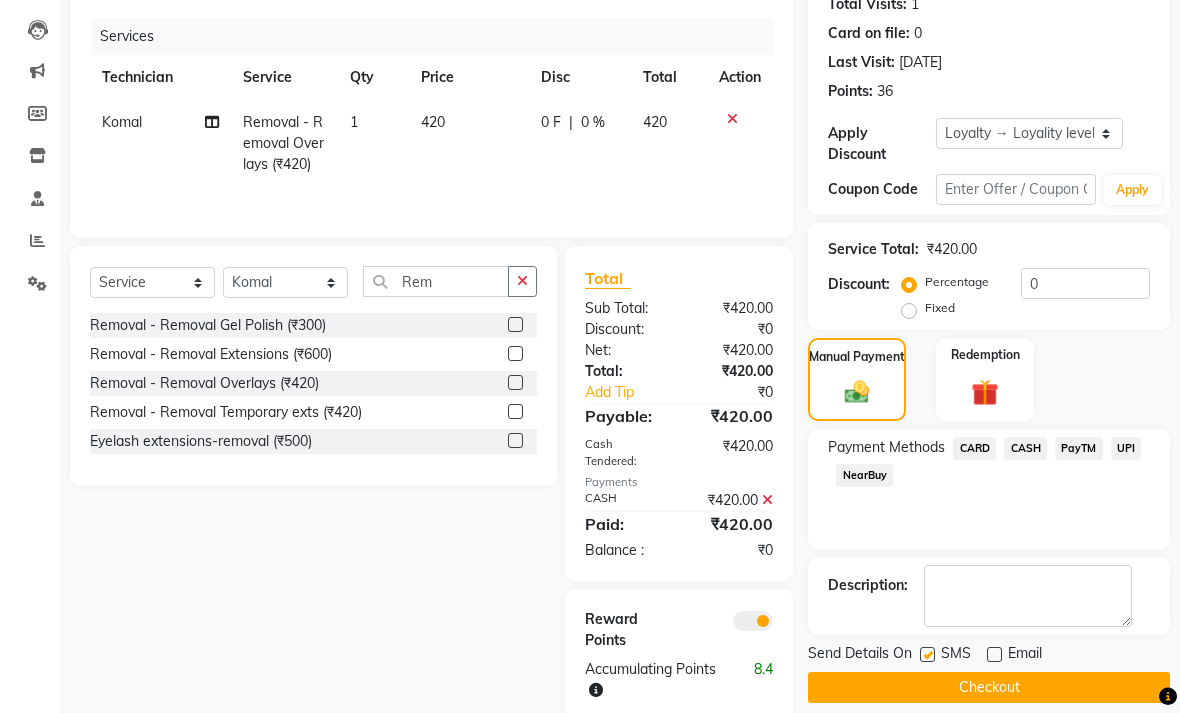 click on "SMS" 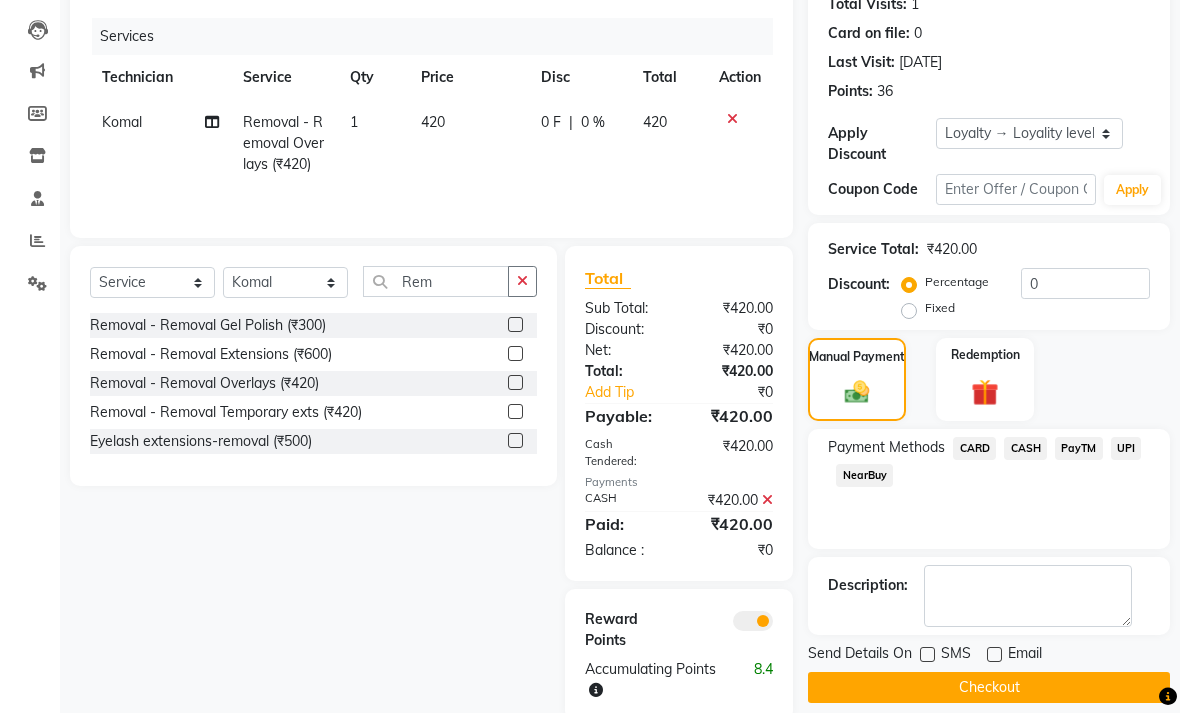 click on "Checkout" 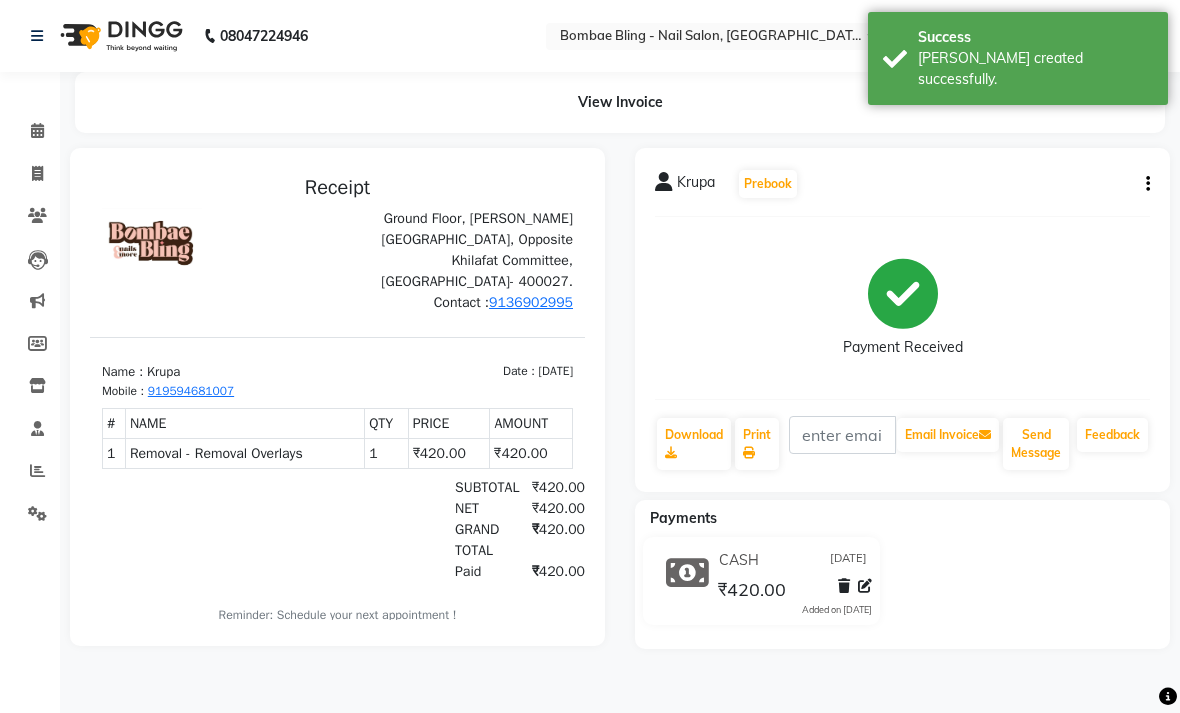 scroll, scrollTop: 0, scrollLeft: 0, axis: both 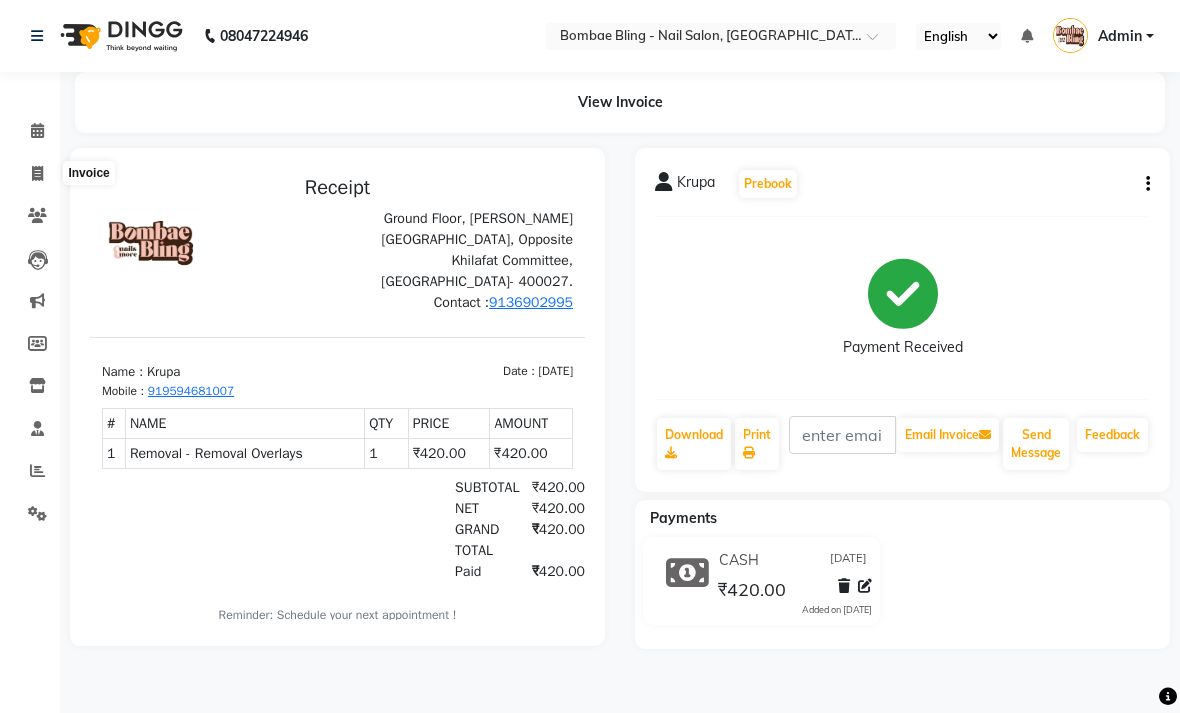 click 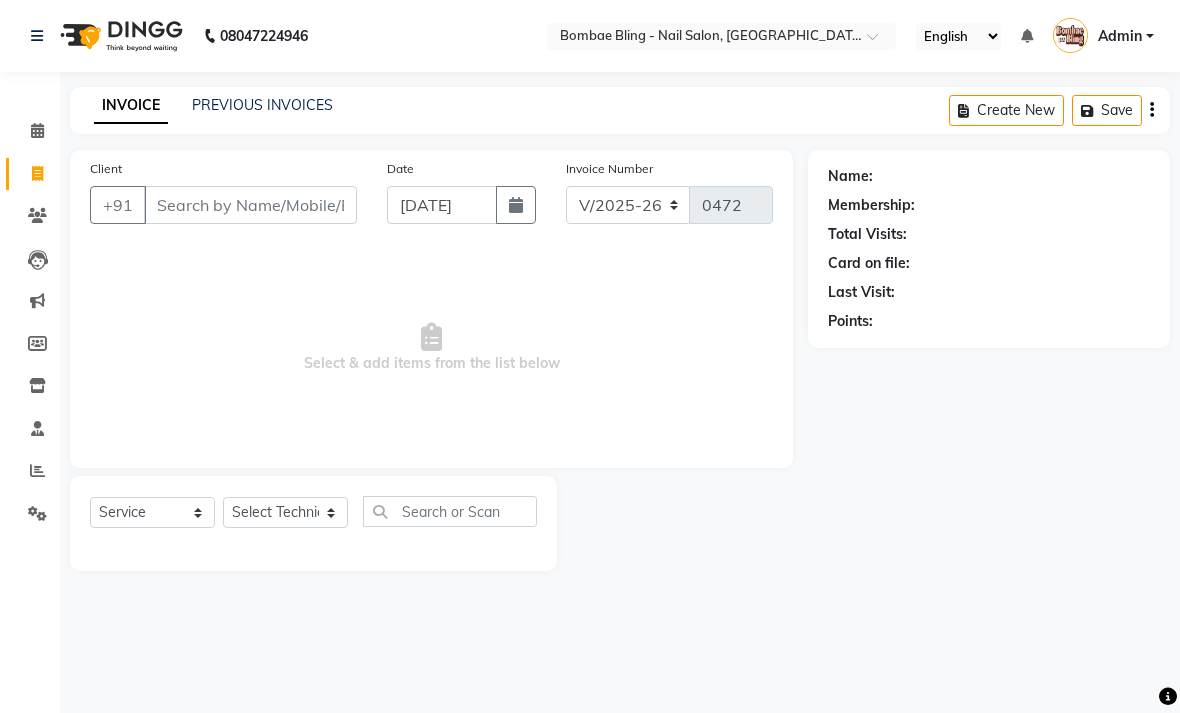 click on "PREVIOUS INVOICES" 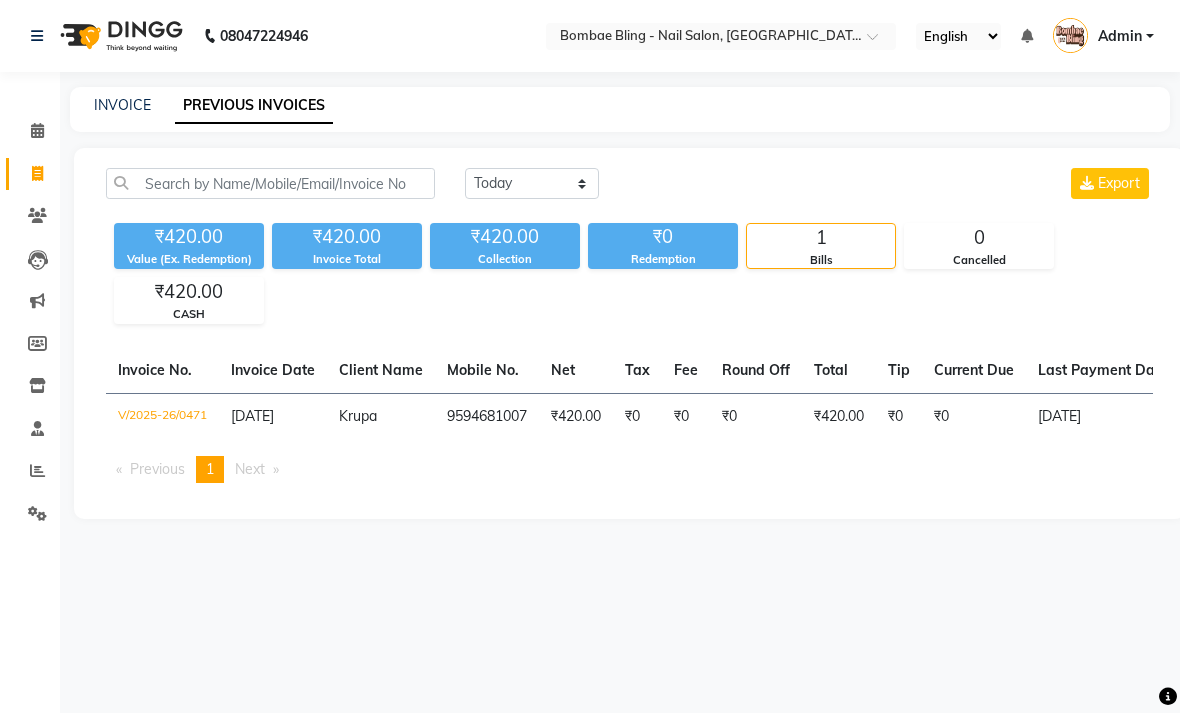 click on "Today Yesterday Custom Range Export" 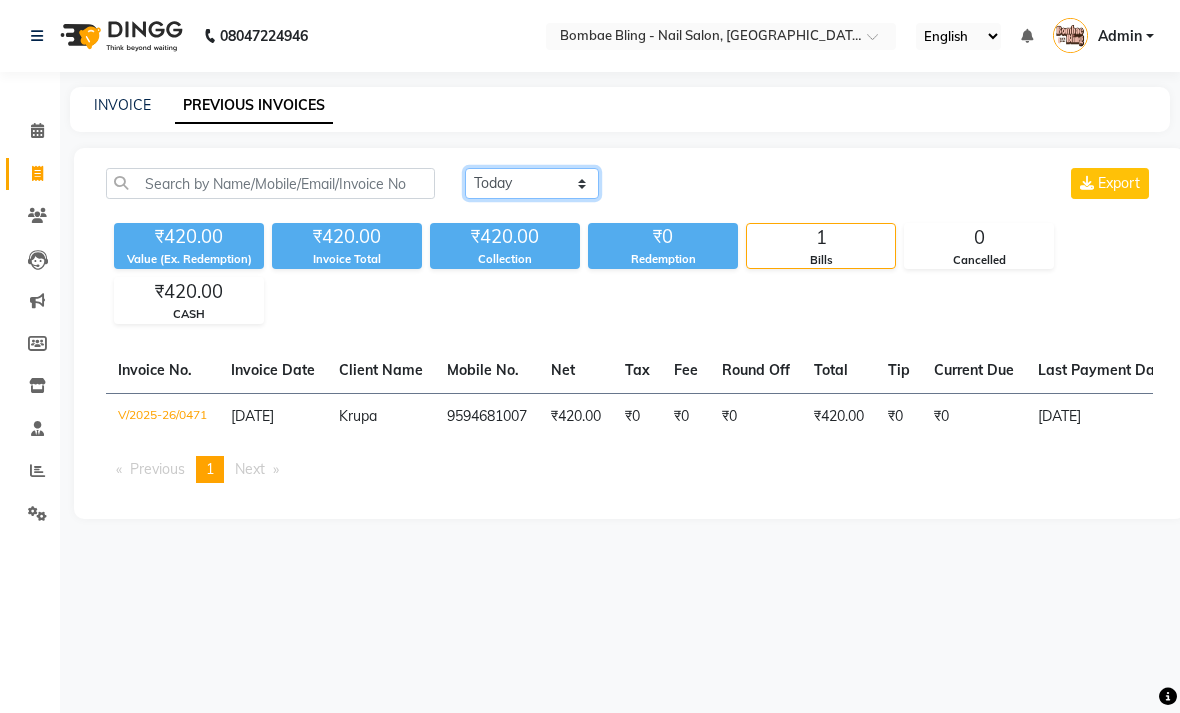 click on "Today Yesterday Custom Range" 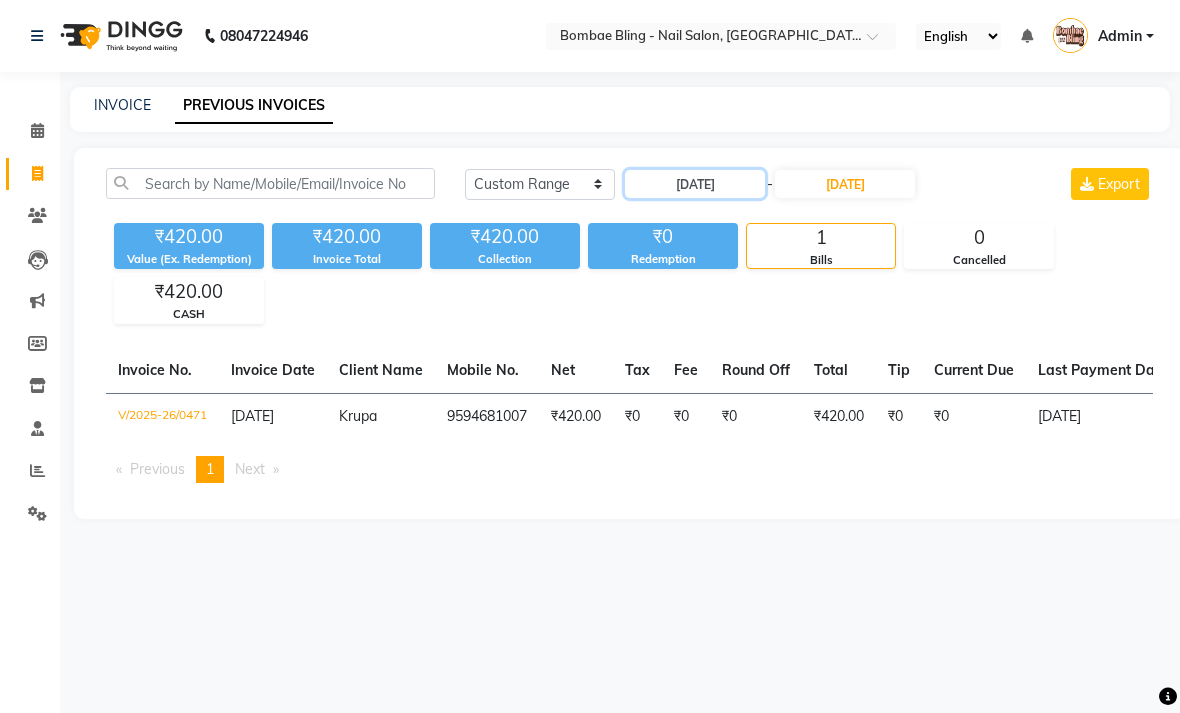 click on "[DATE]" 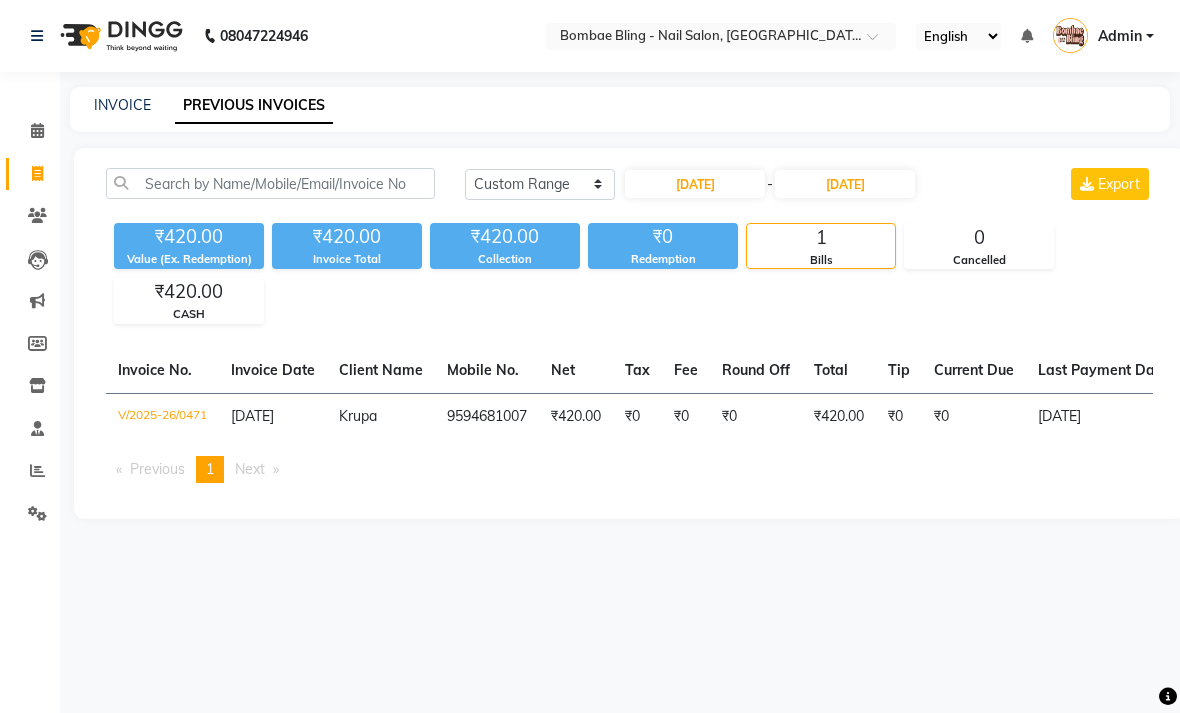 select on "7" 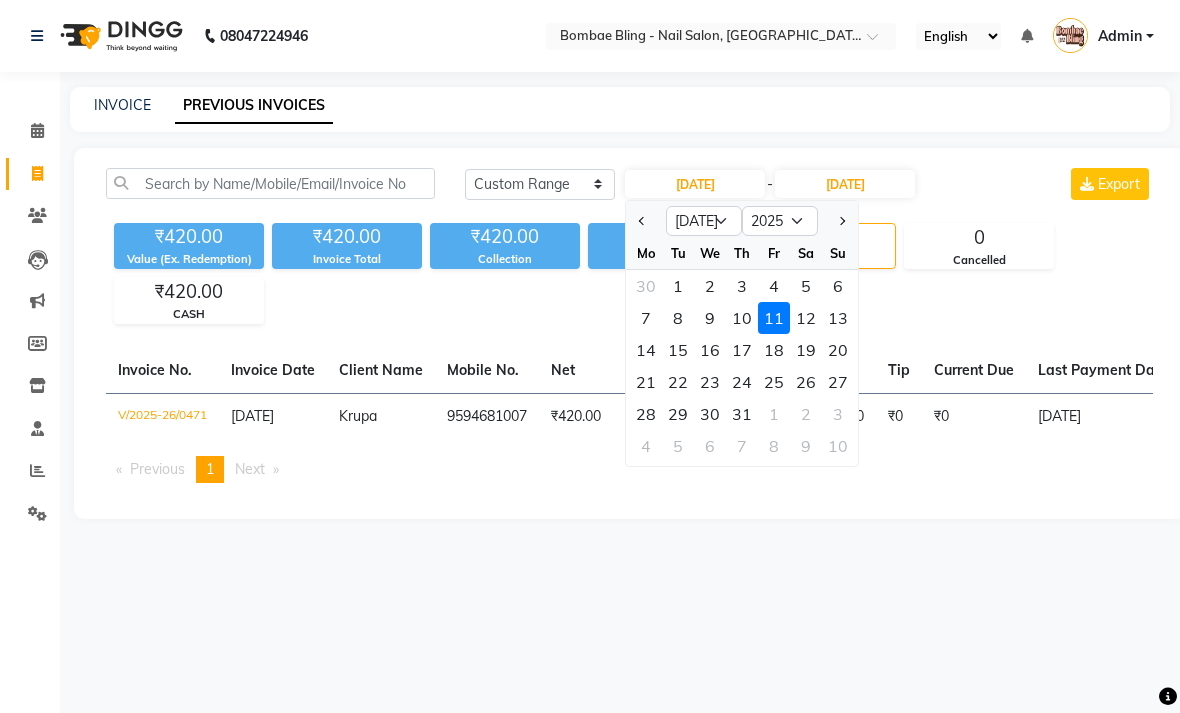 click 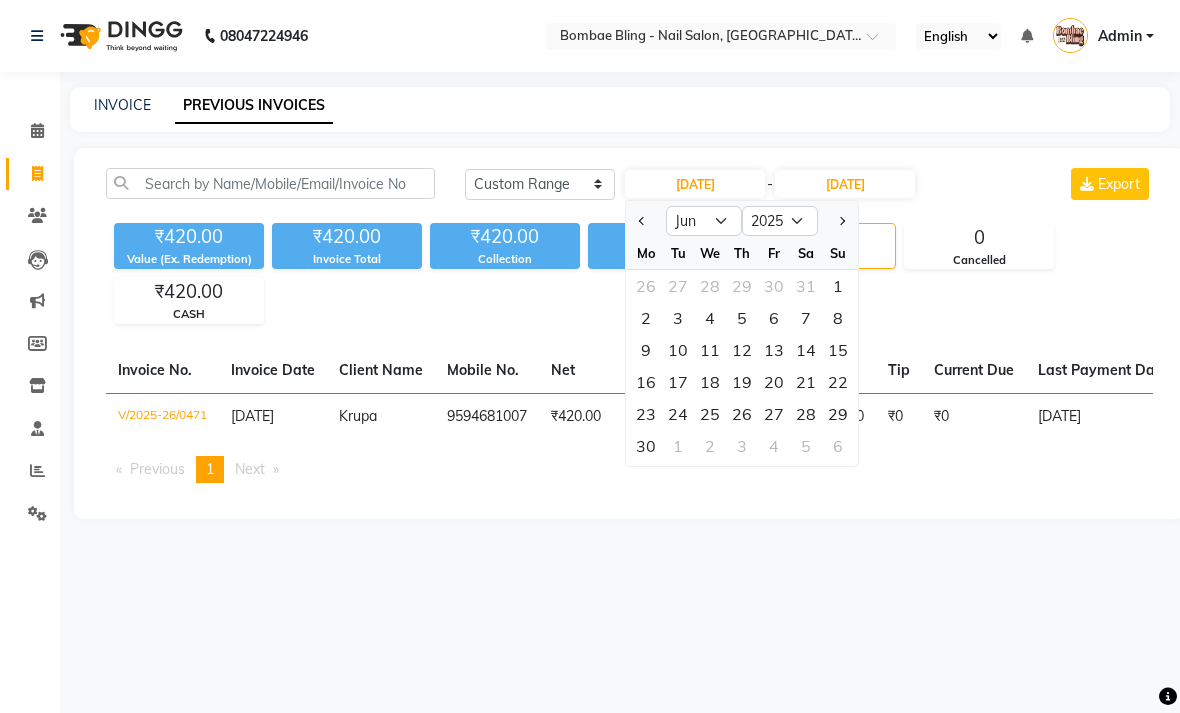 click 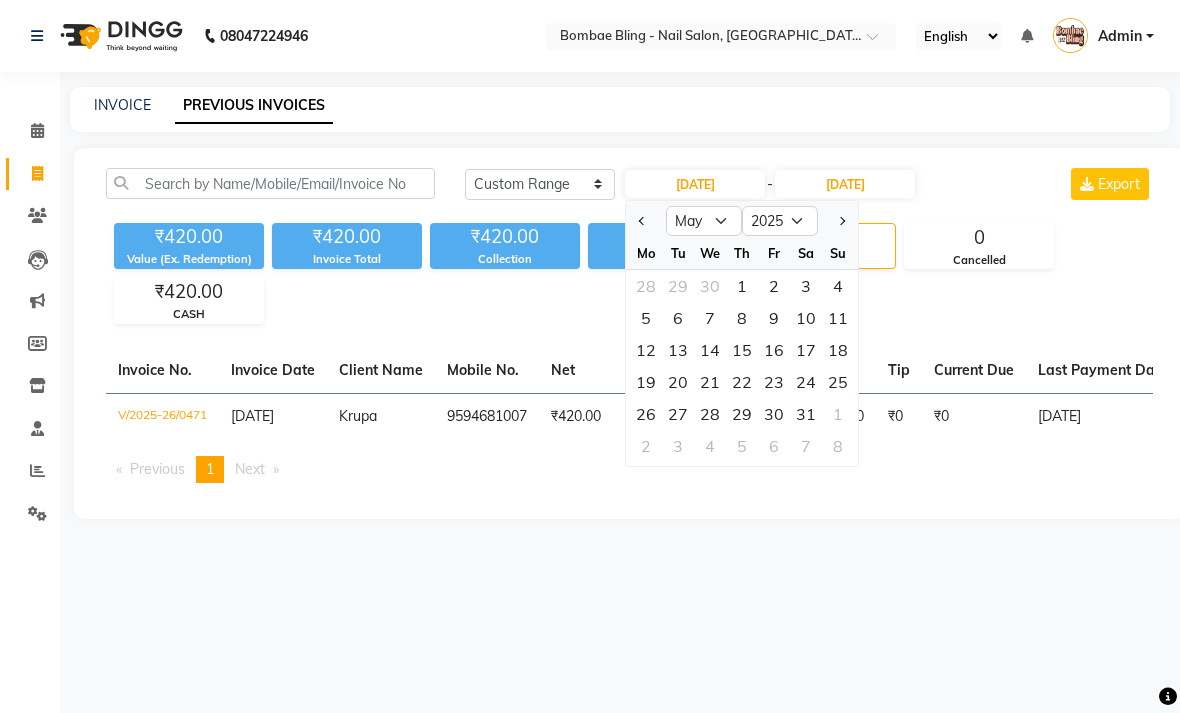 click on "1" 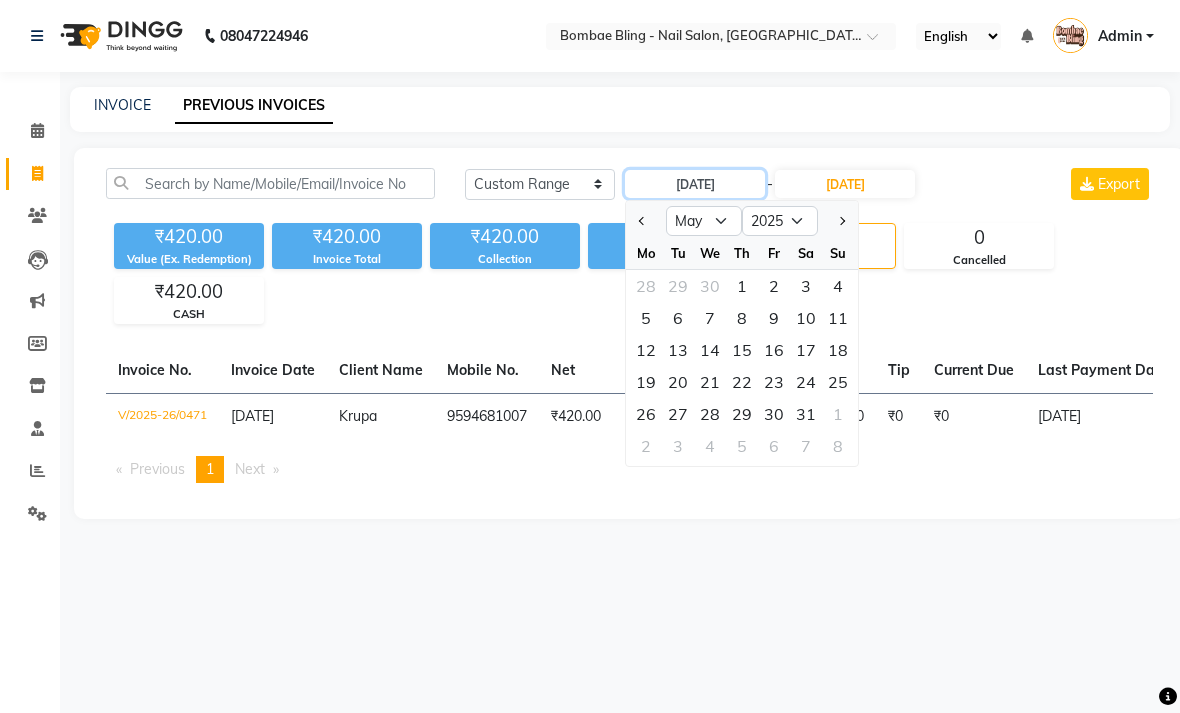 type on "01-05-2025" 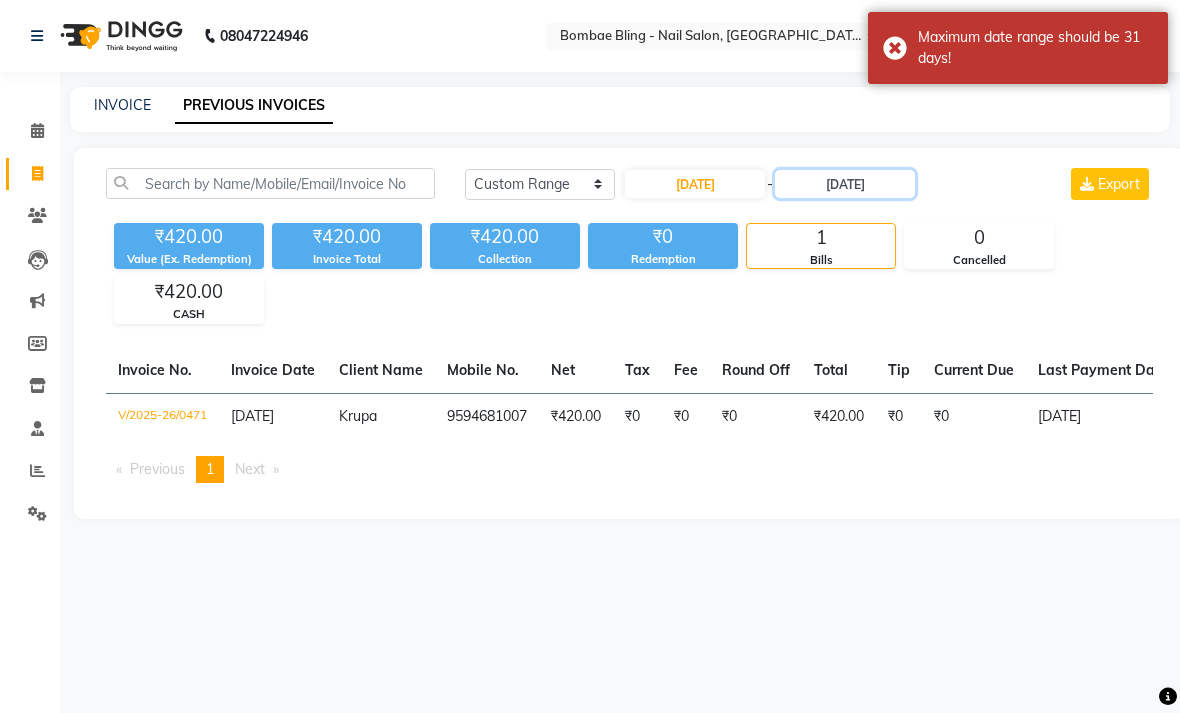 click on "[DATE]" 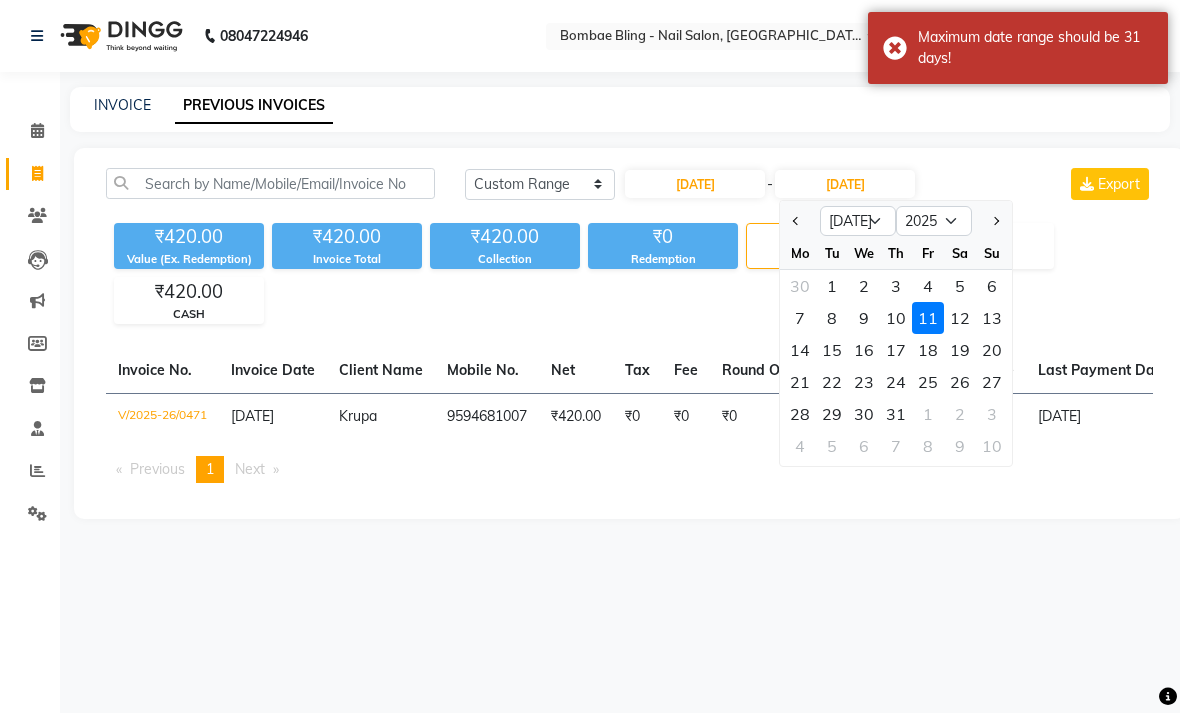 click 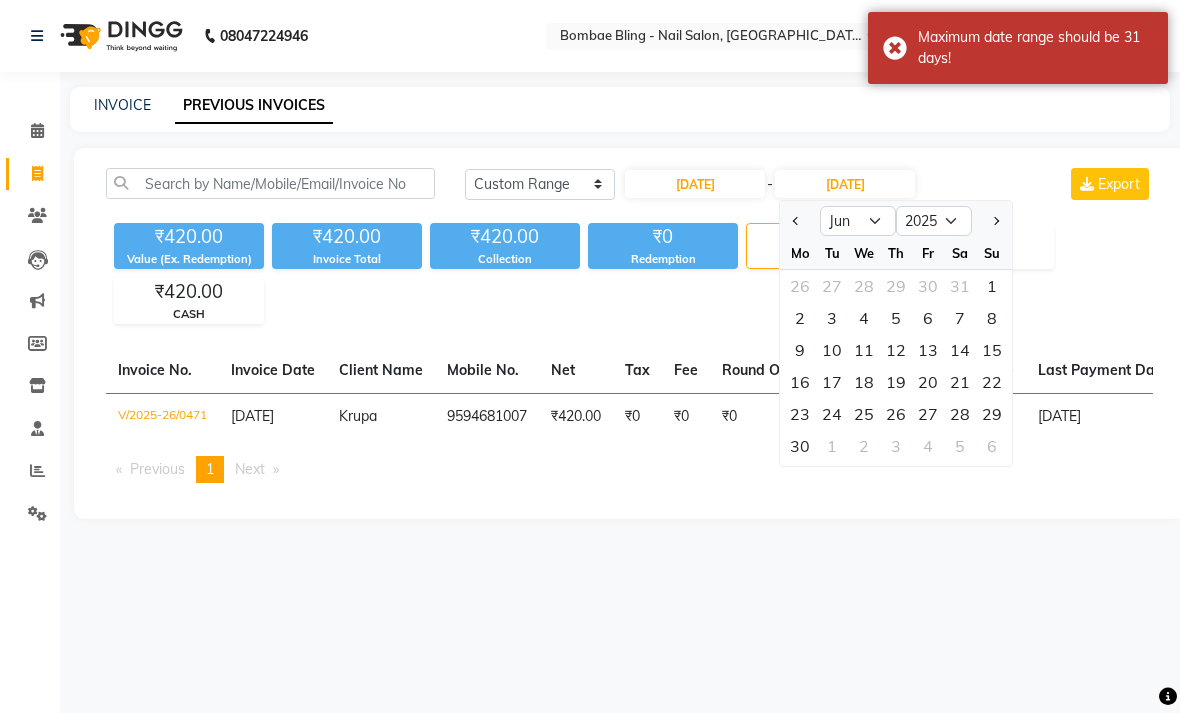 click 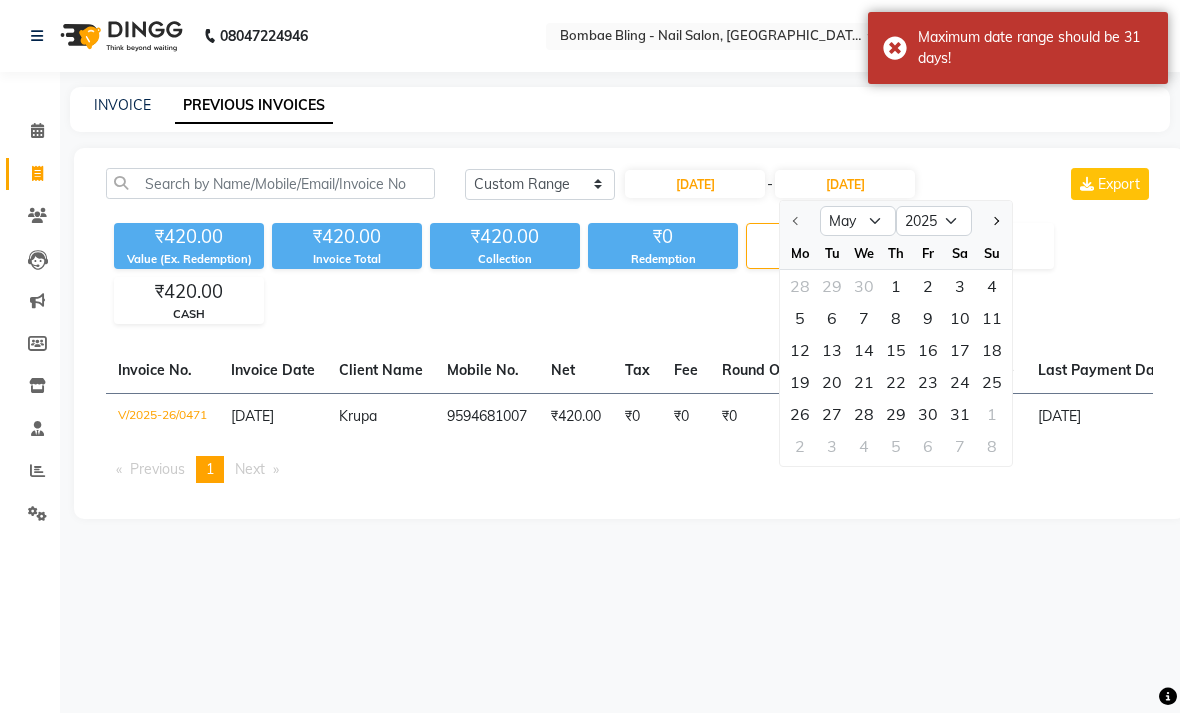 click on "31" 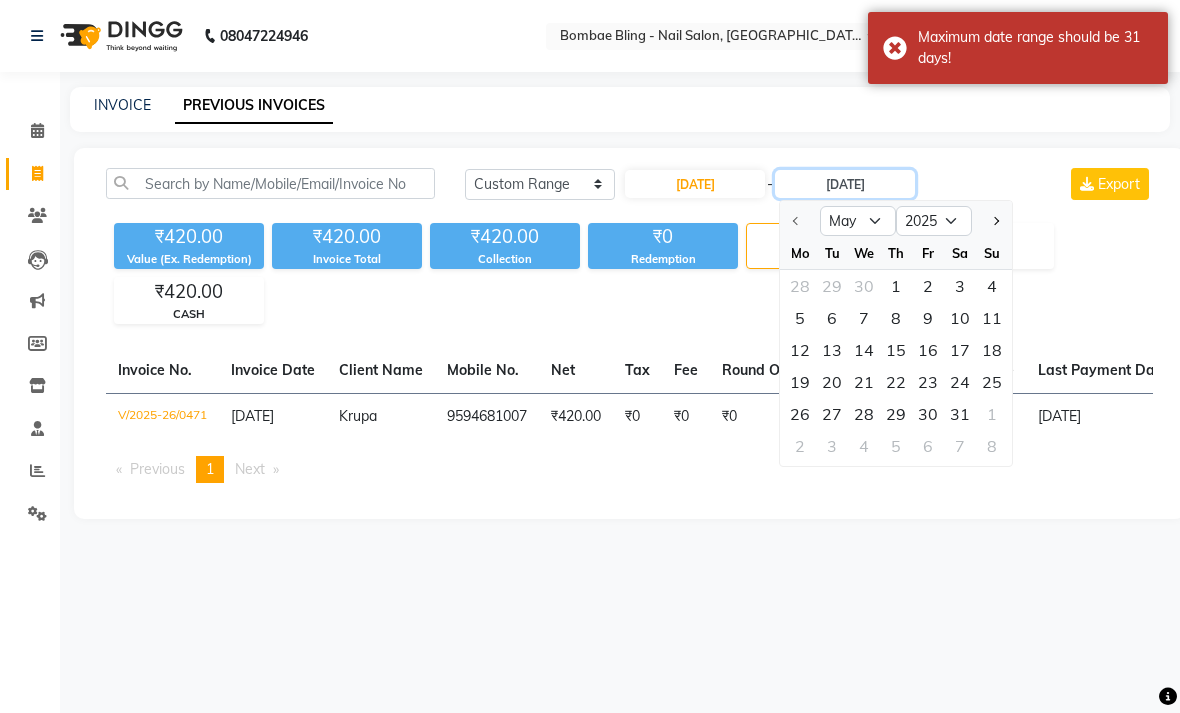 type on "31-05-2025" 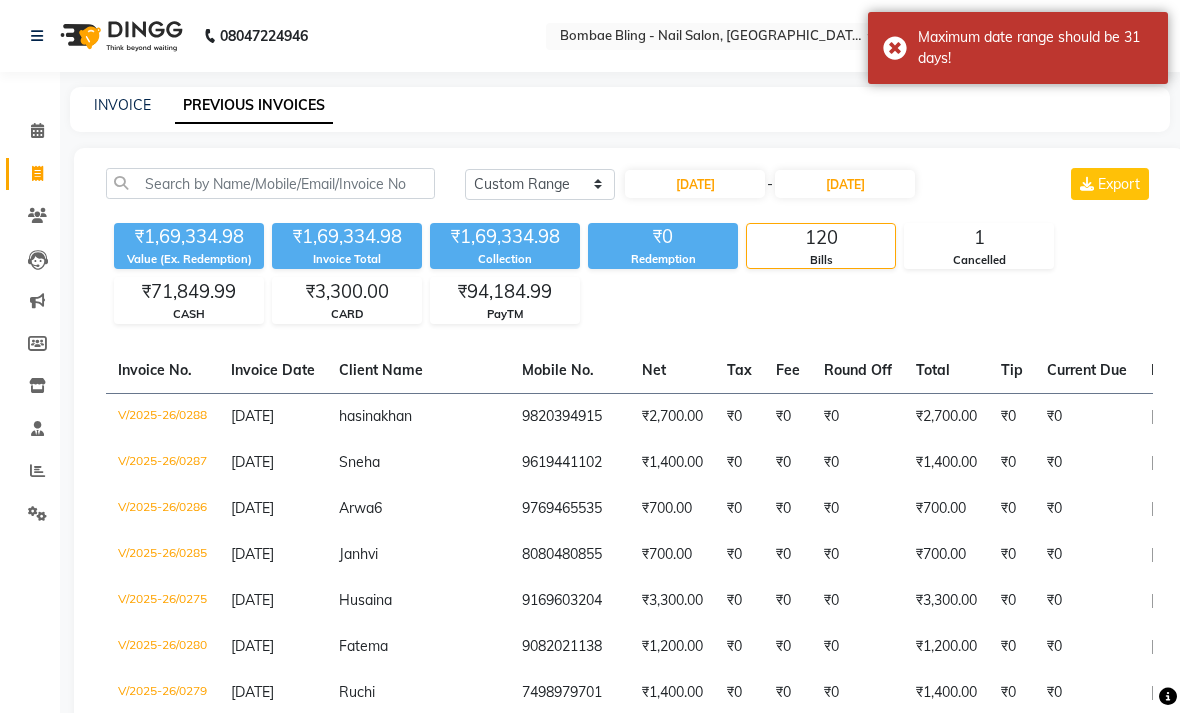 click on "₹1,69,334.98 Value (Ex. Redemption) ₹1,69,334.98 Invoice Total  ₹1,69,334.98 Collection ₹0 Redemption 120 Bills 1 Cancelled ₹71,849.99 CASH ₹3,300.00 CARD ₹94,184.99 PayTM" 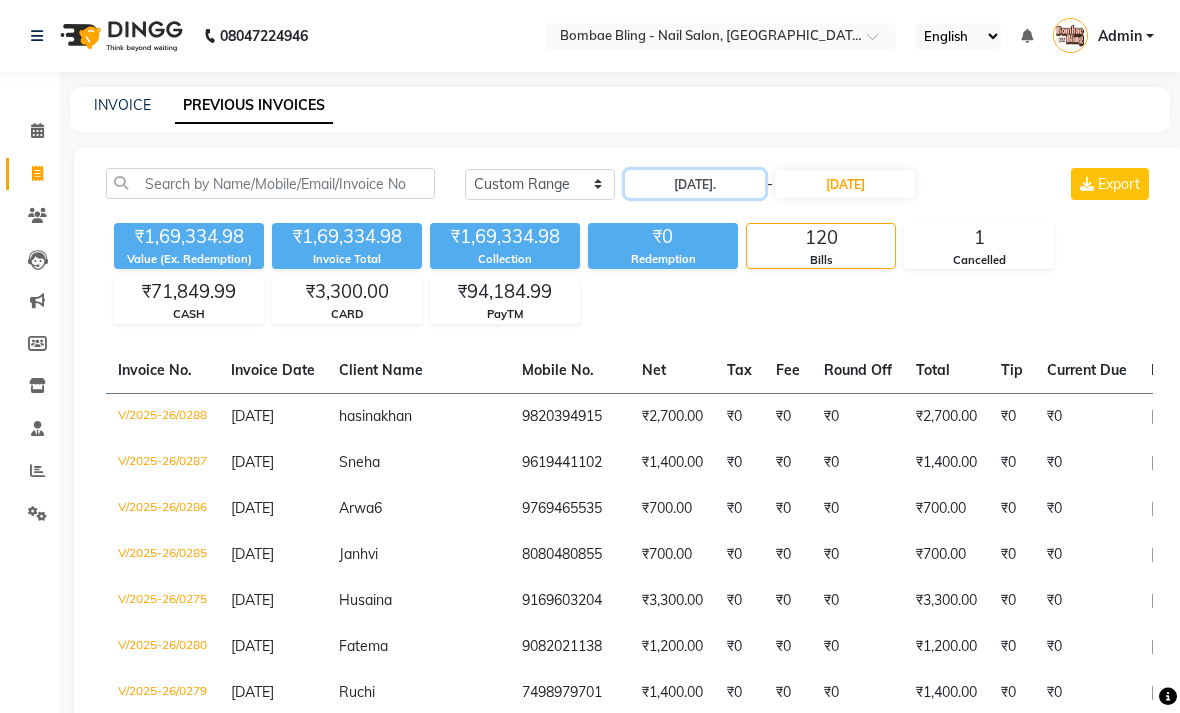 type on "01-05-2025" 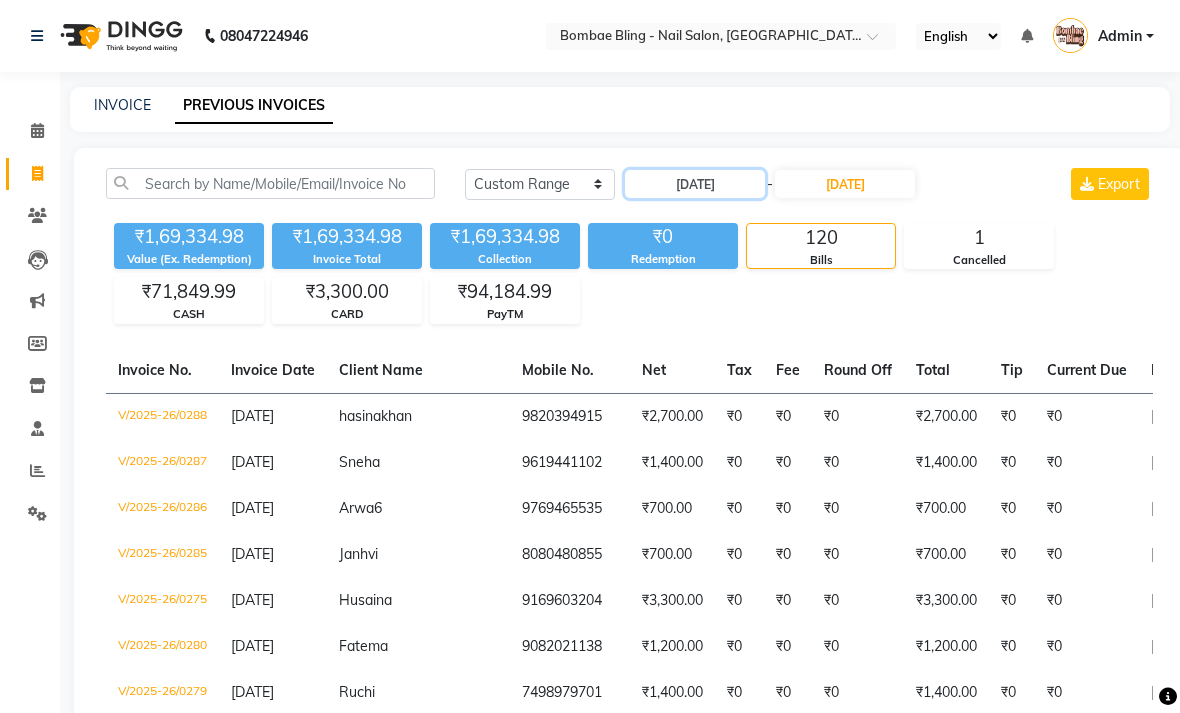 click on "01-05-2025" 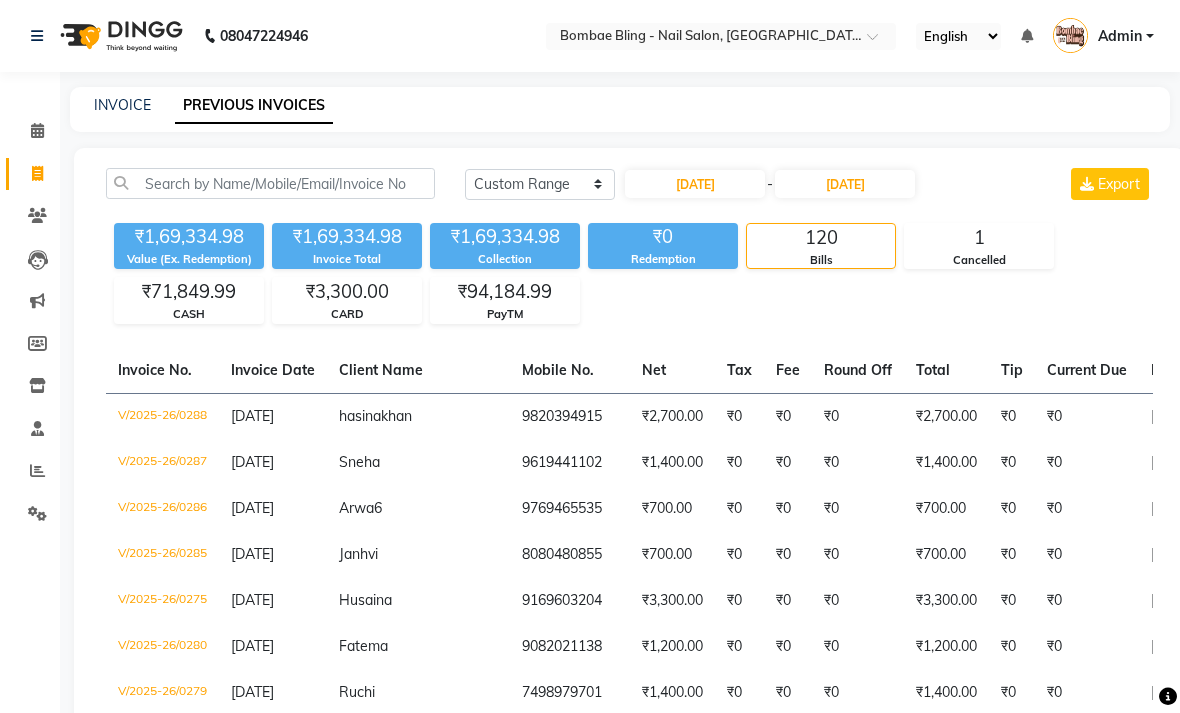 select on "5" 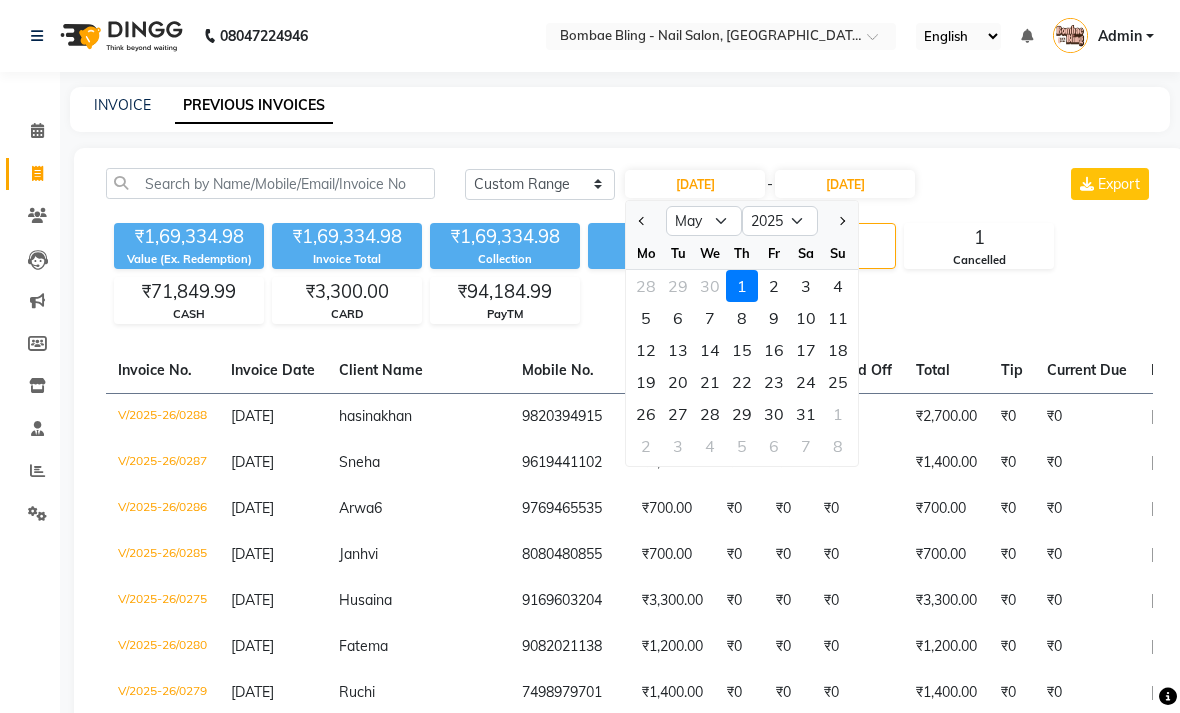 click on "31" 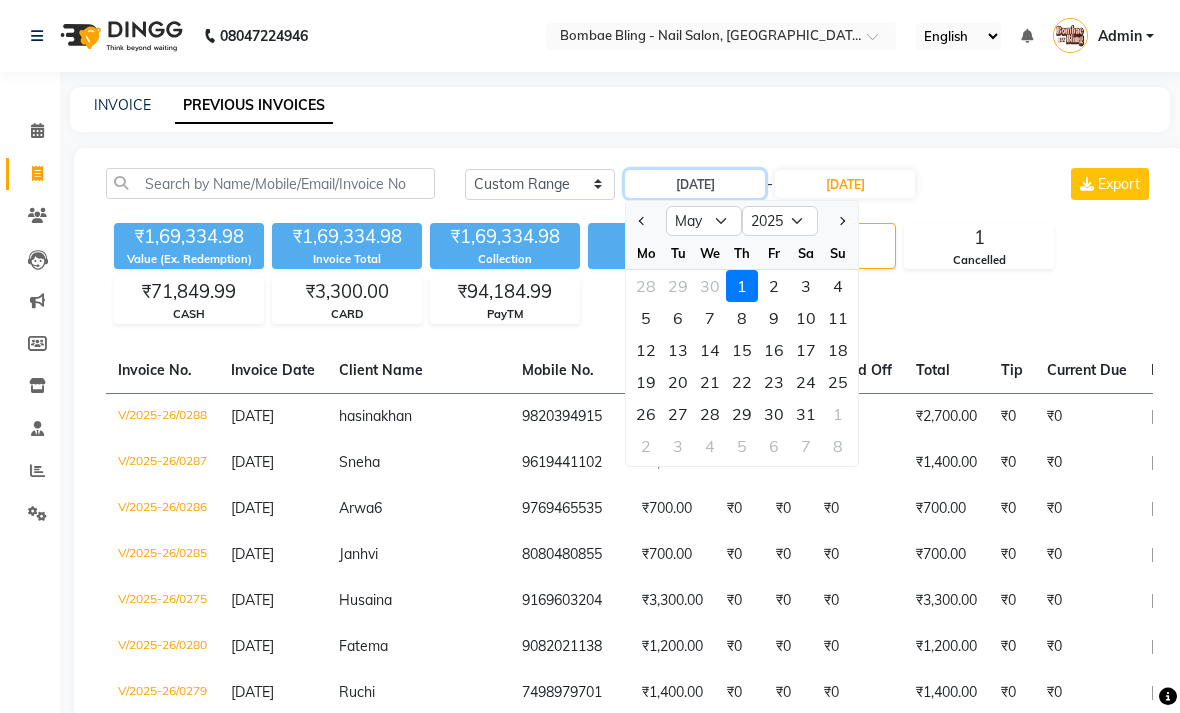 type on "31-05-2025" 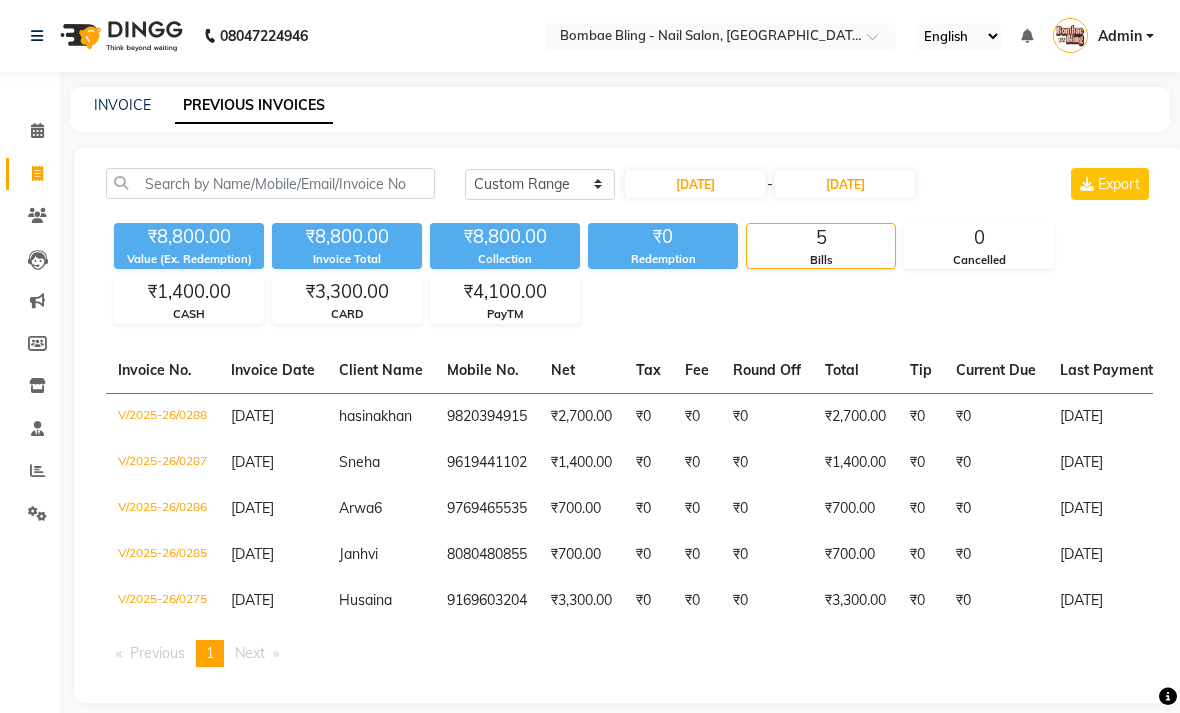 click on "Today Yesterday Custom Range 31-05-2025 - 31-05-2025 Export" 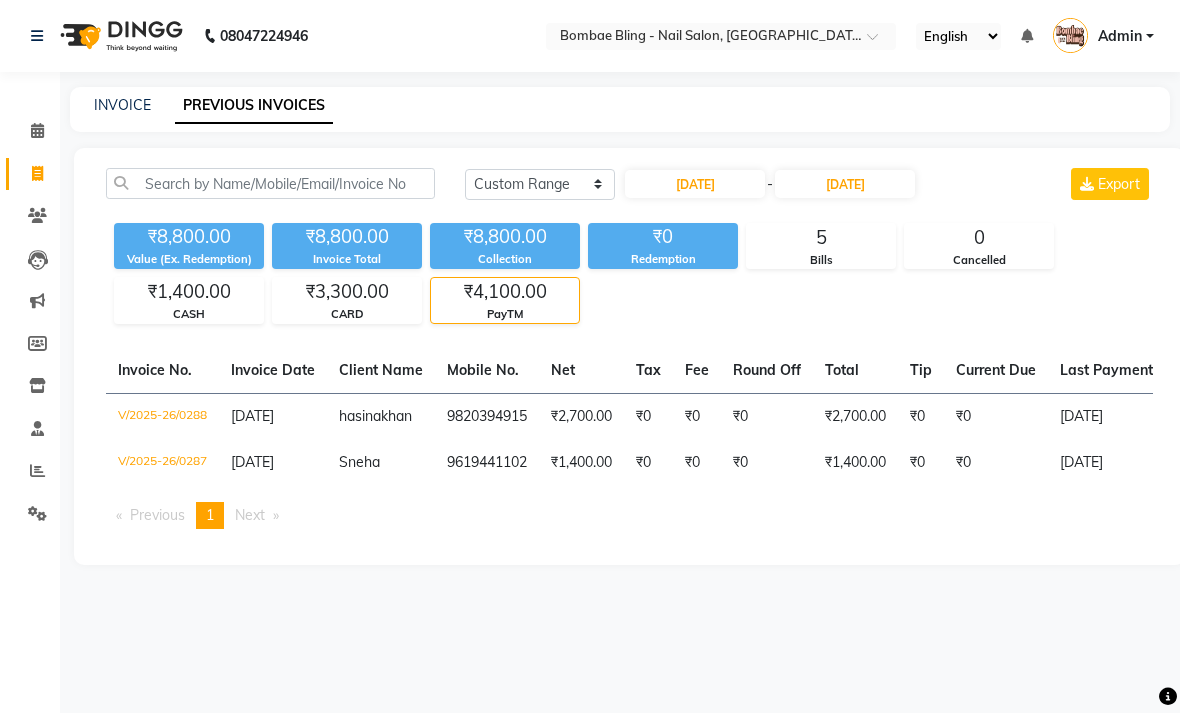 click on "₹3,300.00" 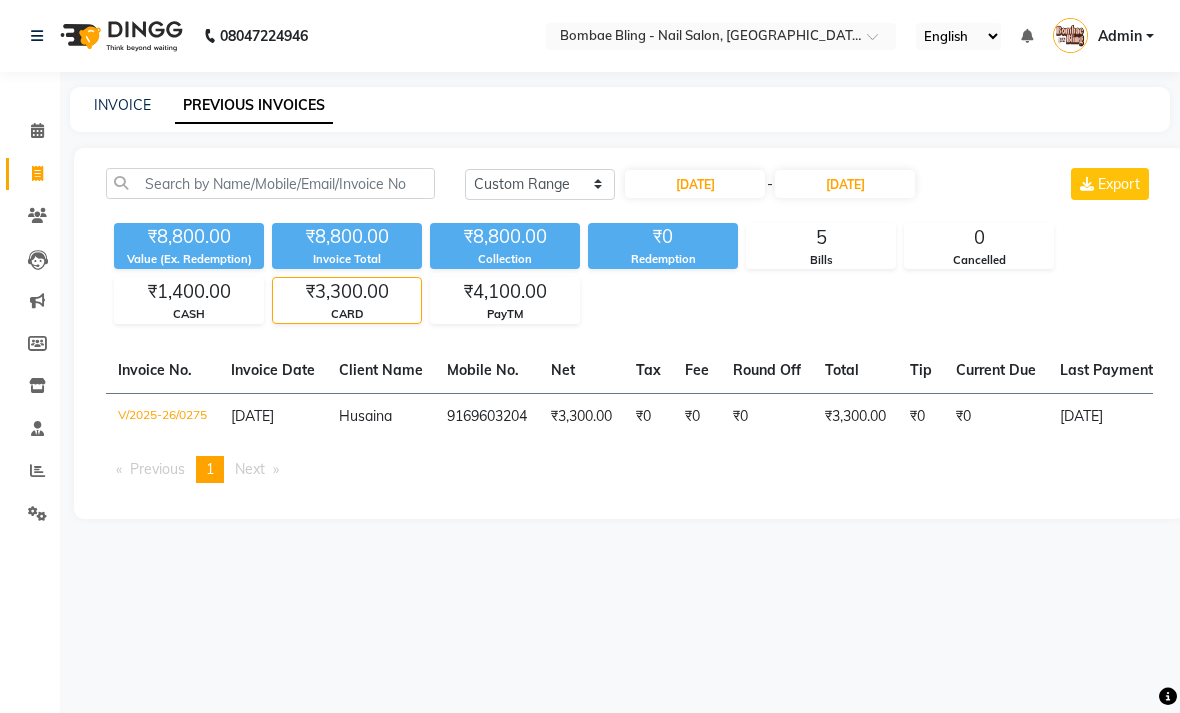 click on "₹3,300.00" 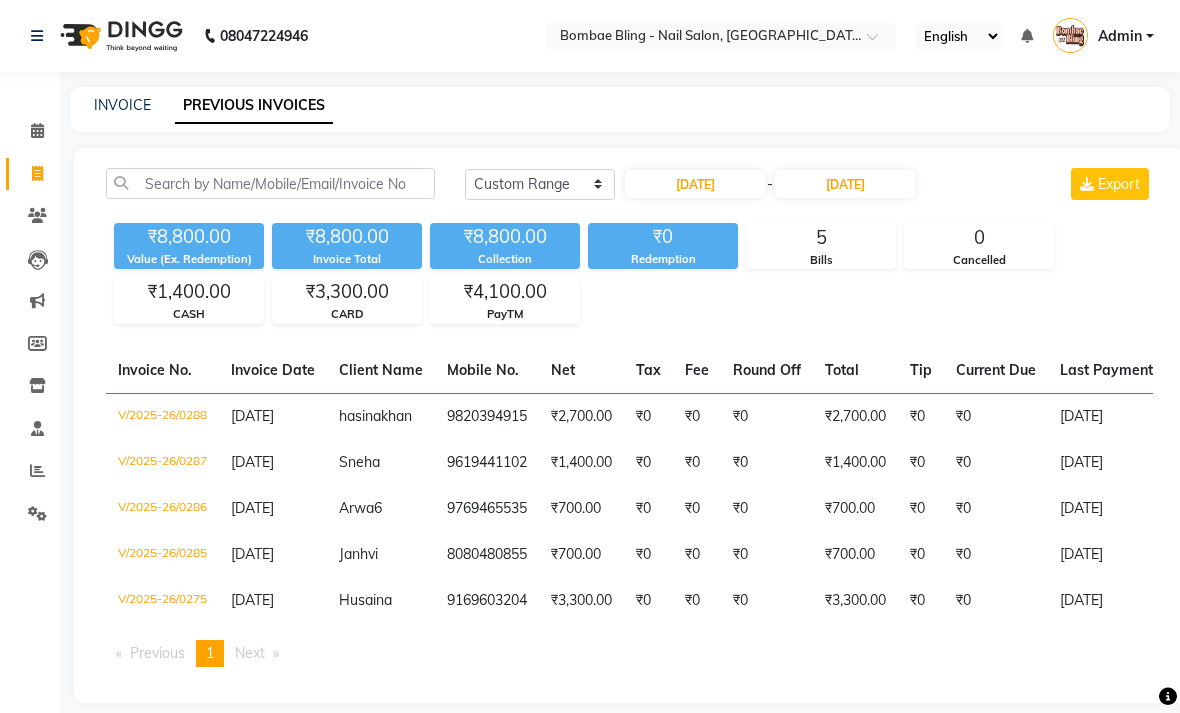 click on "CARD" 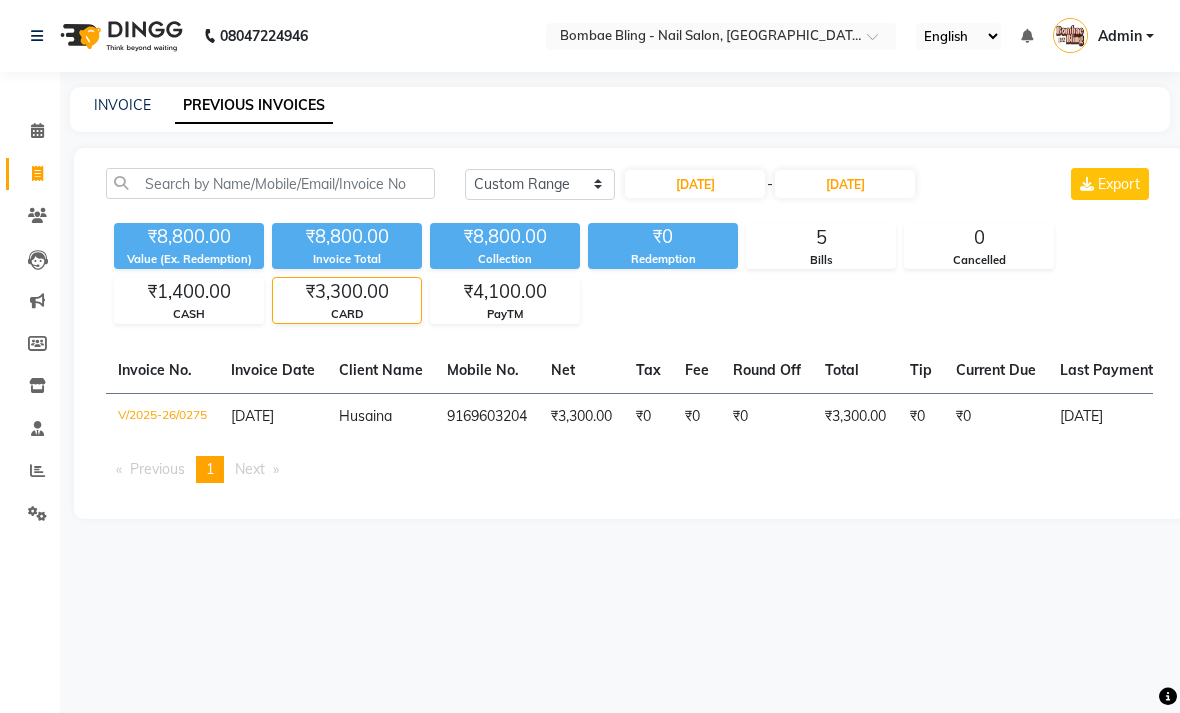 click on "PayTM" 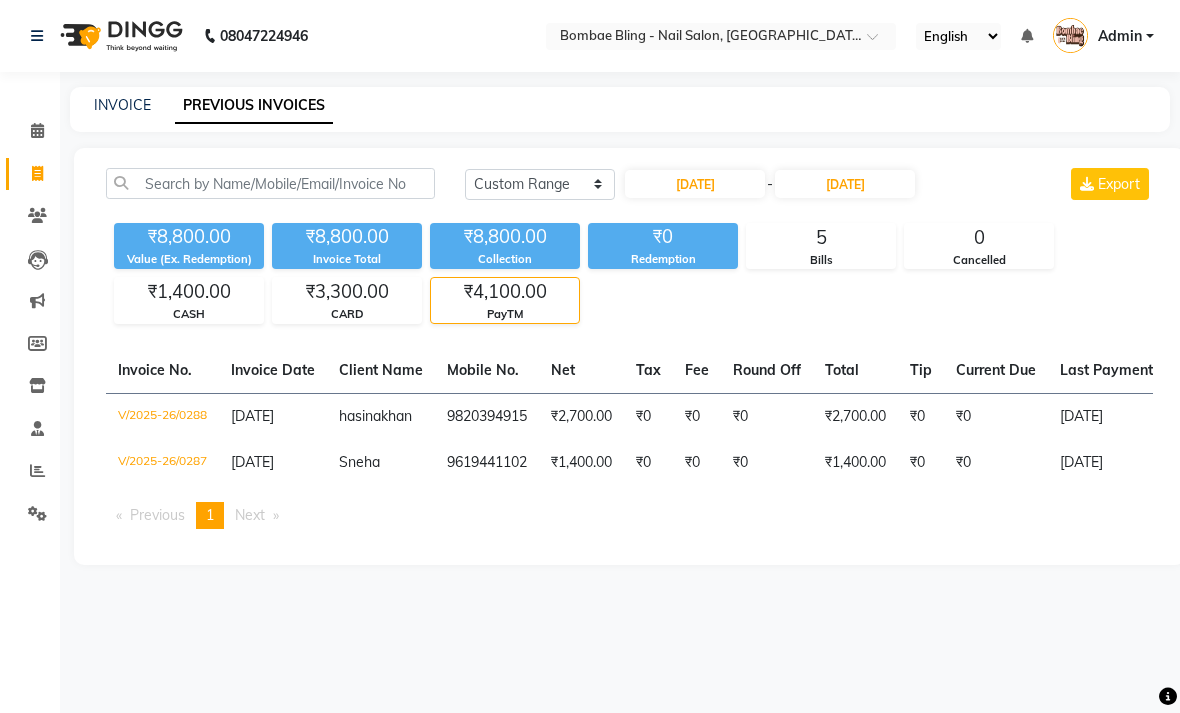 click on "₹3,300.00" 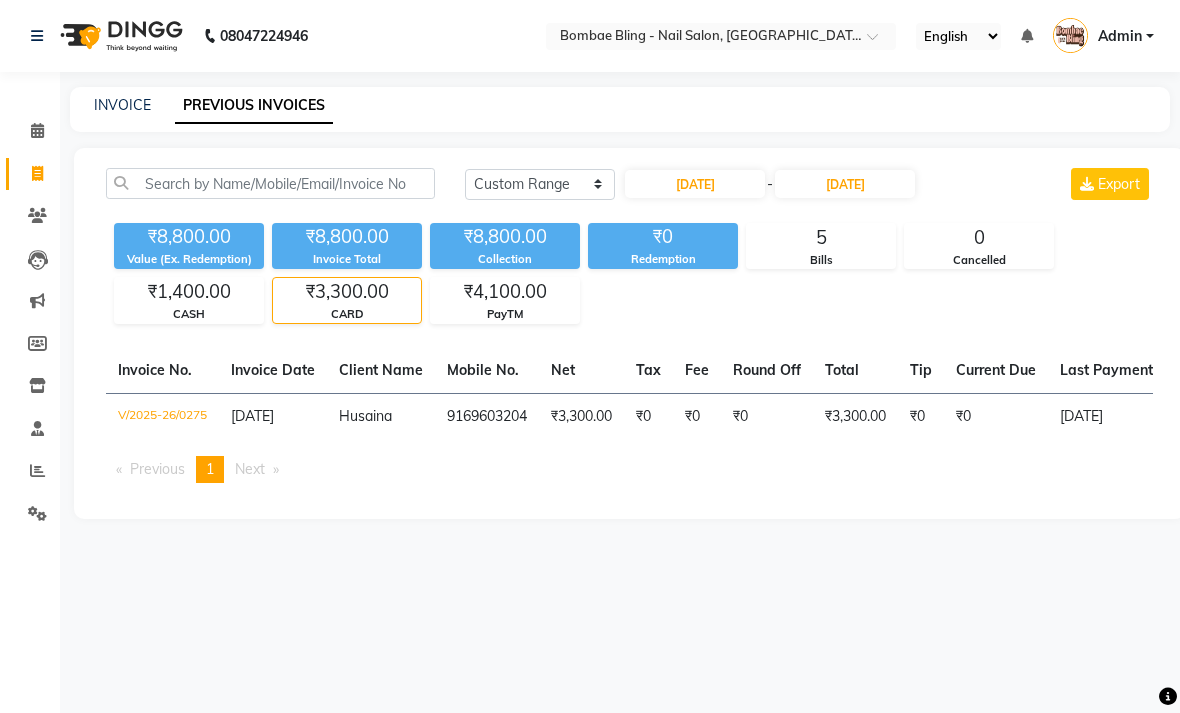 click on "₹1,400.00" 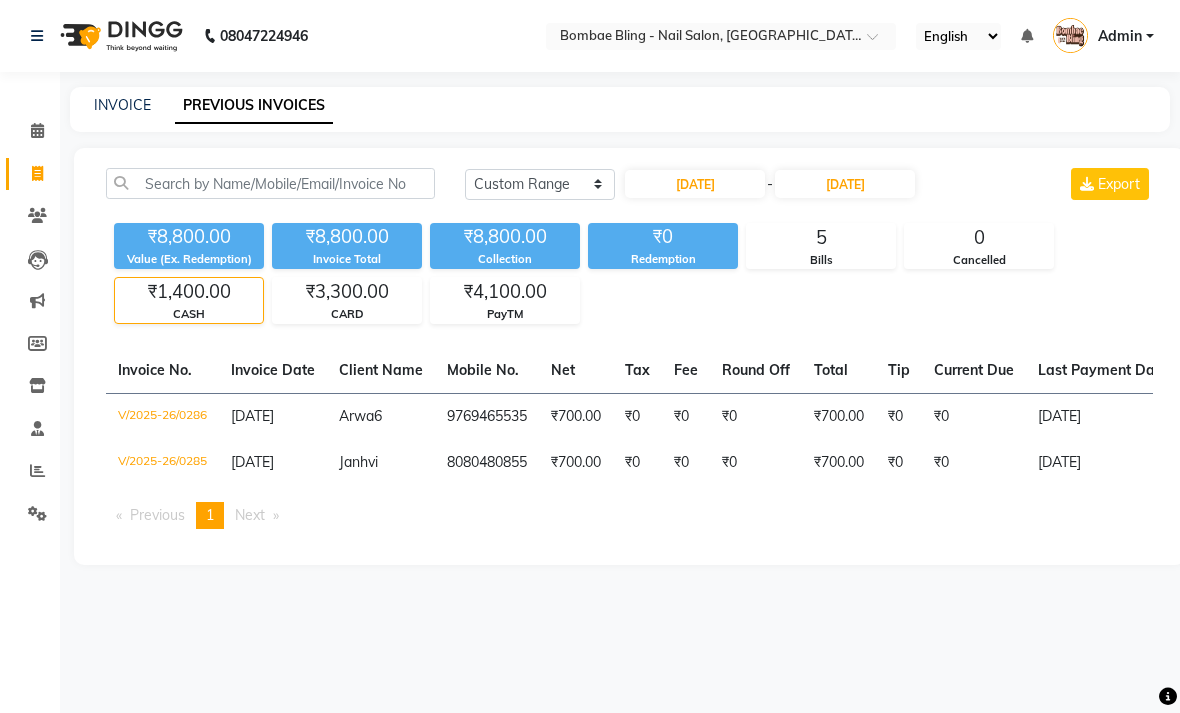 click on "₹3,300.00" 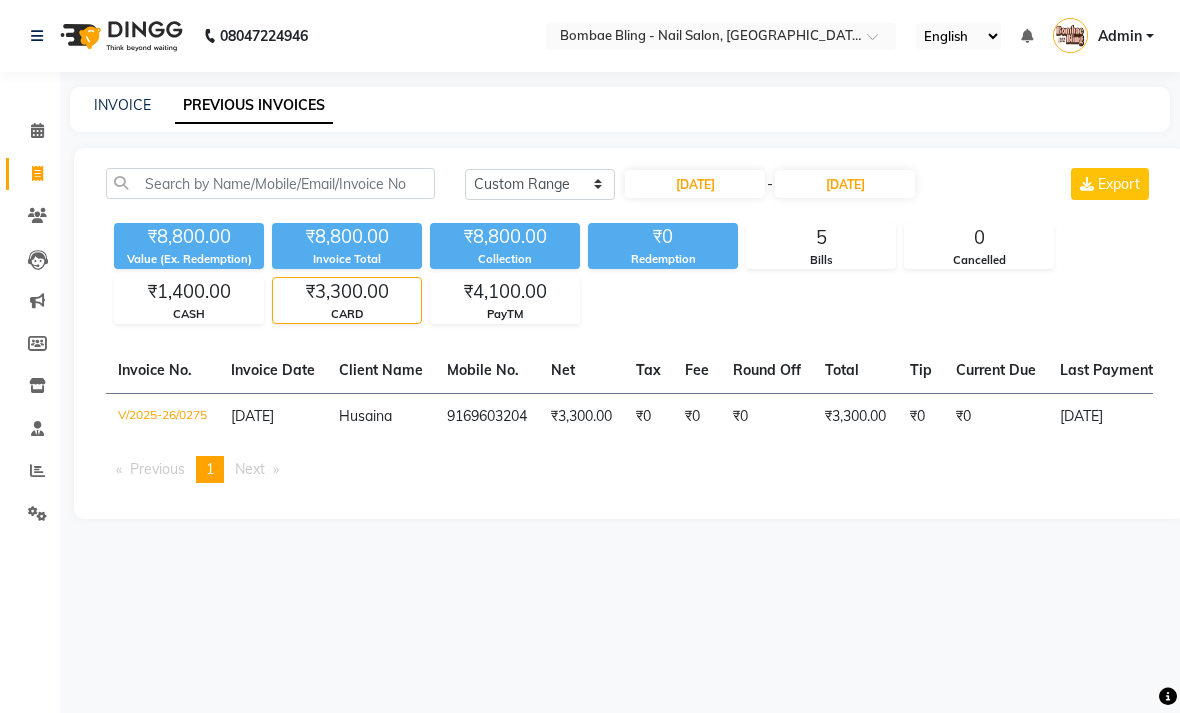 click on "9169603204" 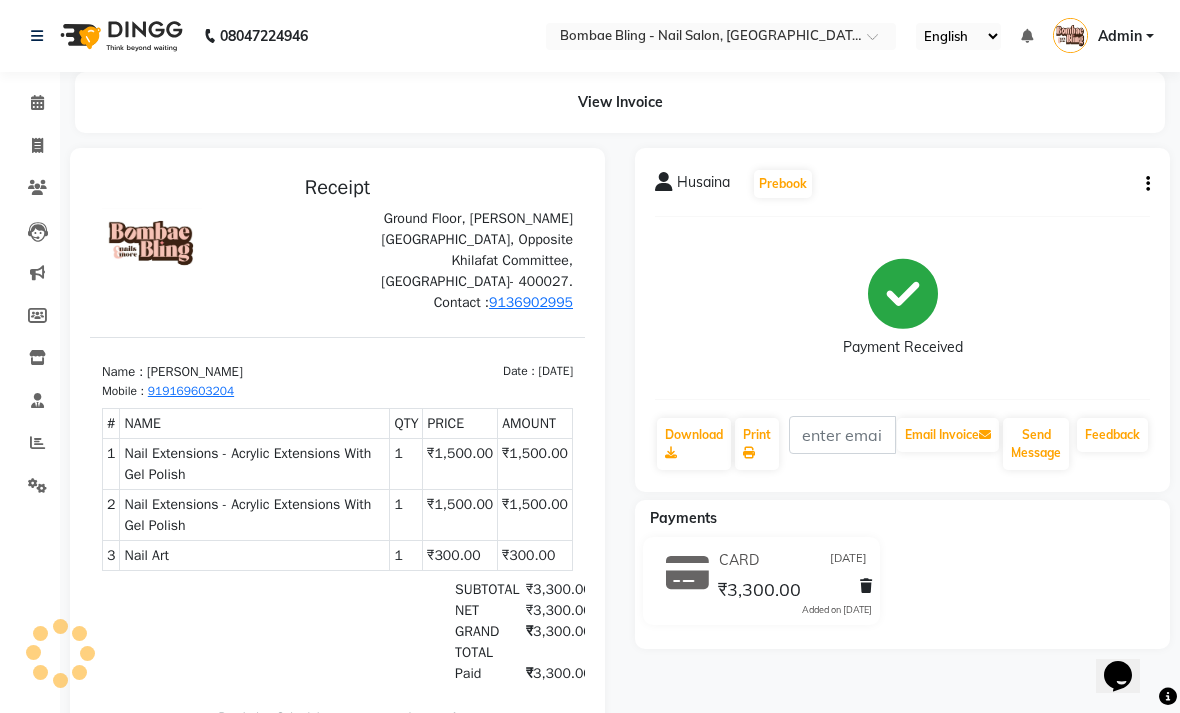 scroll, scrollTop: 0, scrollLeft: 0, axis: both 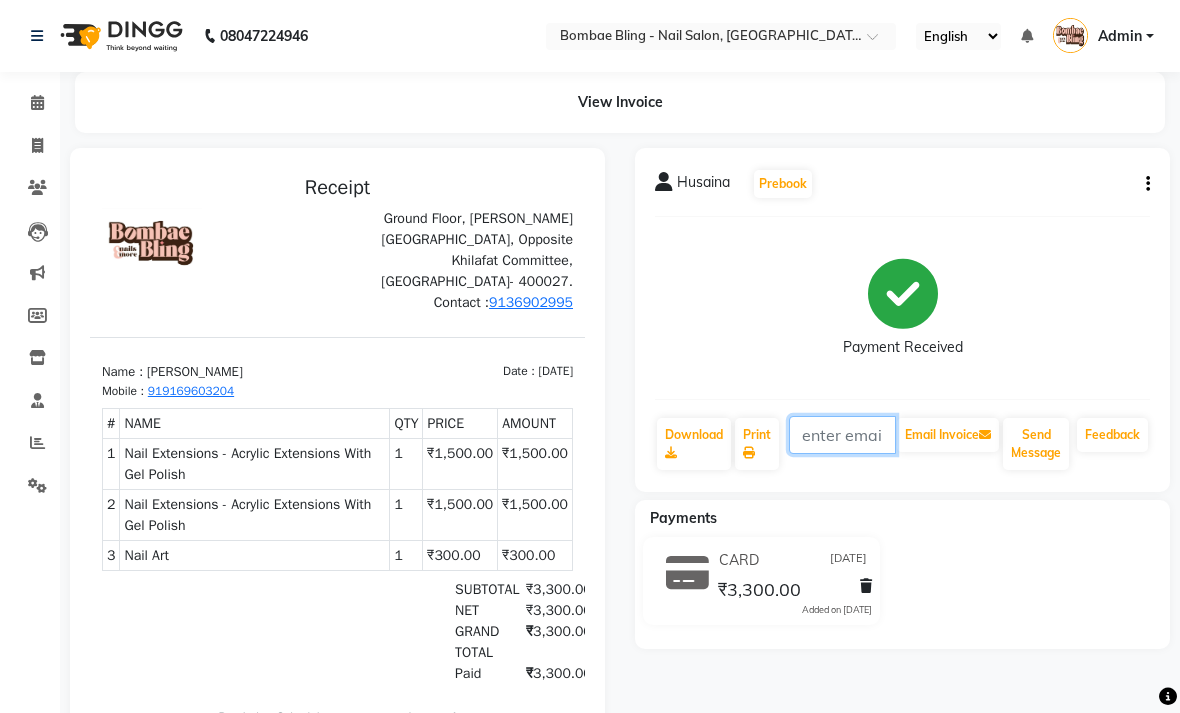 type on "'" 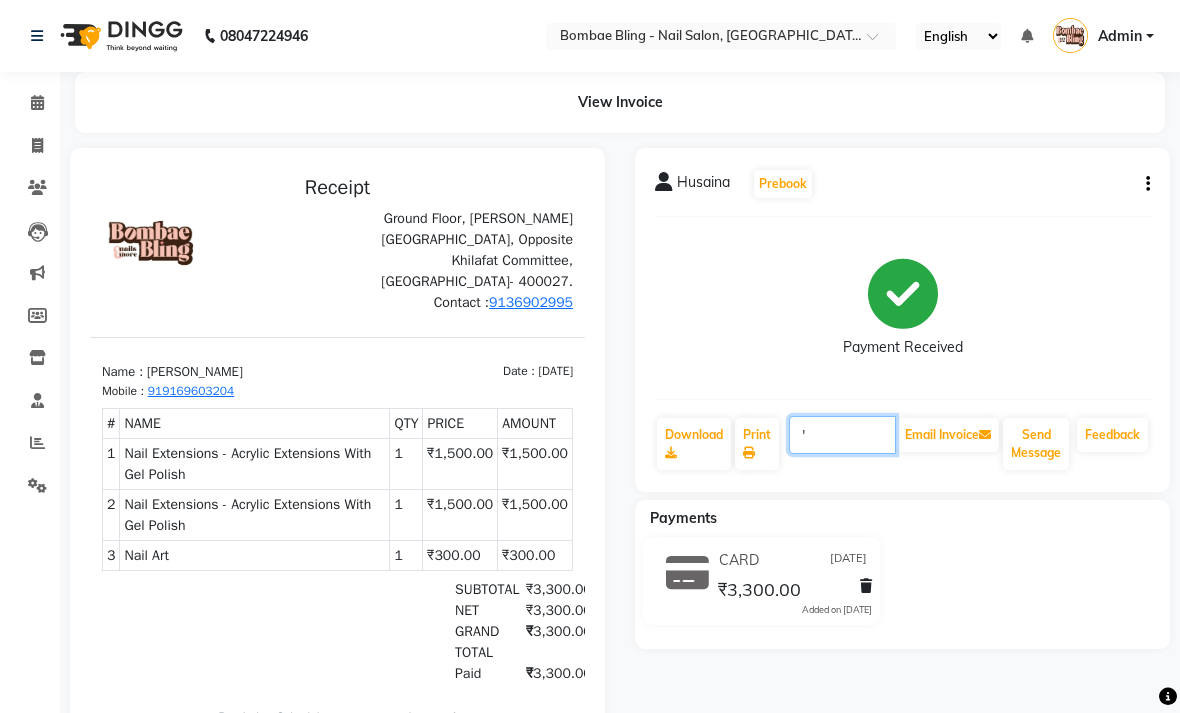 type 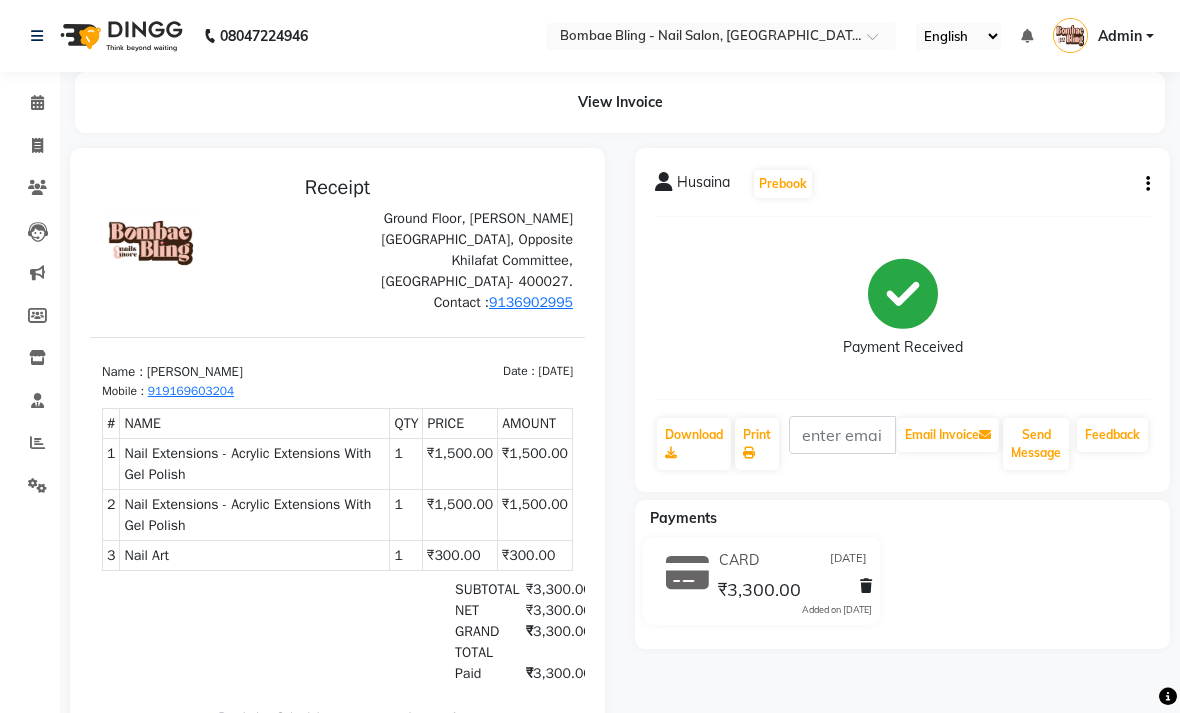 click on "Payment Received" 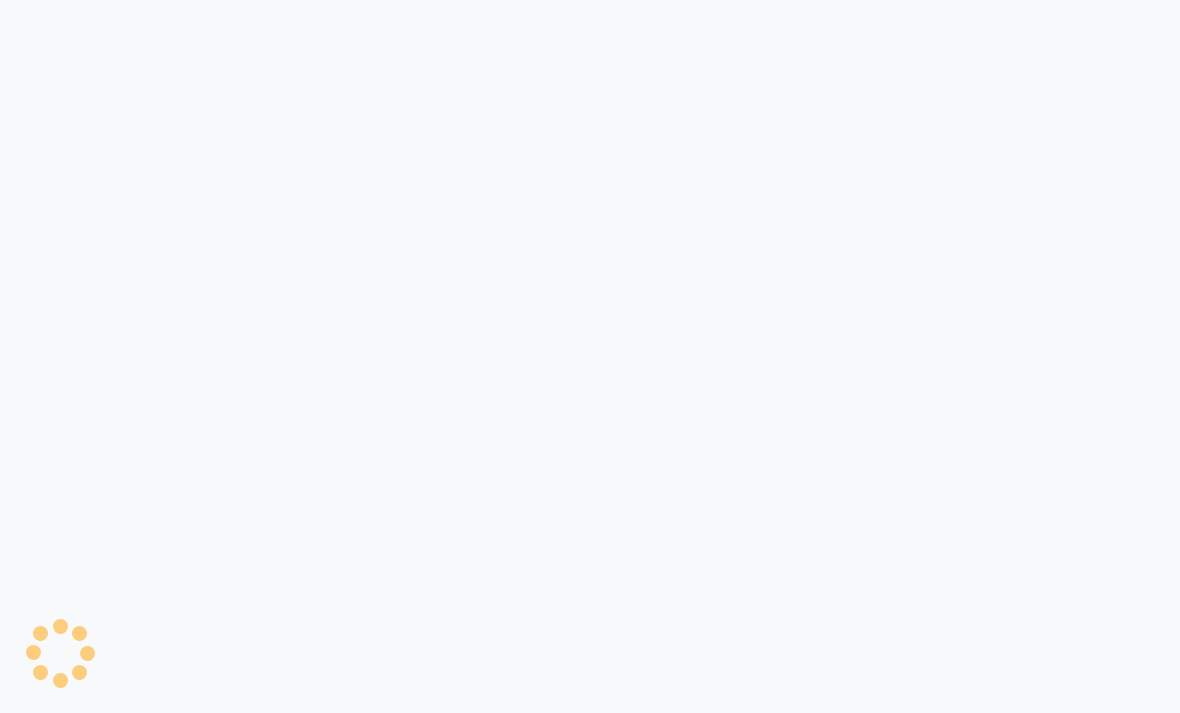 scroll, scrollTop: 0, scrollLeft: 0, axis: both 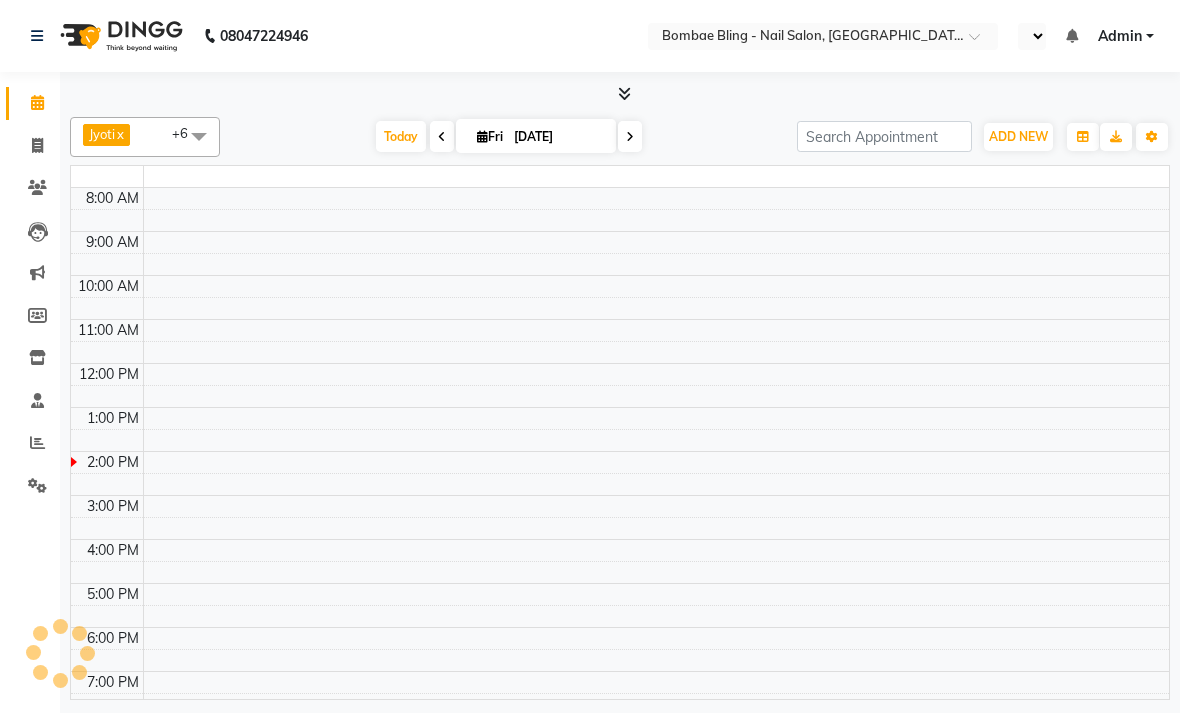 select on "en" 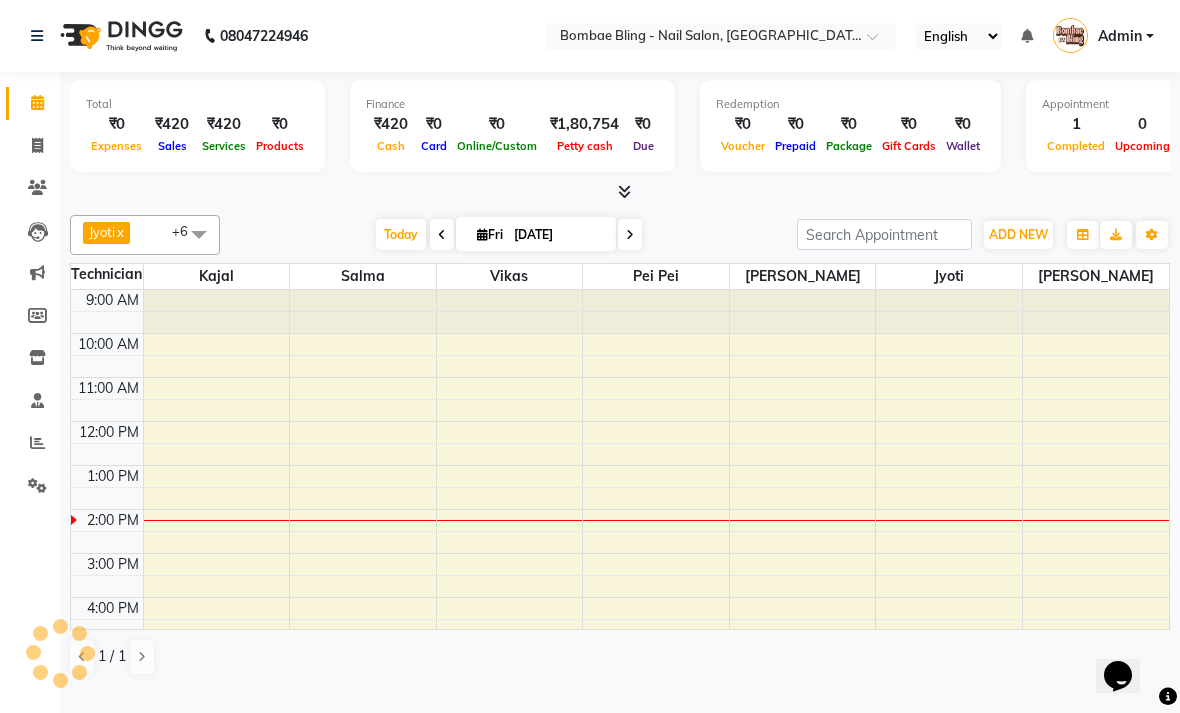 scroll, scrollTop: 0, scrollLeft: 0, axis: both 